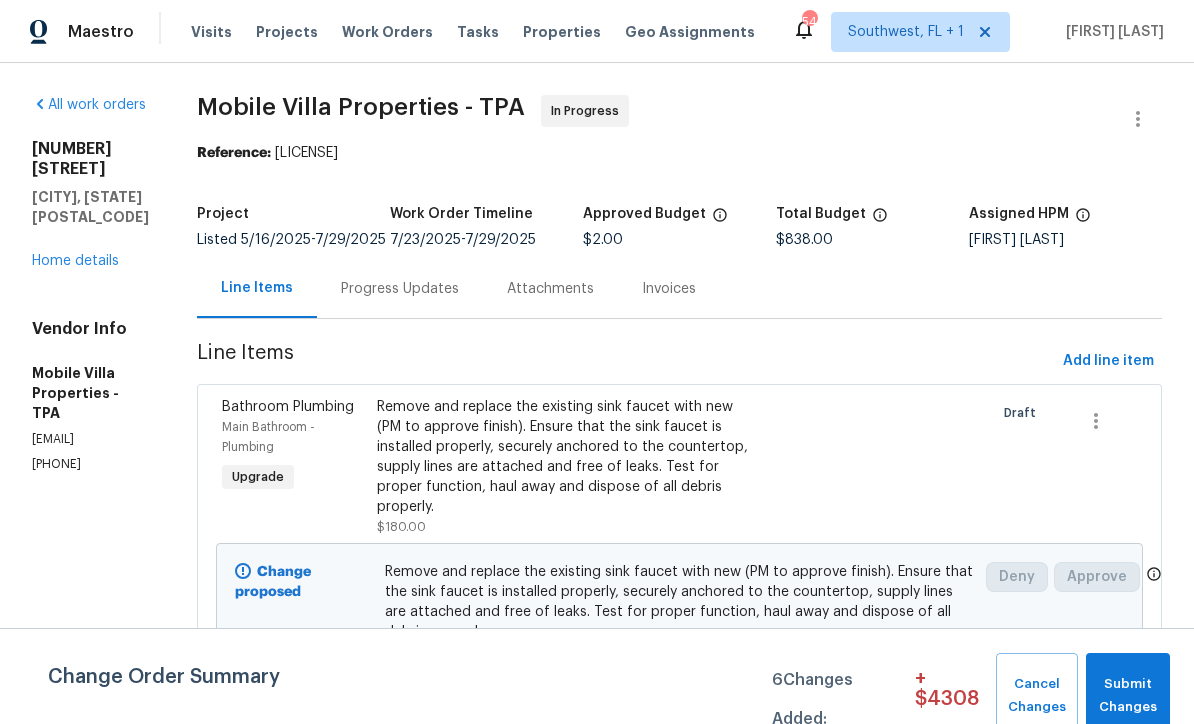 scroll, scrollTop: 1, scrollLeft: 0, axis: vertical 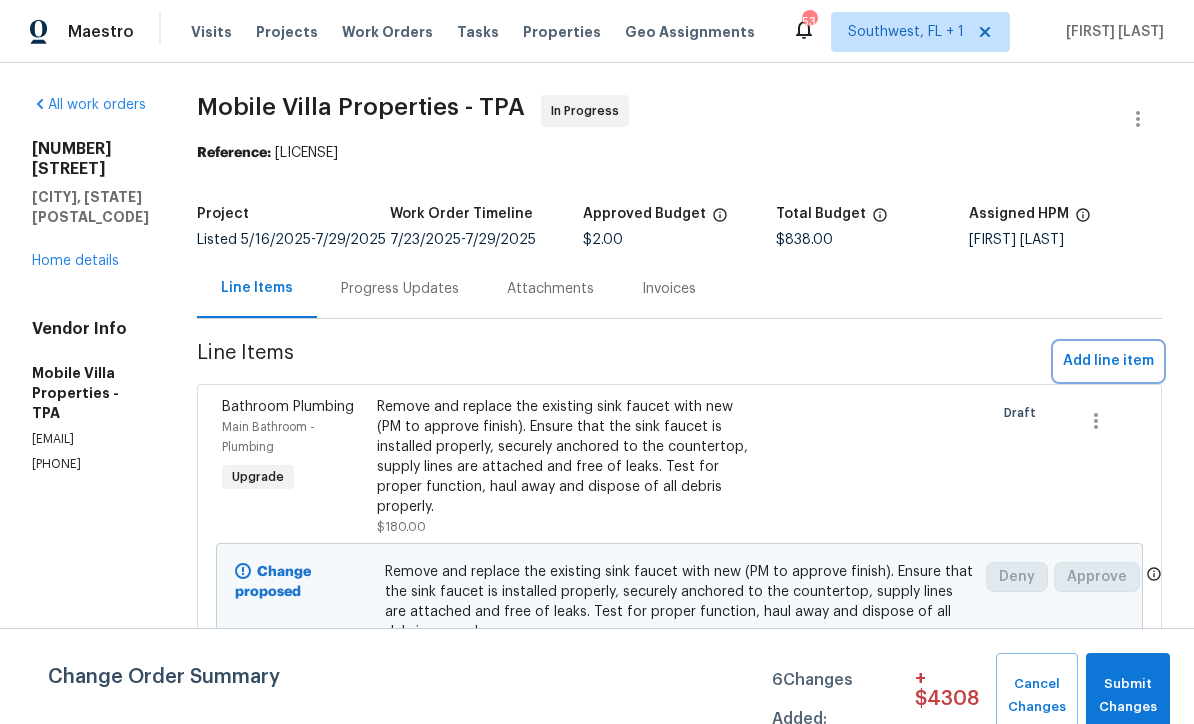 click on "Add line item" at bounding box center (1108, 361) 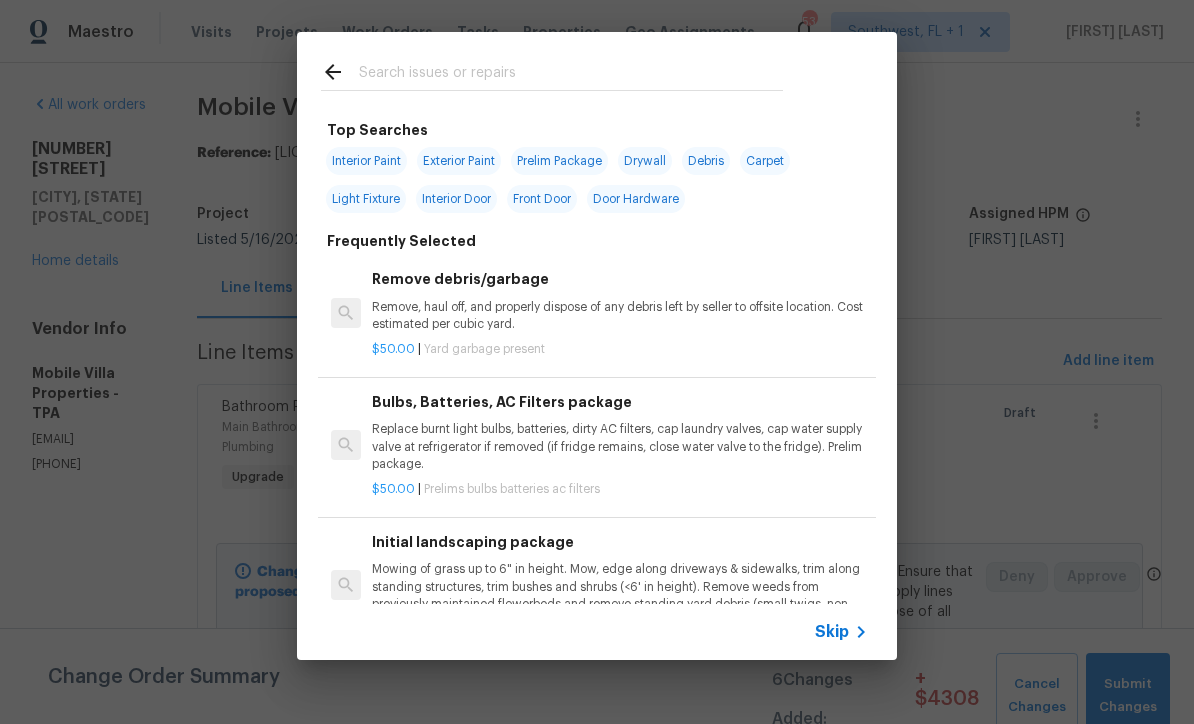 click on "Skip" at bounding box center [832, 632] 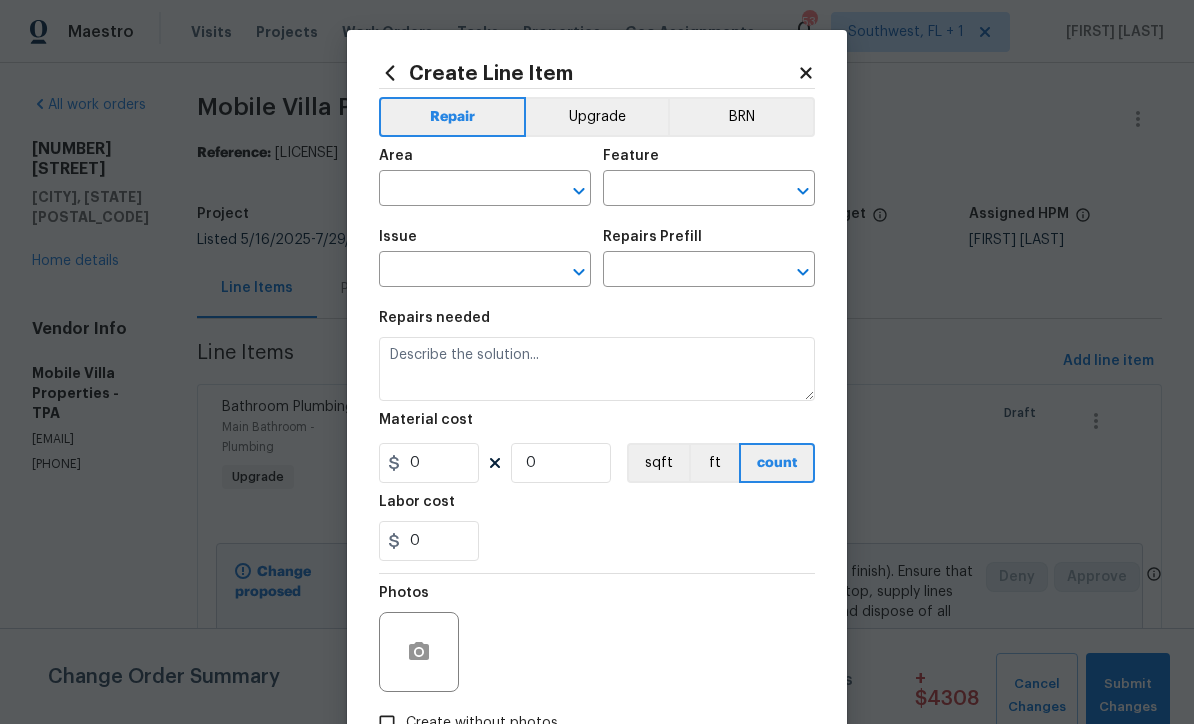 click at bounding box center (457, 190) 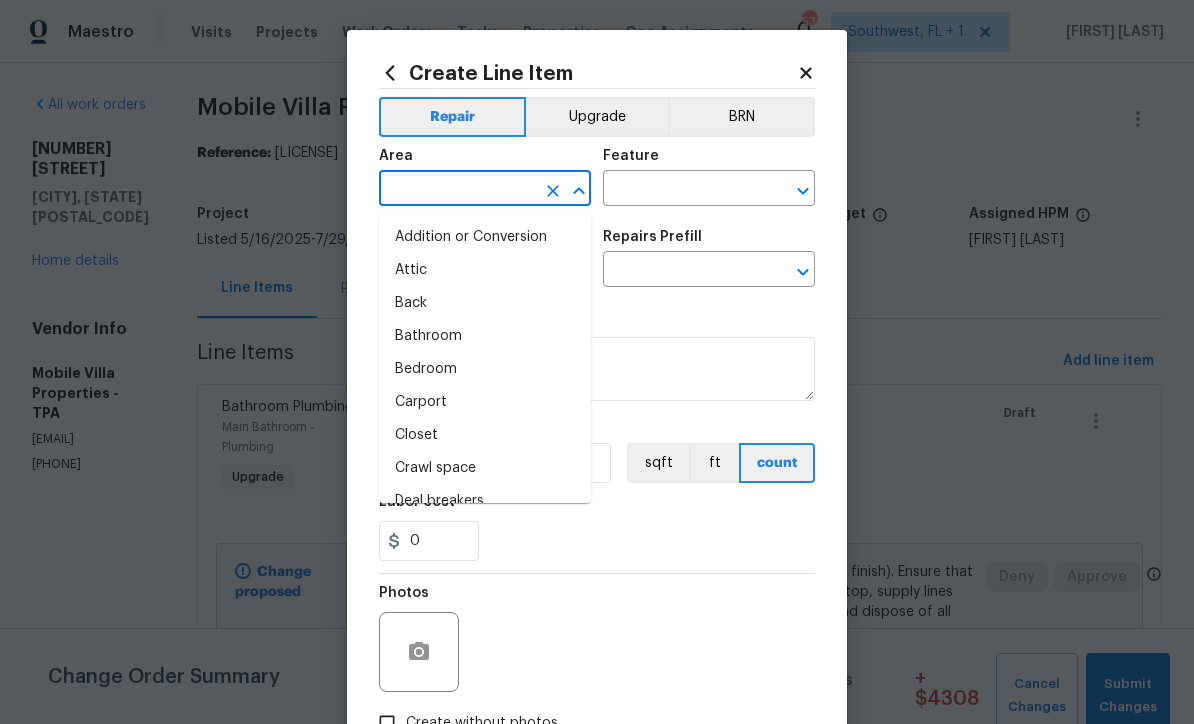 scroll, scrollTop: 0, scrollLeft: 0, axis: both 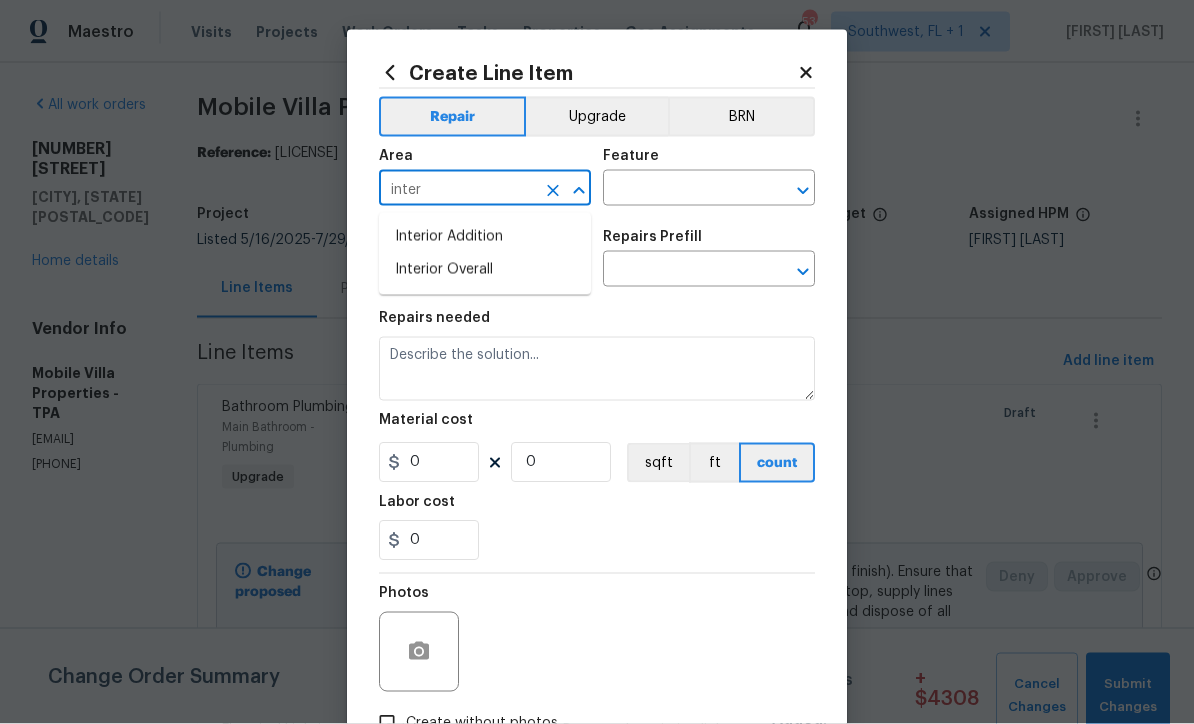 click on "Interior Overall" at bounding box center [485, 270] 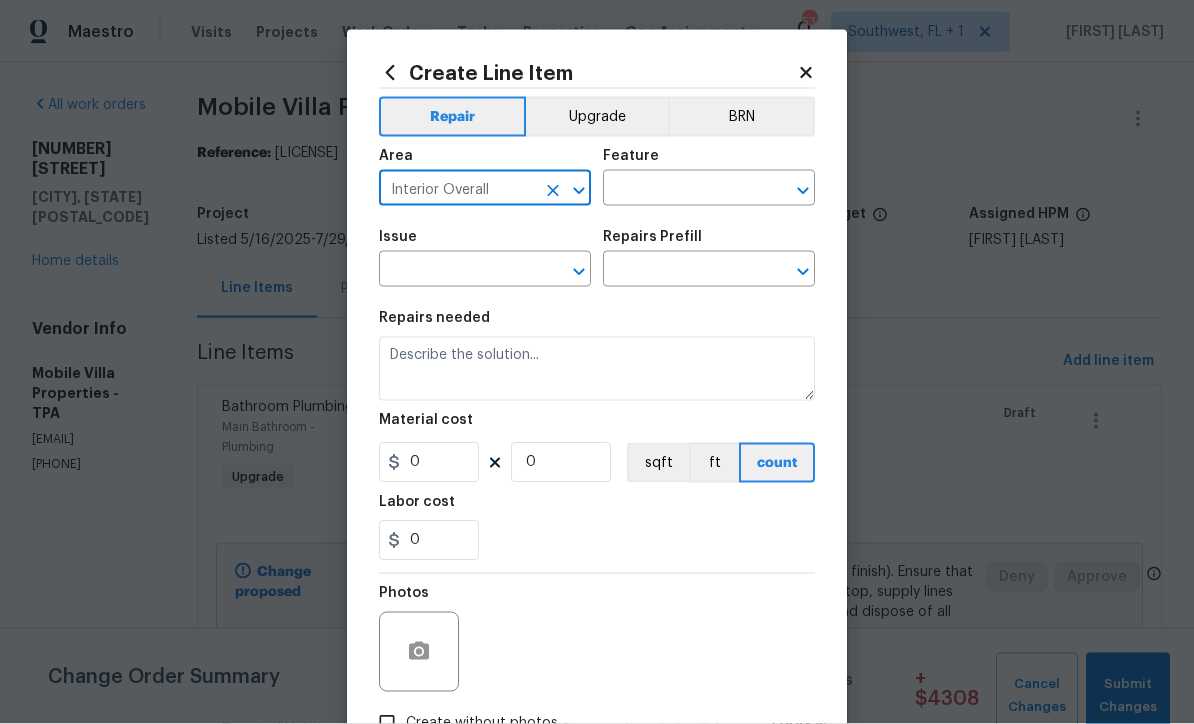click at bounding box center [681, 190] 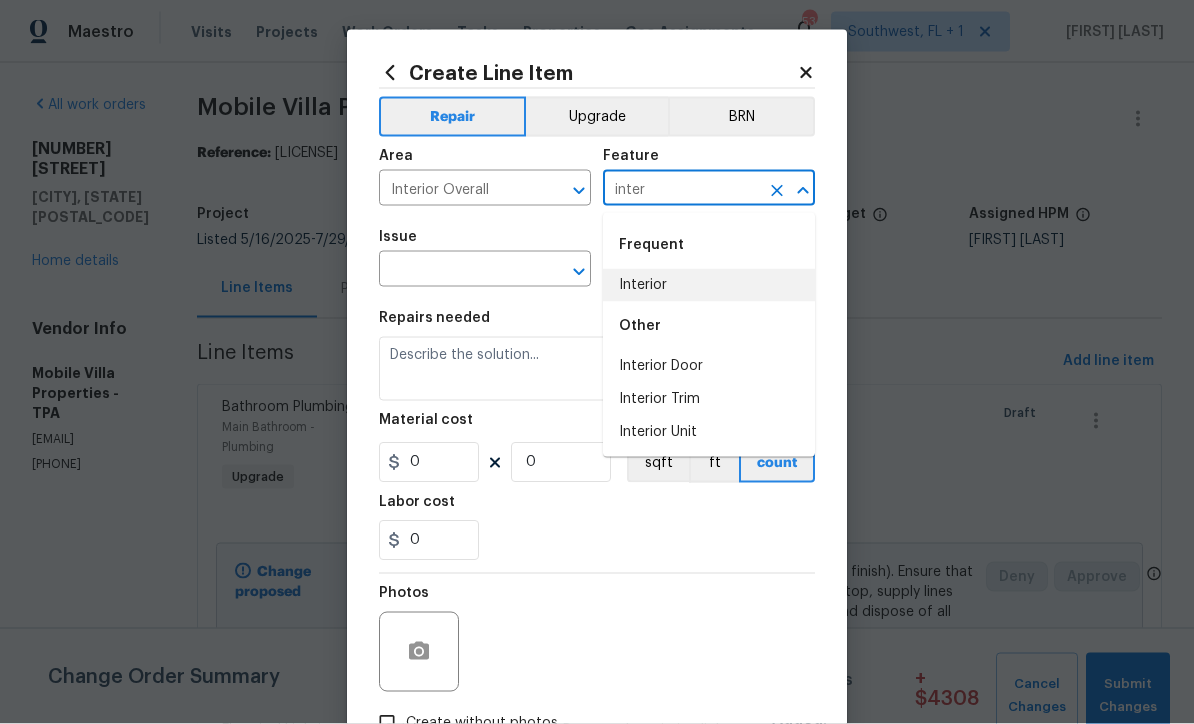 click on "Interior" at bounding box center (709, 285) 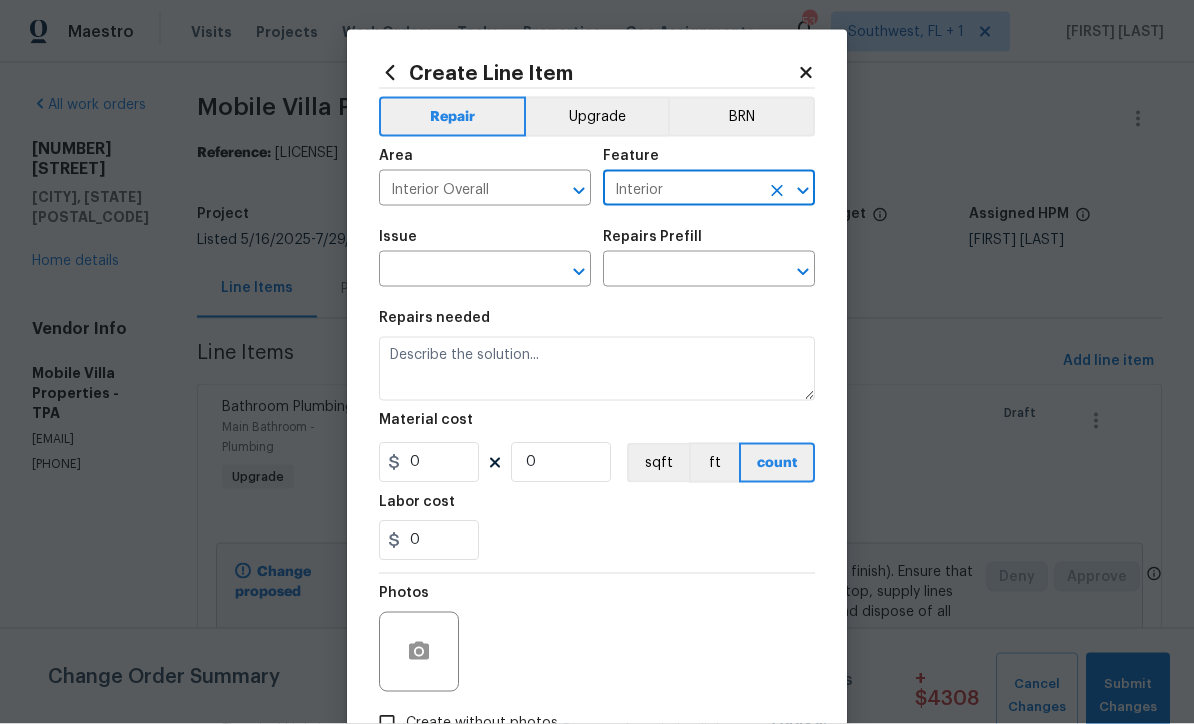 click 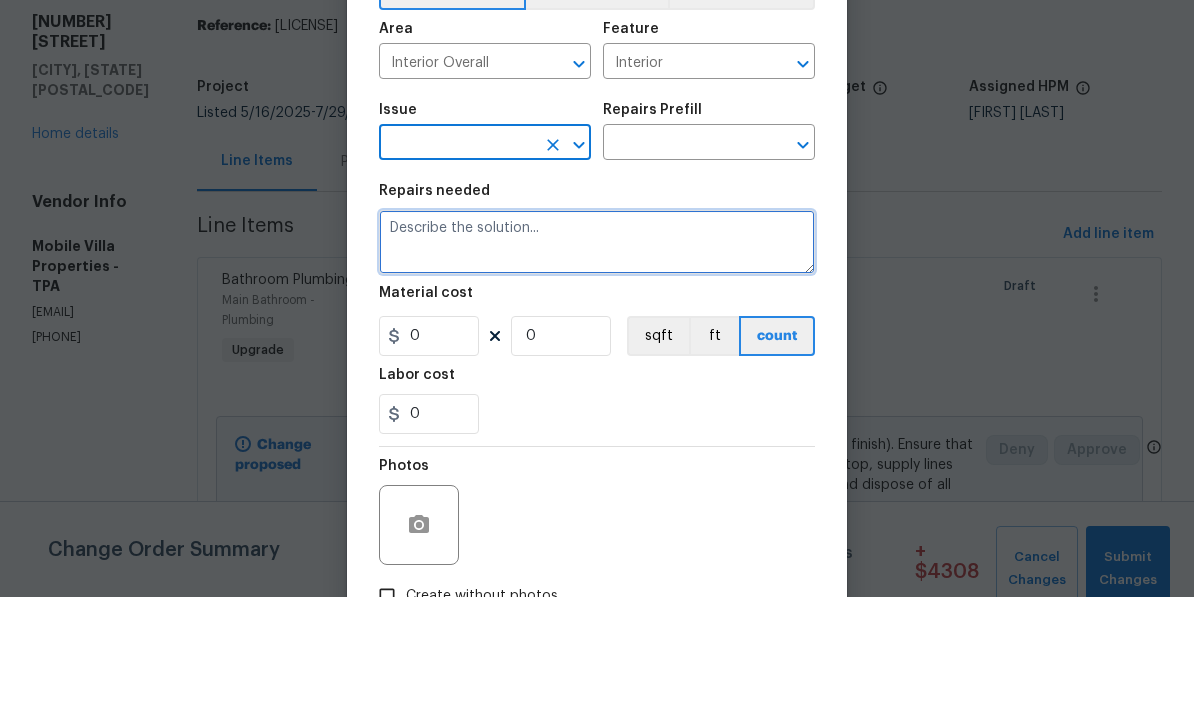 click at bounding box center (597, 369) 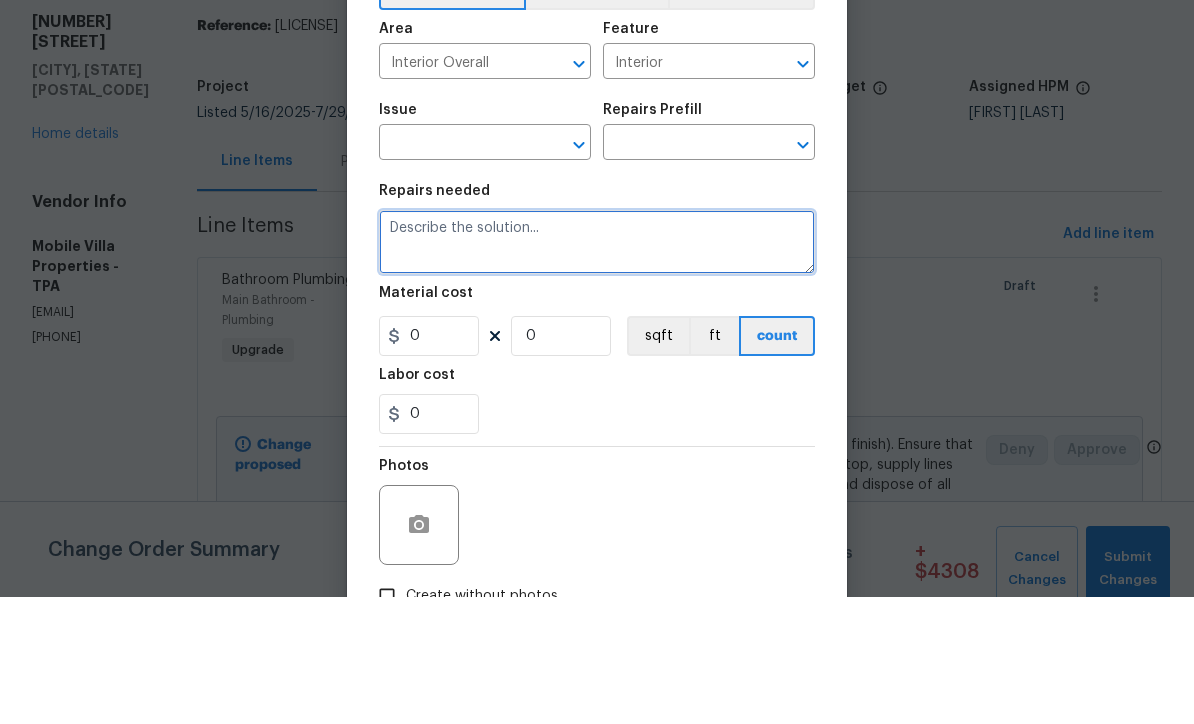 paste on "Replace smoke detector batteries	1	$40.00	$40.00
Trash removal	1	$400.00	$400.00
Touch up clean	1	$175.00	$175.00
Family Room	Front window needs new balancers in middle window	1	$175.00	$175.00
Remove broken vinyl blinds (2)	2	$20.00	$40.00
Kitchen	Replace 2 outlets with GFCI	2	$45.00	$90.00
Prep, sand mask and paint kitchen cabinets 16 boxes	1	$1,600.00	$1,600.00
Install new aerator on kitchen sink (missing)	1	$45.00	$45.00
Remove and replace backsplash with white subway tile	1	$975.00	$975.00
Install new pulls	26	$6.00	$156.00
Living Room	Sliding glass door track cleaning	1	$95.00	$95.00
Remove 9' vinyl blinds (broken)	1	$20.00	$20.00
Laundry room	Remove white vinyl blinds	1	$20.00	$20.00
Clean window tracks (hard to operate)	1	$45.00	$45.00
Utility sink covered in paint - replace	1	$295.00	$295.00
Primary	Repair upper striker plate (door does not shut)	1	$25.00	$25.00
Primary bath	Right sink not draining well - draino 	1	$45.00	$45.00
Install new granite counter top w/ 2 sinks and makeup area	1	$875.00..." 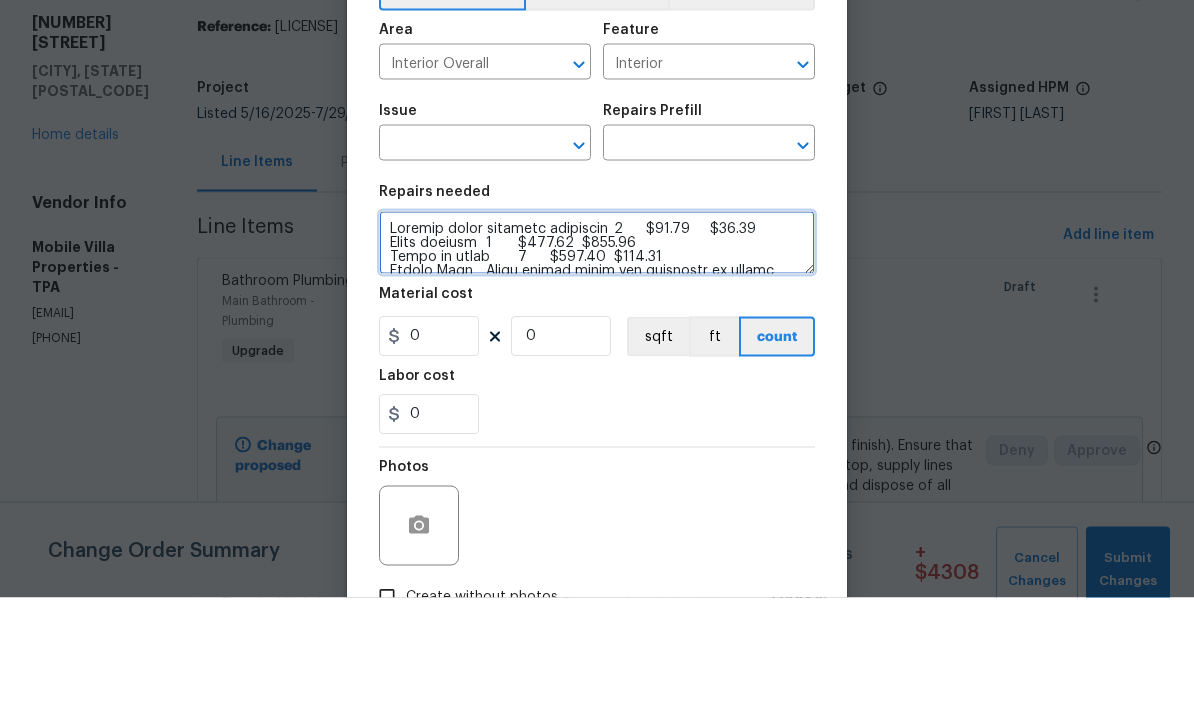 scroll, scrollTop: 0, scrollLeft: 0, axis: both 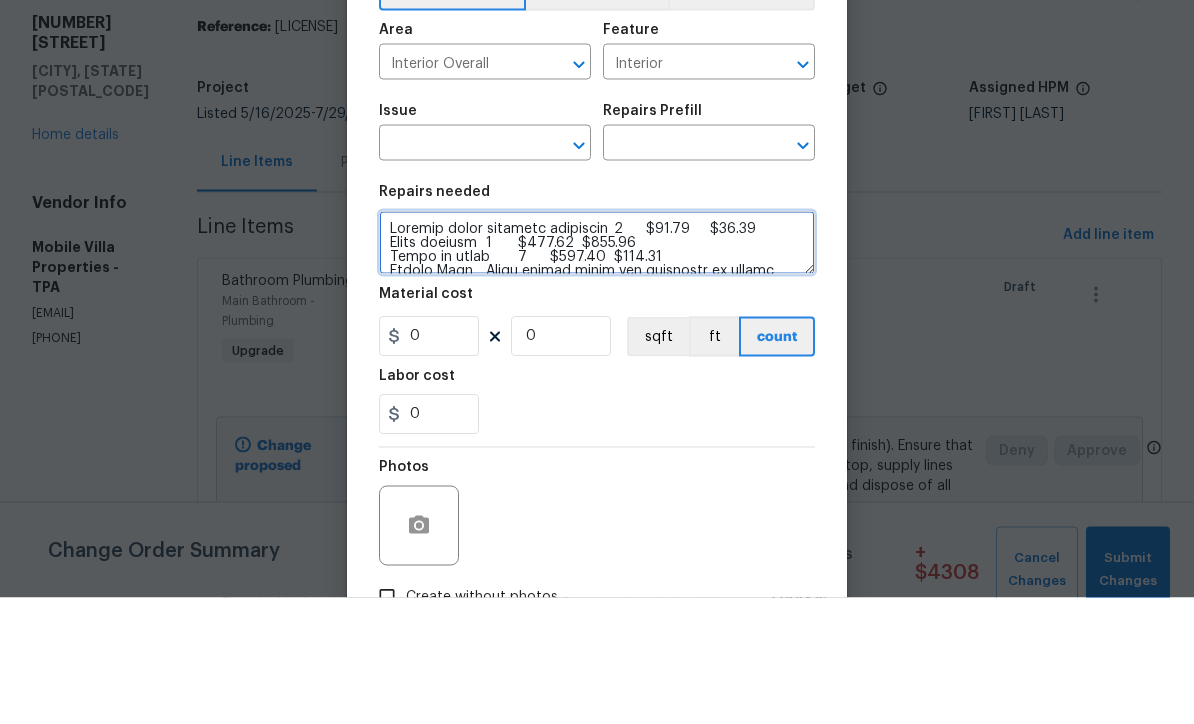 click at bounding box center [597, 369] 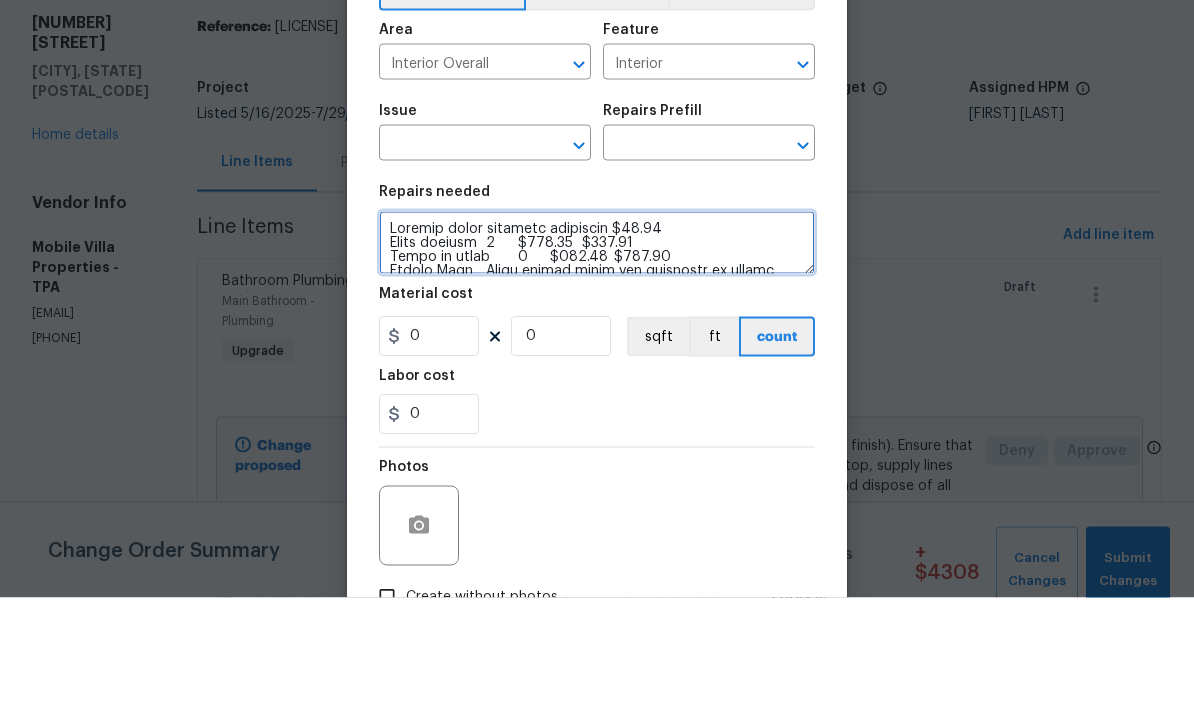 click at bounding box center [597, 369] 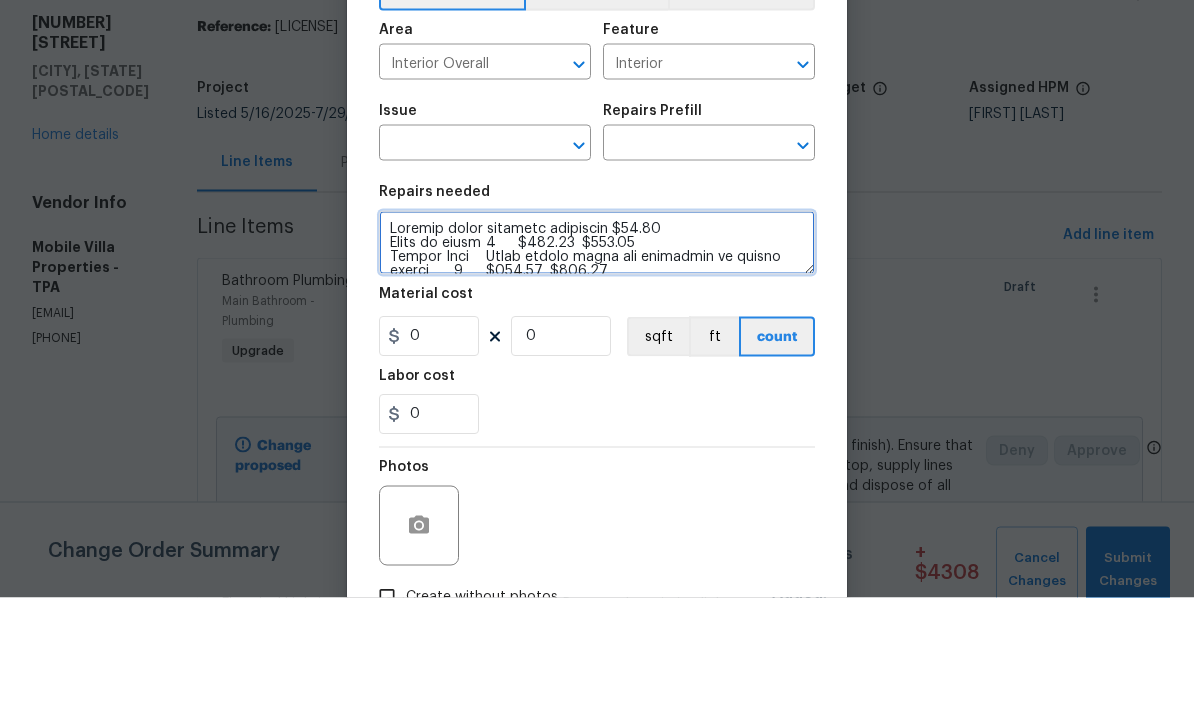 click at bounding box center (597, 369) 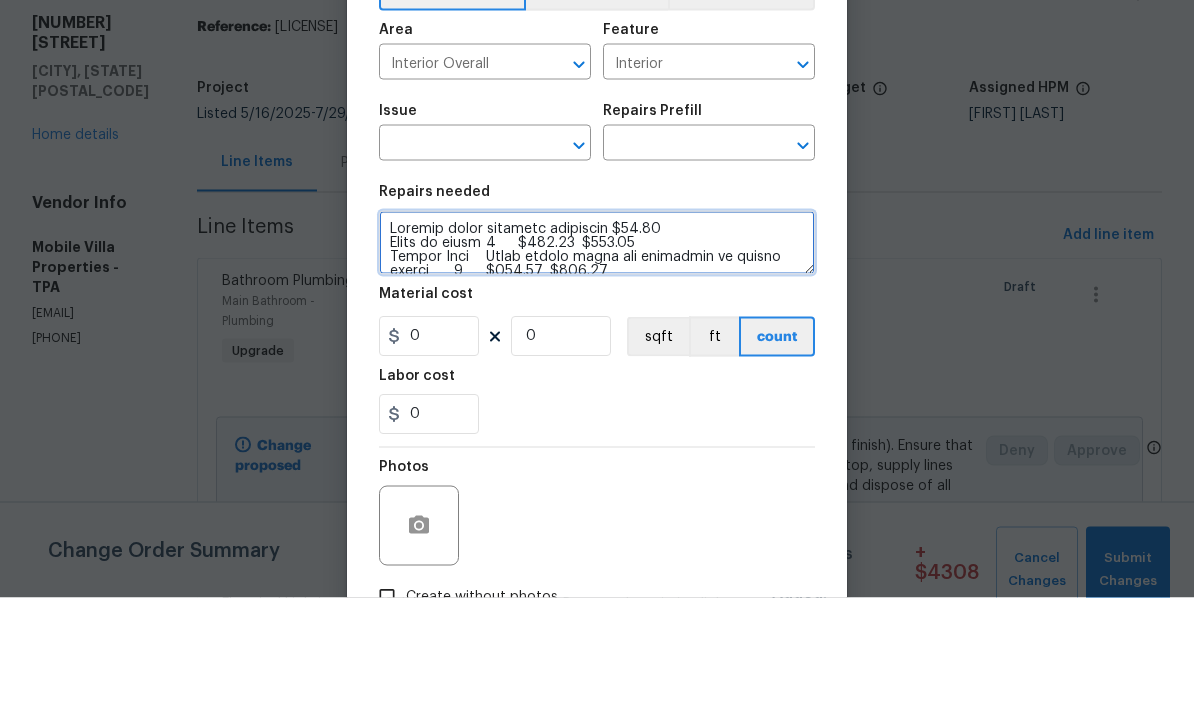 scroll, scrollTop: 0, scrollLeft: 0, axis: both 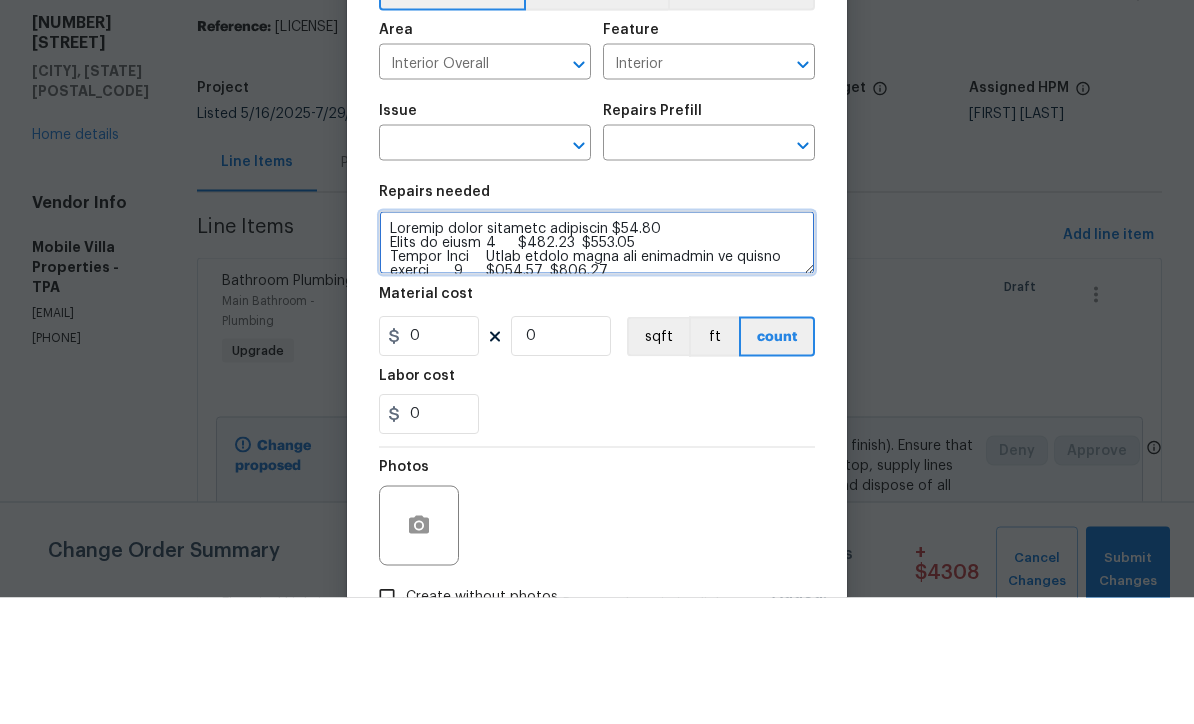 click at bounding box center [597, 369] 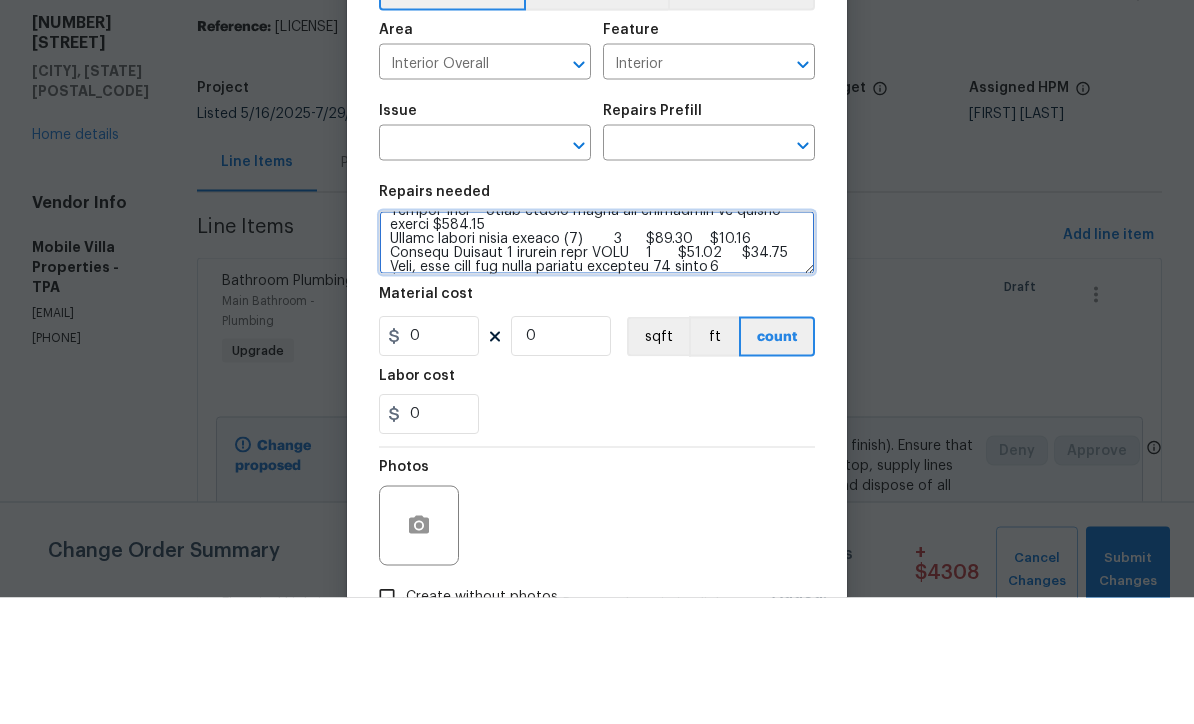 scroll, scrollTop: 40, scrollLeft: 0, axis: vertical 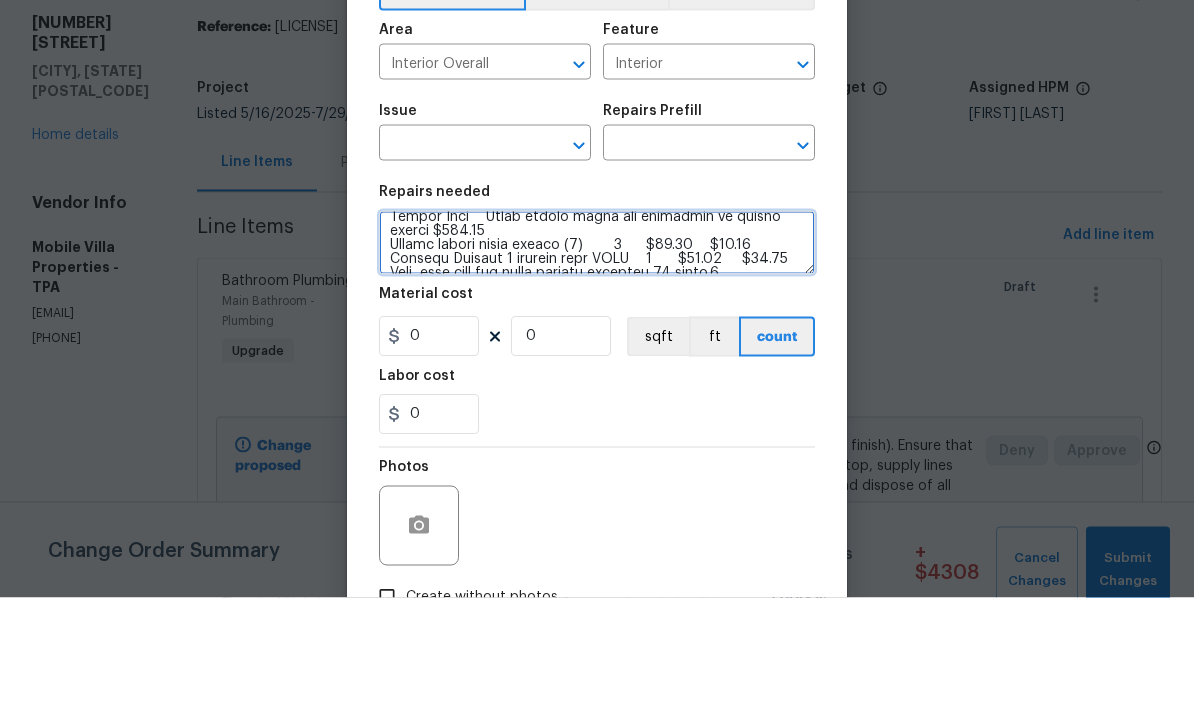 click at bounding box center (597, 369) 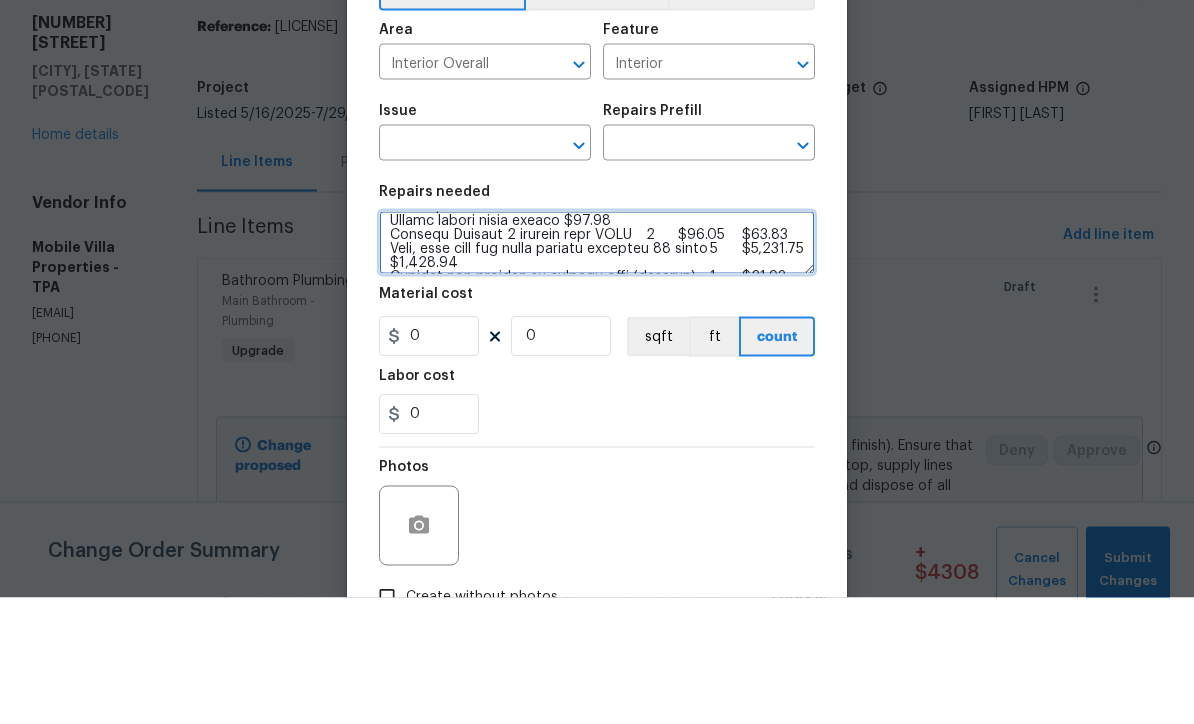 scroll, scrollTop: 63, scrollLeft: 0, axis: vertical 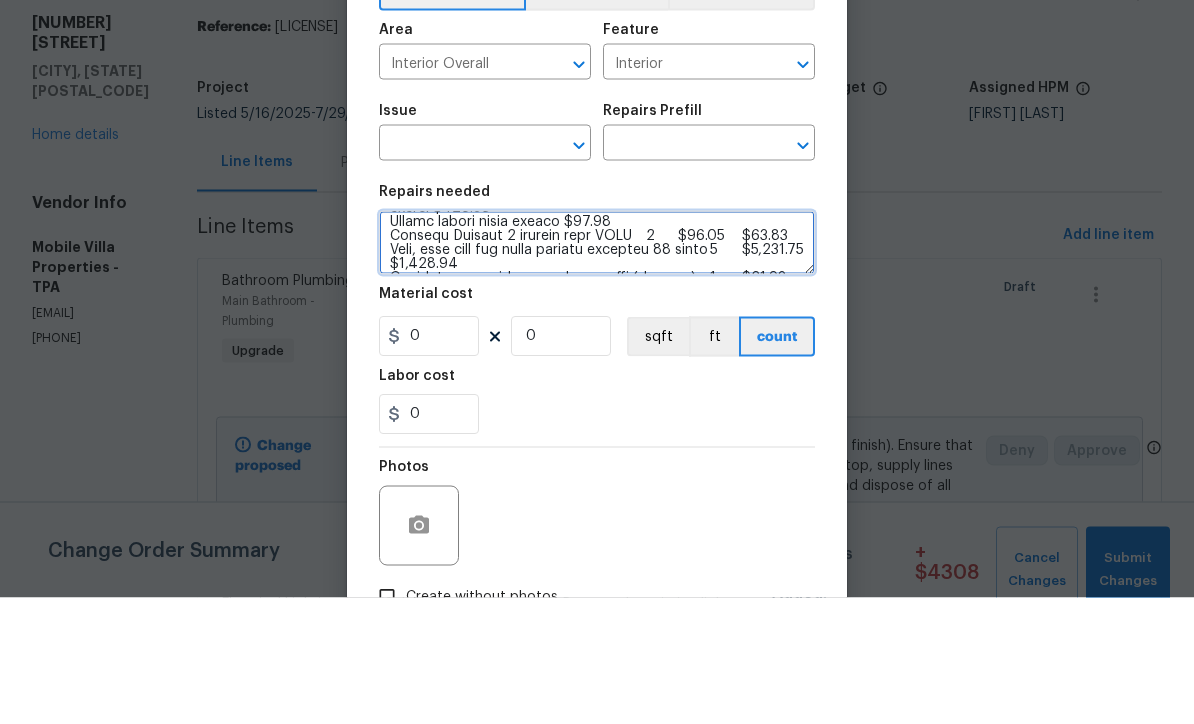 click at bounding box center (597, 369) 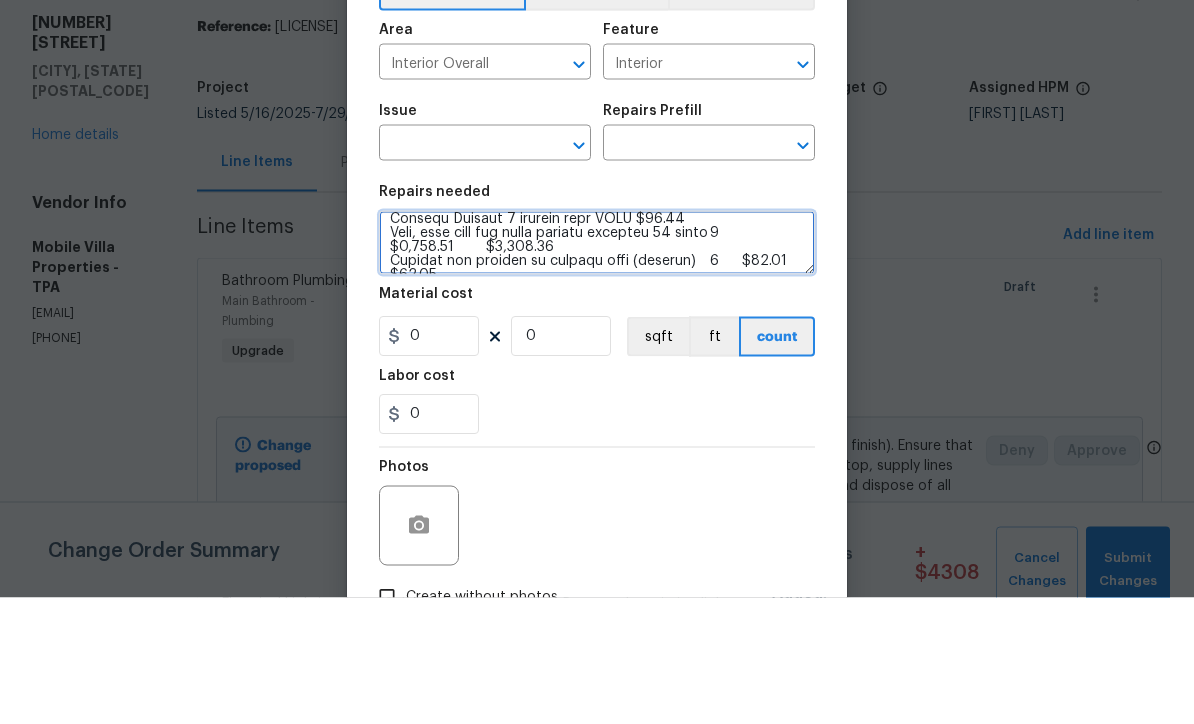 scroll, scrollTop: 79, scrollLeft: 0, axis: vertical 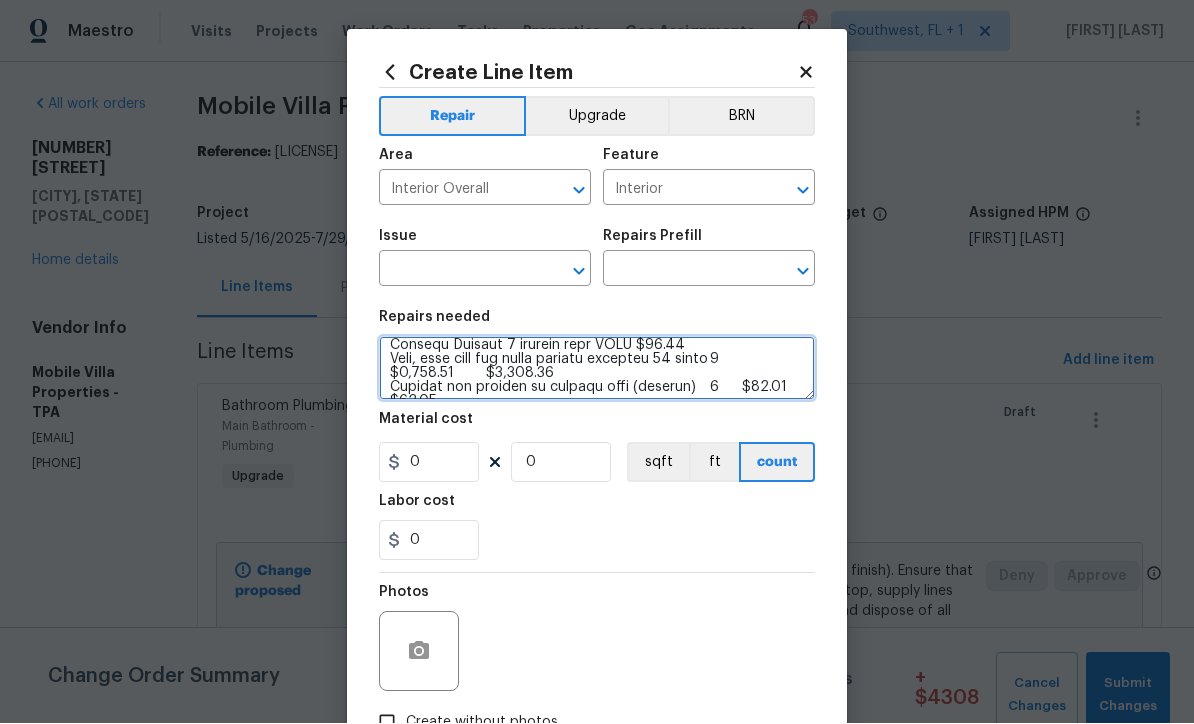 click at bounding box center [597, 369] 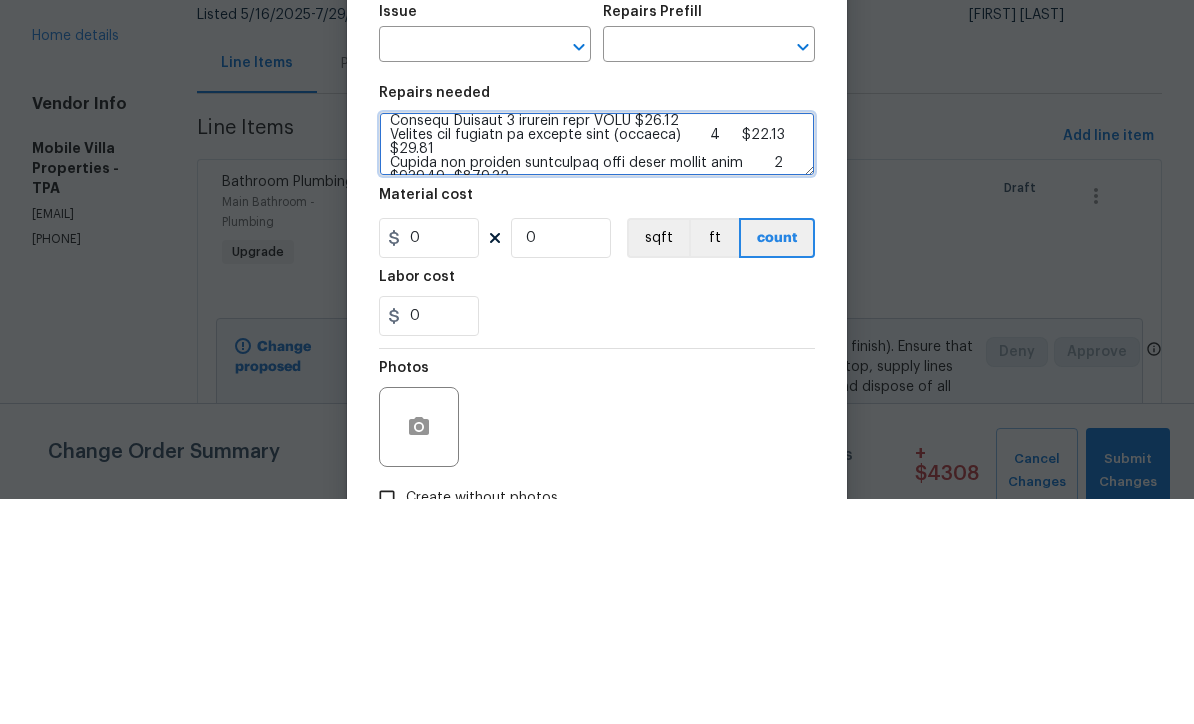 click at bounding box center [597, 369] 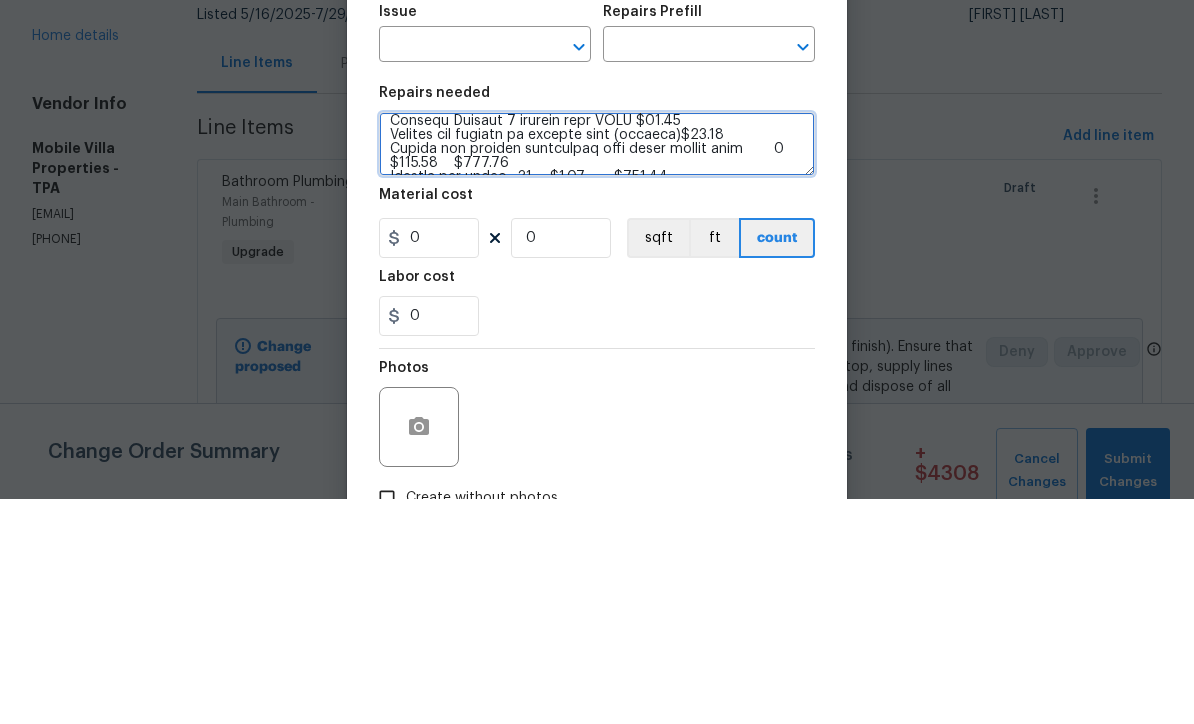 click at bounding box center (597, 369) 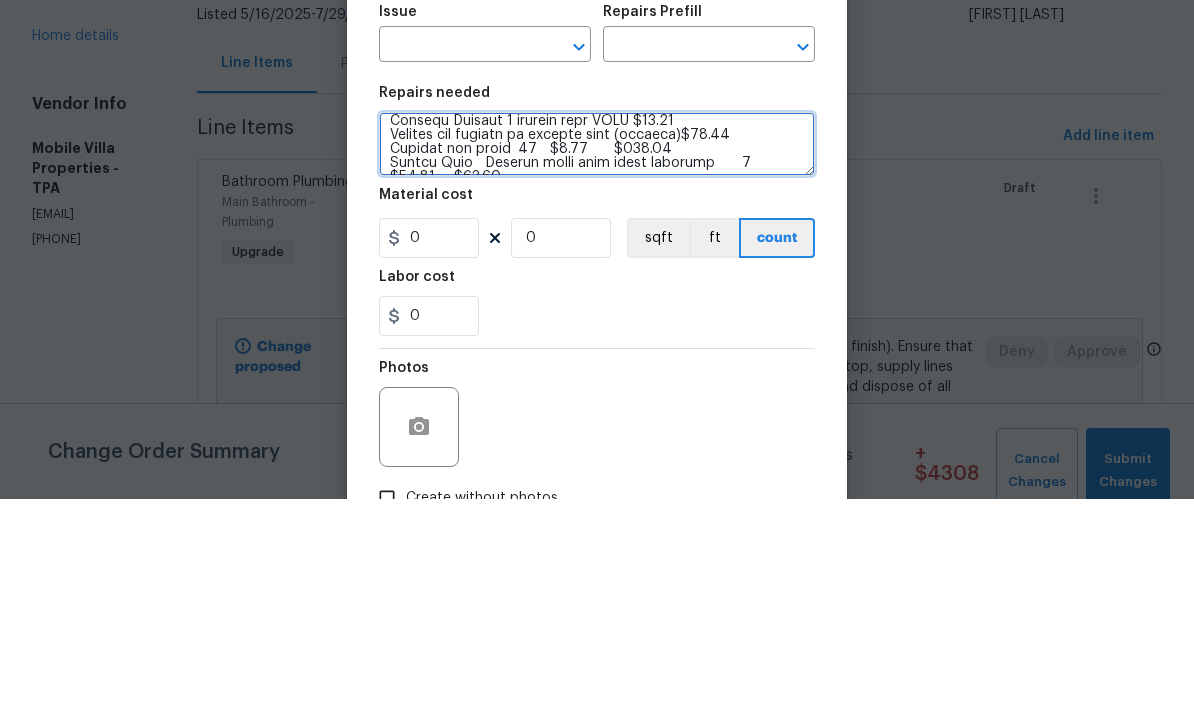 click at bounding box center (597, 369) 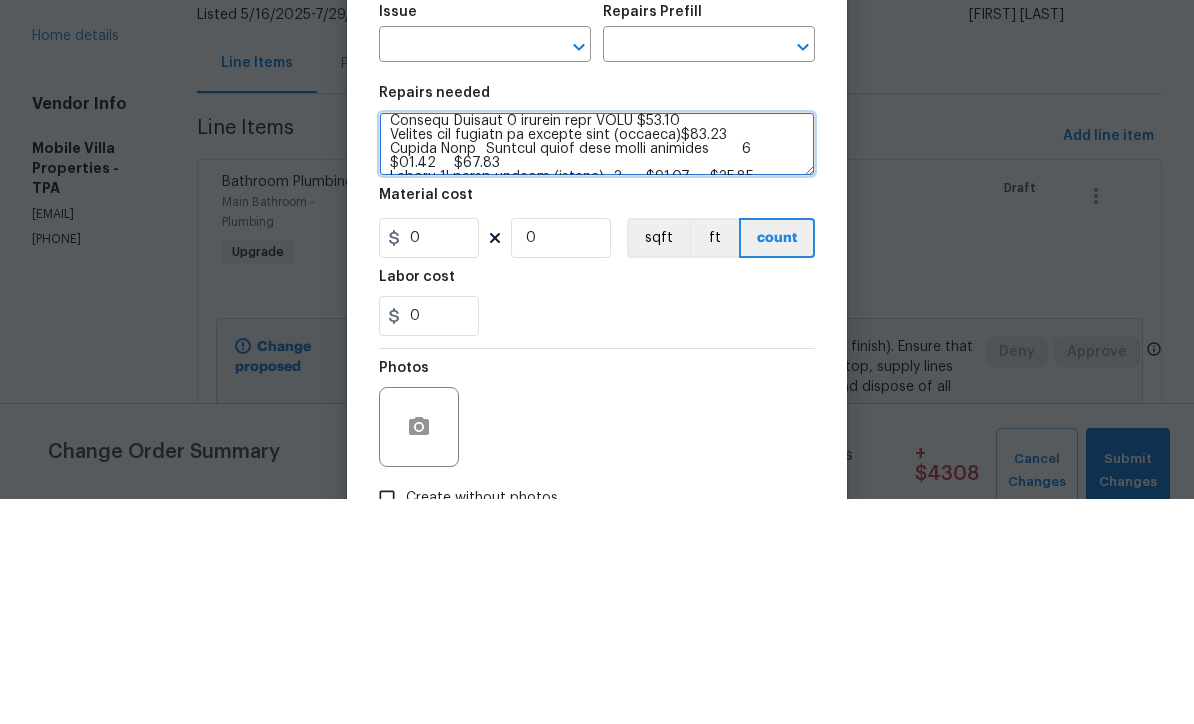 click at bounding box center [597, 369] 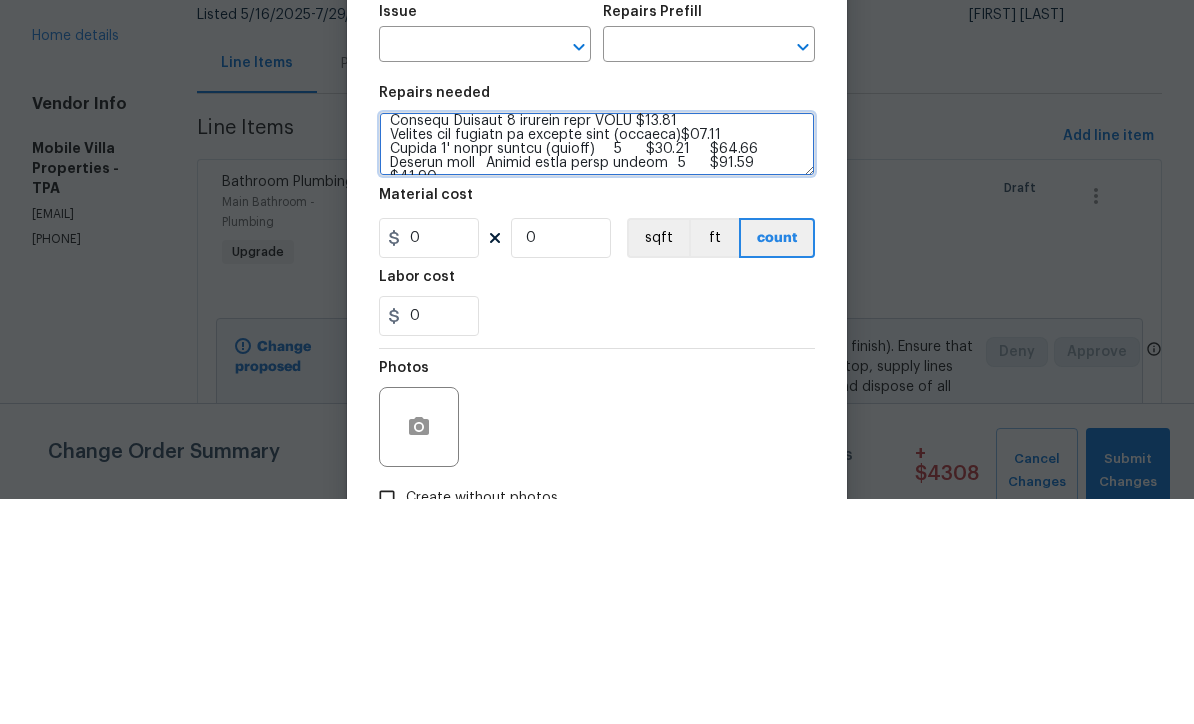 click at bounding box center (597, 369) 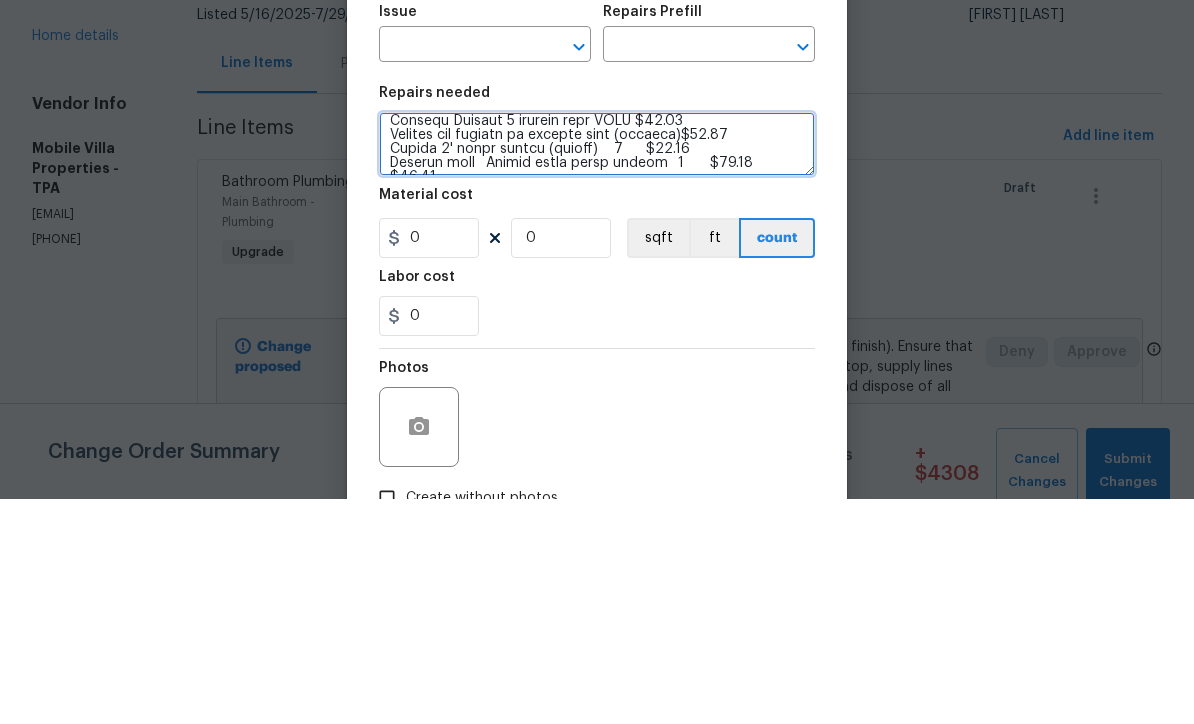 click at bounding box center [597, 369] 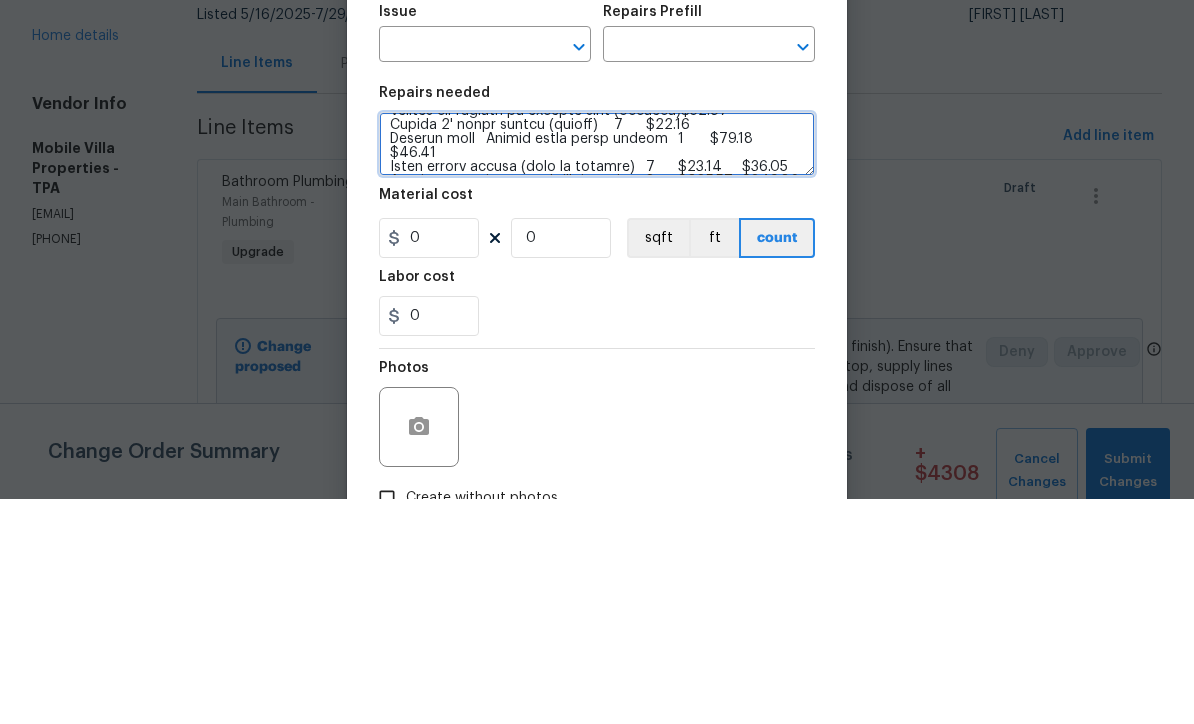 click at bounding box center [597, 369] 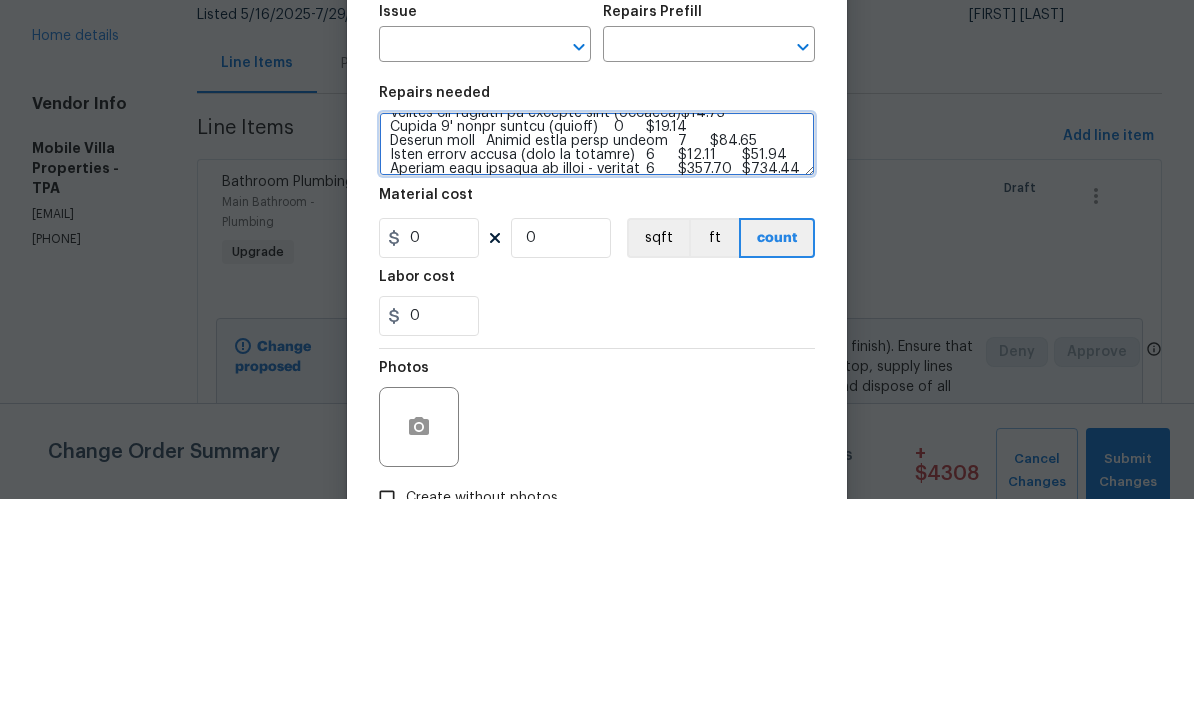 click at bounding box center (597, 369) 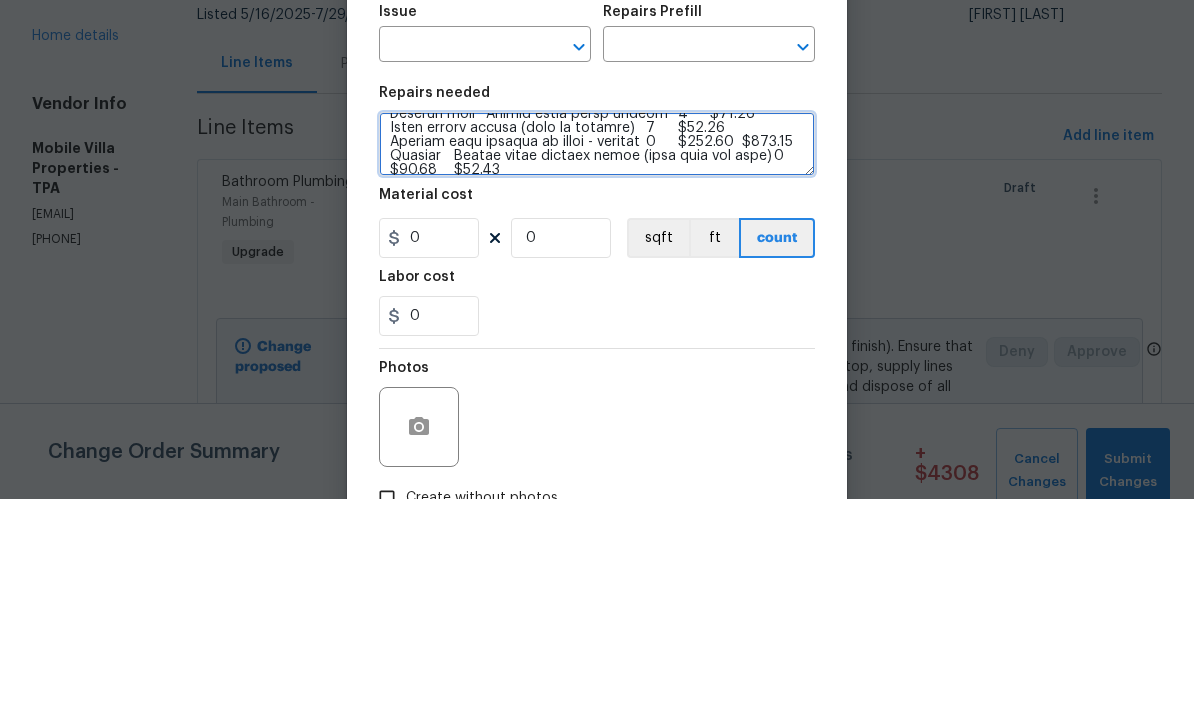 scroll, scrollTop: 126, scrollLeft: 0, axis: vertical 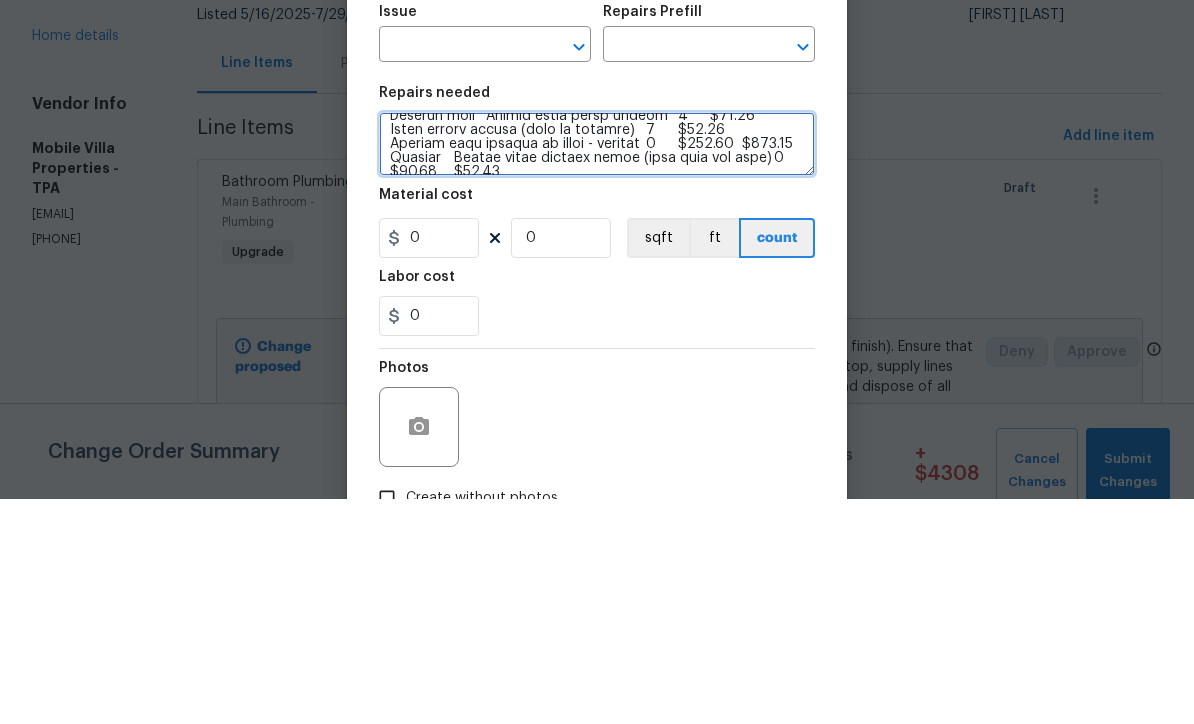 click at bounding box center (597, 369) 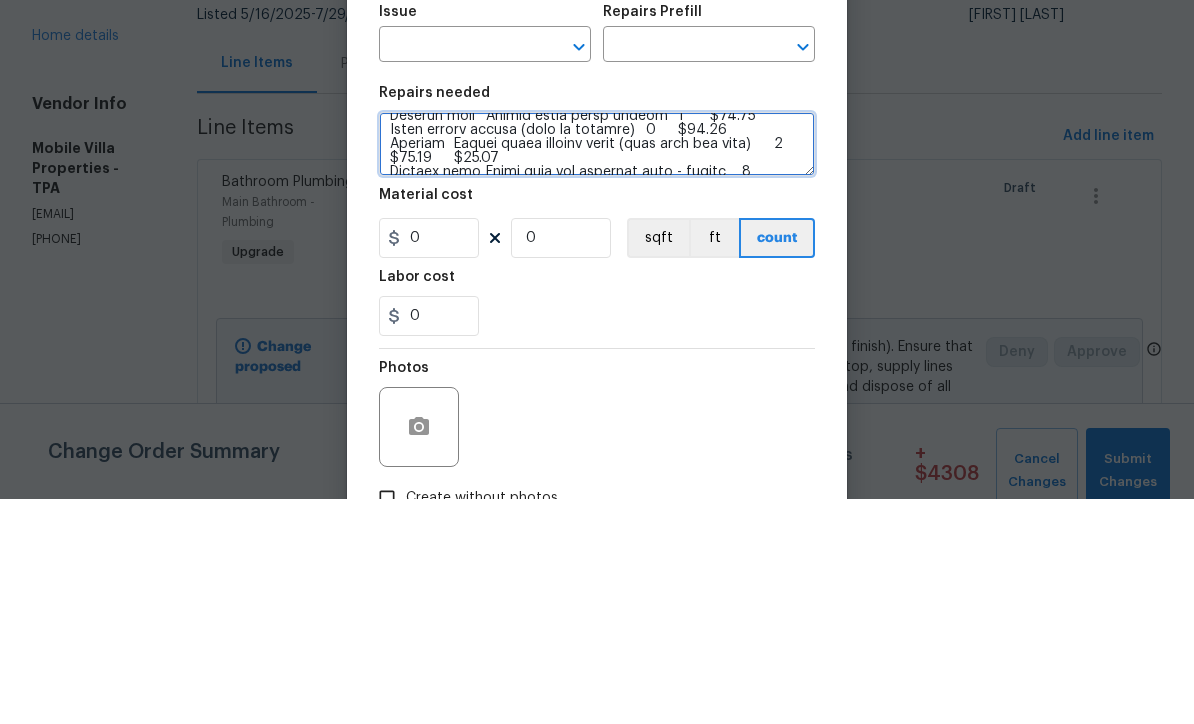click at bounding box center (597, 369) 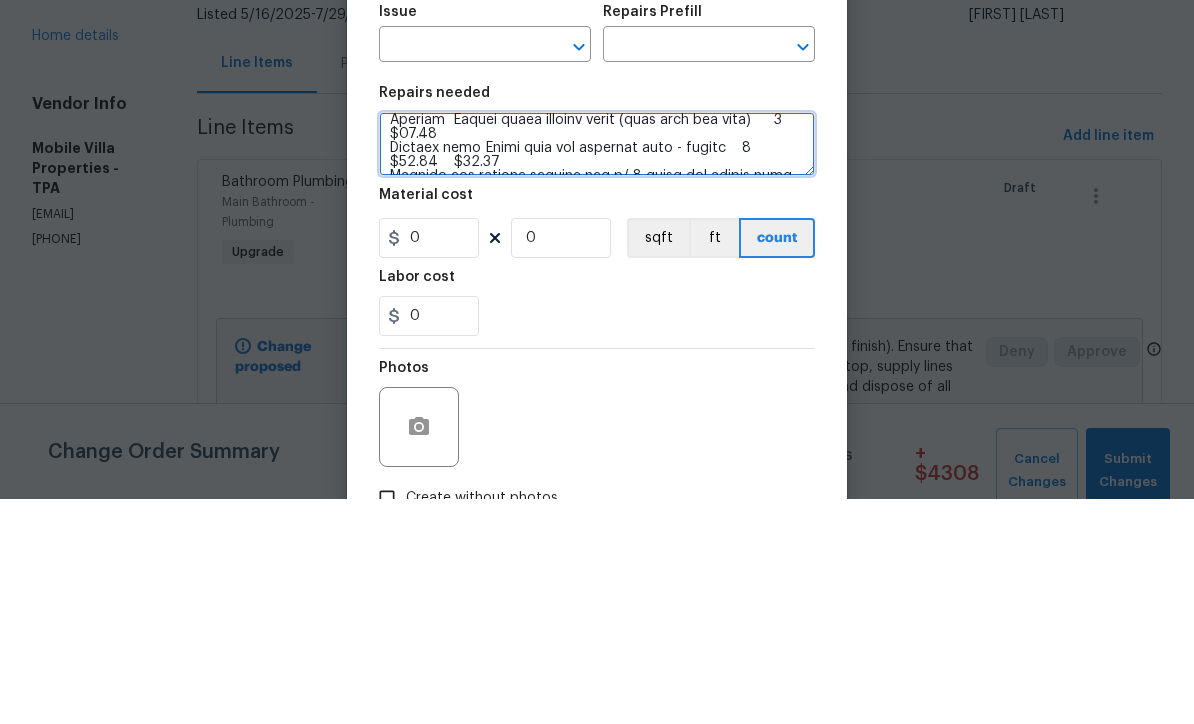 scroll, scrollTop: 152, scrollLeft: 0, axis: vertical 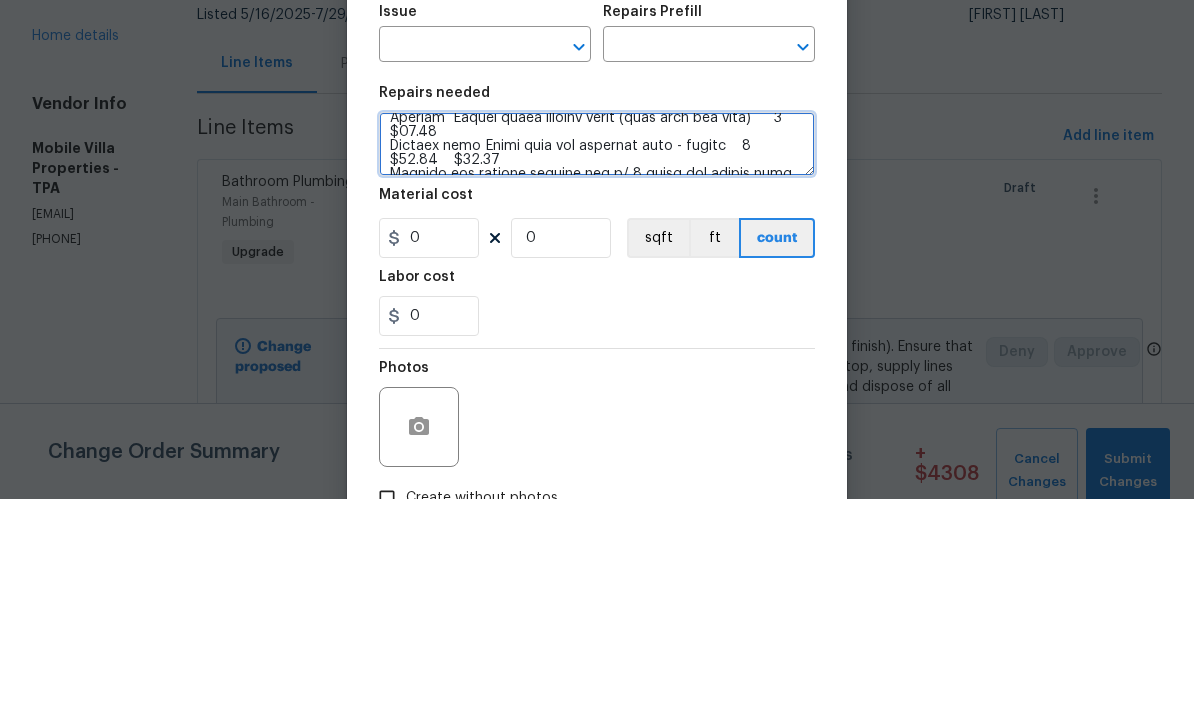 click at bounding box center (597, 369) 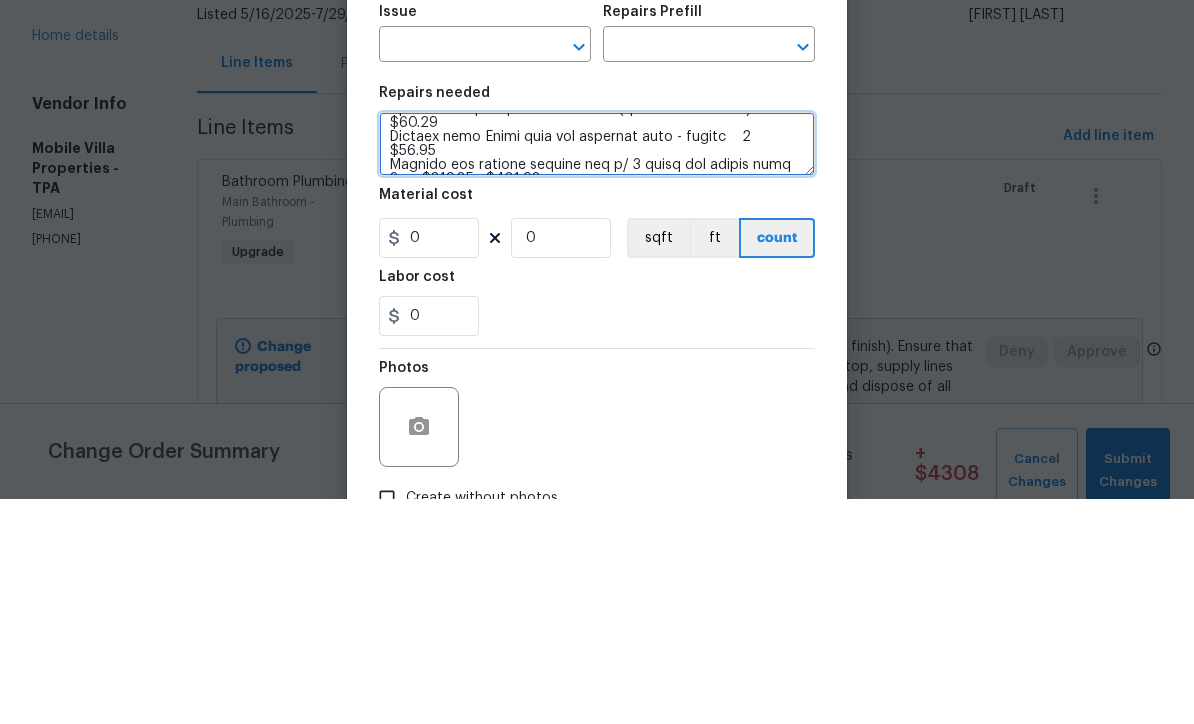 scroll, scrollTop: 159, scrollLeft: 0, axis: vertical 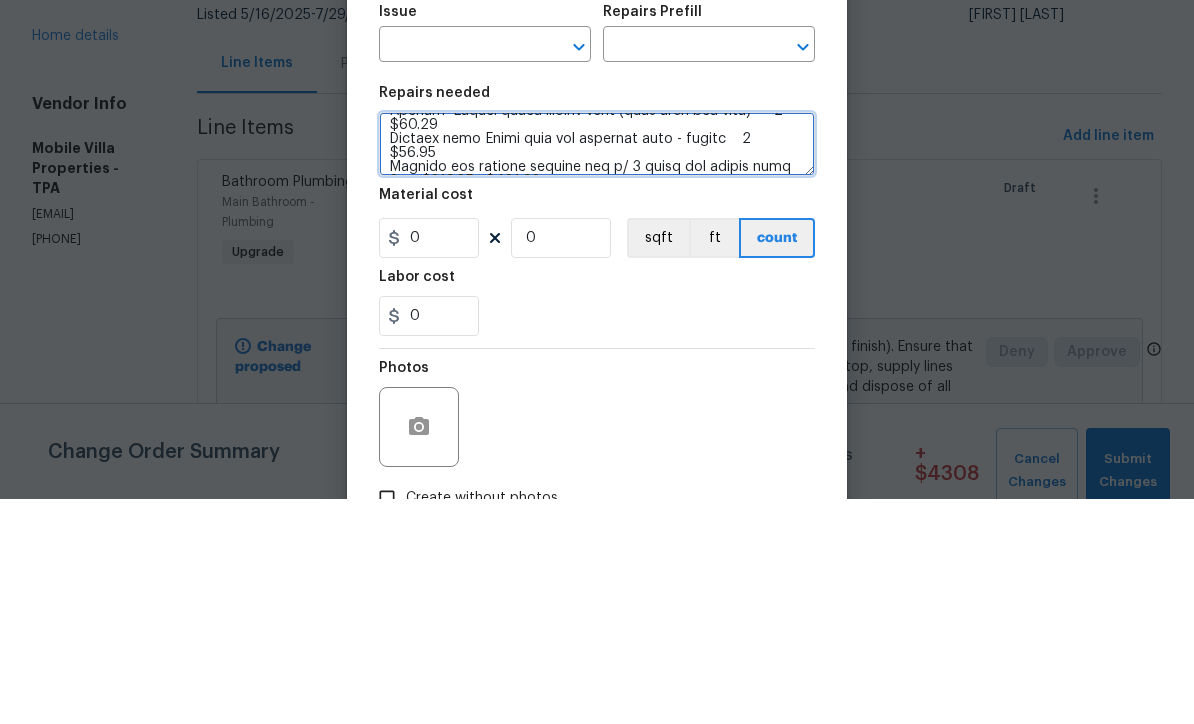 click at bounding box center [597, 369] 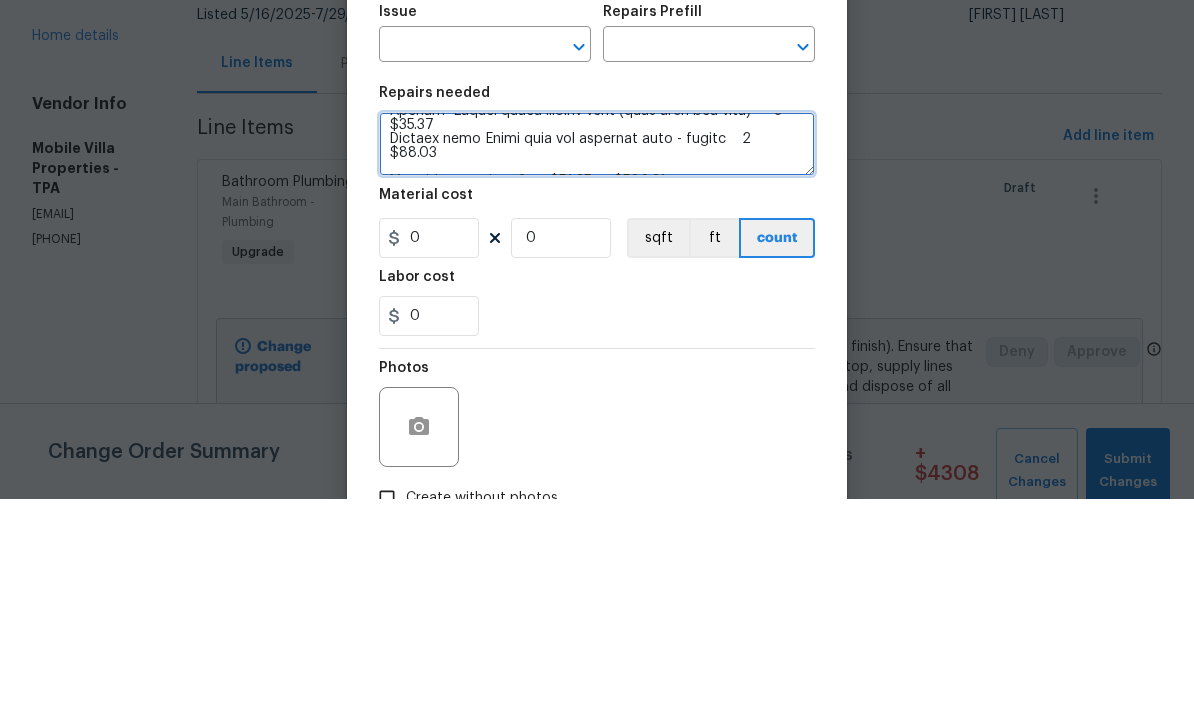 click at bounding box center (597, 369) 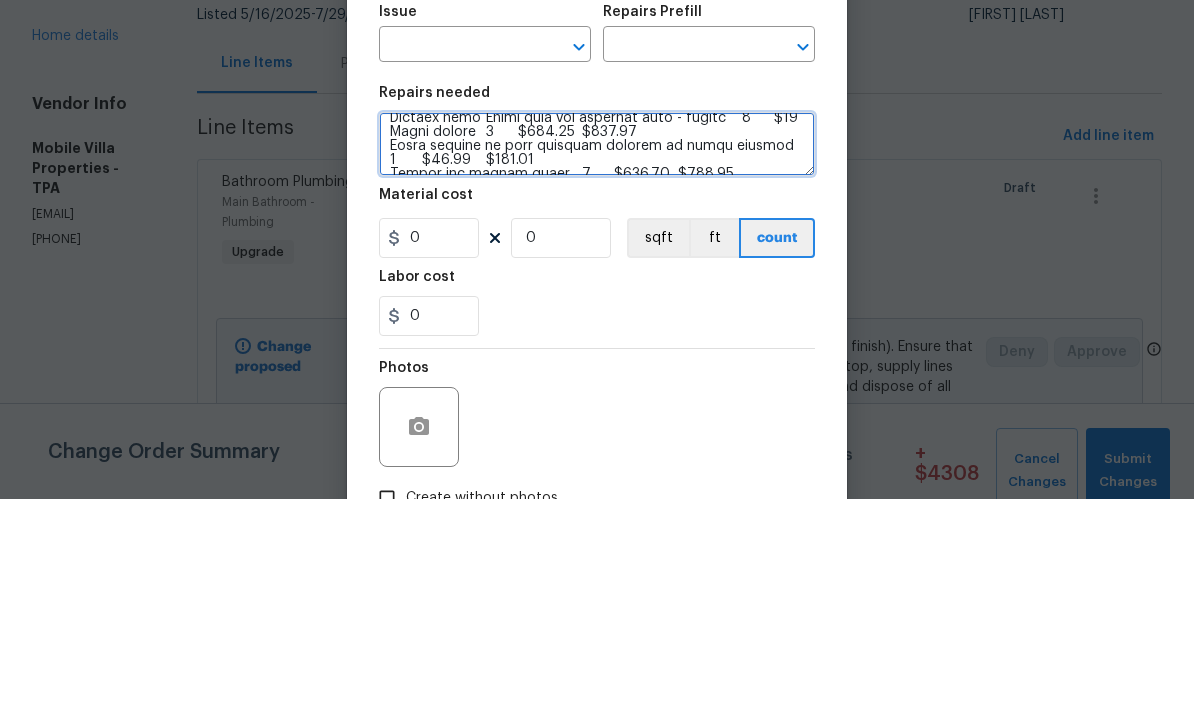 scroll, scrollTop: 179, scrollLeft: 0, axis: vertical 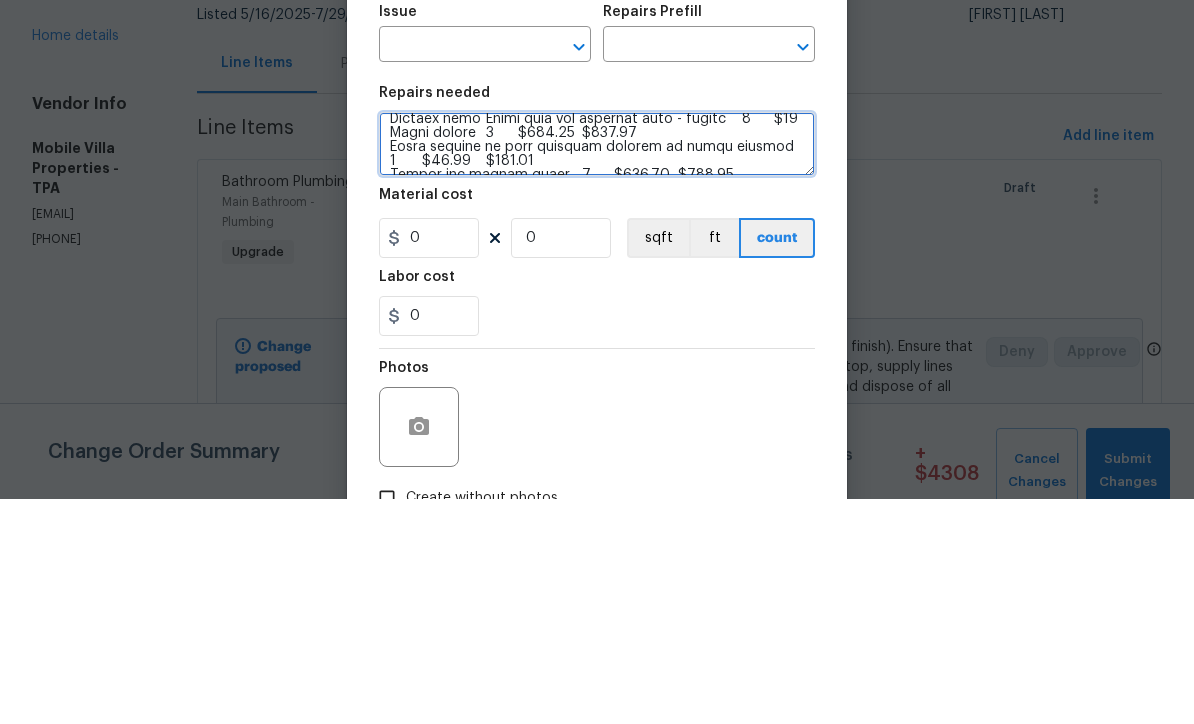 click at bounding box center [597, 369] 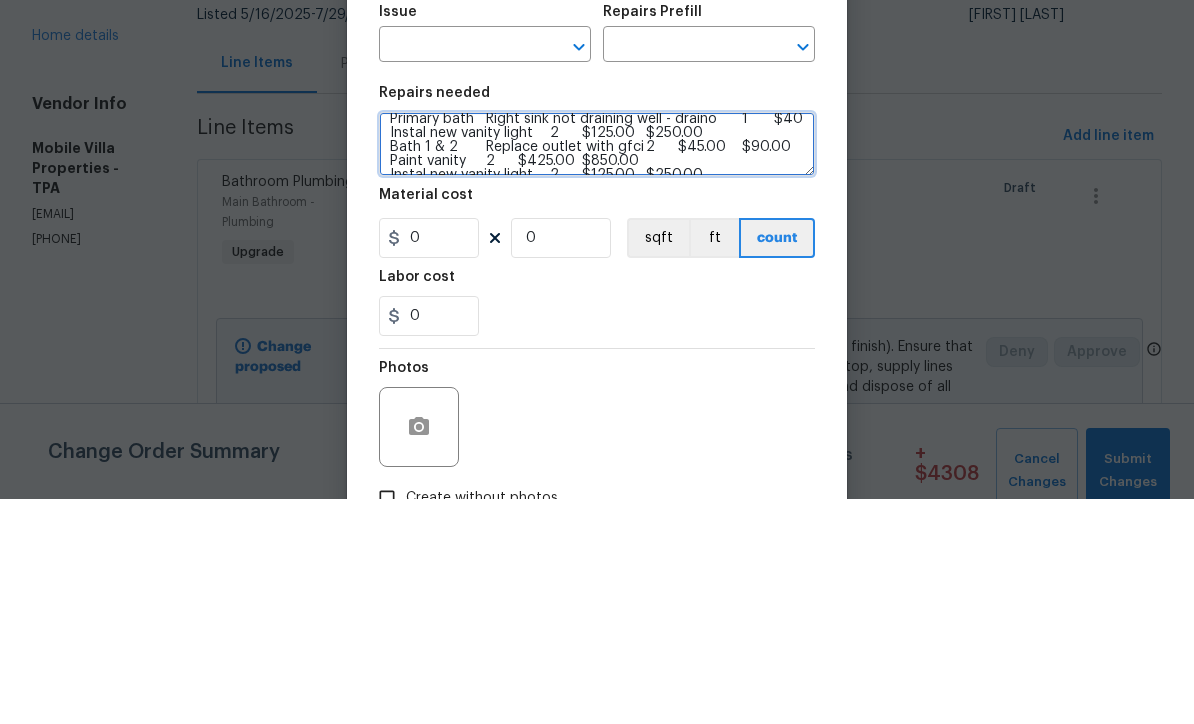scroll, scrollTop: 178, scrollLeft: 0, axis: vertical 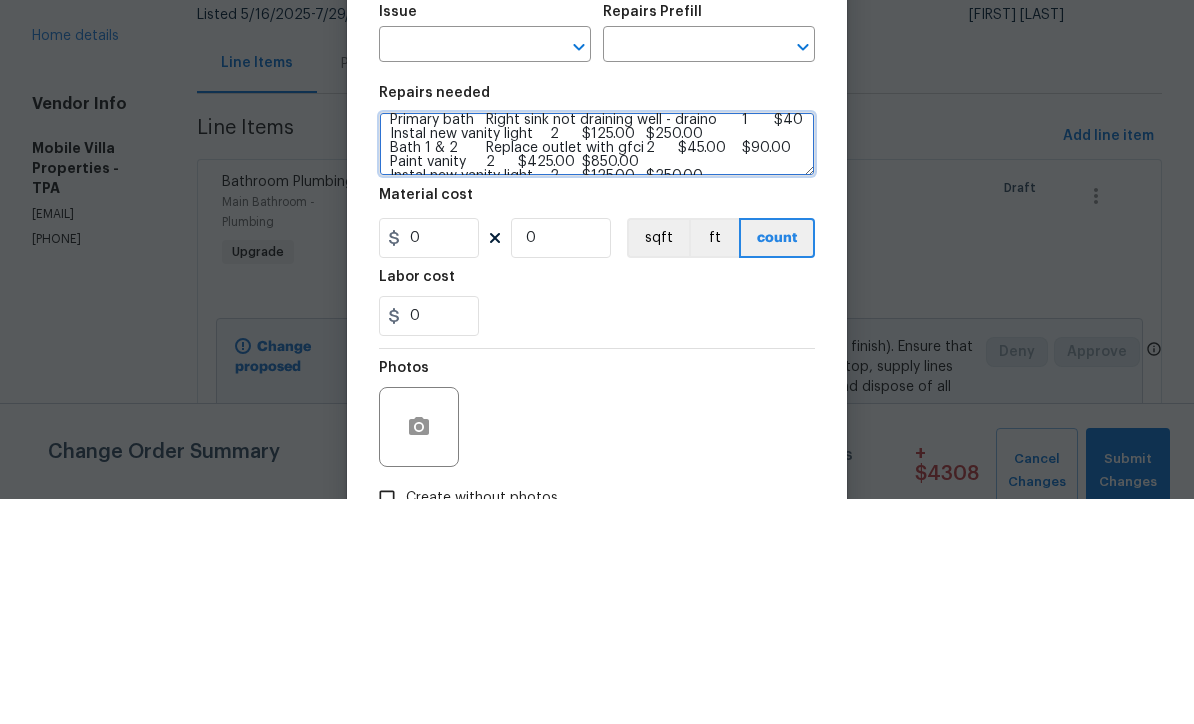 click on "Replace smoke detector batteries $40.00
Touch up clean	1	$175.00	$175.00
Family Room	Front window needs new balancers in middle window $175.00
Remove broken vinyl blinds $40.00
Kitchen	Replace 2 outlets with GFCI $90.00
Install new aerator on kitchen sink (missing)$45.00
Remove 9' vinyl blinds (broken)	1	$20.00
Laundry room	Remove white vinyl blinds	1	$20.00
Clean window tracks (hard to operate)	1	$45.00
Primary	Repair upper striker plate (door does not shut)	1	$25.00
Primary bath	Right sink not draining well - draino 	1	$40
Instal new vanity light	2	$125.00	$250.00
Bath 1 & 2	Replace outlet with gfci	2	$45.00	$90.00
Paint vanity	2	$425.00	$850.00
Instal new vanity light	2	$125.00	$250.00
Paint outside of wood medicine cabinet to match cabinet	2	$75.00	$150.00
Exterior	Spray for heavy wasp present near front door	1	$45.00	$45.00
Replace green porch light bulbs	1	$15.00	$15.00
Basic landscaping - trim palms and remove seed pods. Add mulch to front beds	1	$150.00	$150.00" at bounding box center (597, 369) 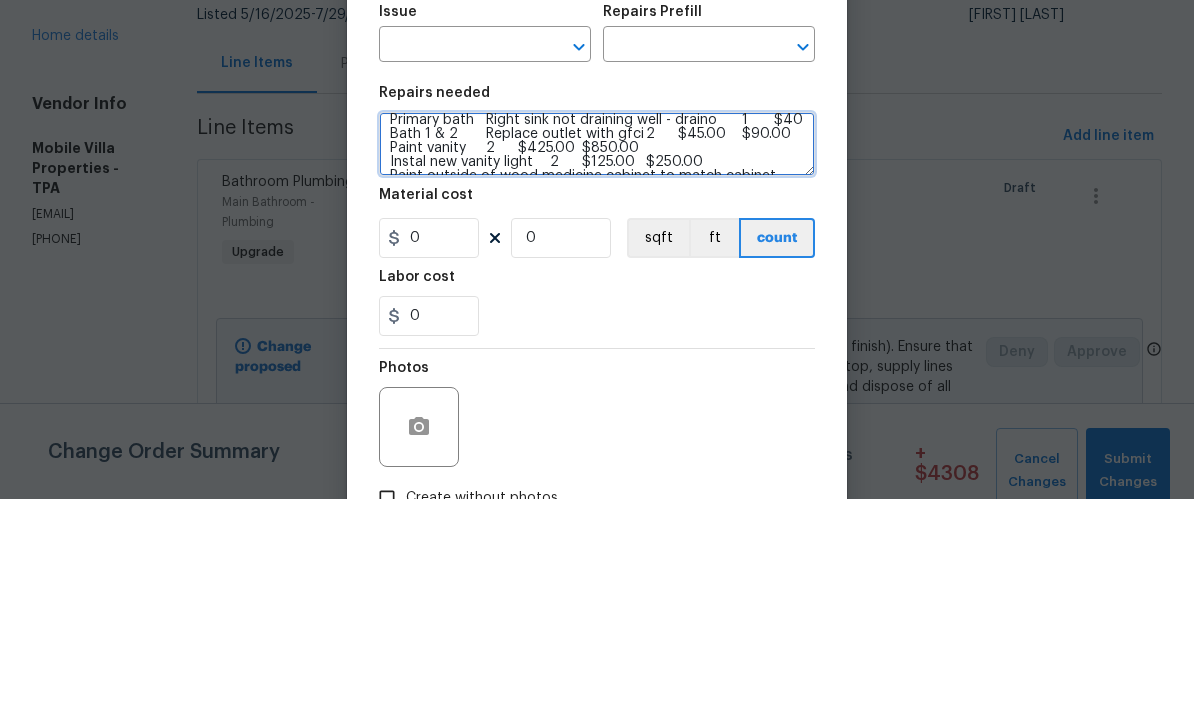 click on "Replace smoke detector batteries $40.00
Touch up clean	1	$175.00	$175.00
Family Room	Front window needs new balancers in middle window $175.00
Remove broken vinyl blinds $40.00
Kitchen	Replace 2 outlets with GFCI $90.00
Install new aerator on kitchen sink (missing)$45.00
Remove 9' vinyl blinds (broken)	1	$20.00
Laundry room	Remove white vinyl blinds	1	$20.00
Clean window tracks (hard to operate)	1	$45.00
Primary	Repair upper striker plate (door does not shut)	1	$25.00
Primary bath	Right sink not draining well - draino 	1	$40
Bath 1 & 2	Replace outlet with gfci	2	$45.00	$90.00
Paint vanity	2	$425.00	$850.00
Instal new vanity light	2	$125.00	$250.00
Paint outside of wood medicine cabinet to match cabinet	2	$75.00	$150.00
Exterior	Spray for heavy wasp present near front door	1	$45.00	$45.00
Replace green porch light bulbs	1	$15.00	$15.00
Basic landscaping - trim palms and remove seed pods. Add mulch to front beds	1	$150.00	$150.00" at bounding box center (597, 369) 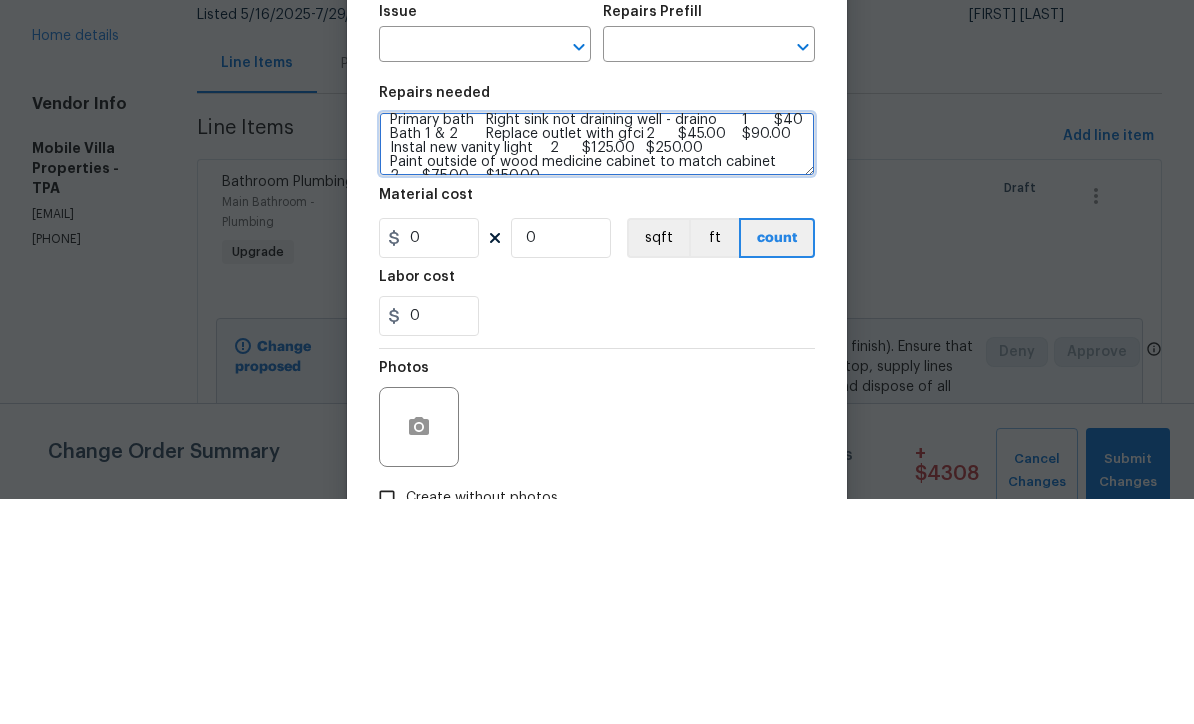 click on "Replace smoke detector batteries $40.00
Touch up clean	1	$175.00	$175.00
Family Room	Front window needs new balancers in middle window $175.00
Remove broken vinyl blinds $40.00
Kitchen	Replace 2 outlets with GFCI $90.00
Install new aerator on kitchen sink (missing)$45.00
Remove 9' vinyl blinds (broken)	1	$20.00
Laundry room	Remove white vinyl blinds	1	$20.00
Clean window tracks (hard to operate)	1	$45.00
Primary	Repair upper striker plate (door does not shut)	1	$25.00
Primary bath	Right sink not draining well - draino 	1	$40
Bath 1 & 2	Replace outlet with gfci	2	$45.00	$90.00
Instal new vanity light	2	$125.00	$250.00
Paint outside of wood medicine cabinet to match cabinet	2	$75.00	$150.00
Exterior	Spray for heavy wasp present near front door	1	$45.00	$45.00
Replace green porch light bulbs	1	$15.00	$15.00
Basic landscaping - trim palms and remove seed pods. Add mulch to front beds	1	$150.00	$150.00" at bounding box center [597, 369] 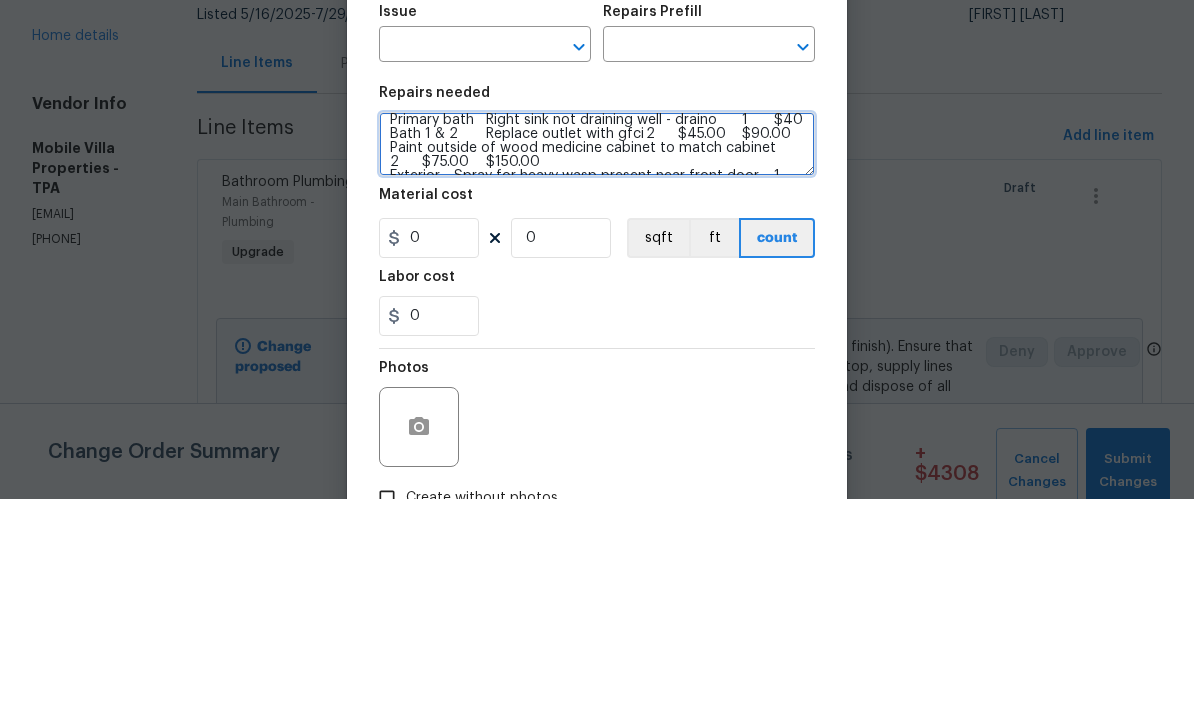 click on "Replace smoke detector batteries $40.00
Touch up clean	1	$175.00	$175.00
Family Room	Front window needs new balancers in middle window $175.00
Remove broken vinyl blinds $40.00
Kitchen	Replace 2 outlets with GFCI $90.00
Install new aerator on kitchen sink (missing)$45.00
Remove 9' vinyl blinds (broken)	1	$20.00
Laundry room	Remove white vinyl blinds	1	$20.00
Clean window tracks (hard to operate)	1	$45.00
Primary	Repair upper striker plate (door does not shut)	1	$25.00
Primary bath	Right sink not draining well - draino 	1	$40
Bath 1 & 2	Replace outlet with gfci	2	$45.00	$90.00
Paint outside of wood medicine cabinet to match cabinet	2	$75.00	$150.00
Exterior	Spray for heavy wasp present near front door	1	$45.00	$45.00
Replace green porch light bulbs	1	$15.00	$15.00
Basic landscaping - trim palms and remove seed pods. Add mulch to front beds	1	$150.00	$150.00" at bounding box center [597, 369] 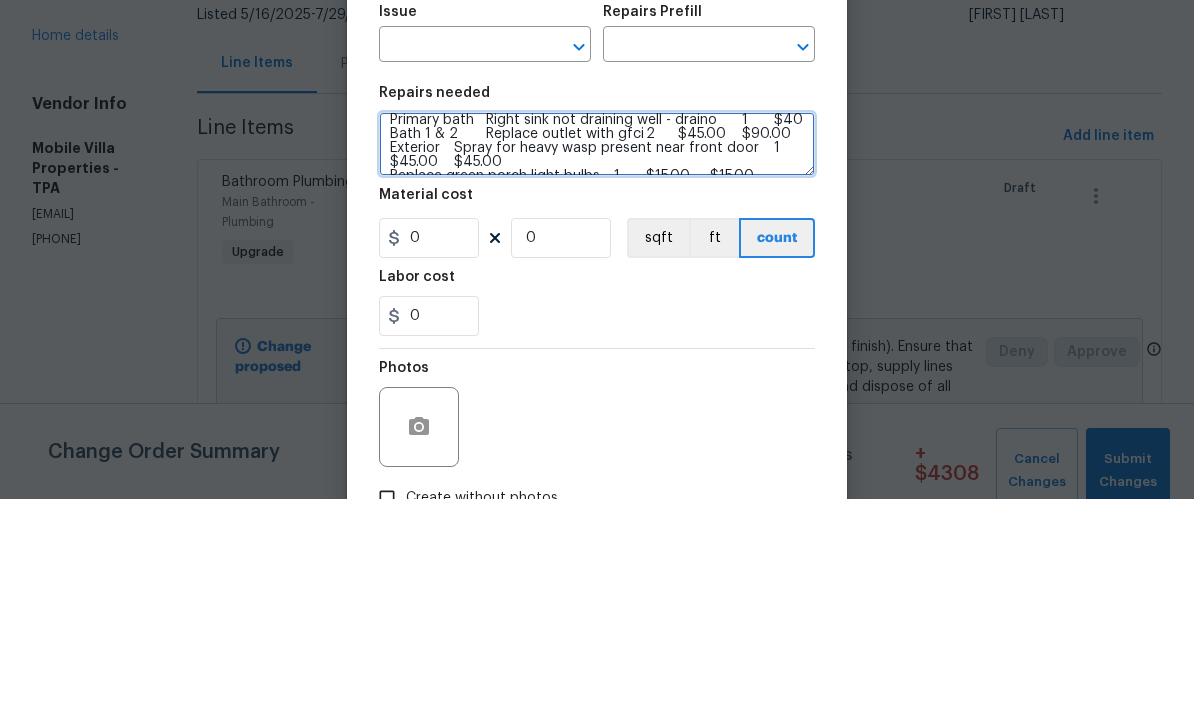 click on "Replace smoke detector batteries $40.00
Touch up clean	1	$175.00	$175.00
Family Room	Front window needs new balancers in middle window $175.00
Remove broken vinyl blinds $40.00
Kitchen	Replace 2 outlets with GFCI $90.00
Install new aerator on kitchen sink (missing)$45.00
Remove 9' vinyl blinds (broken)	1	$20.00
Laundry room	Remove white vinyl blinds	1	$20.00
Clean window tracks (hard to operate)	1	$45.00
Primary	Repair upper striker plate (door does not shut)	1	$25.00
Primary bath	Right sink not draining well - draino 	1	$40
Bath 1 & 2	Replace outlet with gfci	2	$45.00	$90.00
Exterior	Spray for heavy wasp present near front door	1	$45.00	$45.00
Replace green porch light bulbs	1	$15.00	$15.00
Basic landscaping - trim palms and remove seed pods. Add mulch to front beds	1	$150.00	$150.00" at bounding box center [597, 369] 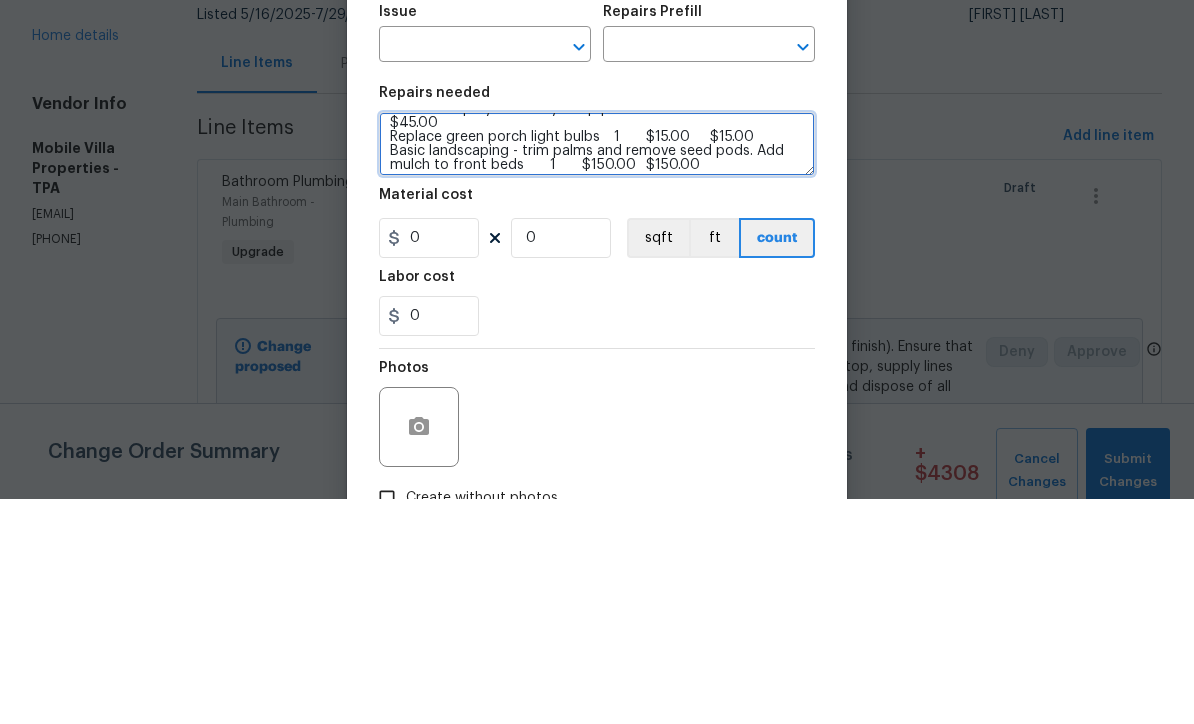 scroll, scrollTop: 216, scrollLeft: 0, axis: vertical 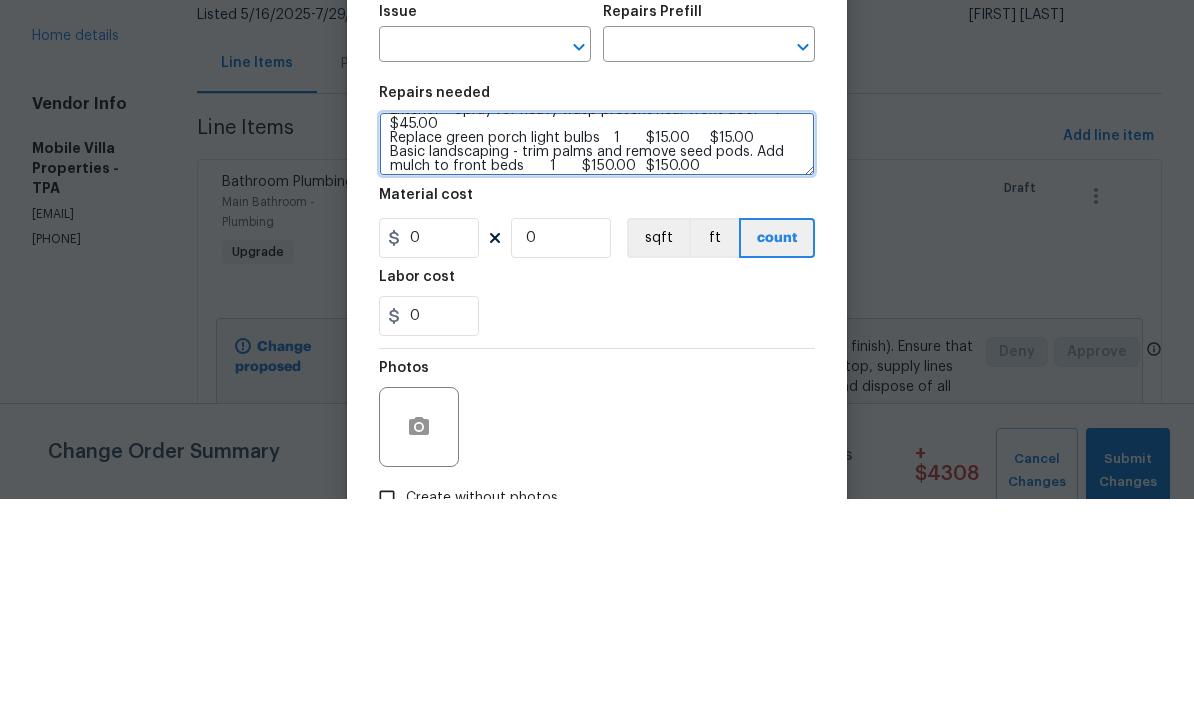 click on "Replace smoke detector batteries $40.00
Touch up clean	1	$175.00	$175.00
Family Room	Front window needs new balancers in middle window $175.00
Remove broken vinyl blinds $40.00
Kitchen	Replace 2 outlets with GFCI $90.00
Install new aerator on kitchen sink (missing)$45.00
Remove 9' vinyl blinds (broken)	1	$20.00
Laundry room	Remove white vinyl blinds	1	$20.00
Clean window tracks (hard to operate)	1	$45.00
Primary	Repair upper striker plate (door does not shut)	1	$25.00
Primary bath	Right sink not draining well - draino 	1	$40
Bath 1 & 2	Replace outlet with gfci	2	$45.00	$90.00
Exterior	Spray for heavy wasp present near front door	1	$45.00
Replace green porch light bulbs	1	$15.00	$15.00
Basic landscaping - trim palms and remove seed pods. Add mulch to front beds	1	$150.00	$150.00" at bounding box center [597, 369] 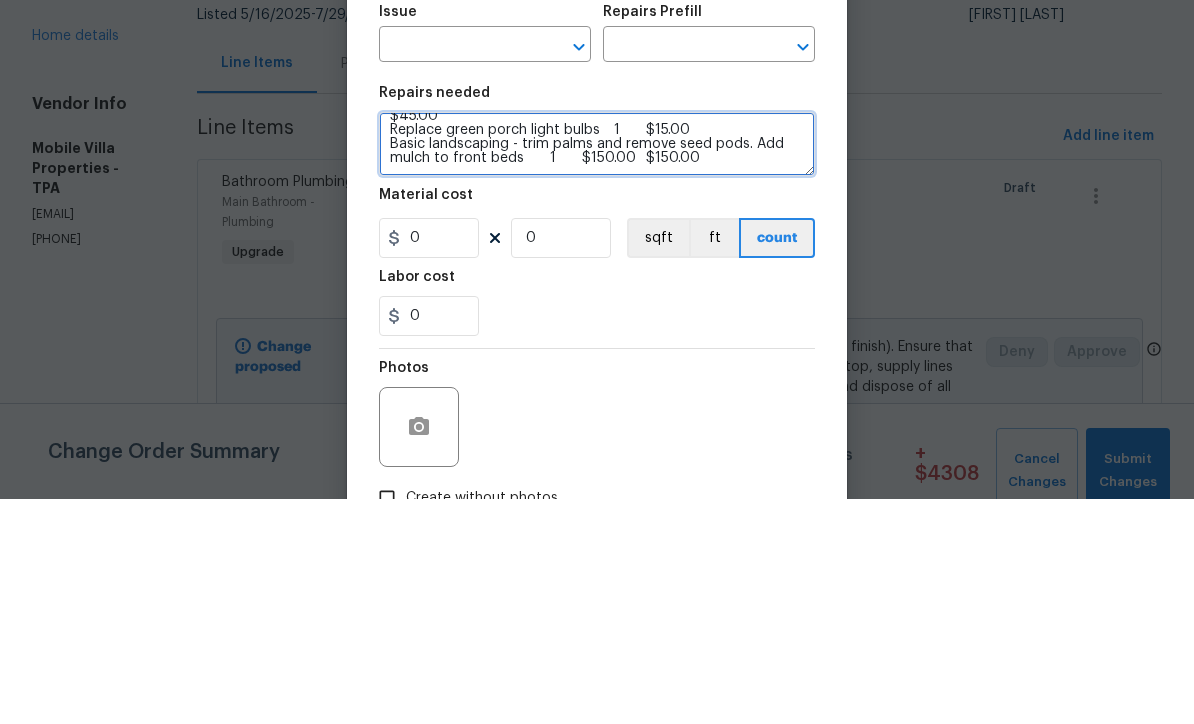 scroll, scrollTop: 238, scrollLeft: 0, axis: vertical 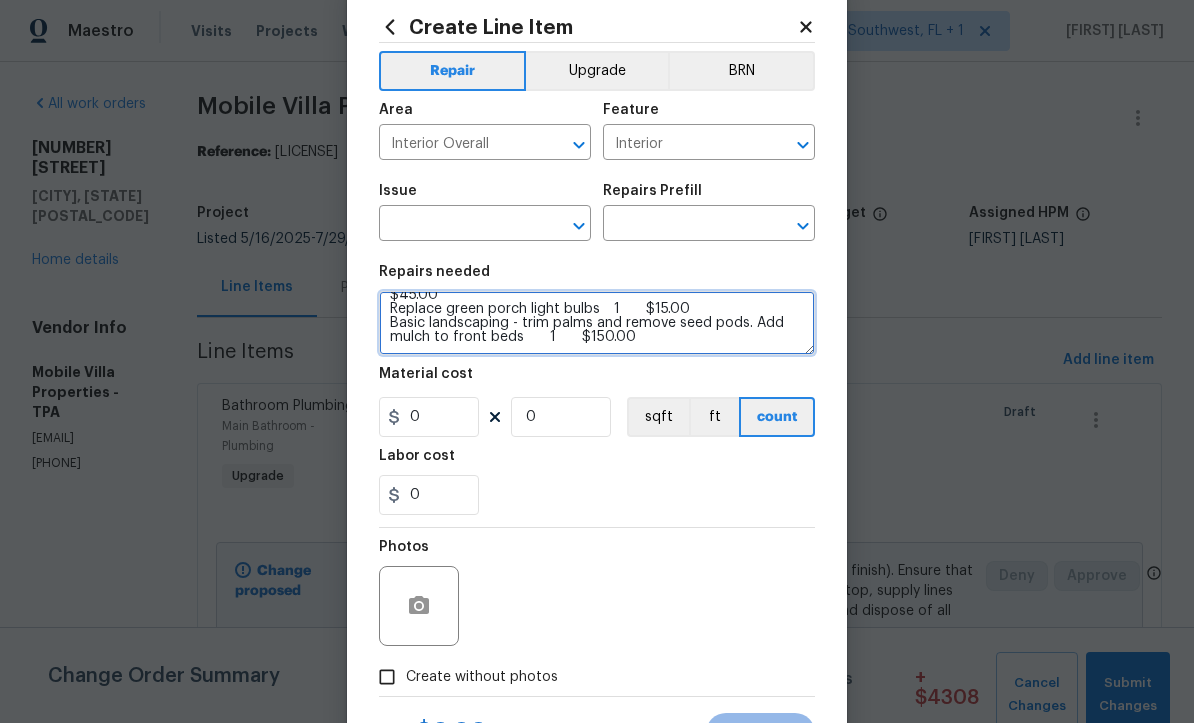 type on "Replace smoke detector batteries $40.00
Touch up clean	1	$175.00	$175.00
Family Room	Front window needs new balancers in middle window $175.00
Remove broken vinyl blinds $40.00
Kitchen	Replace 2 outlets with GFCI $90.00
Install new aerator on kitchen sink (missing)$45.00
Remove 9' vinyl blinds (broken)	1	$20.00
Laundry room	Remove white vinyl blinds	1	$20.00
Clean window tracks (hard to operate)	1	$45.00
Primary	Repair upper striker plate (door does not shut)	1	$25.00
Primary bath	Right sink not draining well - draino 	1	$40
Bath 1 & 2	Replace outlet with gfci	2	$45.00	$90.00
Exterior	Spray for heavy wasp present near front door	1	$45.00
Replace green porch light bulbs	1	$15.00
Basic landscaping - trim palms and remove seed pods. Add mulch to front beds	1	$150.00" 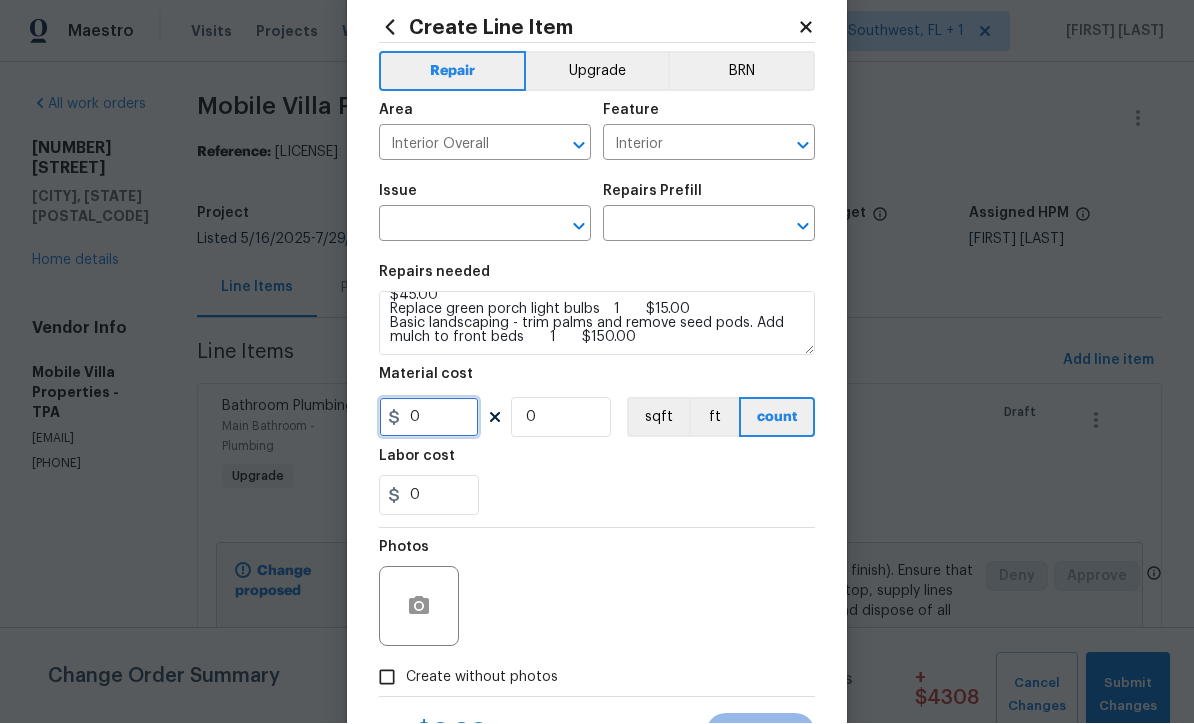 click on "0" at bounding box center [429, 418] 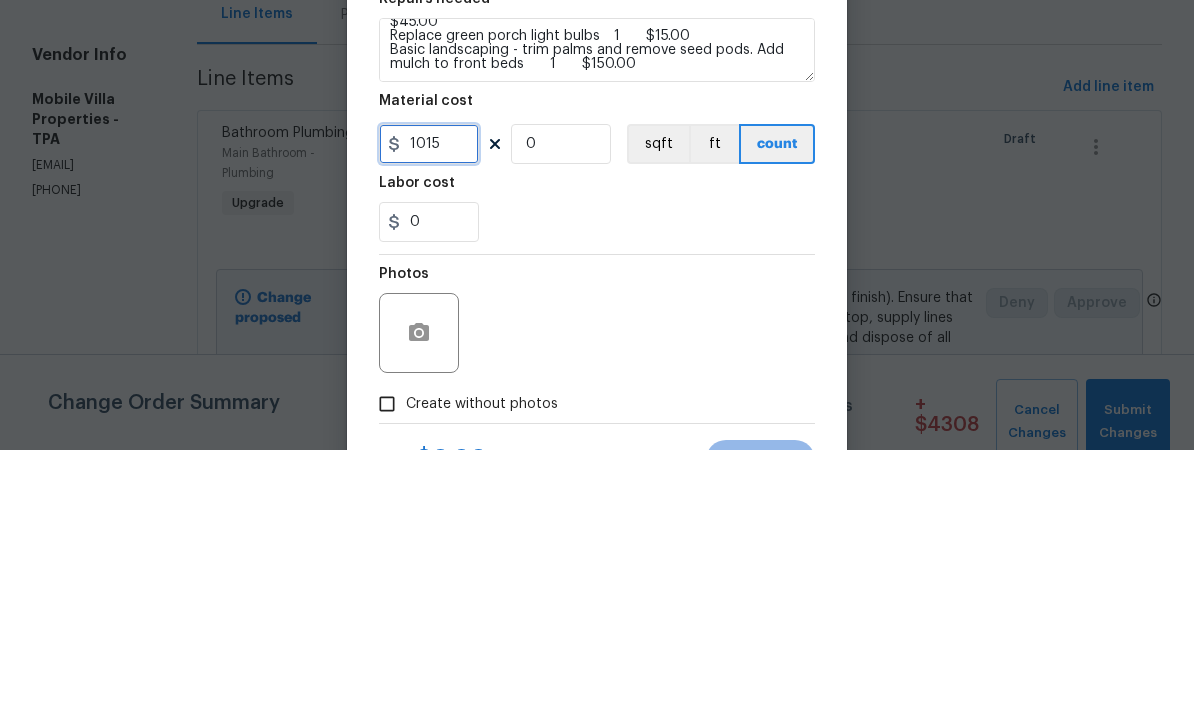 type on "1015" 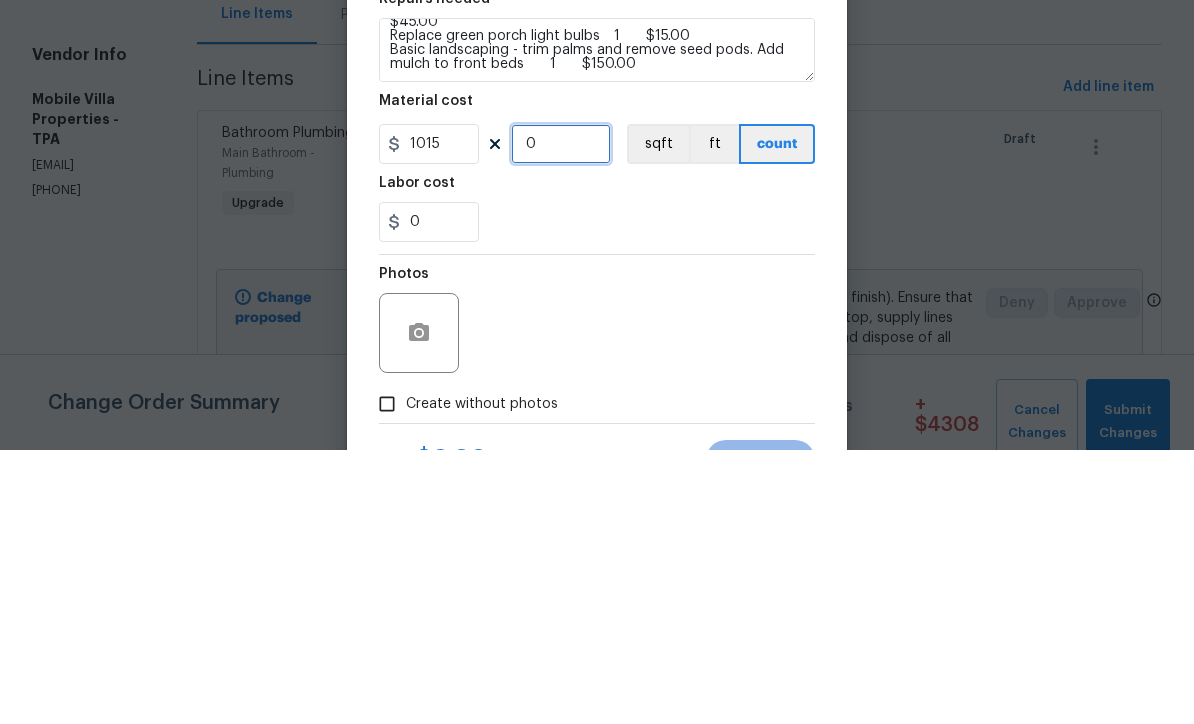 click on "0" at bounding box center [561, 418] 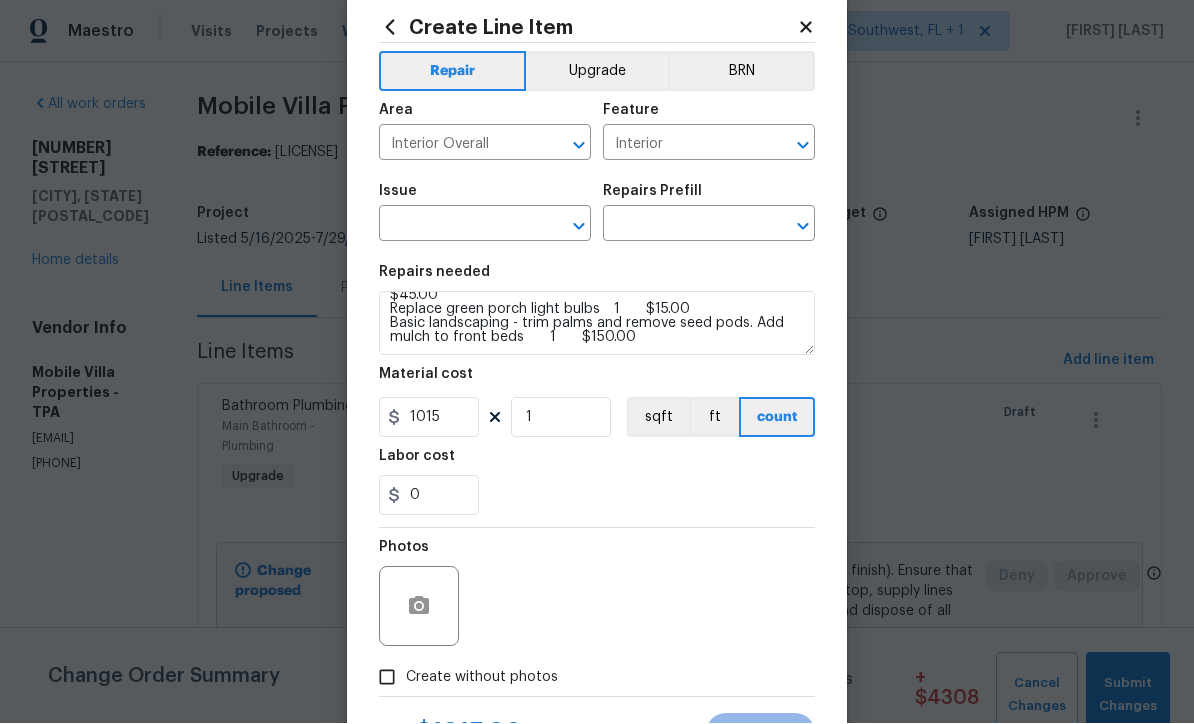 click on "Create without photos" at bounding box center (387, 678) 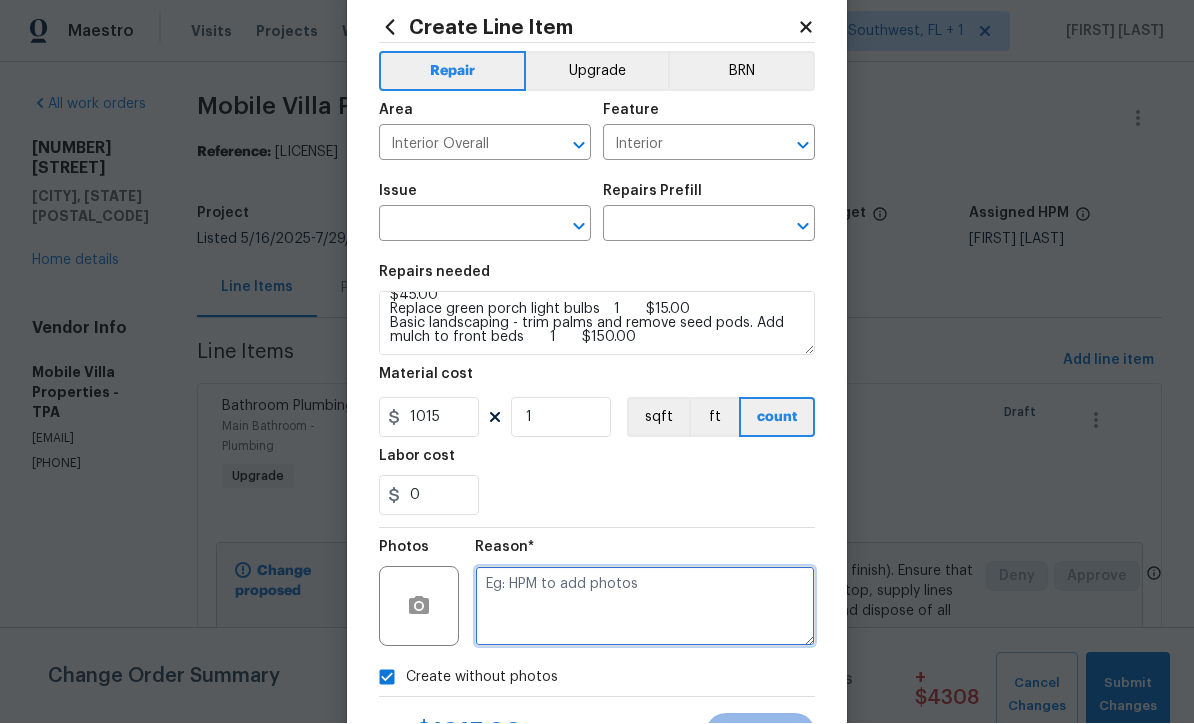 click at bounding box center (645, 607) 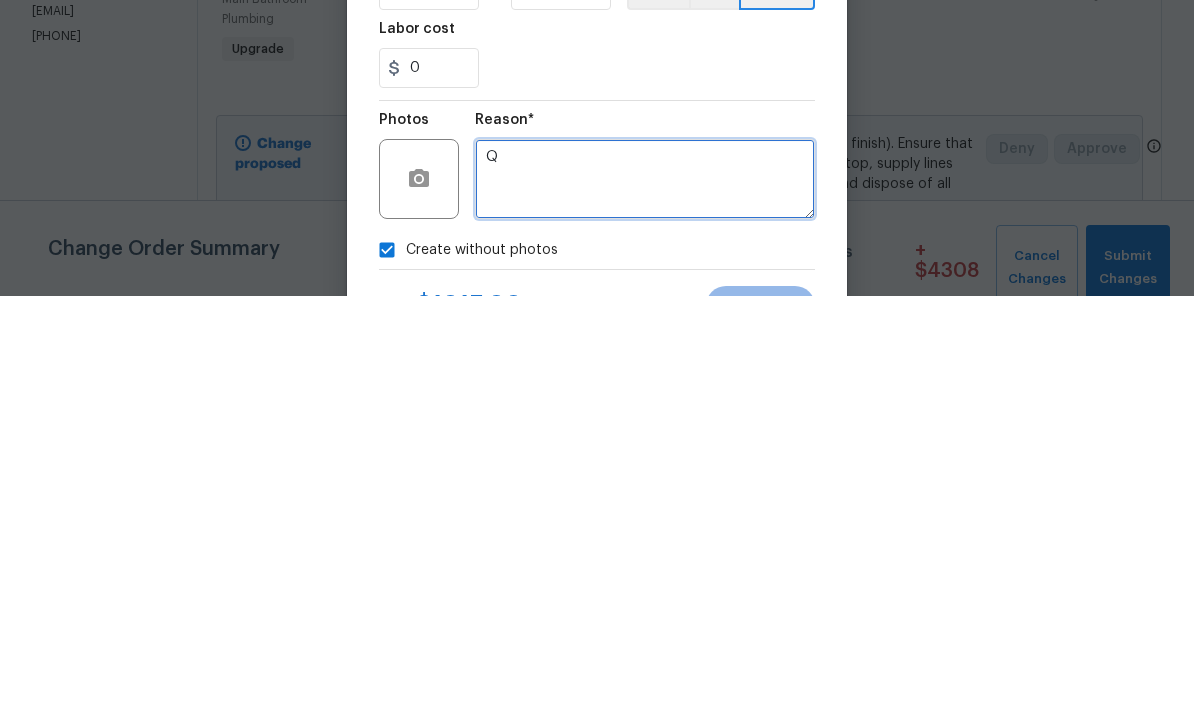 scroll, scrollTop: 66, scrollLeft: 0, axis: vertical 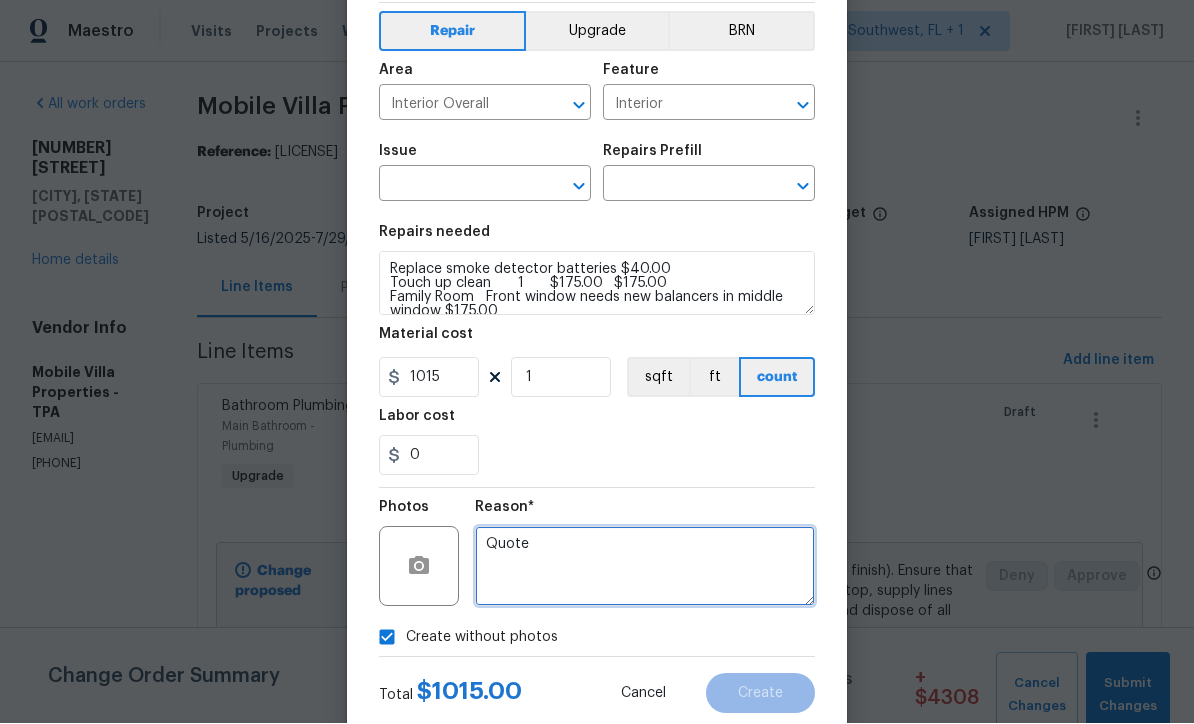 type on "Quote" 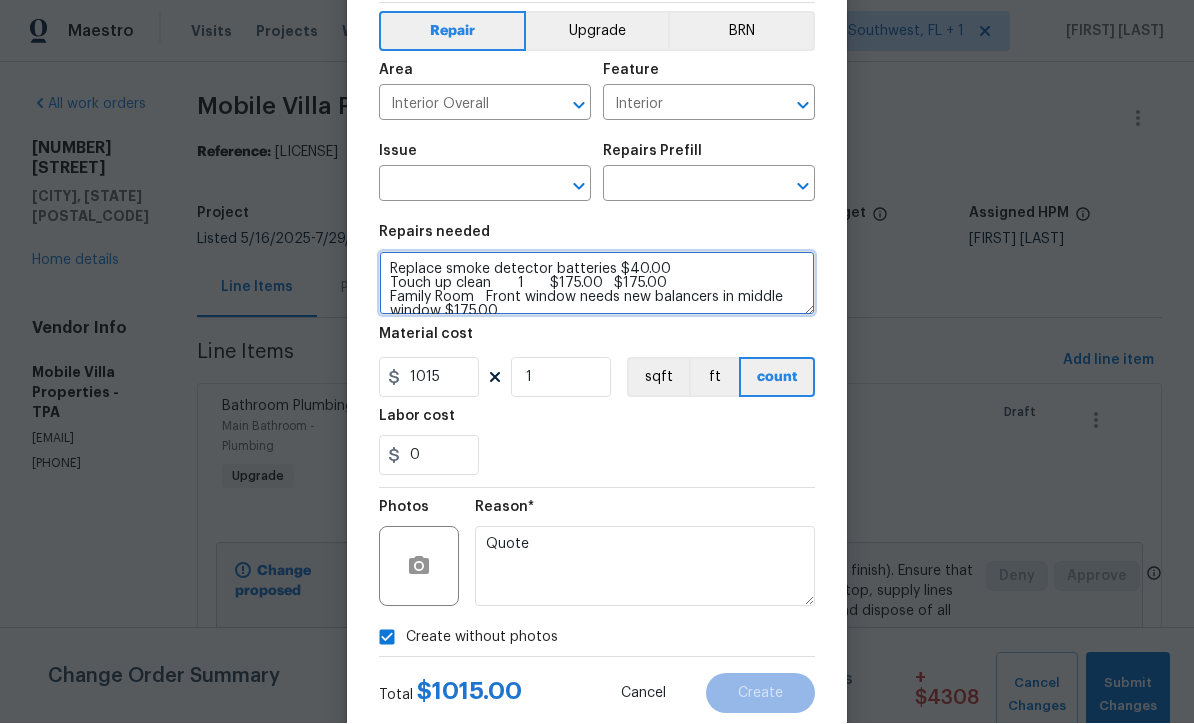 click on "Replace smoke detector batteries $40.00
Touch up clean	1	$175.00	$175.00
Family Room	Front window needs new balancers in middle window $175.00
Remove broken vinyl blinds $40.00
Kitchen	Replace 2 outlets with GFCI $90.00
Install new aerator on kitchen sink (missing)$45.00
Remove 9' vinyl blinds (broken)	1	$20.00
Laundry room	Remove white vinyl blinds	1	$20.00
Clean window tracks (hard to operate)	1	$45.00
Primary	Repair upper striker plate (door does not shut)	1	$25.00
Primary bath	Right sink not draining well - draino 	1	$40
Bath 1 & 2	Replace outlet with gfci	2	$45.00	$90.00
Exterior	Spray for heavy wasp present near front door	1	$45.00
Replace green porch light bulbs	1	$15.00
Basic landscaping - trim palms and remove seed pods. Add mulch to front beds	1	$150.00" at bounding box center [597, 284] 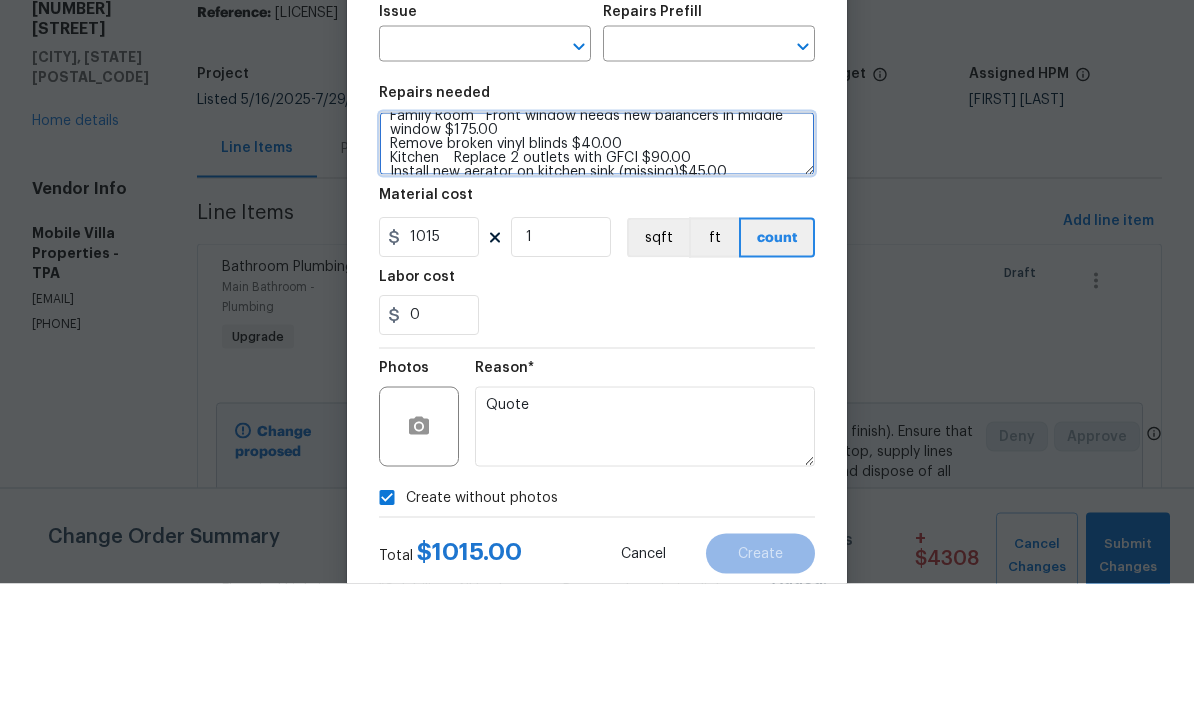 scroll, scrollTop: 238, scrollLeft: 0, axis: vertical 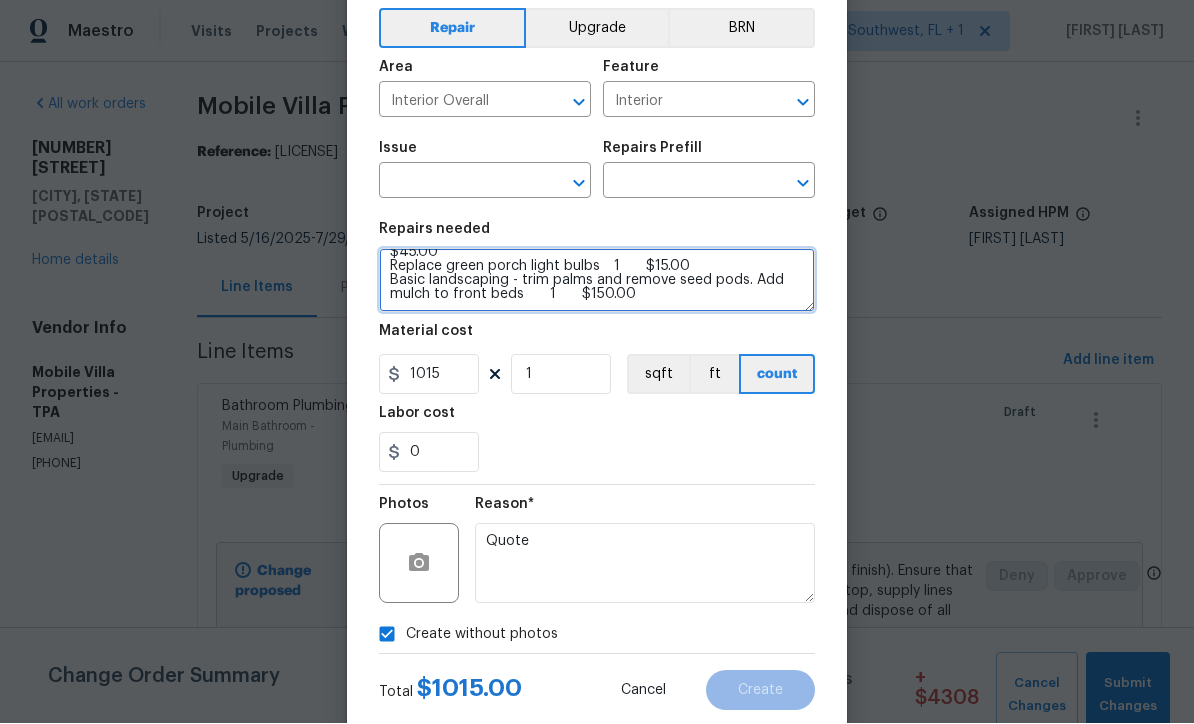 click on "Replace smoke detector batteries $40.00
Touch up clean	1	$175.00	$175.00
Family Room	Front window needs new balancers in middle window $175.00
Remove broken vinyl blinds $40.00
Kitchen	Replace 2 outlets with GFCI $90.00
Install new aerator on kitchen sink (missing)$45.00
Remove 9' vinyl blinds (broken)	1	$20.00
Laundry room	Remove white vinyl blinds	1	$20.00
Clean window tracks (hard to operate)	1	$45.00
Primary	Repair upper striker plate (door does not shut)	1	$25.00
Primary bath	Right sink not draining well - draino 	1	$40
Bath 1 & 2	Replace outlet with gfci	2	$45.00	$90.00
Exterior	Spray for heavy wasp present near front door	1	$45.00
Replace green porch light bulbs	1	$15.00
Basic landscaping - trim palms and remove seed pods. Add mulch to front beds	1	$150.00" at bounding box center (597, 281) 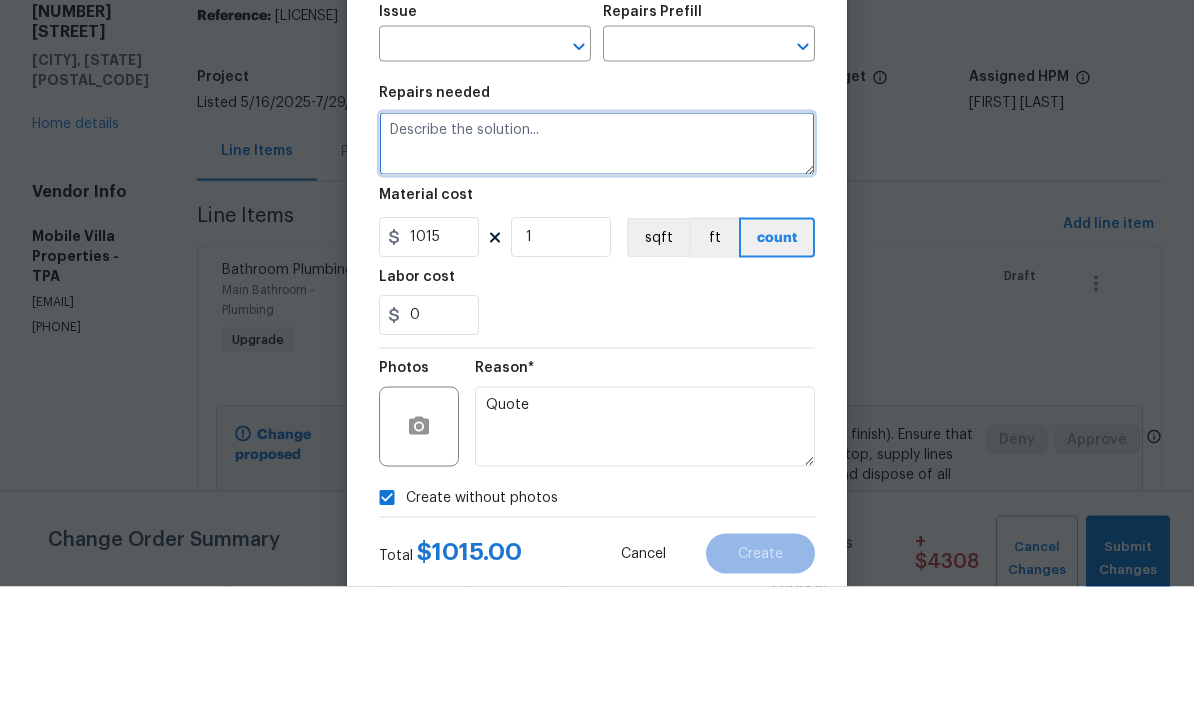 scroll, scrollTop: 0, scrollLeft: 0, axis: both 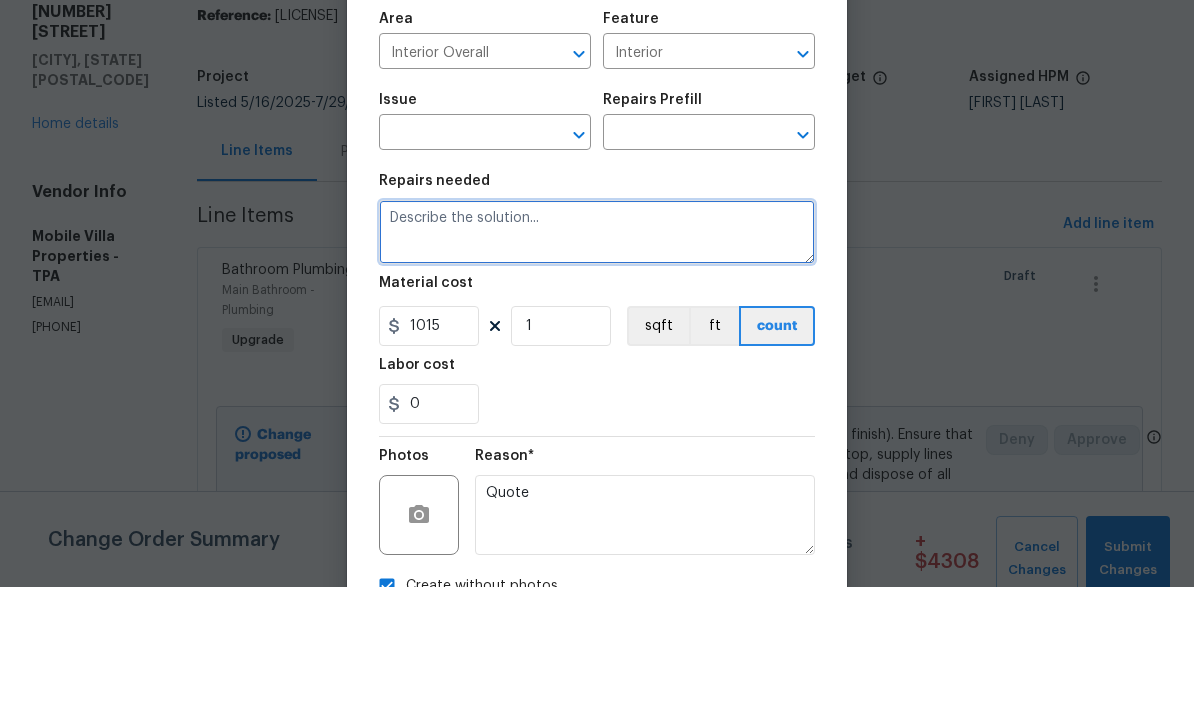 type 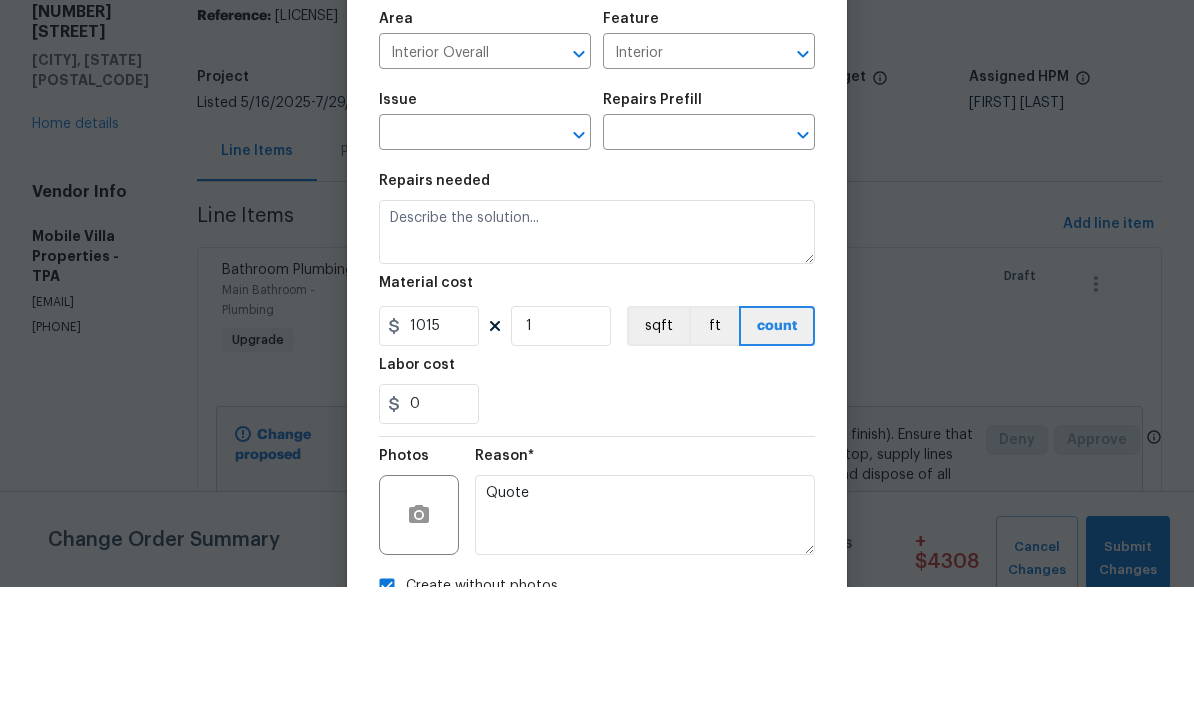 click at bounding box center [457, 271] 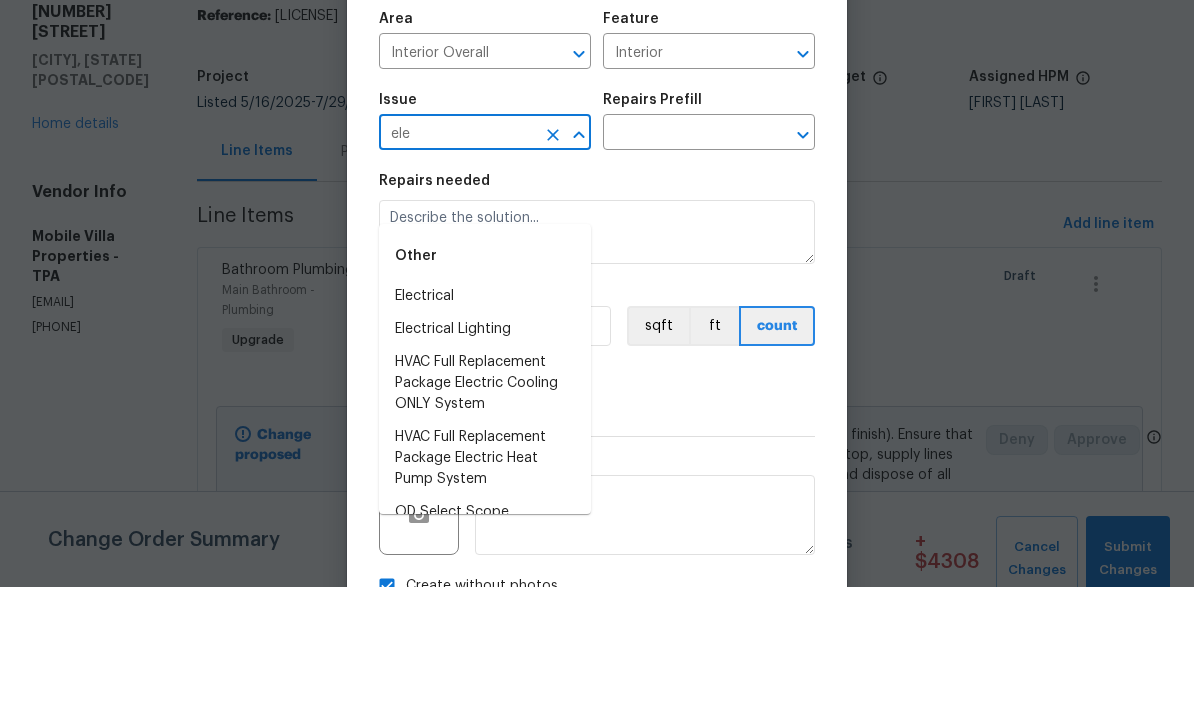 click on "Electrical" at bounding box center [485, 433] 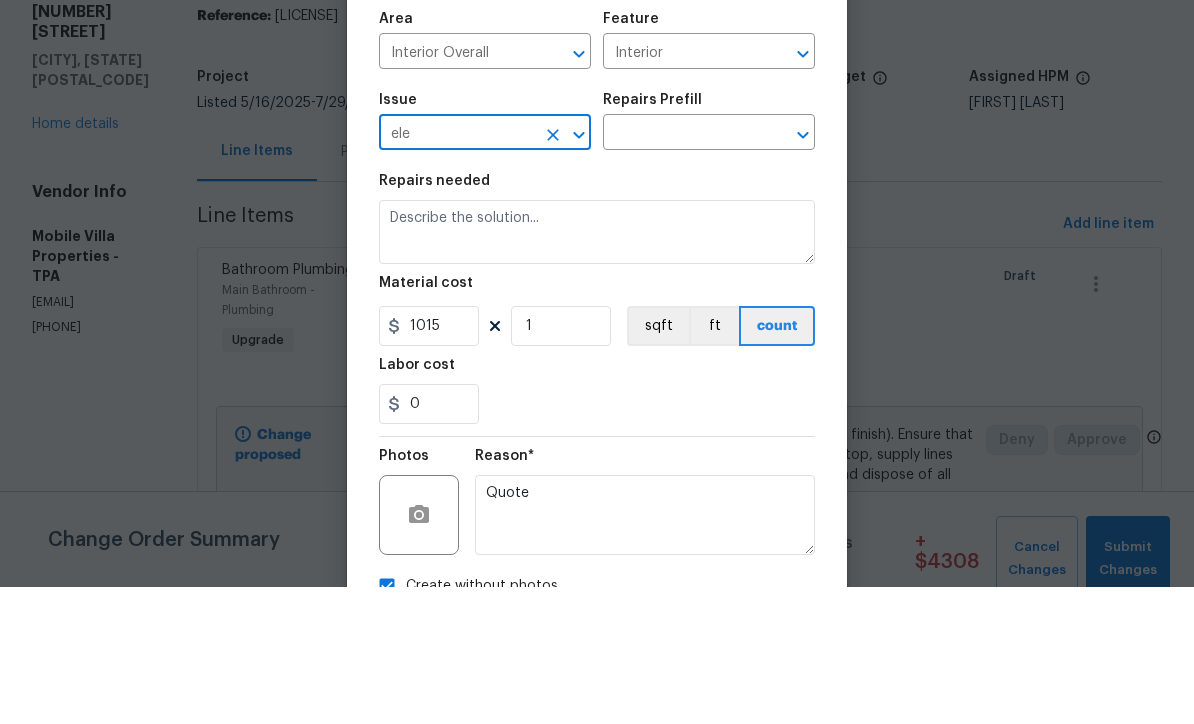 type on "Electrical" 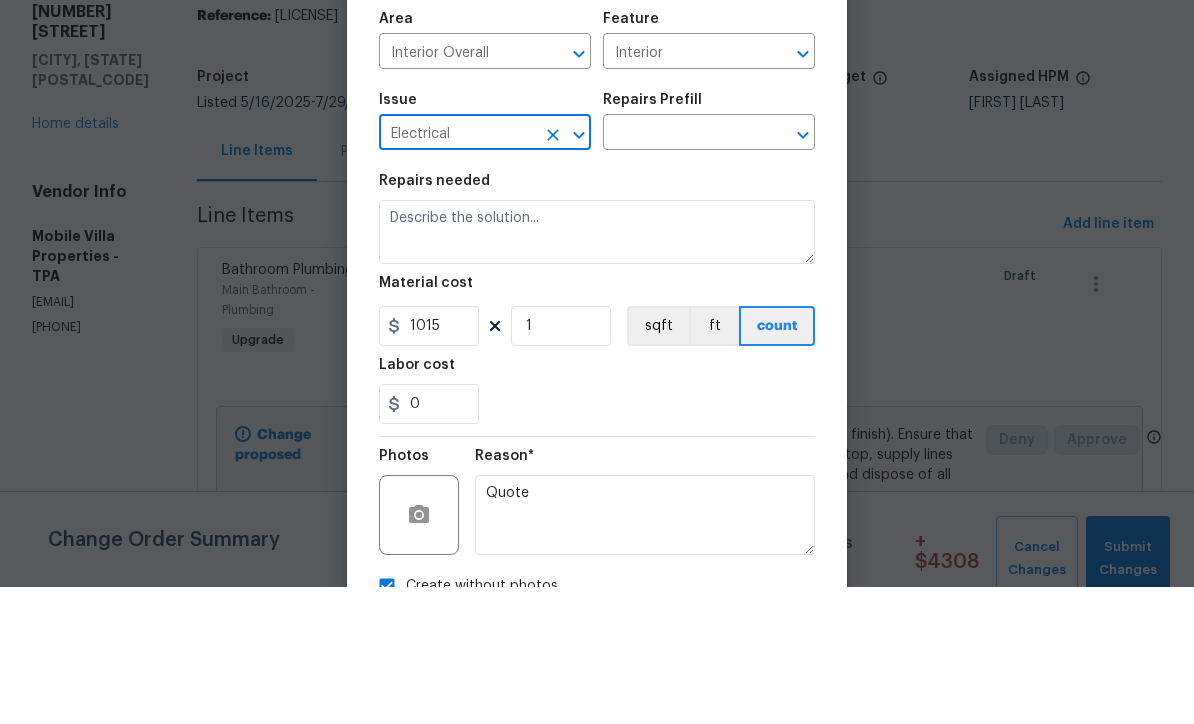 click on "Repairs Prefill" at bounding box center [709, 243] 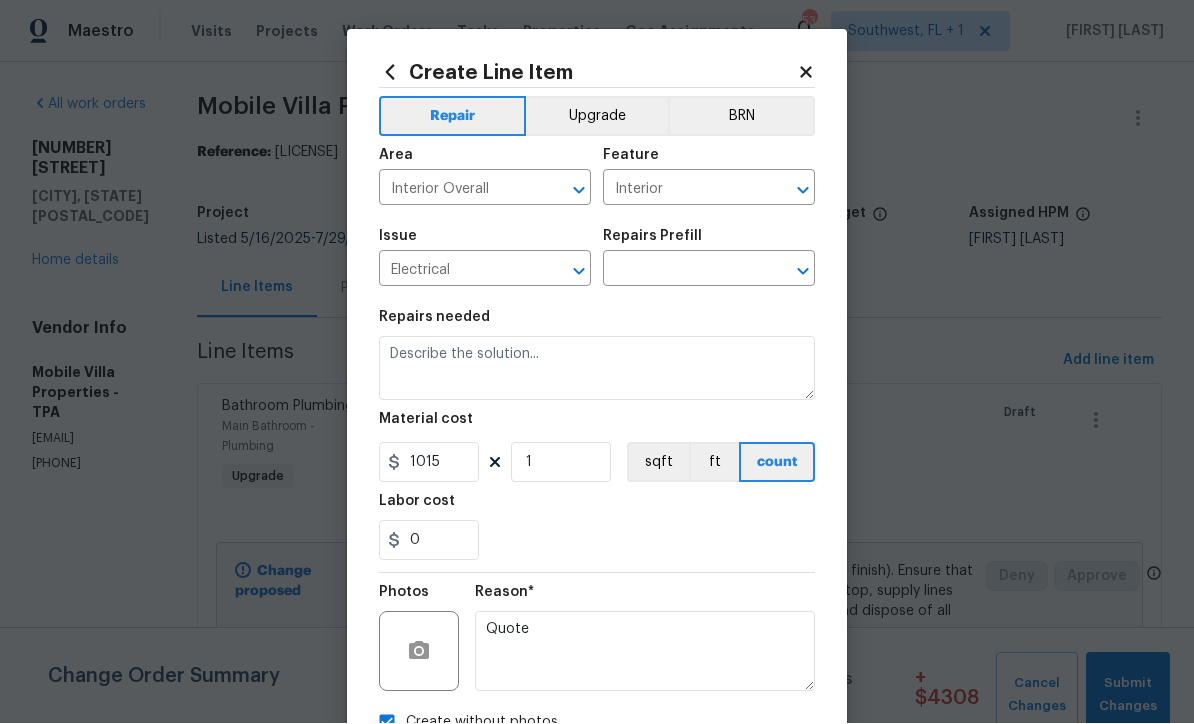 click at bounding box center [681, 271] 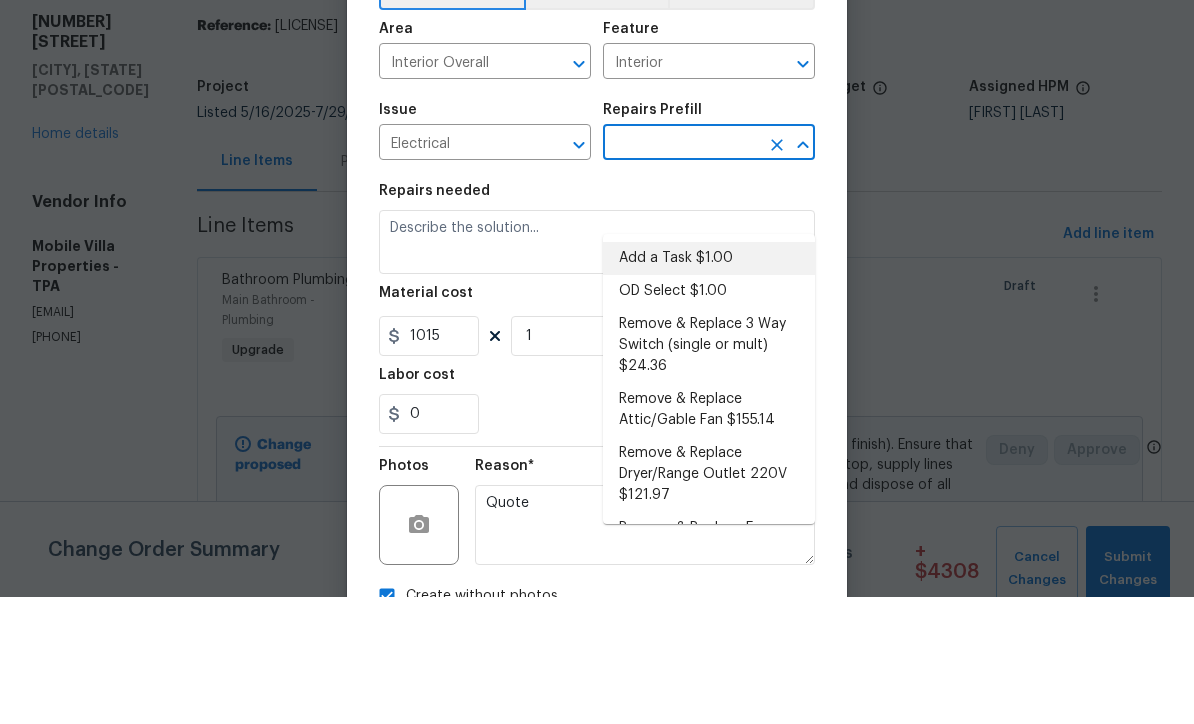 click on "Add a Task $1.00" at bounding box center [709, 385] 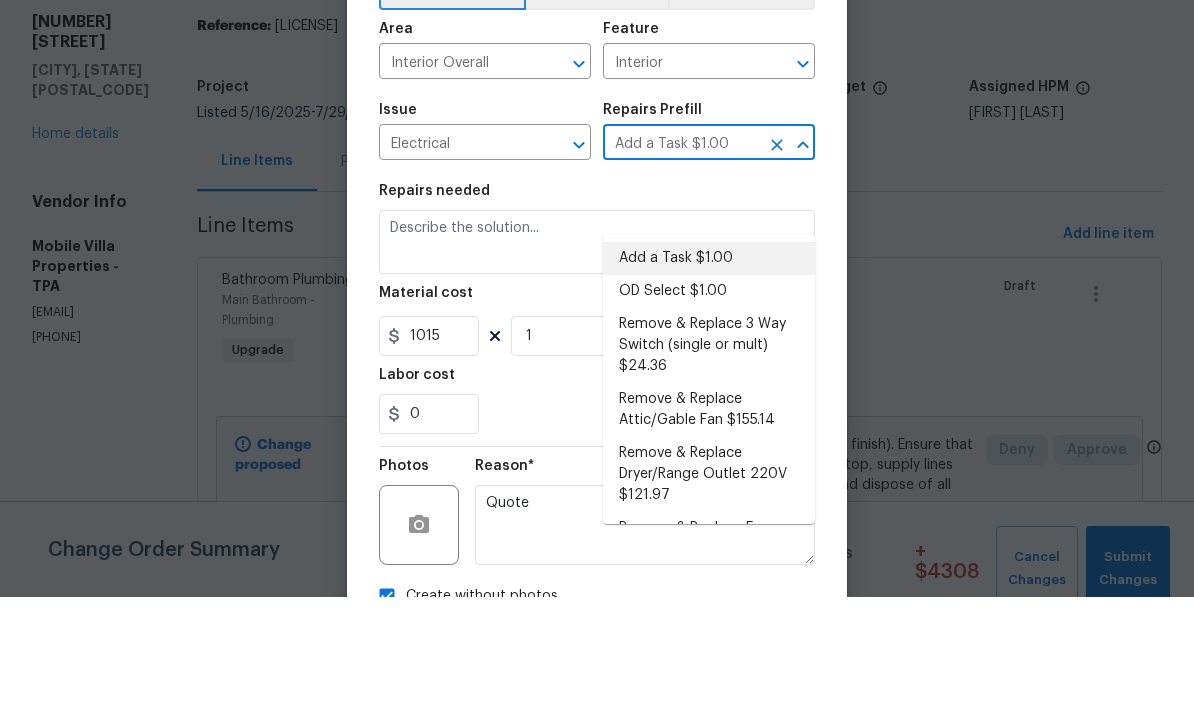 type on "HPM to detail" 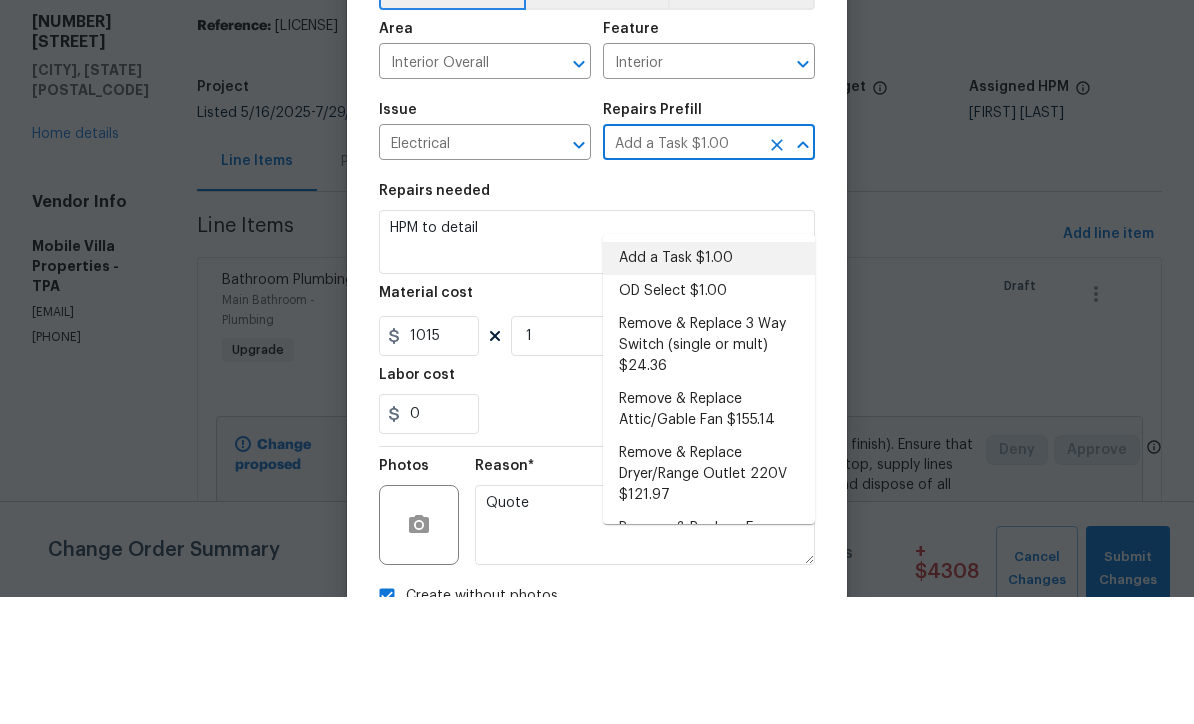 type on "1" 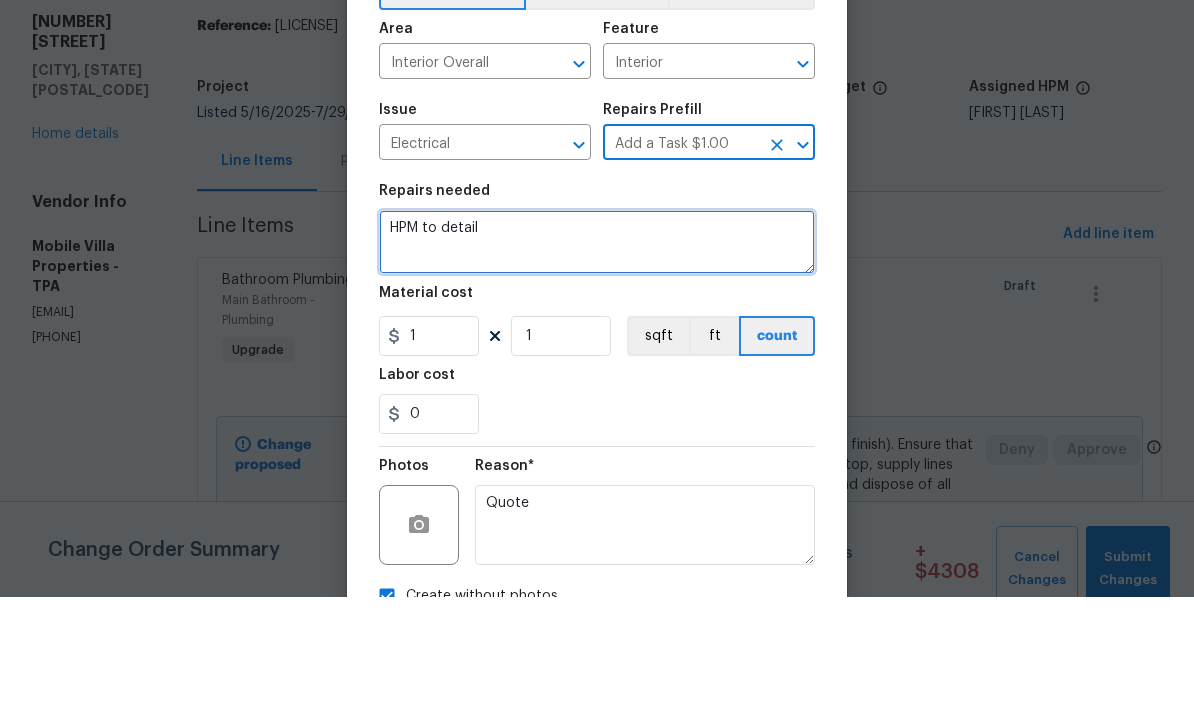 click on "HPM to detail" at bounding box center (597, 369) 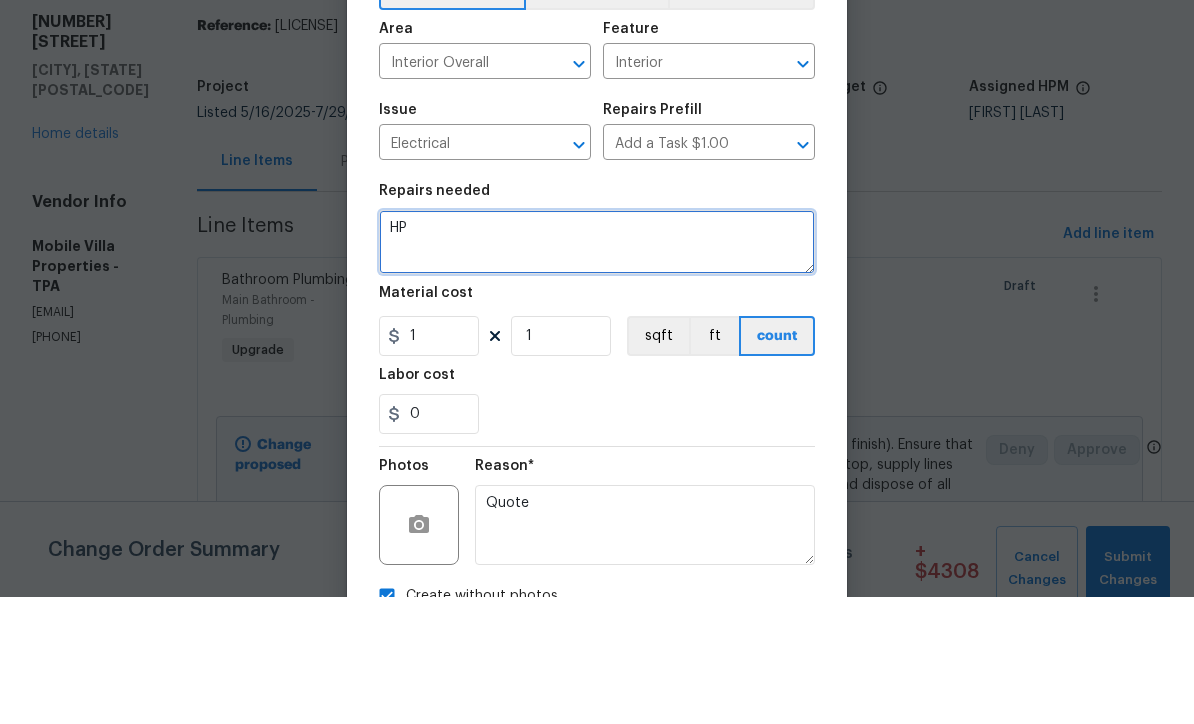 type on "H" 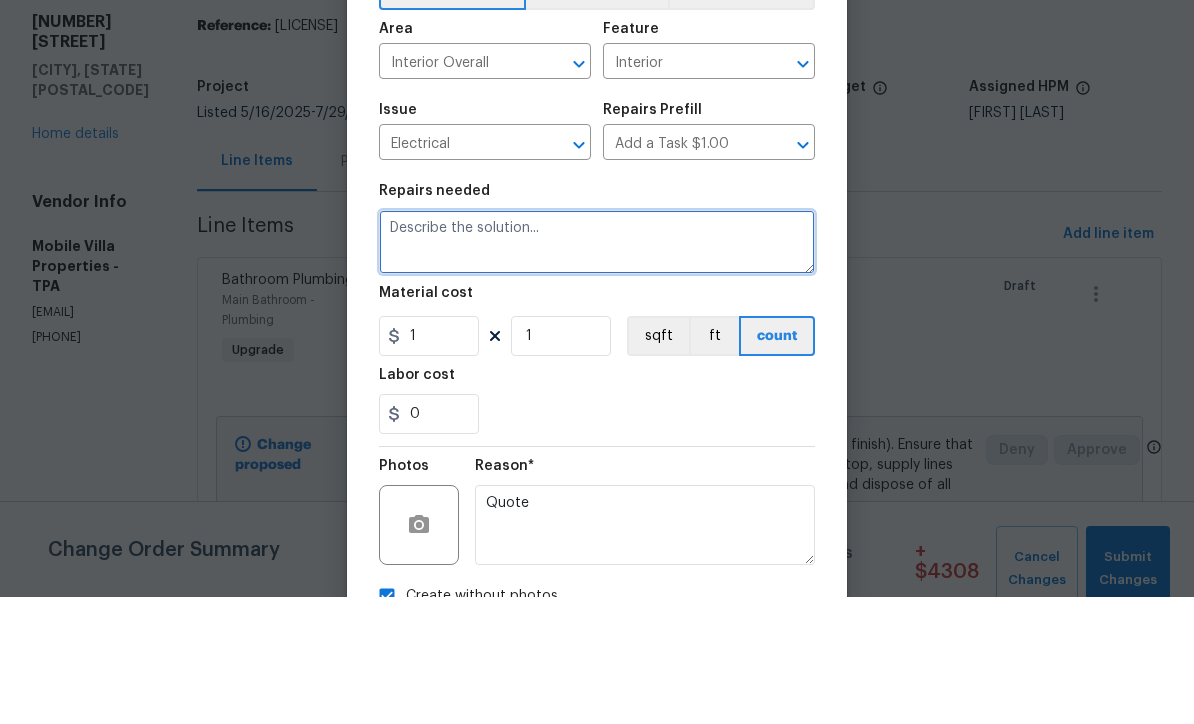 paste on "Replace smoke detector batteries $40.00
Touch up clean	1	$175.00	$175.00
Family Room	Front window needs new balancers in middle window $175.00
Remove broken vinyl blinds $40.00
Kitchen	Replace 2 outlets with GFCI $90.00
Install new aerator on kitchen sink (missing)$45.00
Remove 9' vinyl blinds (broken)	1	$20.00
Laundry room	Remove white vinyl blinds	1	$20.00
Clean window tracks (hard to operate)	1	$45.00
Primary	Repair upper striker plate (door does not shut)	1	$25.00
Primary bath	Right sink not draining well - draino 	1	$40
Bath 1 & 2	Replace outlet with gfci	2	$45.00	$90.00
Exterior	Spray for heavy wasp present near front door	1	$45.00
Replace green porch light bulbs	1	$15.00
Basic landscaping - trim palms and remove seed pods. Add mulch to front beds	1	$150.00" 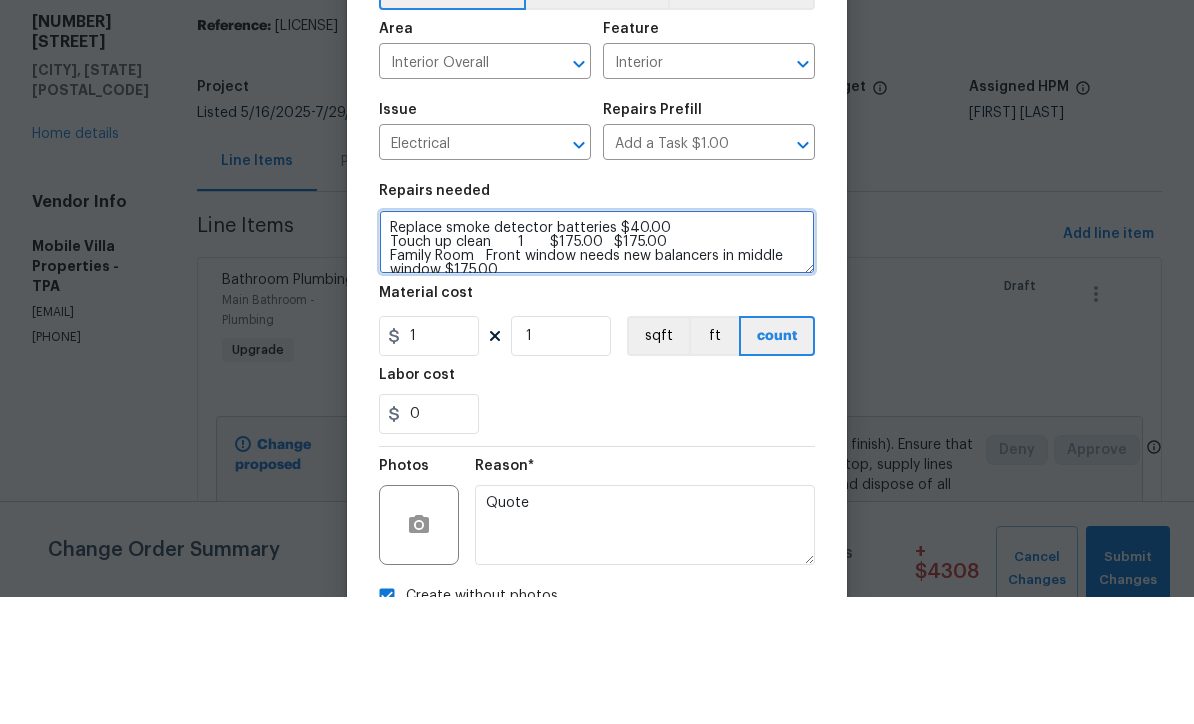 scroll, scrollTop: 238, scrollLeft: 0, axis: vertical 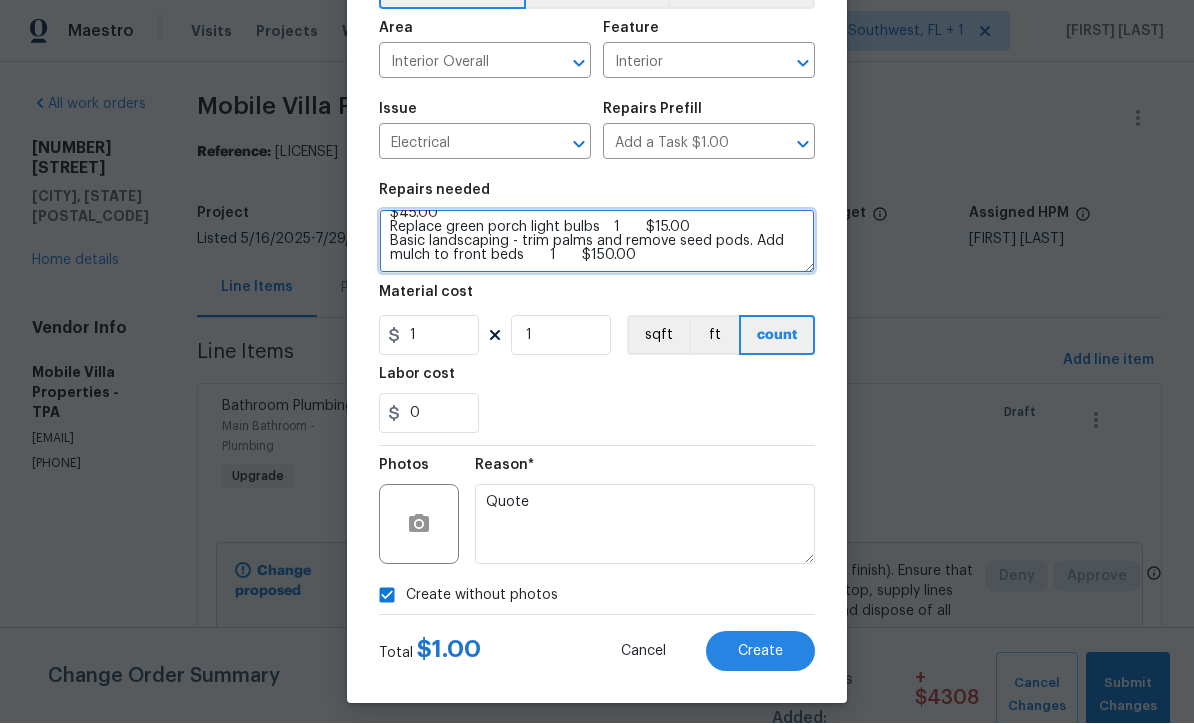 type on "Replace smoke detector batteries $40.00
Touch up clean	1	$175.00	$175.00
Family Room	Front window needs new balancers in middle window $175.00
Remove broken vinyl blinds $40.00
Kitchen	Replace 2 outlets with GFCI $90.00
Install new aerator on kitchen sink (missing)$45.00
Remove 9' vinyl blinds (broken)	1	$20.00
Laundry room	Remove white vinyl blinds	1	$20.00
Clean window tracks (hard to operate)	1	$45.00
Primary	Repair upper striker plate (door does not shut)	1	$25.00
Primary bath	Right sink not draining well - draino 	1	$40
Bath 1 & 2	Replace outlet with gfci	2	$45.00	$90.00
Exterior	Spray for heavy wasp present near front door	1	$45.00
Replace green porch light bulbs	1	$15.00
Basic landscaping - trim palms and remove seed pods. Add mulch to front beds	1	$150.00" 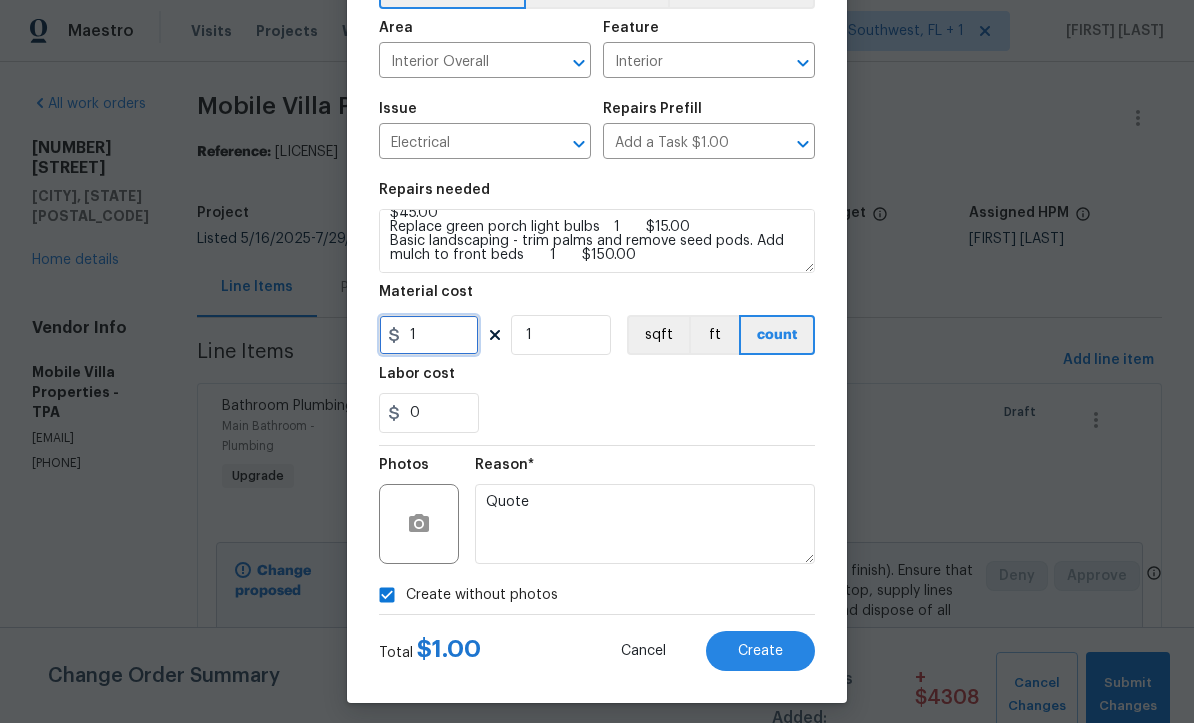 click on "1" at bounding box center [429, 336] 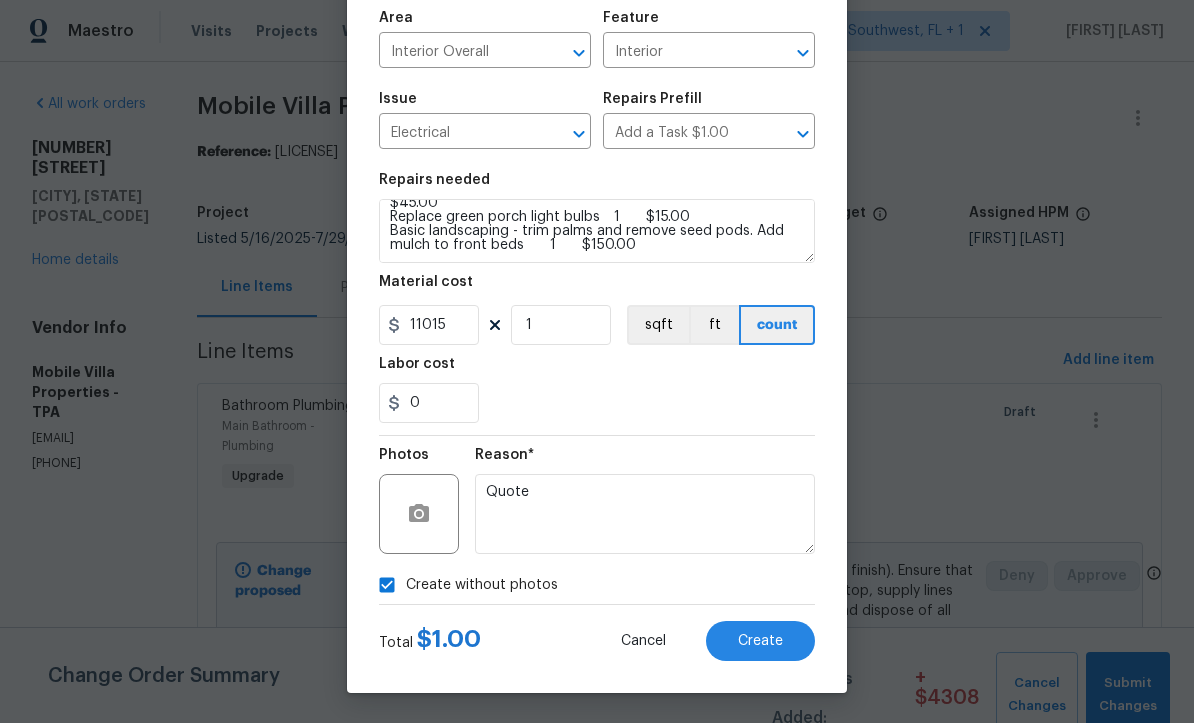 scroll, scrollTop: 141, scrollLeft: 0, axis: vertical 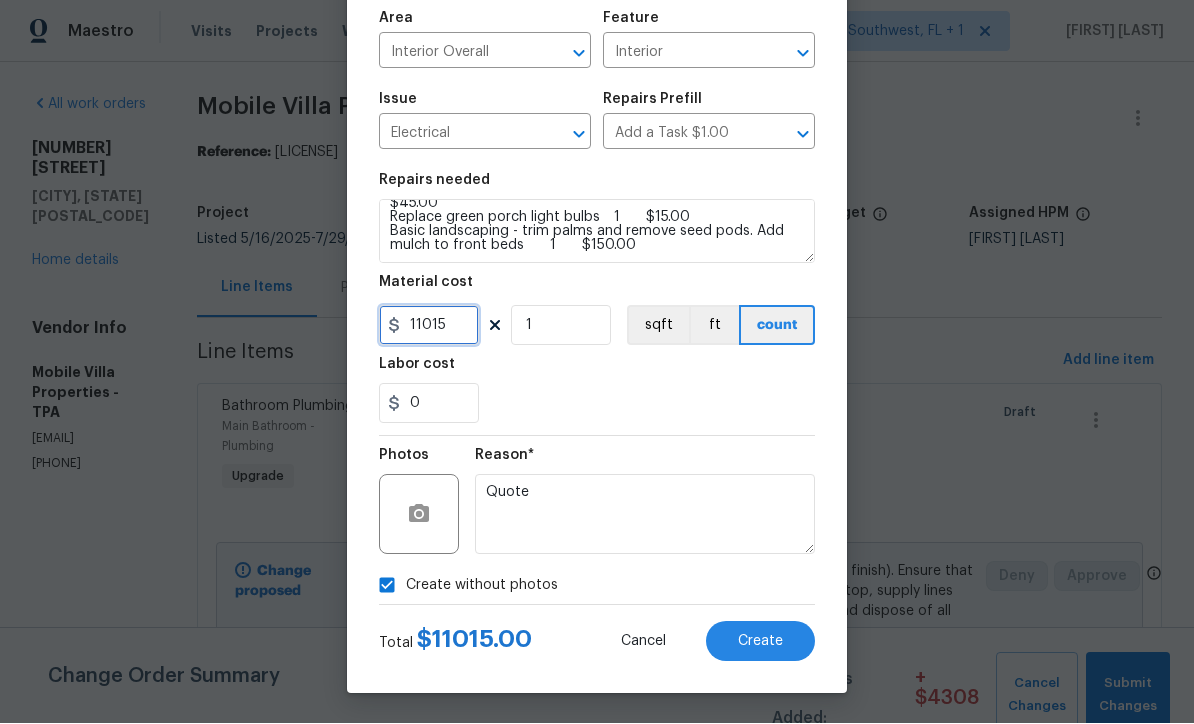 click on "11015" at bounding box center [429, 326] 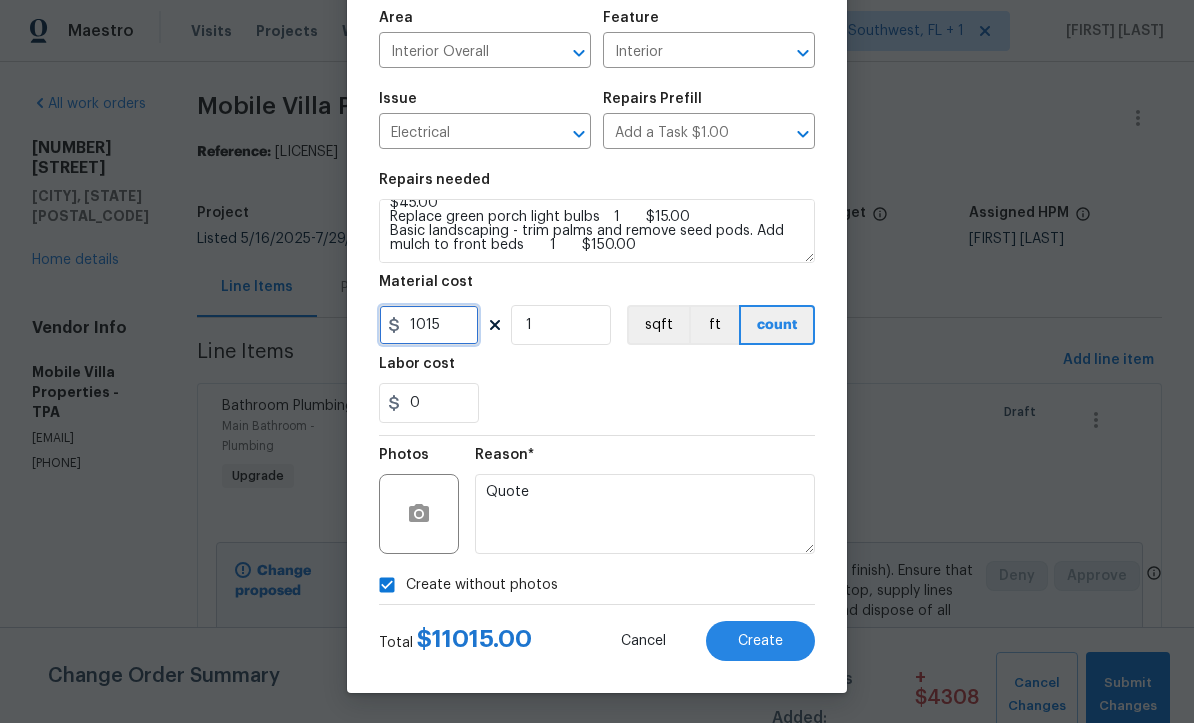 type on "1015" 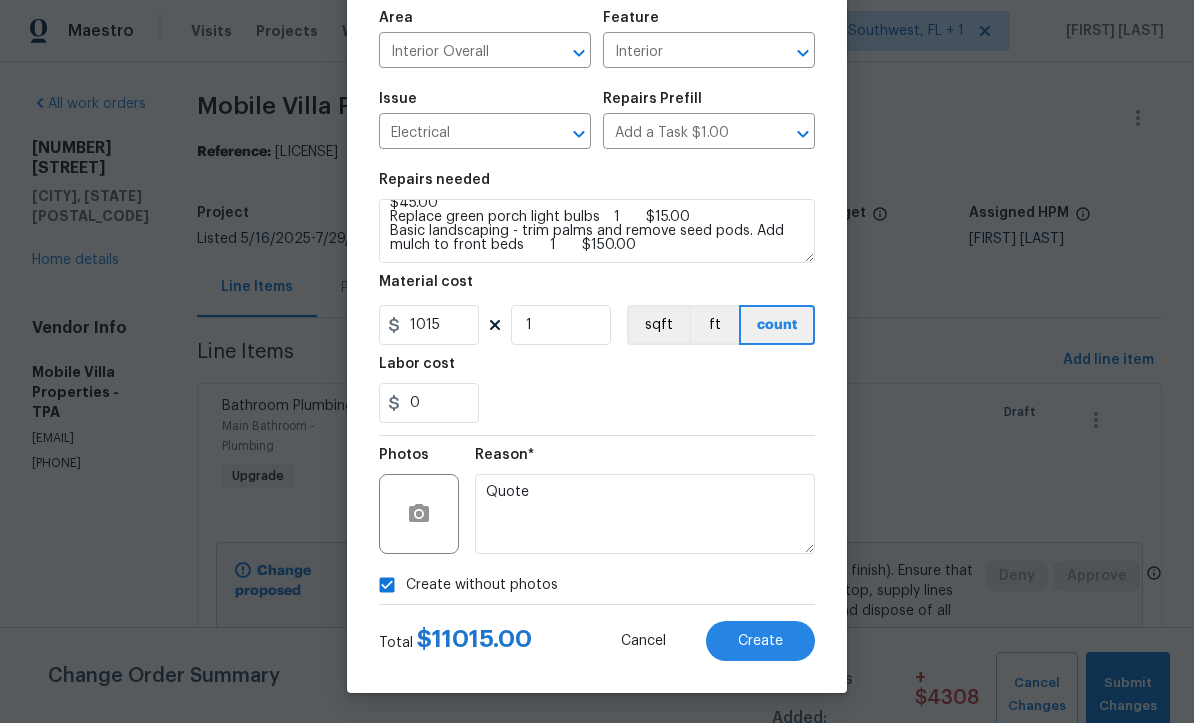 click on "0" at bounding box center (597, 404) 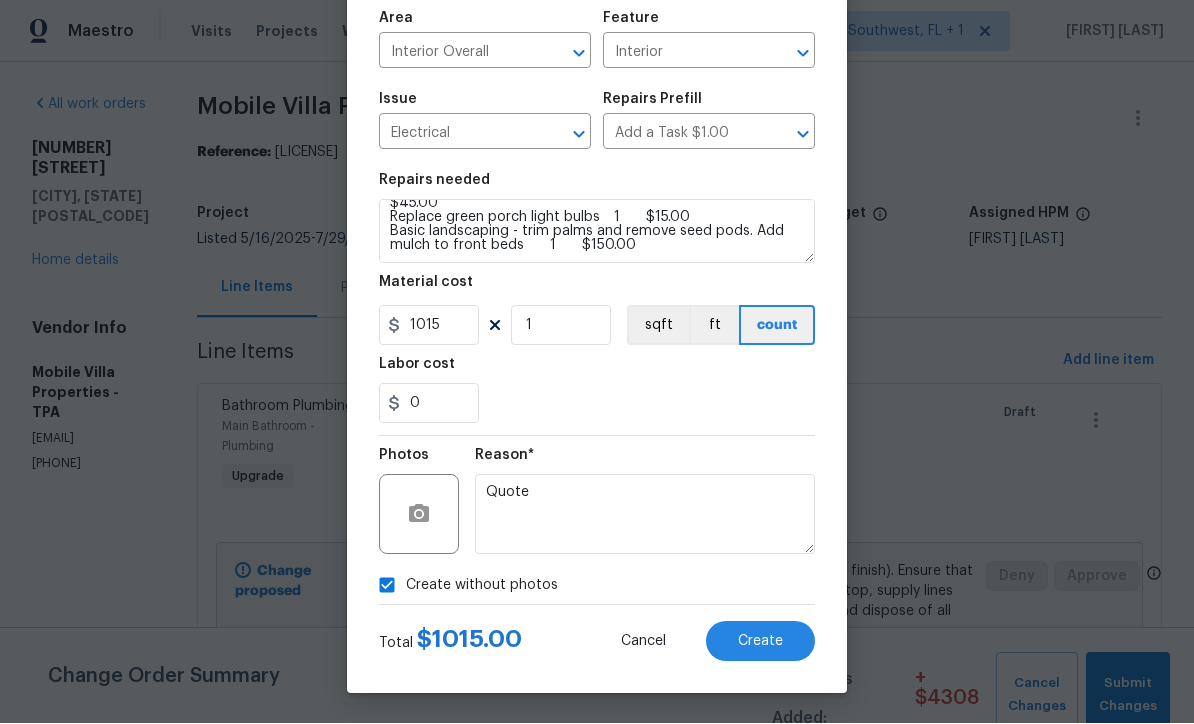 click on "Create" at bounding box center (760, 642) 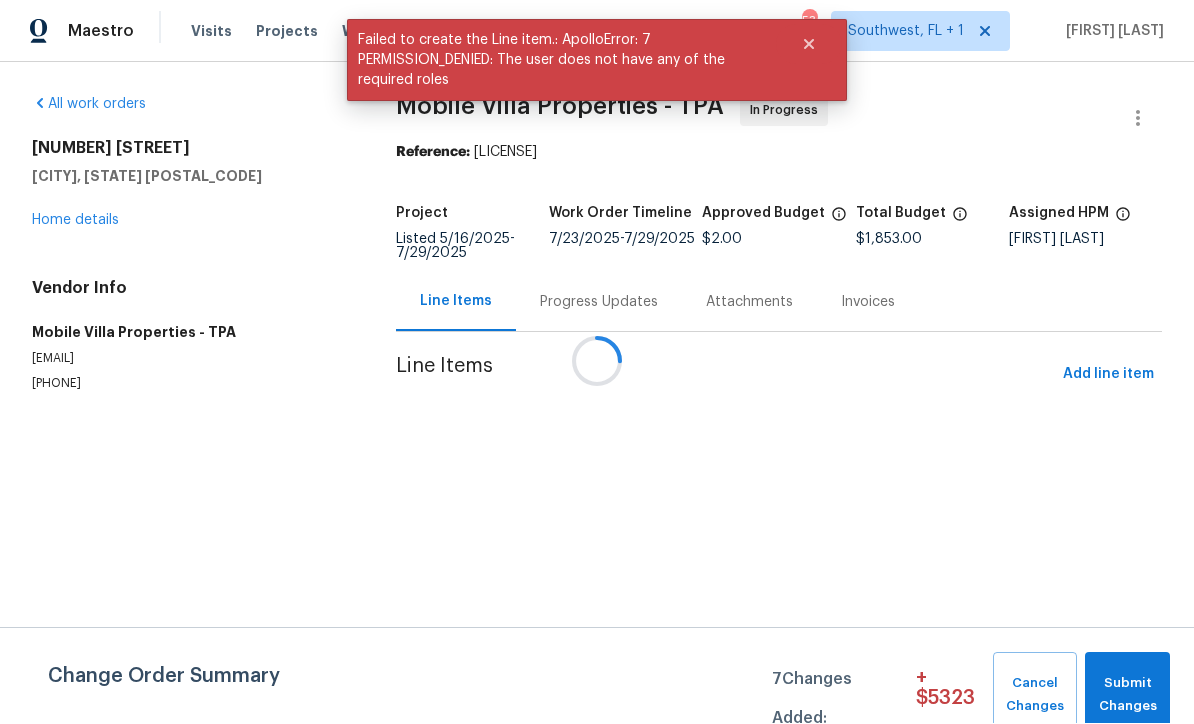 scroll, scrollTop: 1, scrollLeft: 0, axis: vertical 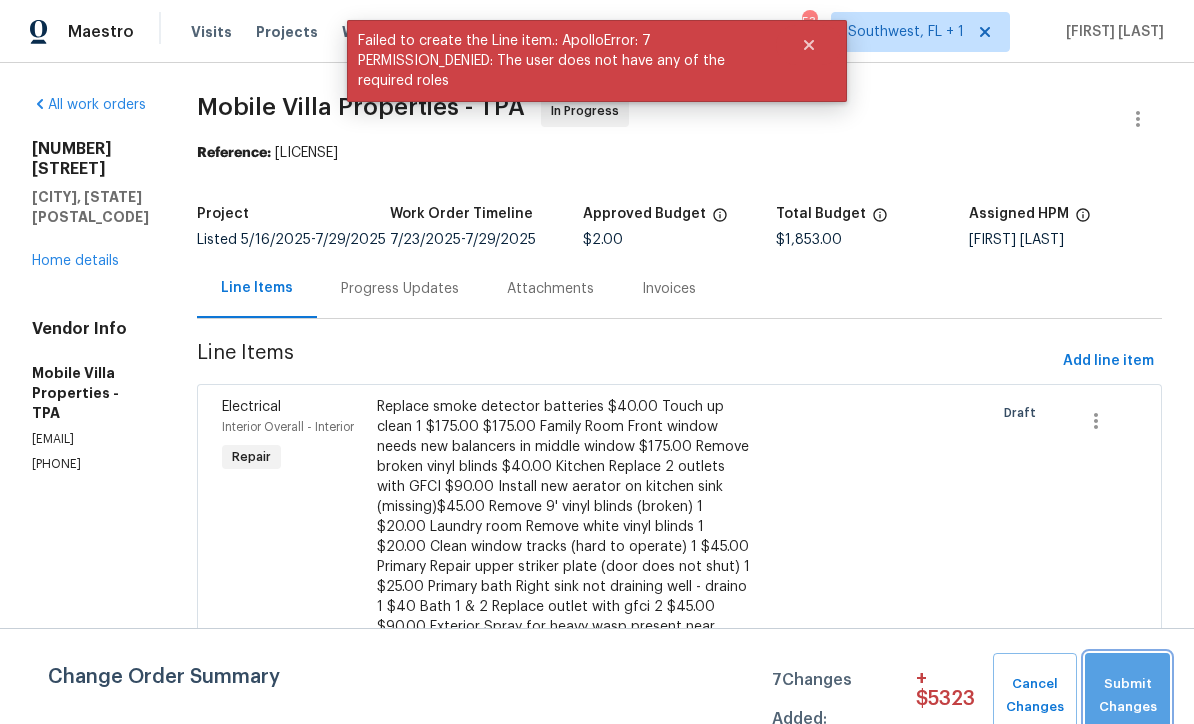 click on "Submit Changes" at bounding box center [1127, 696] 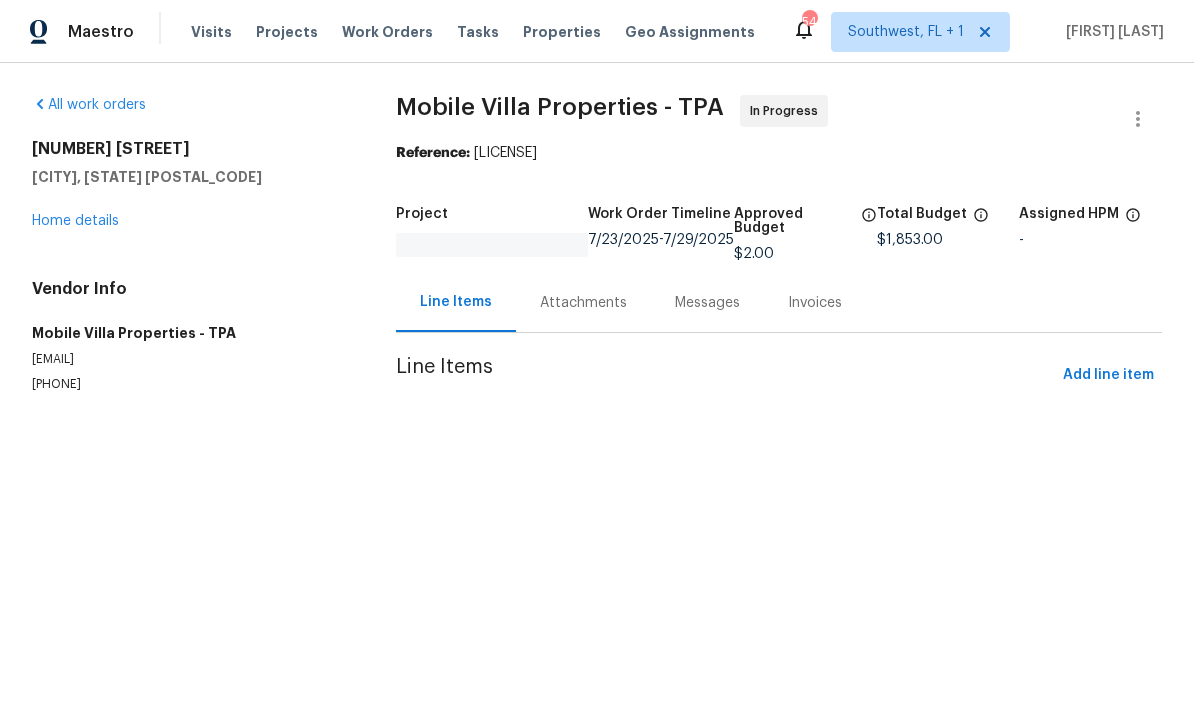 scroll, scrollTop: 0, scrollLeft: 0, axis: both 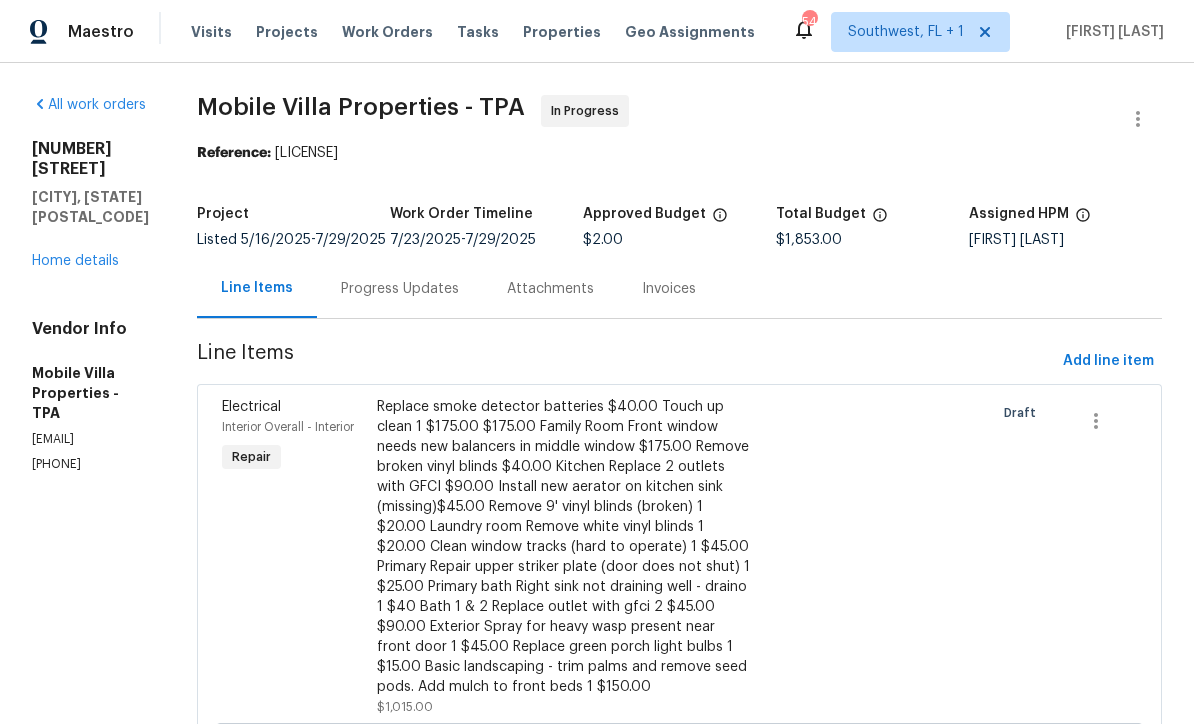 click on "Home details" at bounding box center (75, 261) 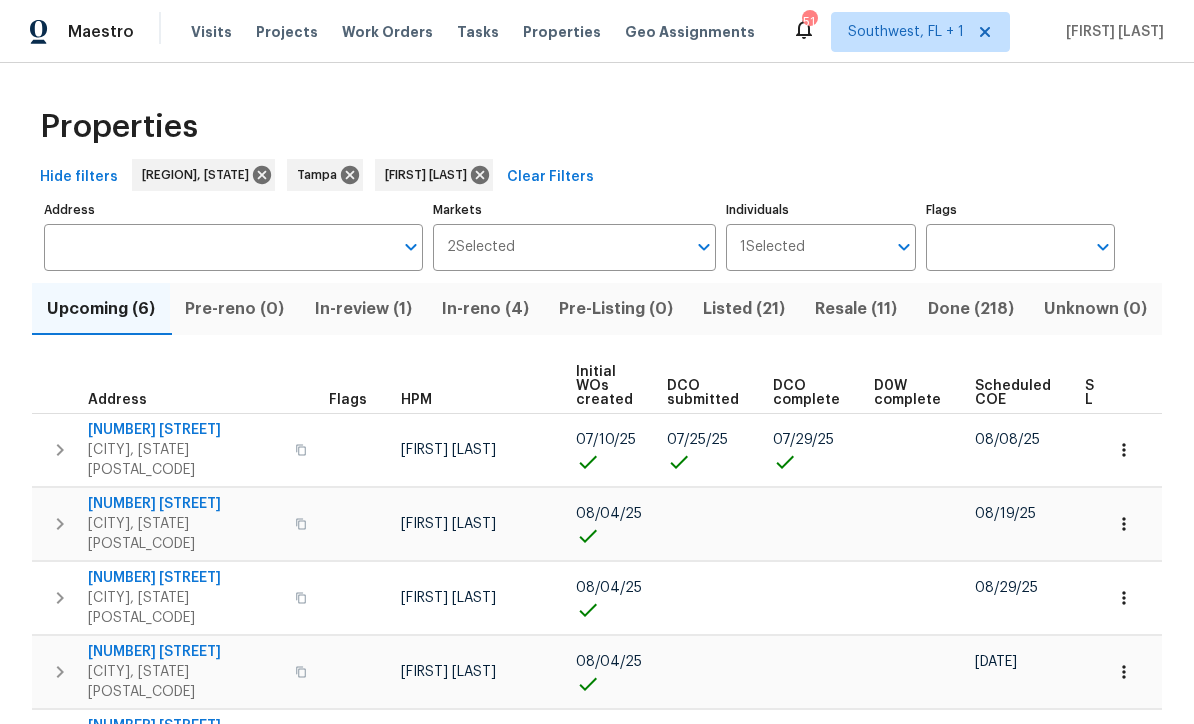 scroll, scrollTop: 0, scrollLeft: 0, axis: both 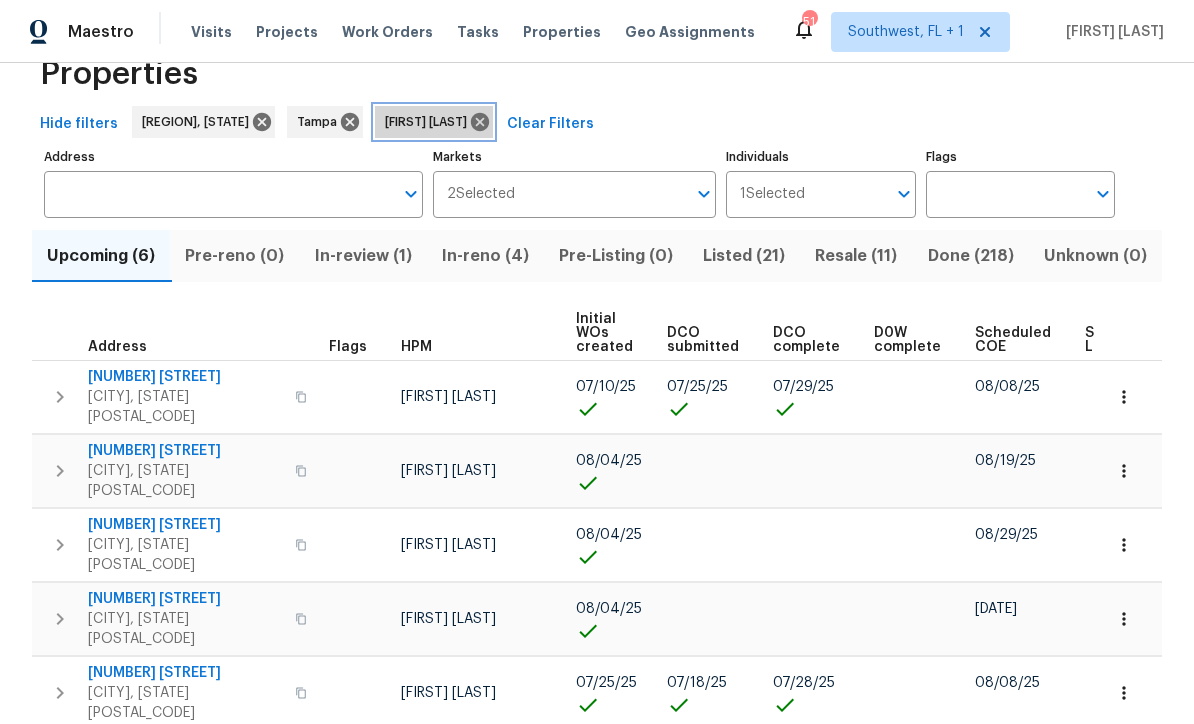 click 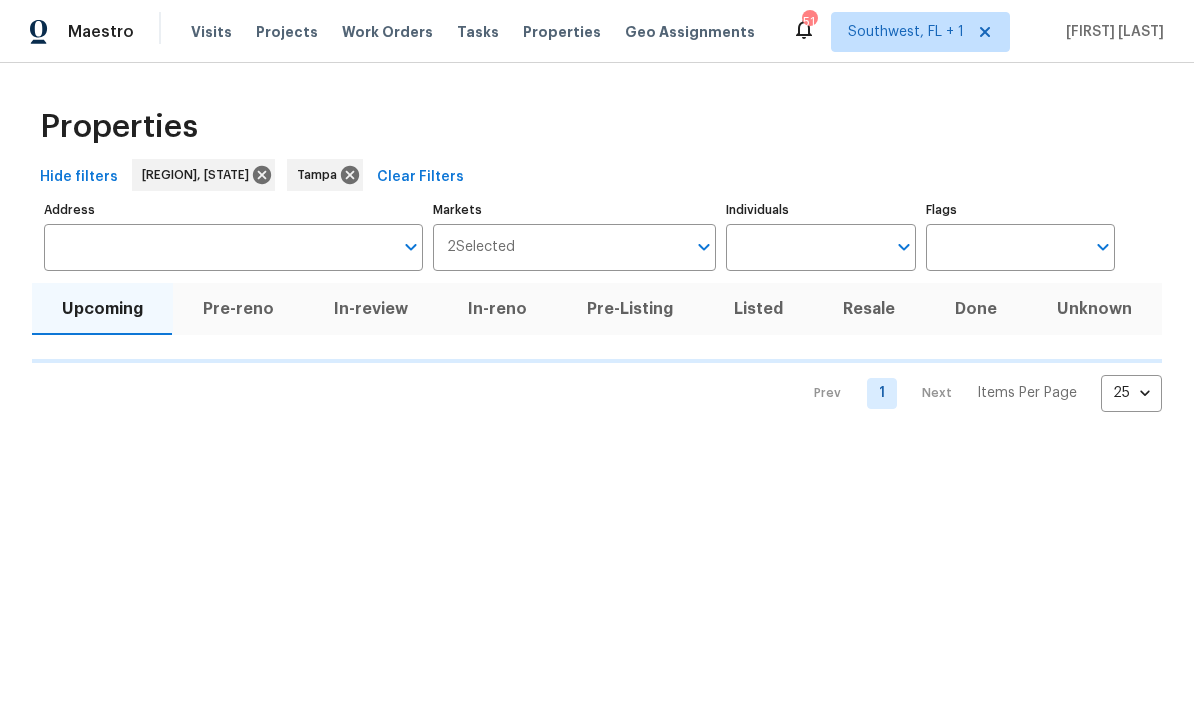 scroll, scrollTop: 0, scrollLeft: 0, axis: both 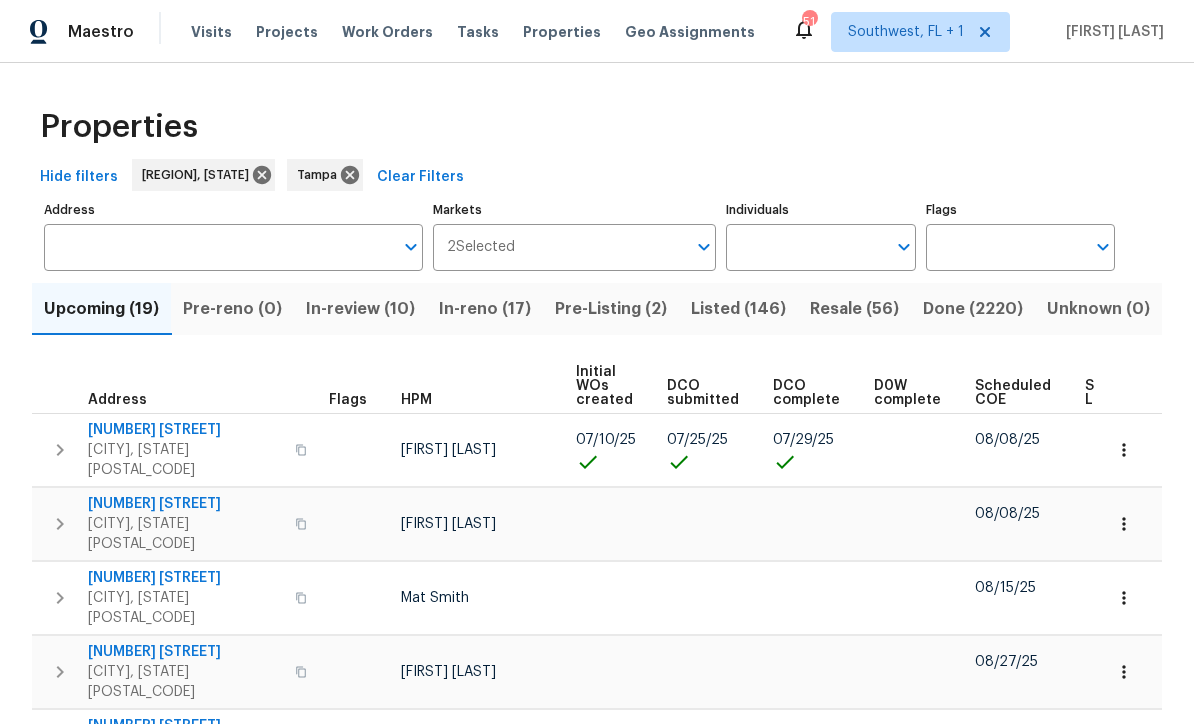 click on "Individuals" at bounding box center [805, 247] 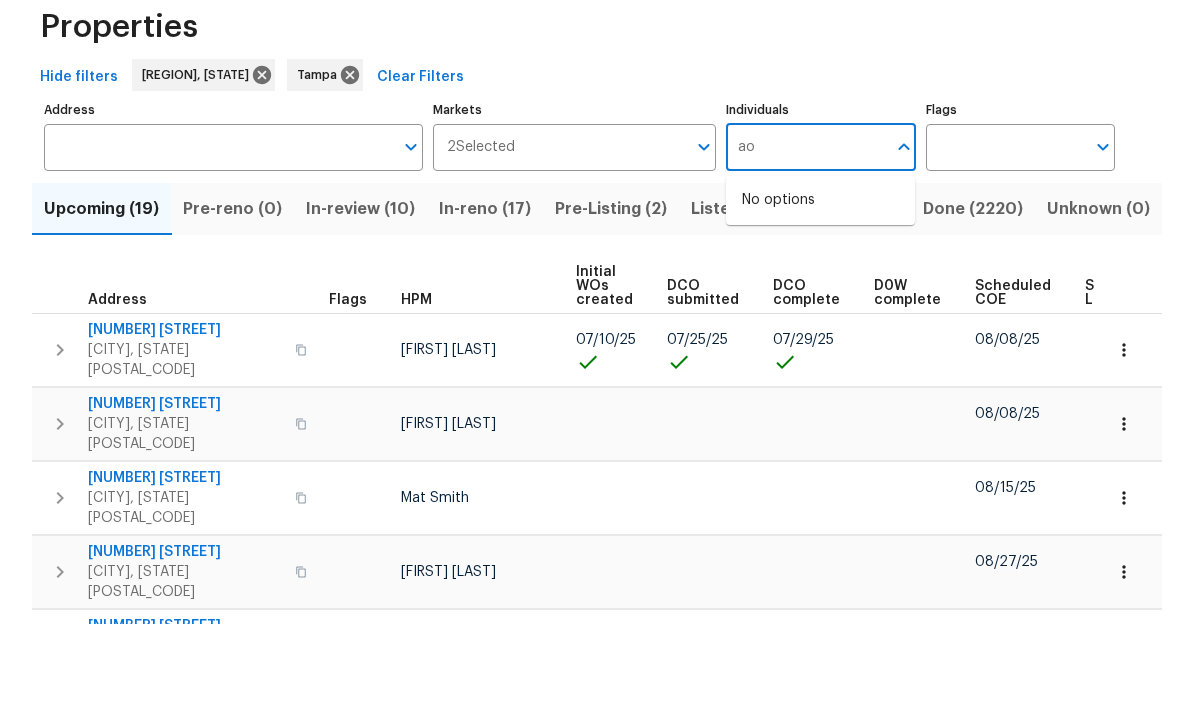 type on "a" 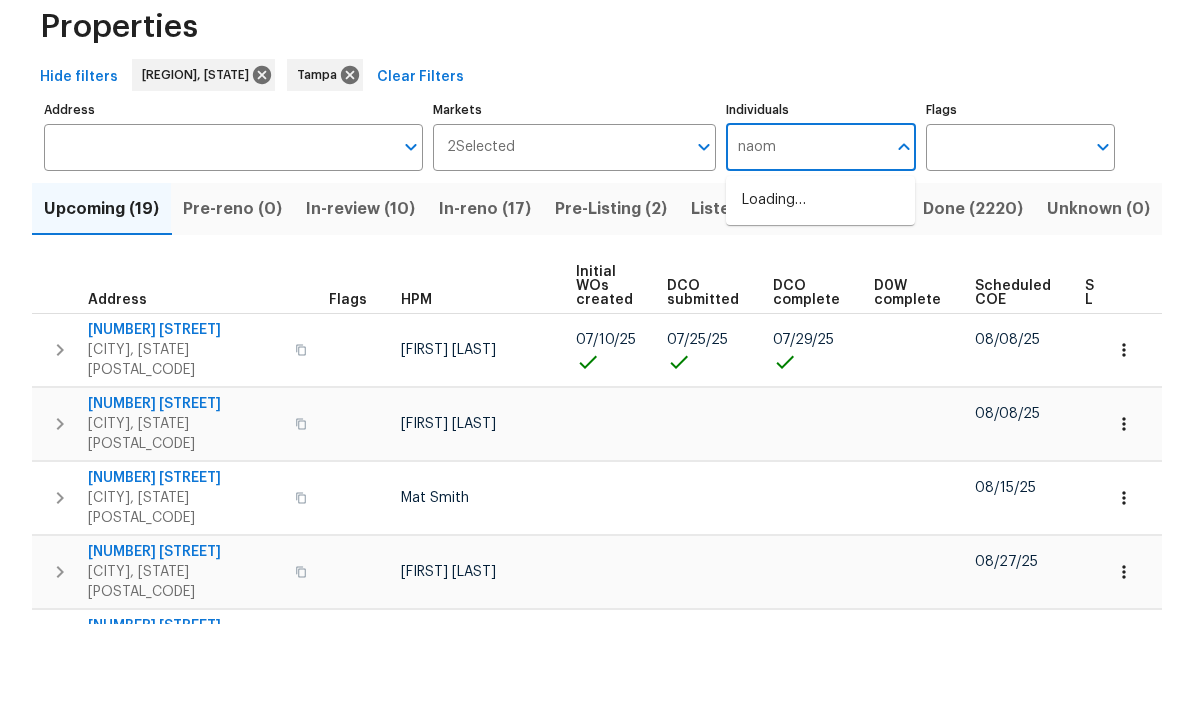 type on "naomi" 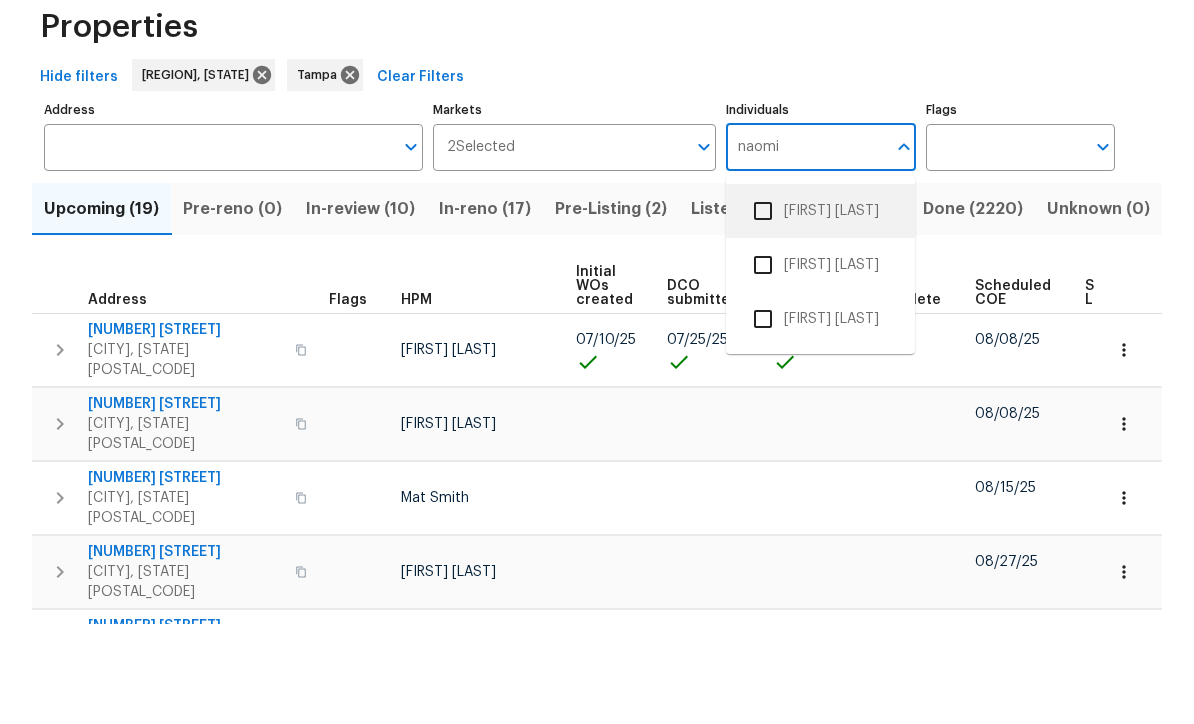 click on "[FIRST] [LAST]" at bounding box center [820, 311] 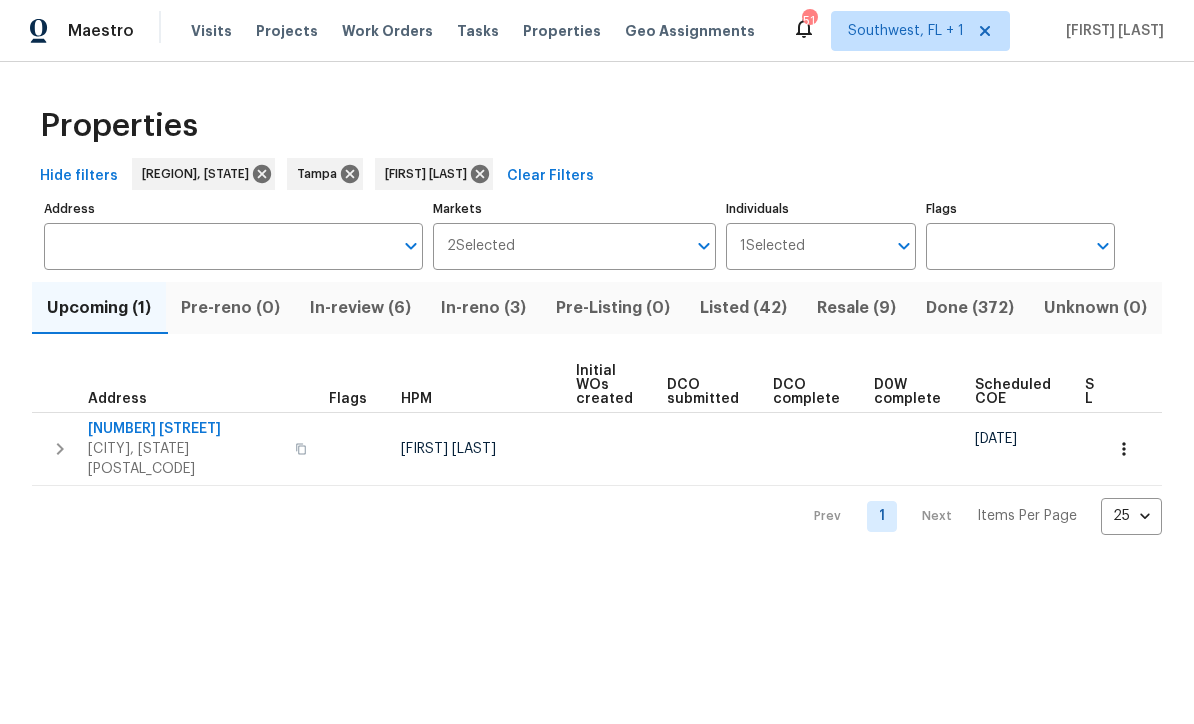 click on "Listed (42)" at bounding box center [743, 309] 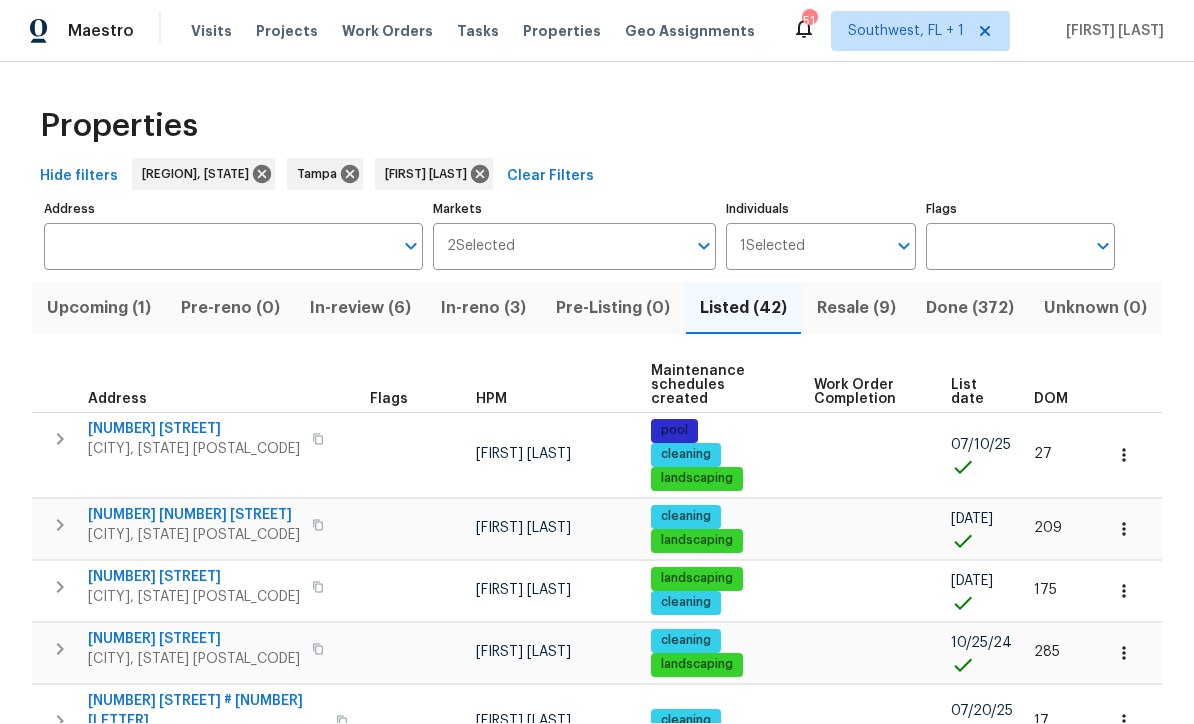 scroll, scrollTop: 1, scrollLeft: 0, axis: vertical 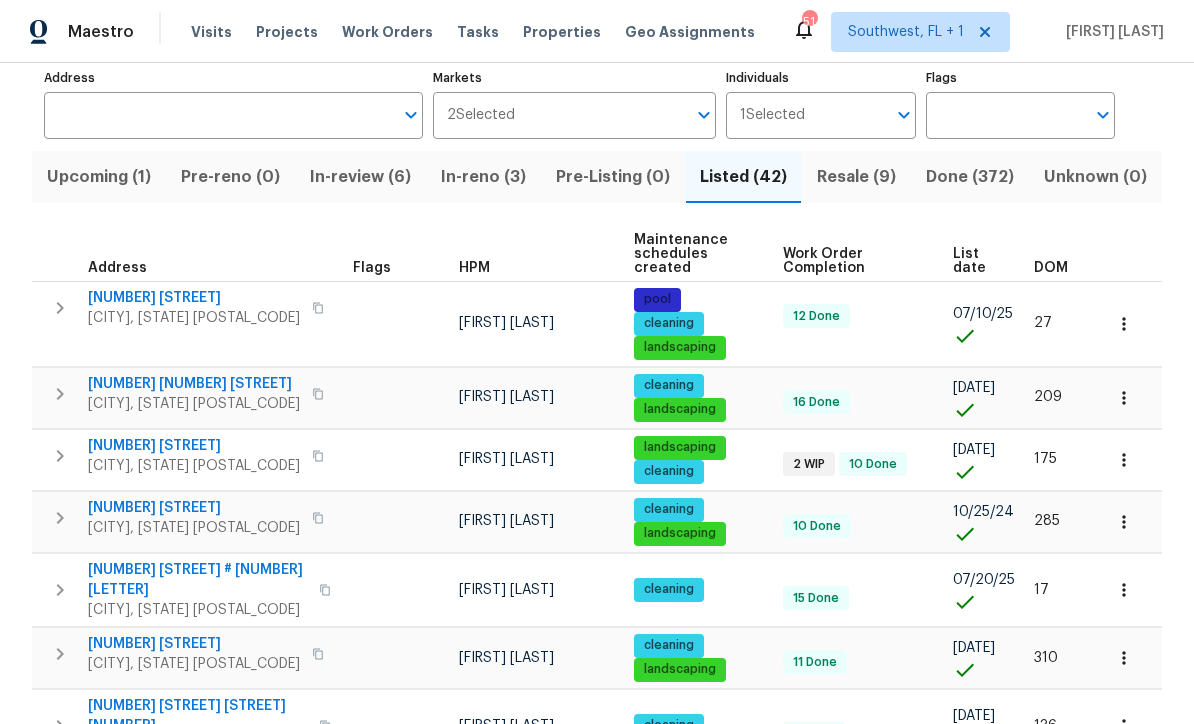 click on "List date" at bounding box center (976, 261) 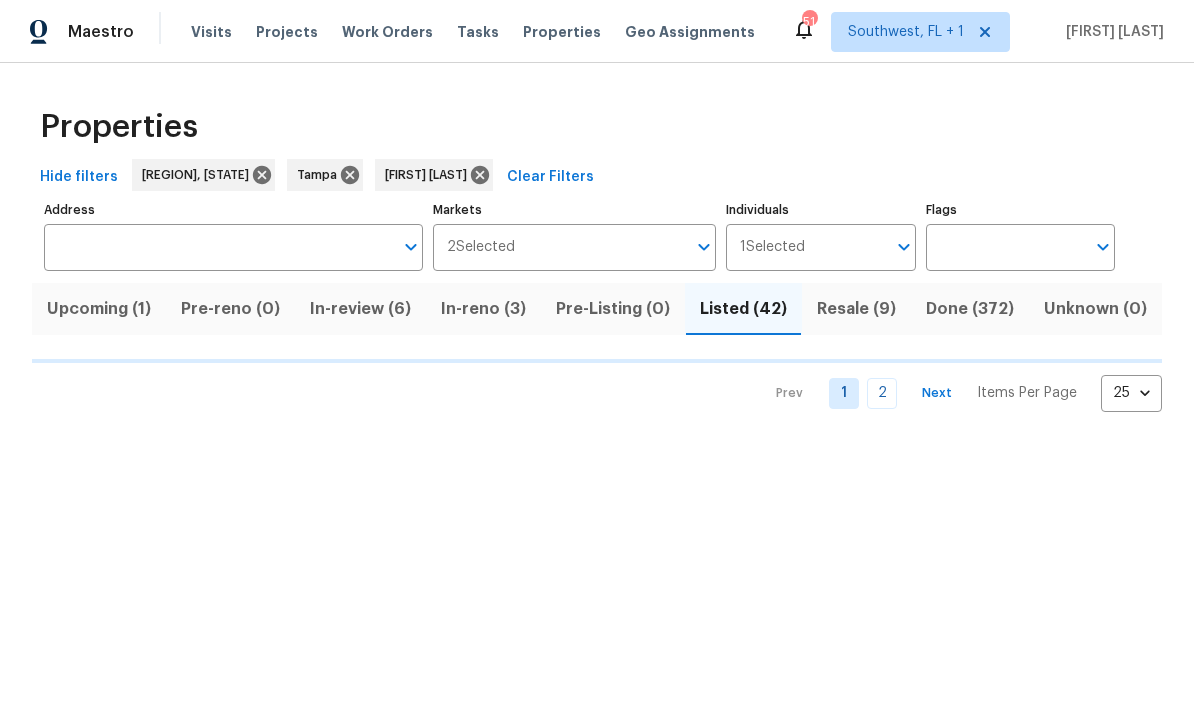 scroll, scrollTop: 0, scrollLeft: 0, axis: both 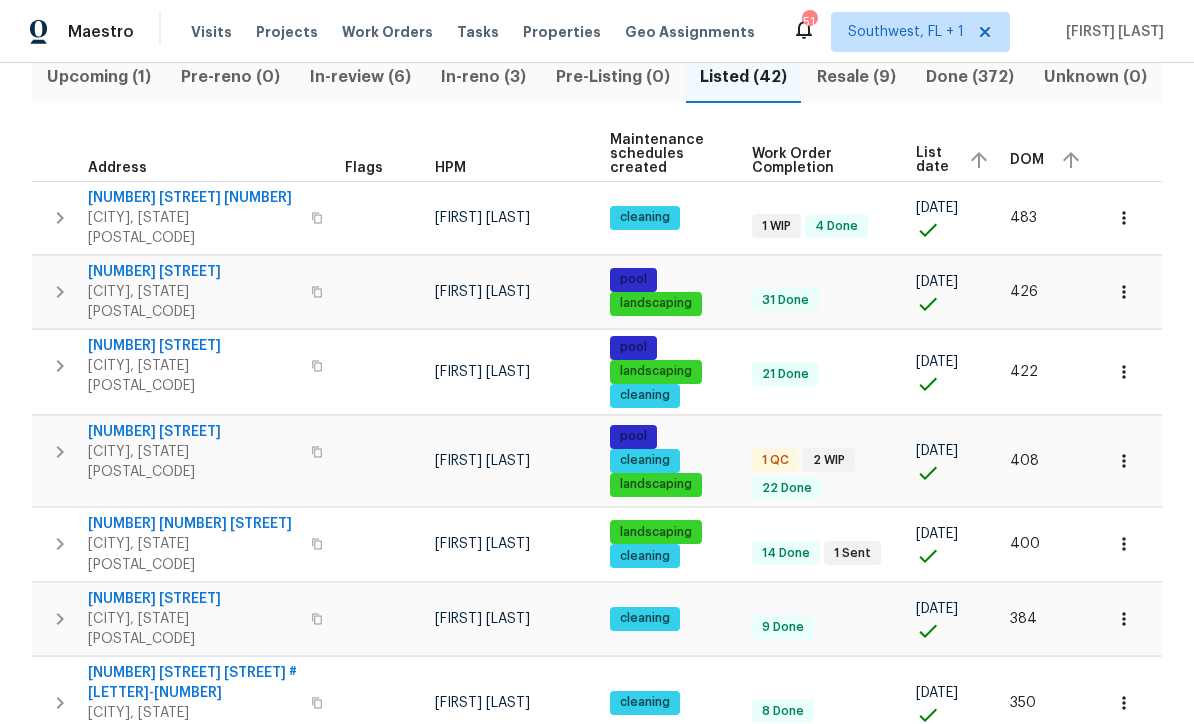 click 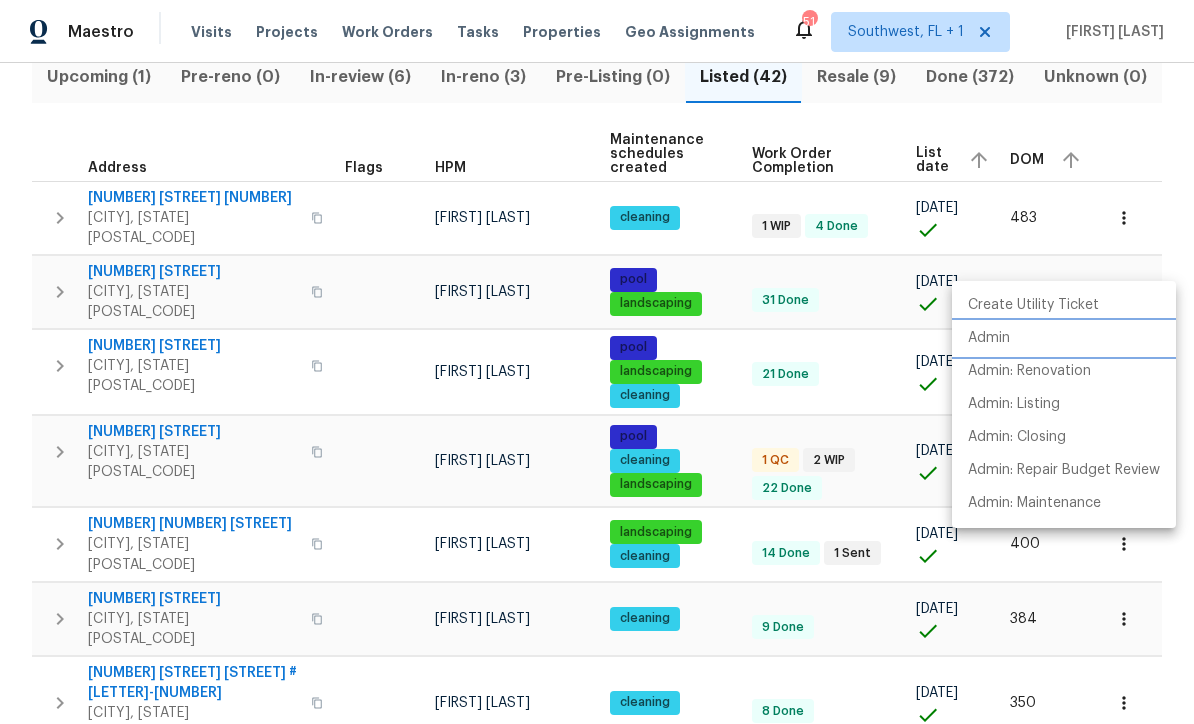 click on "Admin" at bounding box center (989, 338) 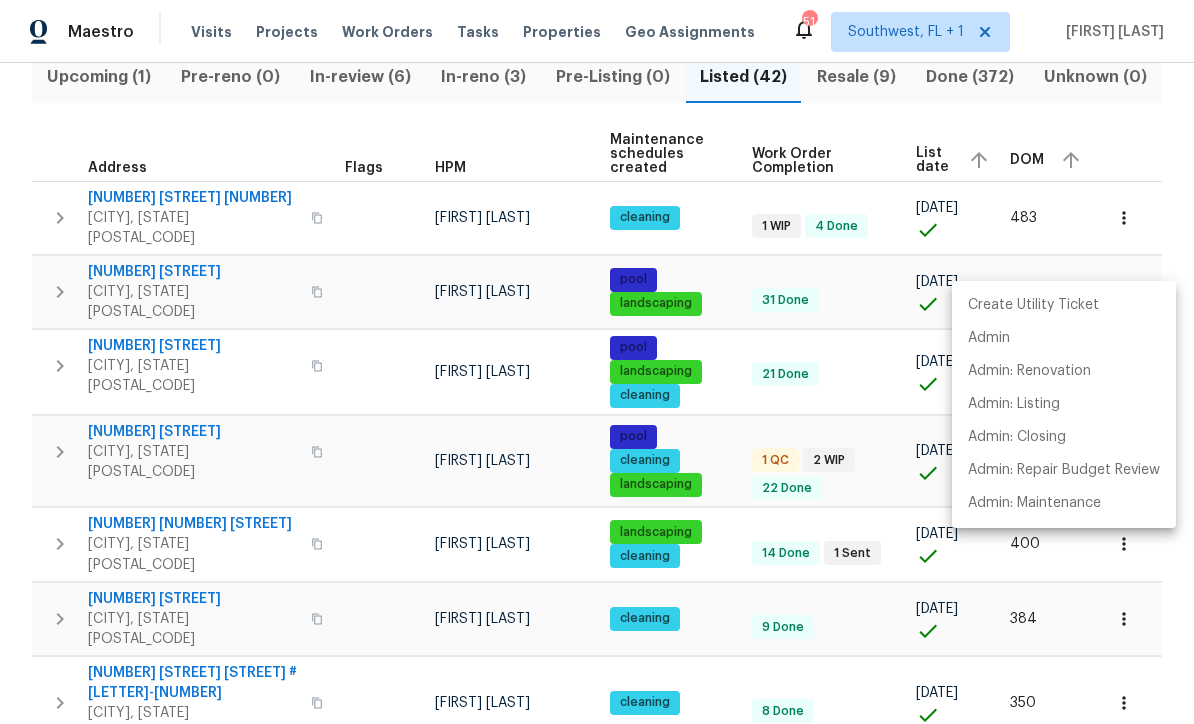 click at bounding box center [597, 362] 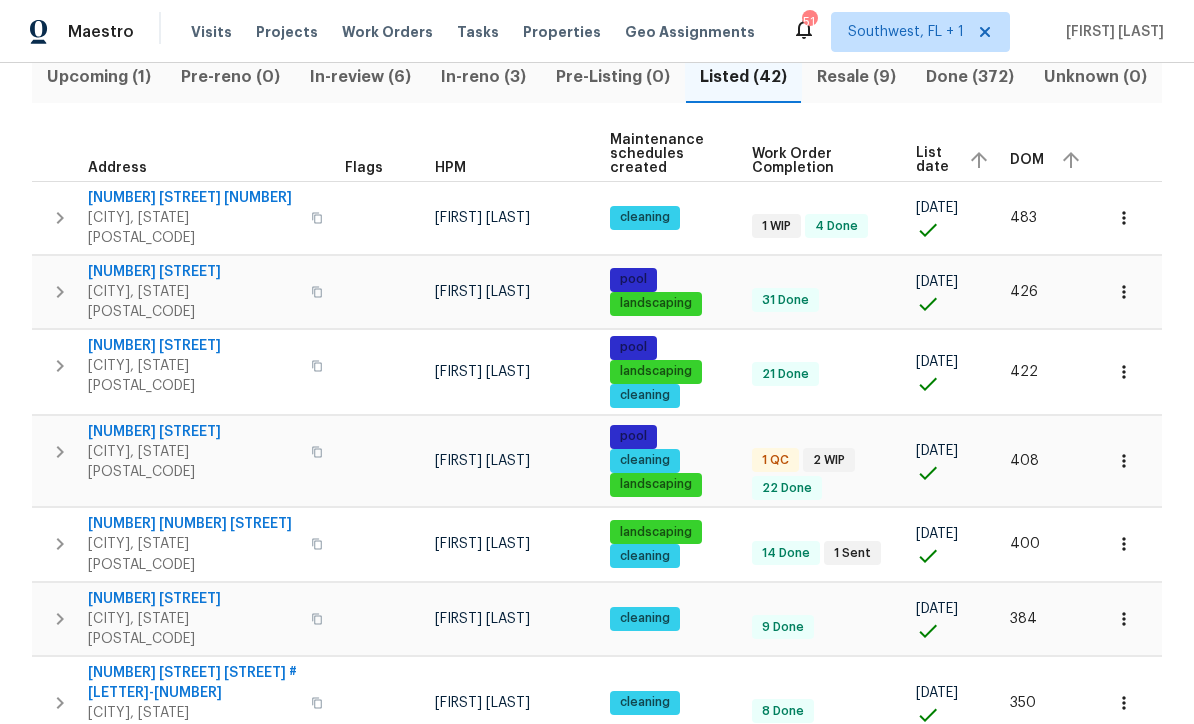click 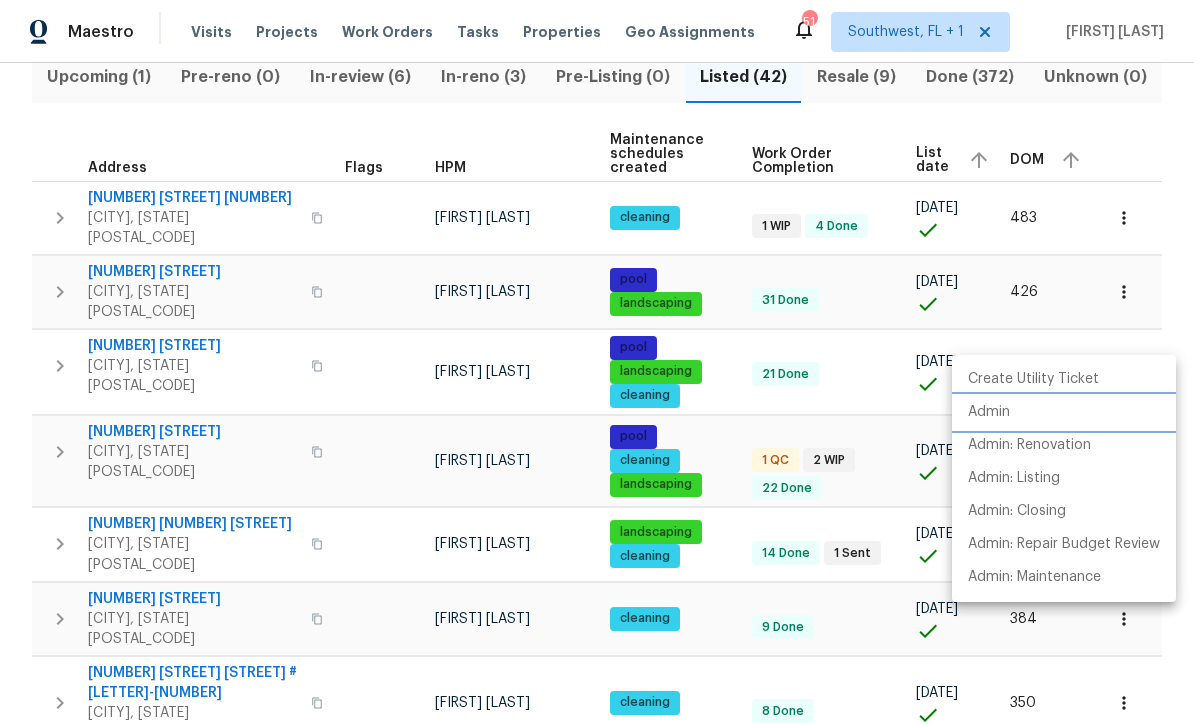 click on "Admin" at bounding box center [989, 412] 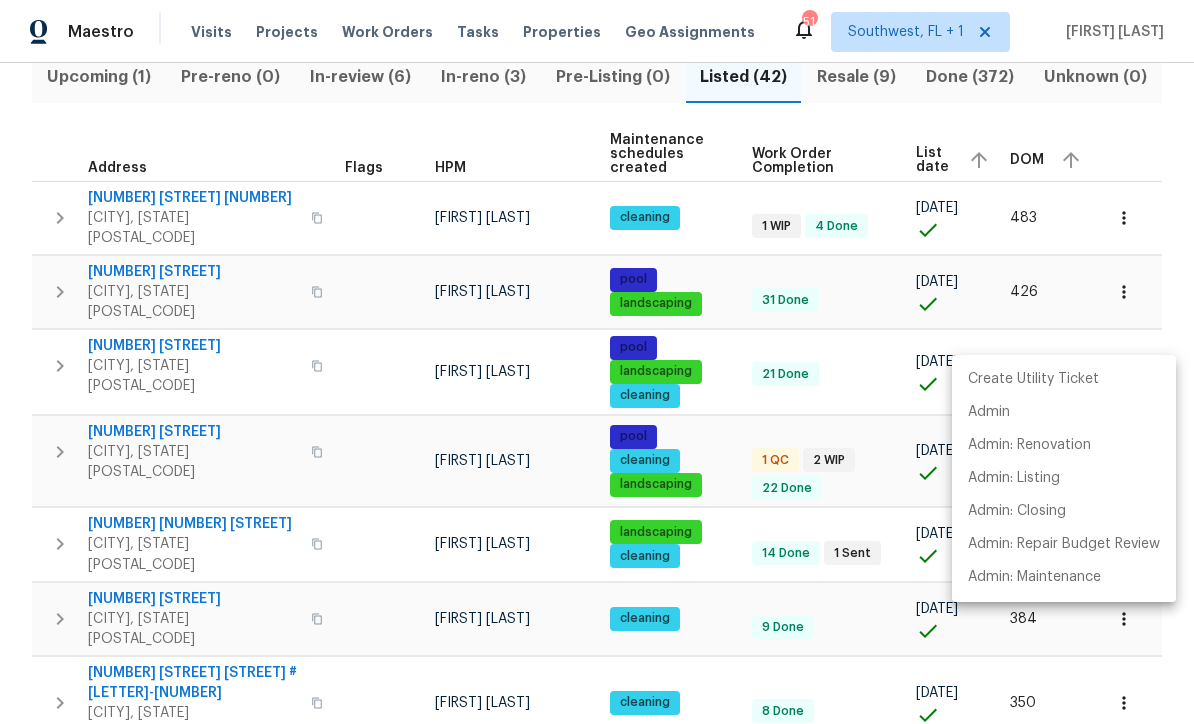 click at bounding box center [597, 362] 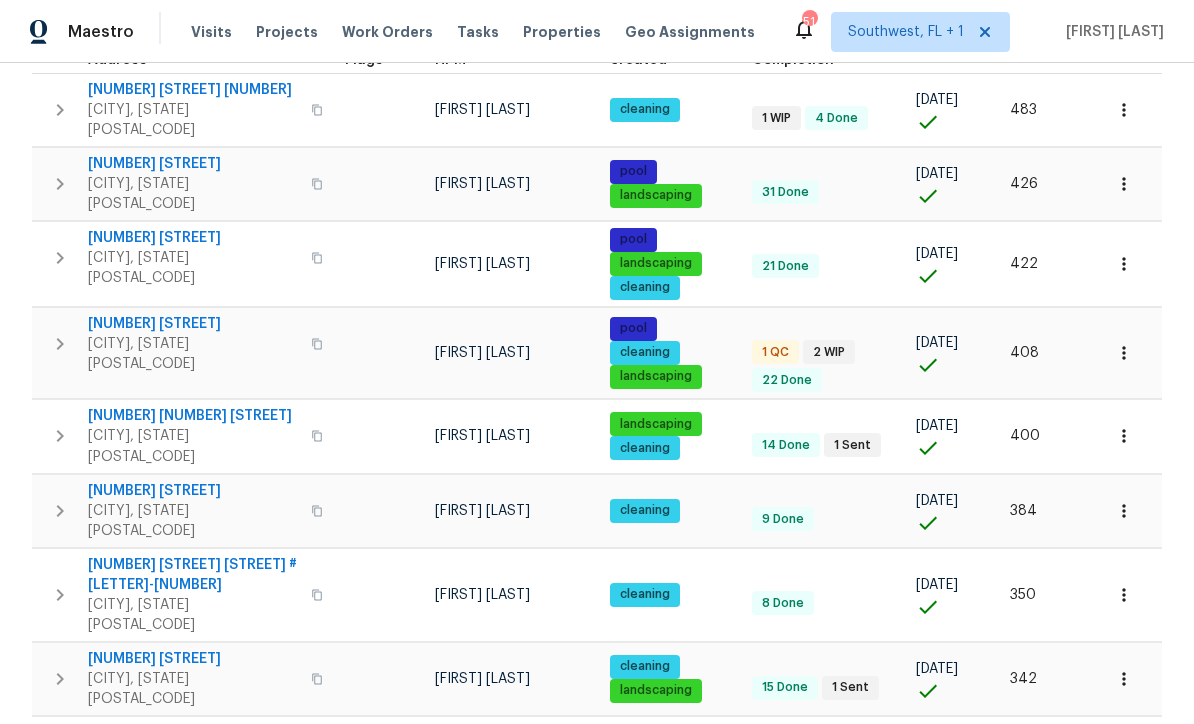 scroll, scrollTop: 384, scrollLeft: 0, axis: vertical 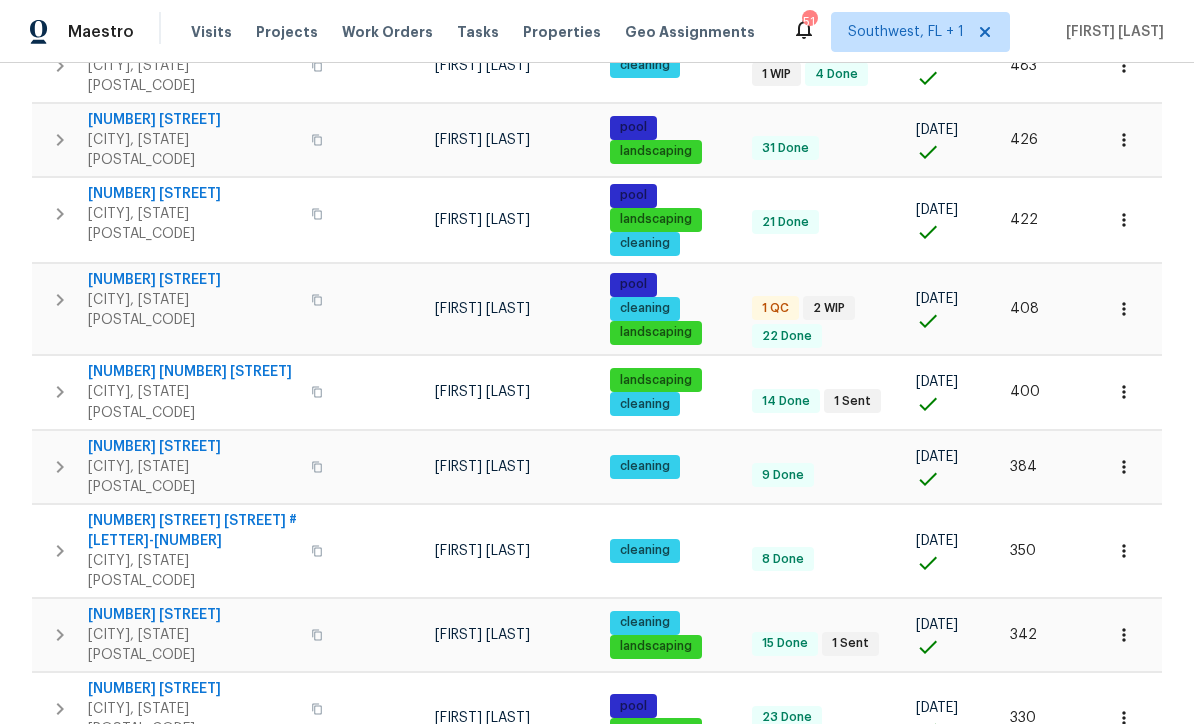 click 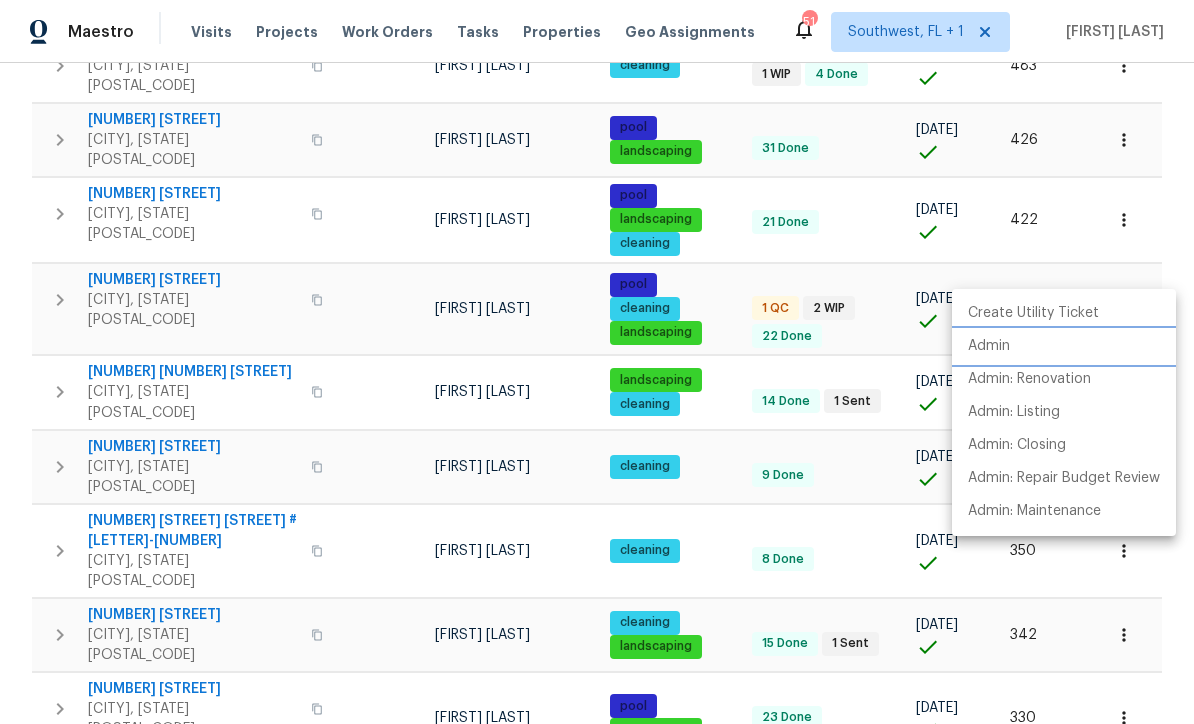 click on "Admin" at bounding box center (989, 346) 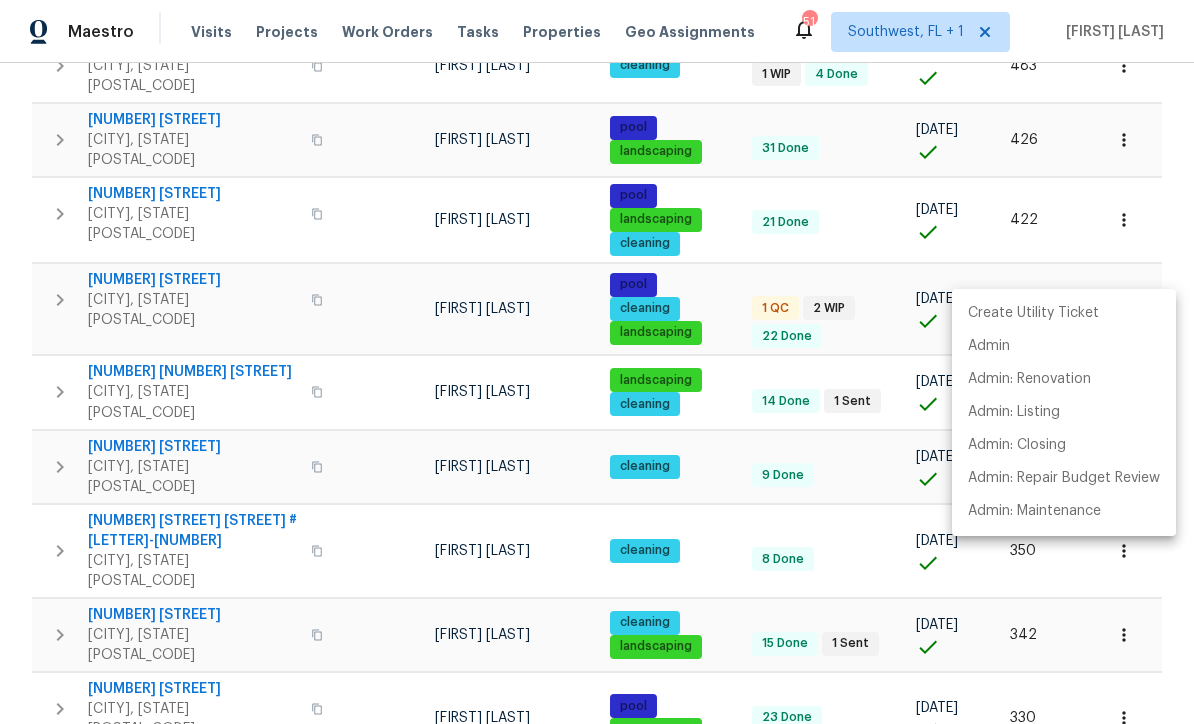 click at bounding box center [597, 362] 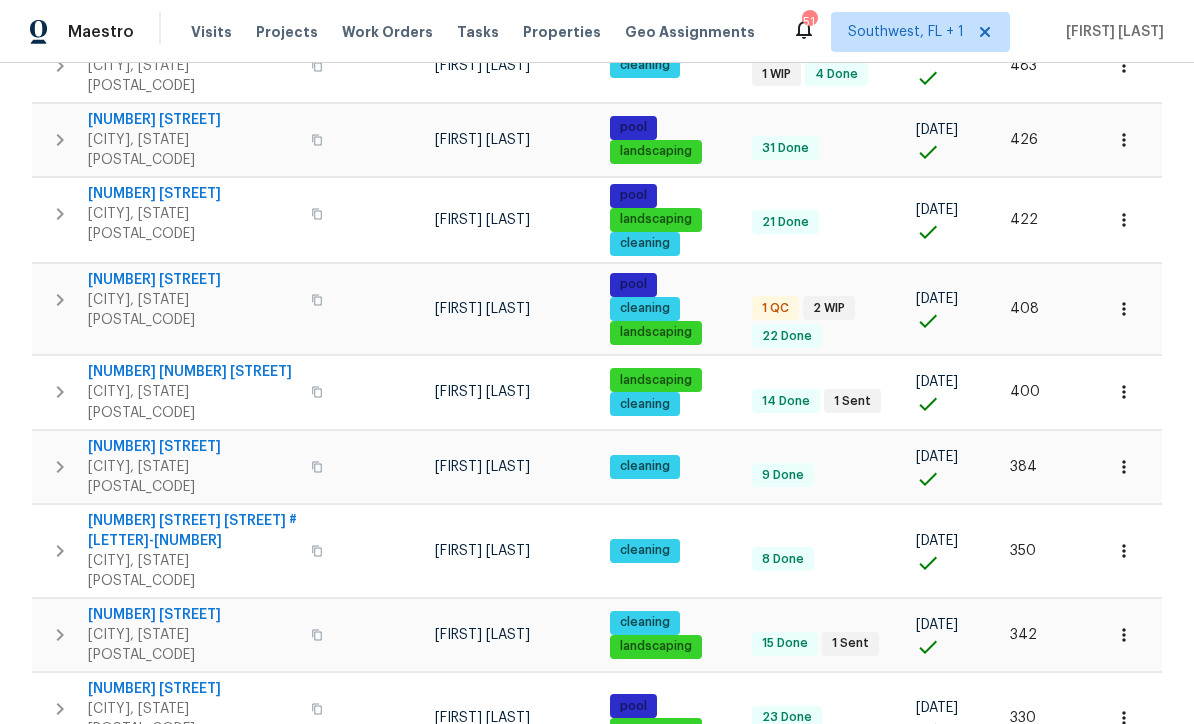 click 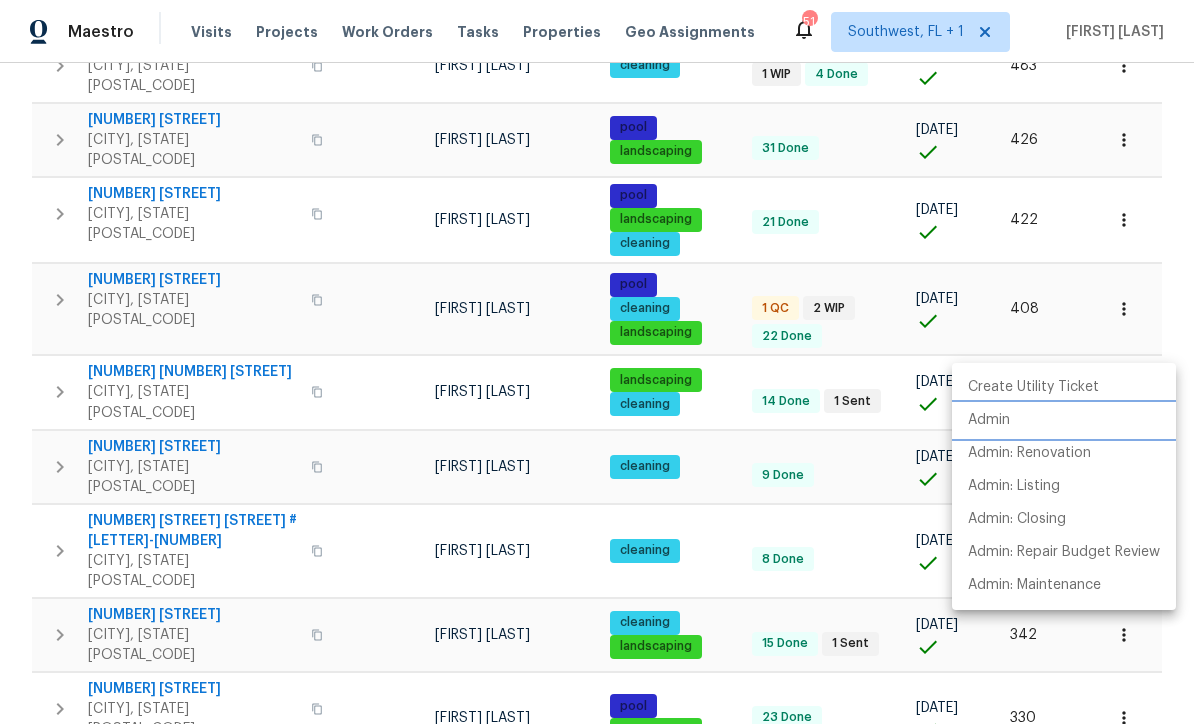 click on "Admin" at bounding box center [989, 420] 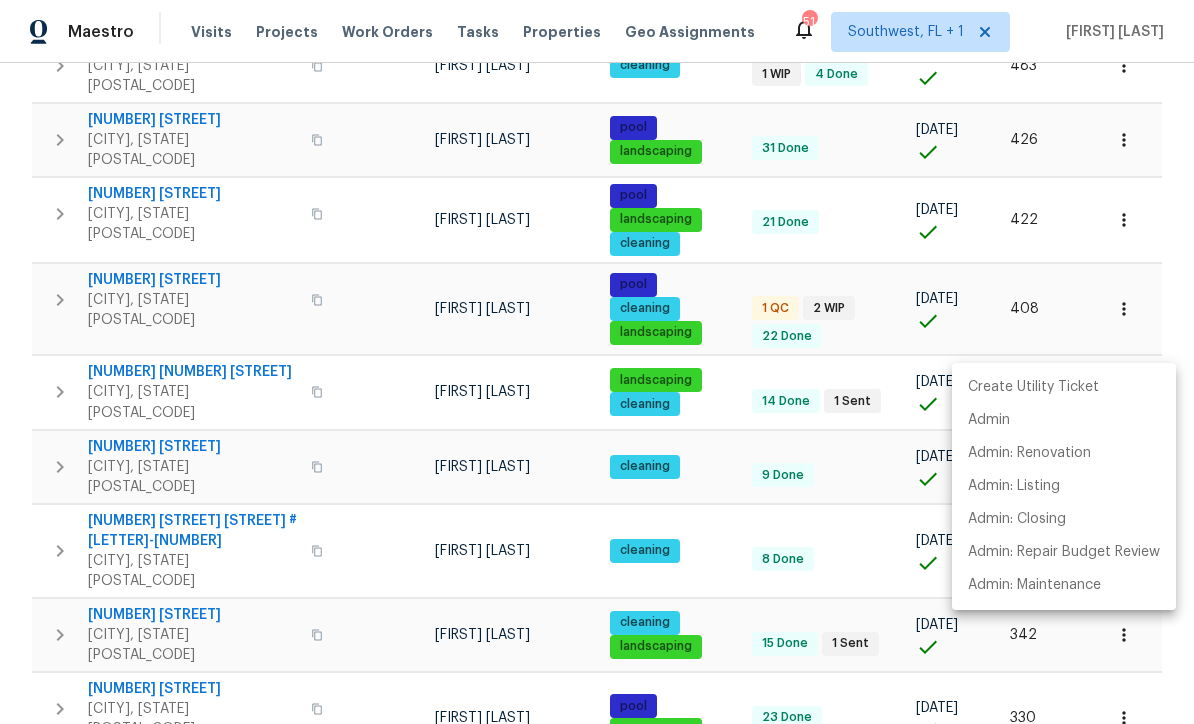 click at bounding box center (597, 362) 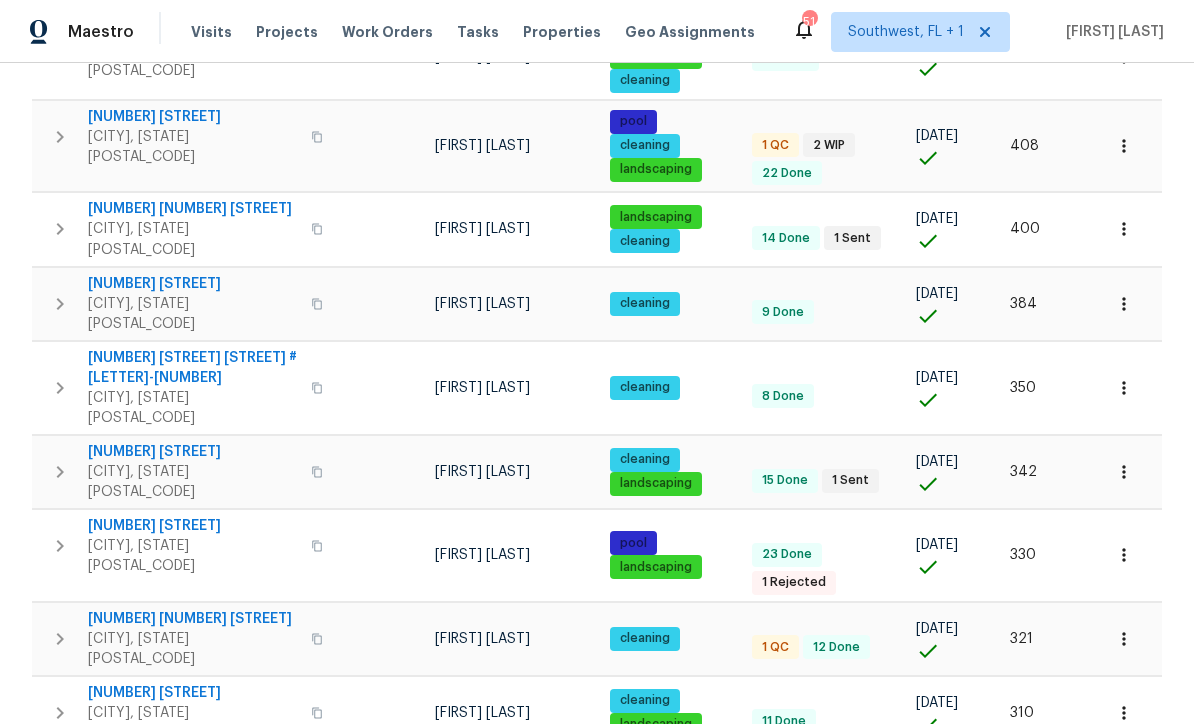 scroll, scrollTop: 556, scrollLeft: 0, axis: vertical 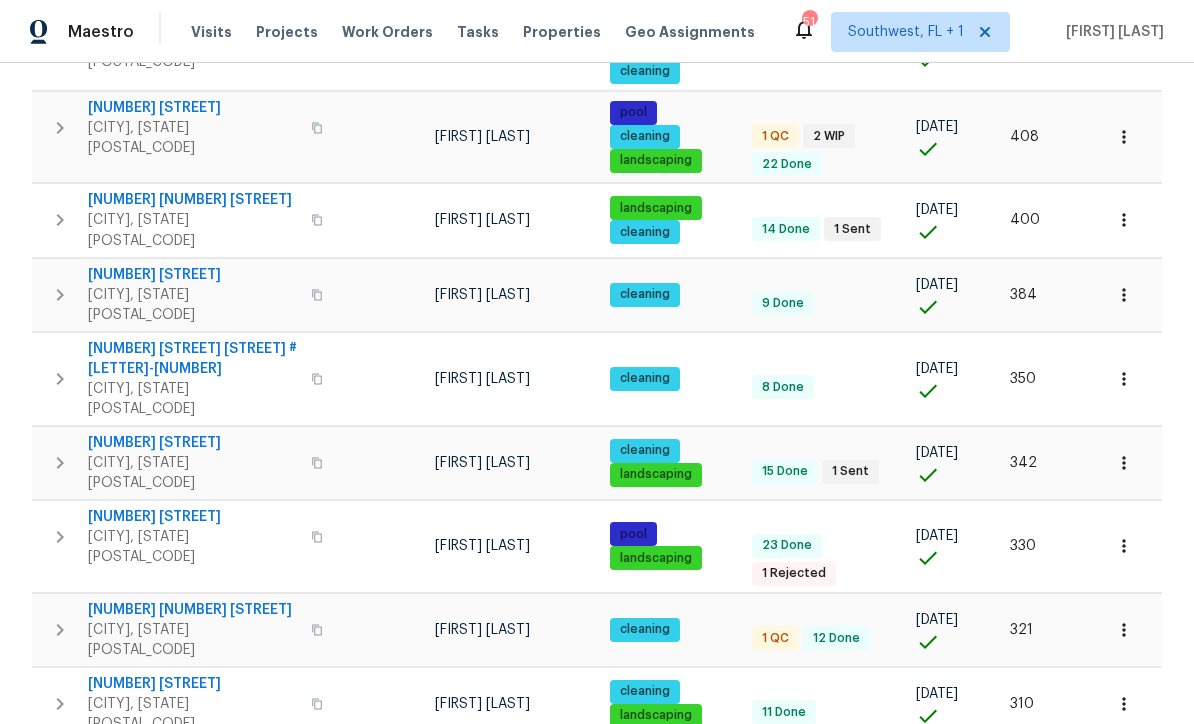click on "790 Harvard St" at bounding box center [193, 443] 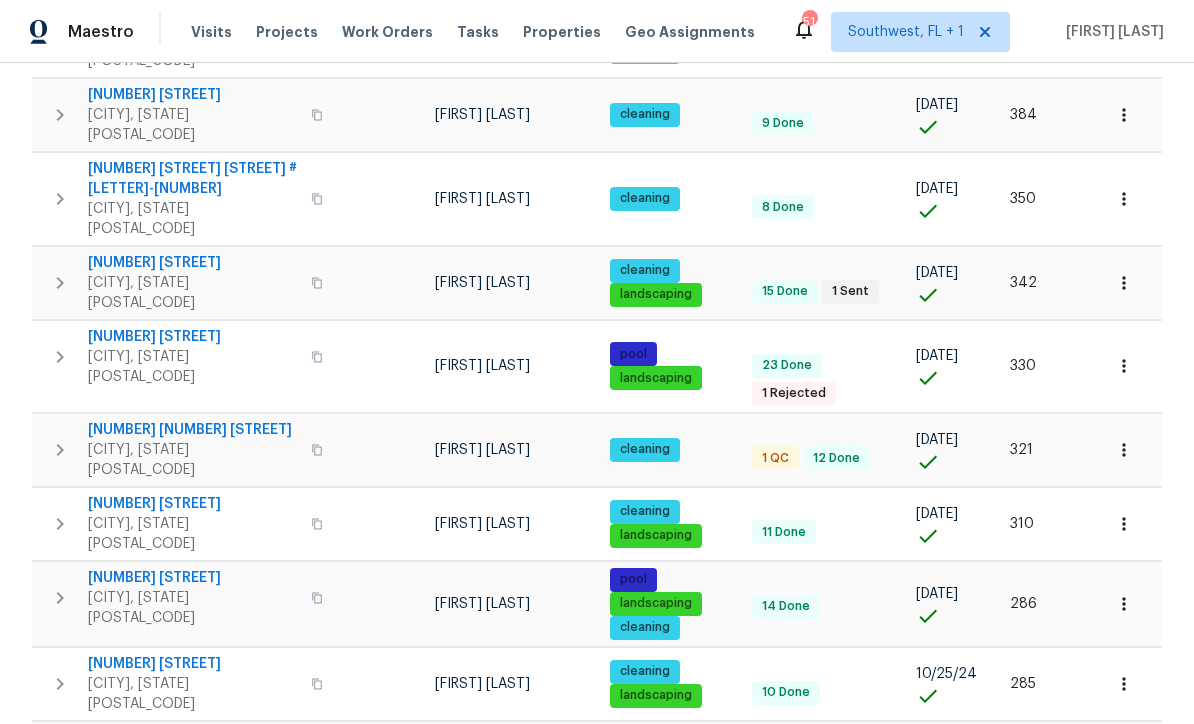 scroll, scrollTop: 737, scrollLeft: 0, axis: vertical 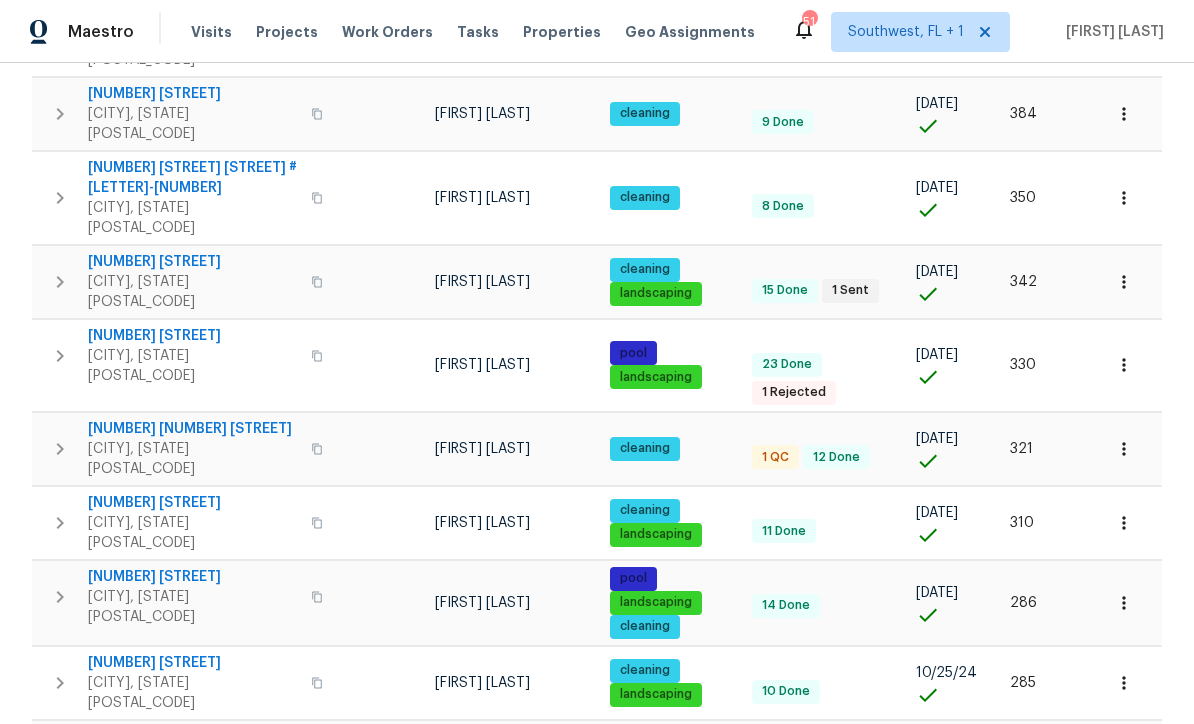 click on "pool landscaping cleaning" at bounding box center [673, 602] 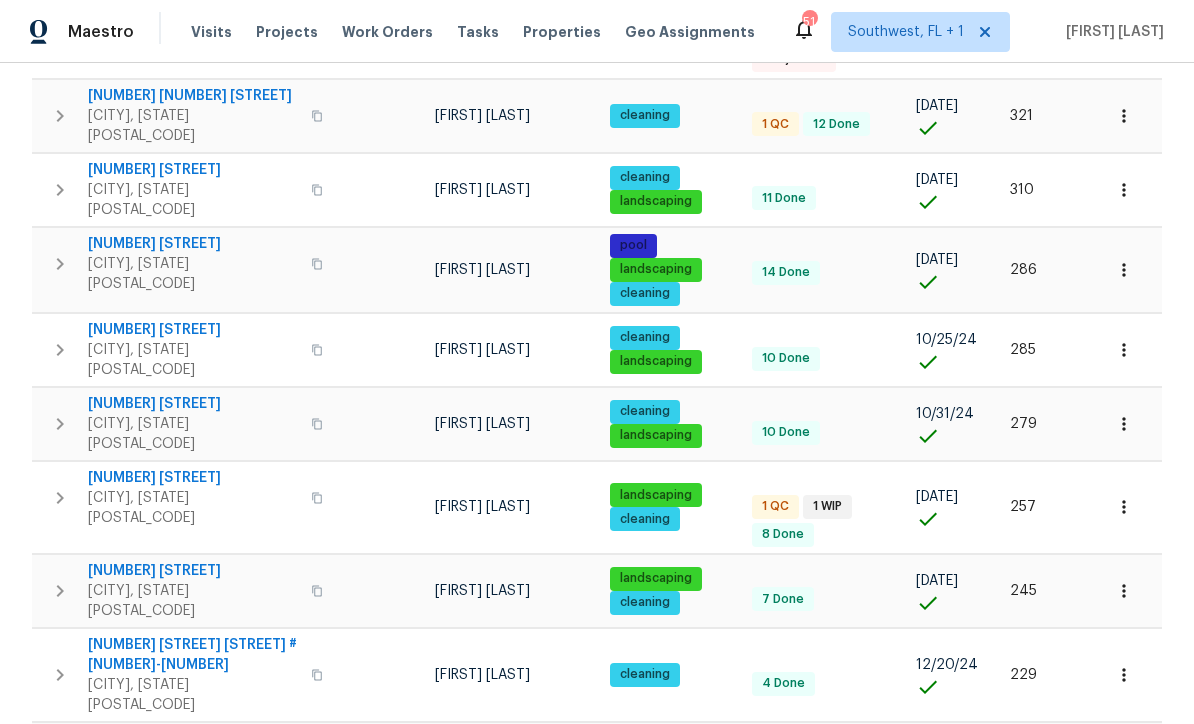scroll, scrollTop: 1081, scrollLeft: 0, axis: vertical 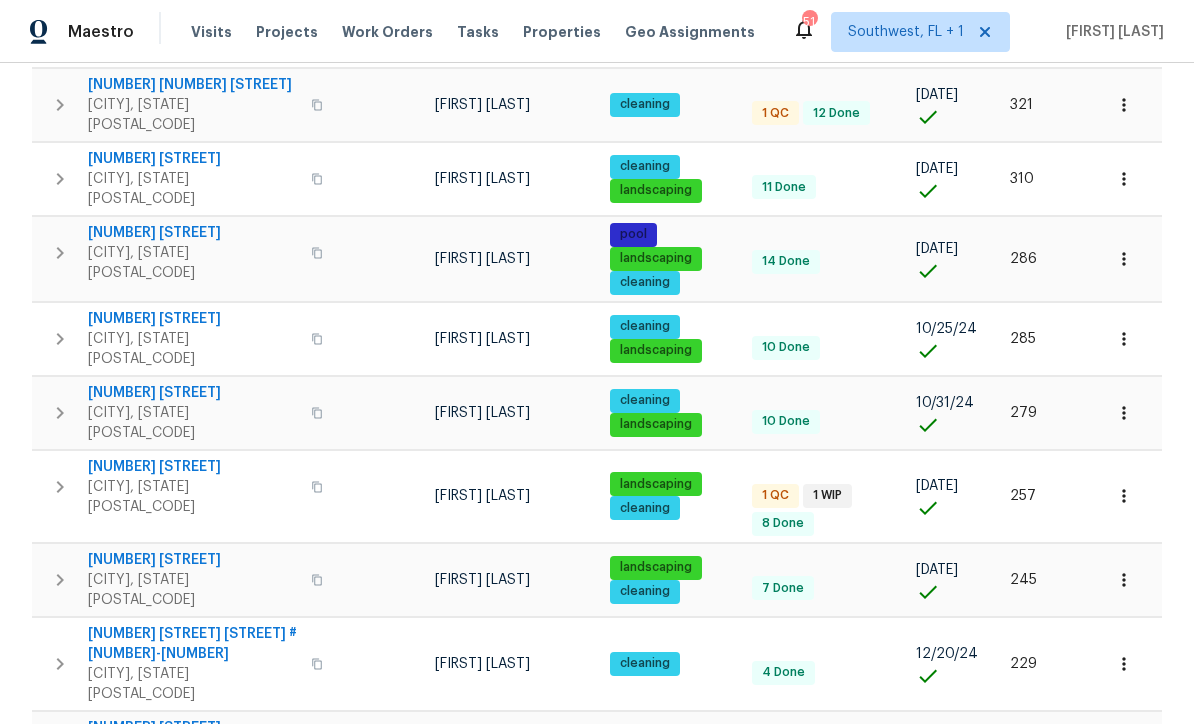 click on "6015 Olive Ave" at bounding box center [193, 467] 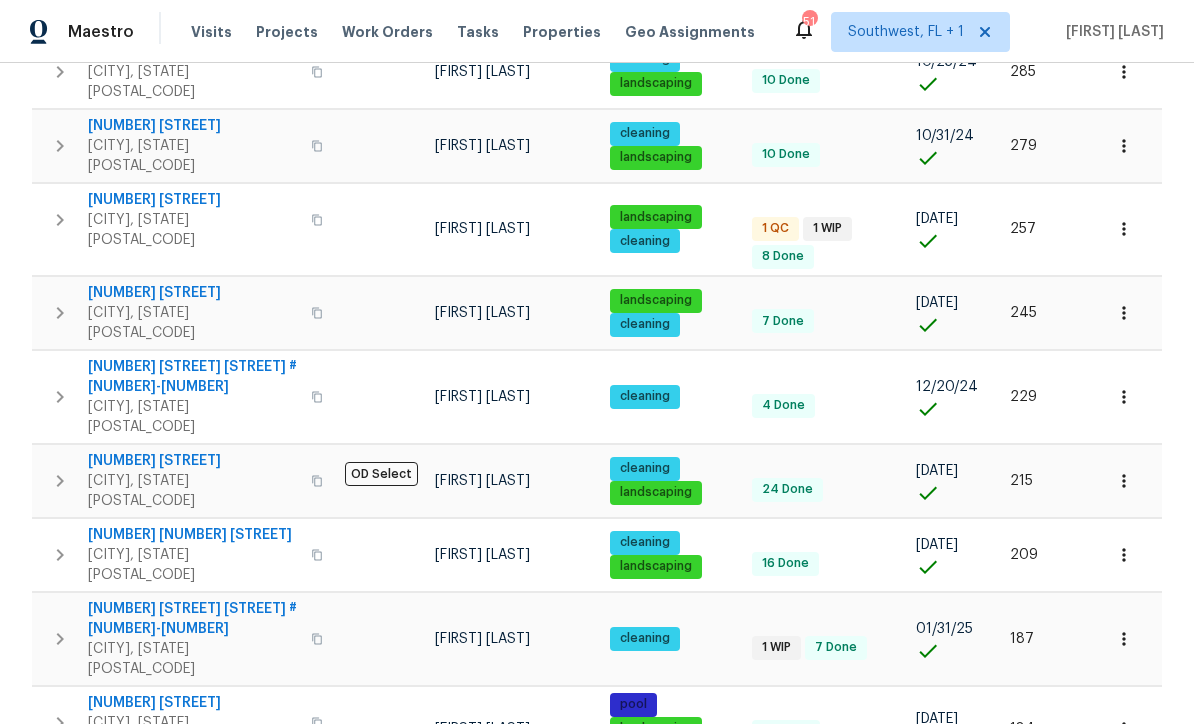 scroll, scrollTop: 1347, scrollLeft: 0, axis: vertical 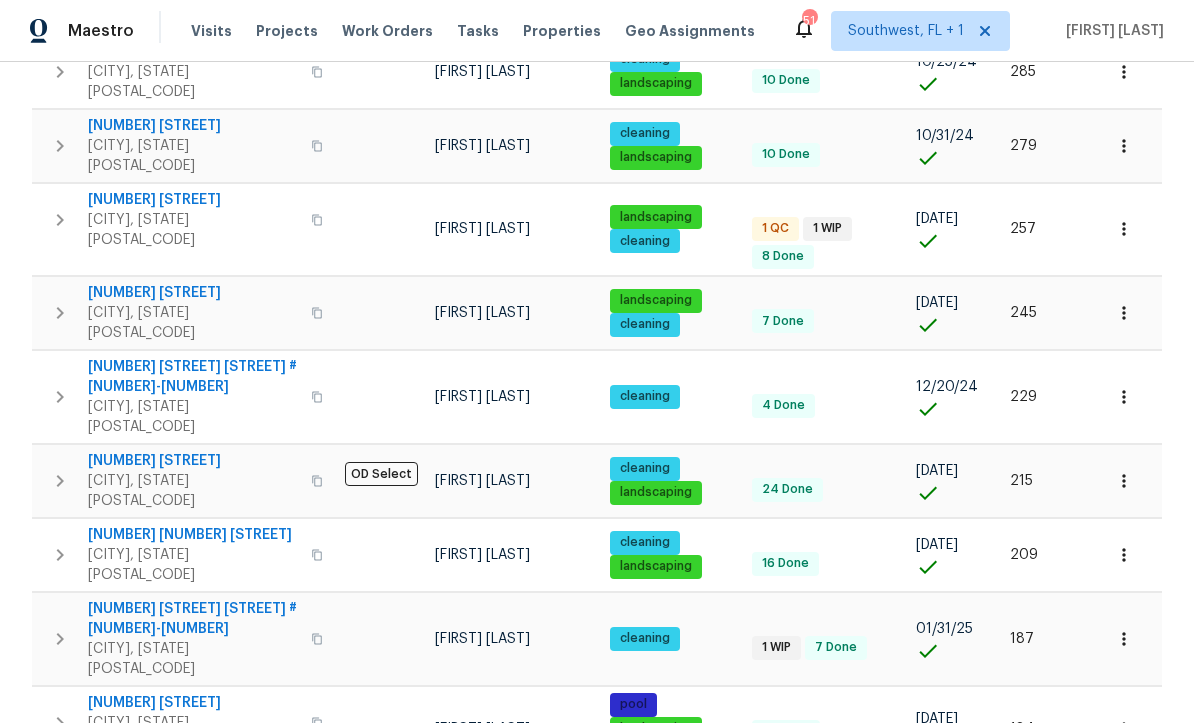 click at bounding box center (1124, 816) 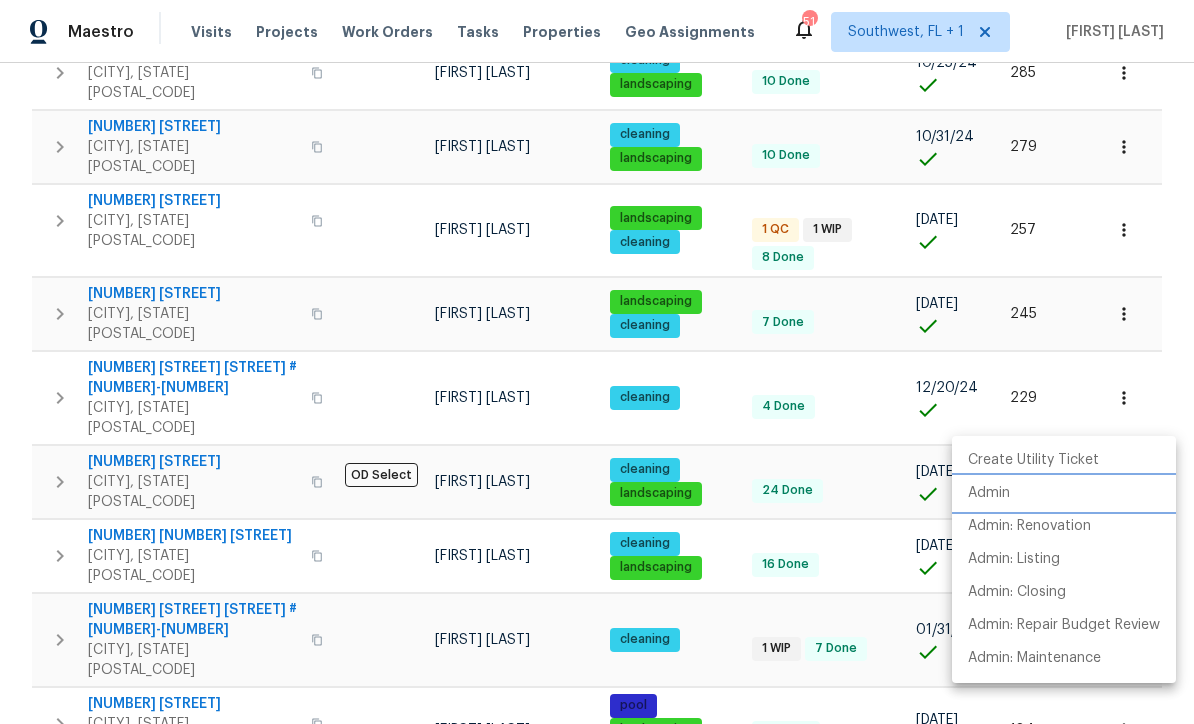 click on "Admin" at bounding box center [989, 493] 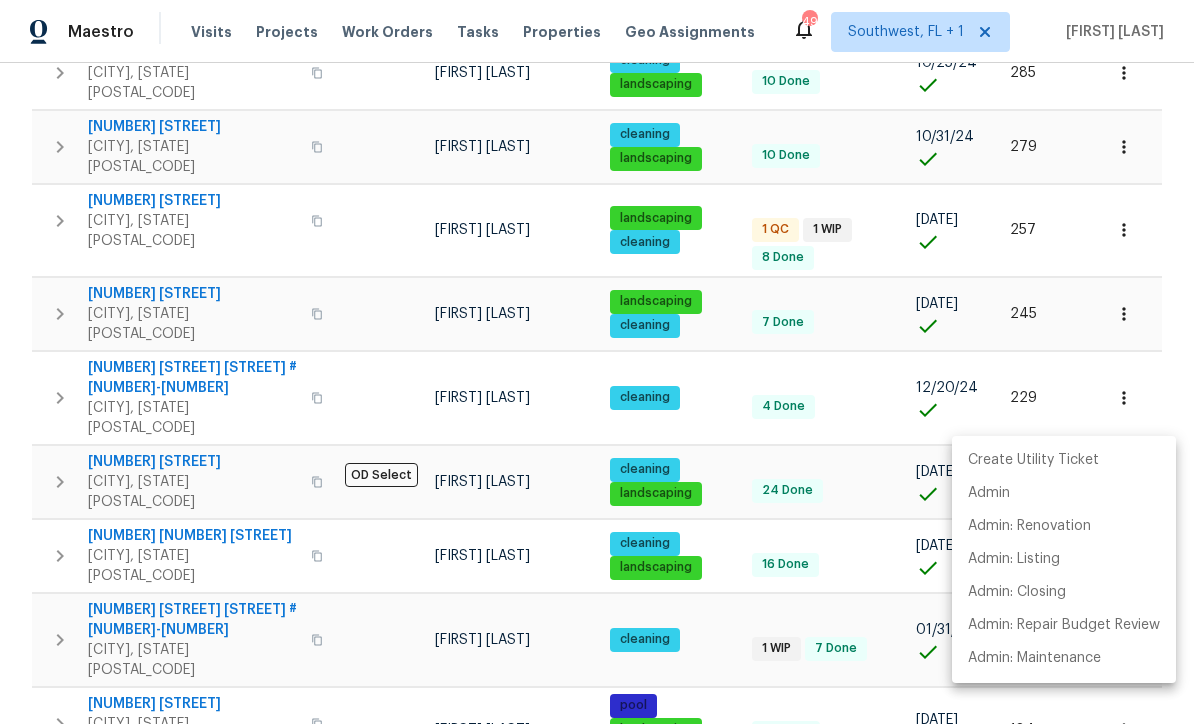 click at bounding box center (597, 362) 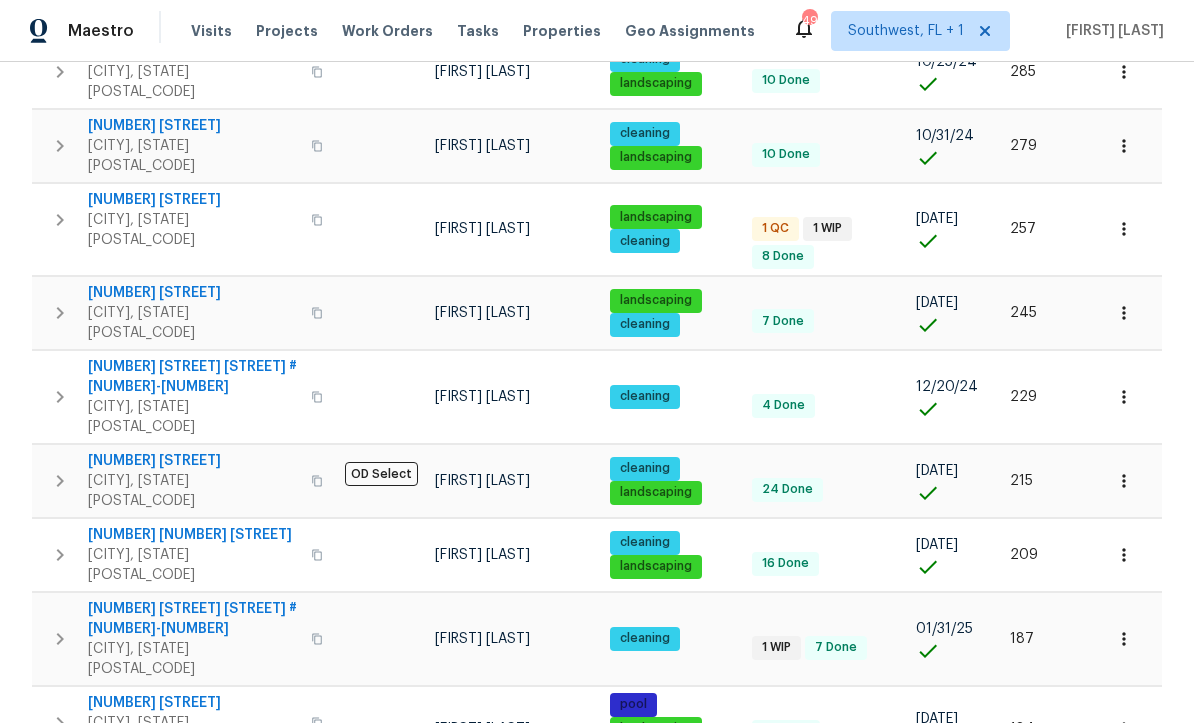 click on "2" at bounding box center (882, 1111) 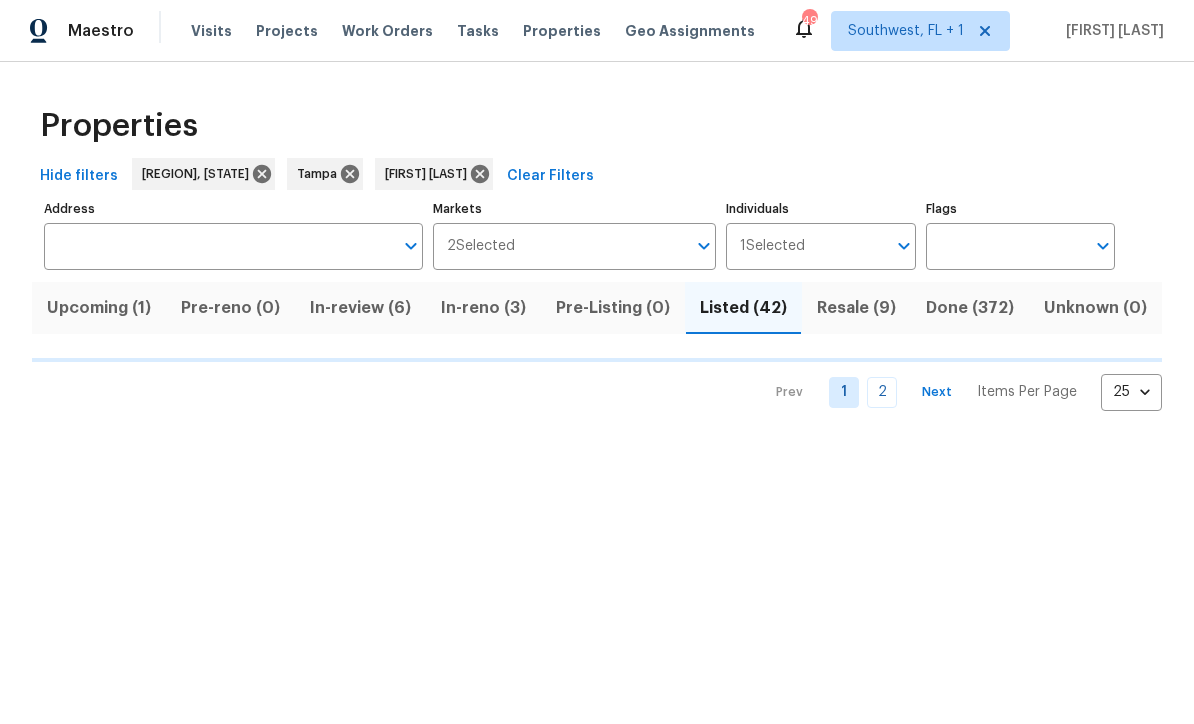 scroll, scrollTop: 0, scrollLeft: 0, axis: both 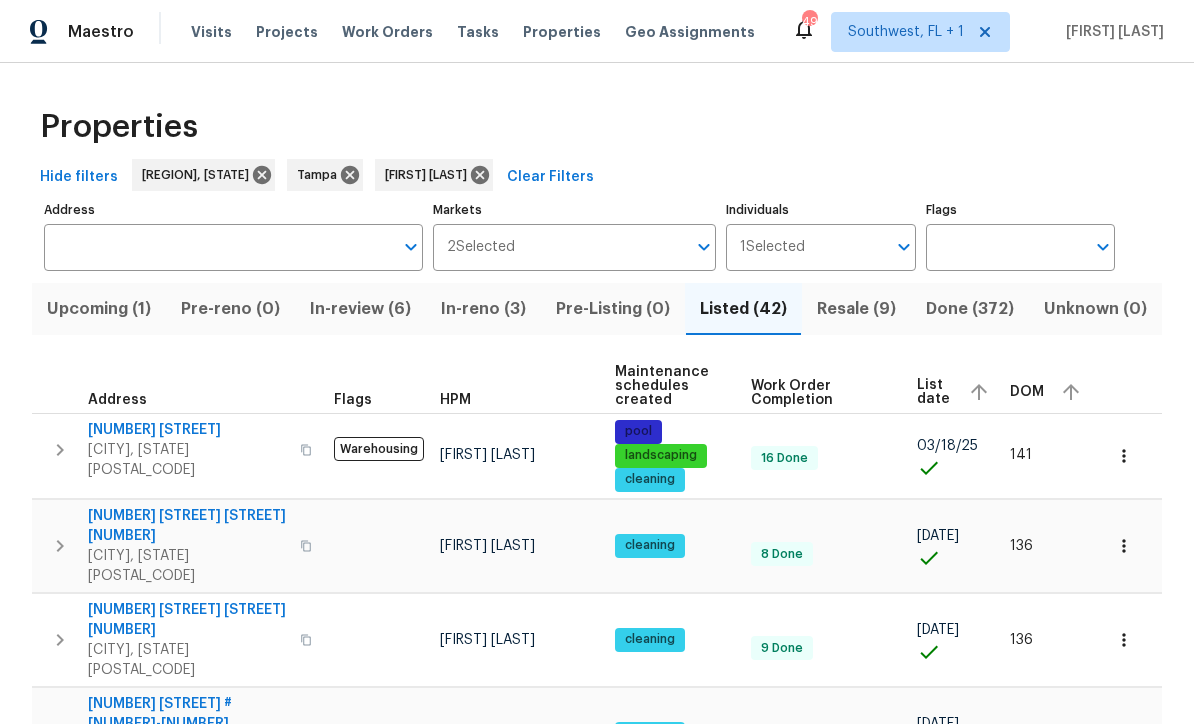 click 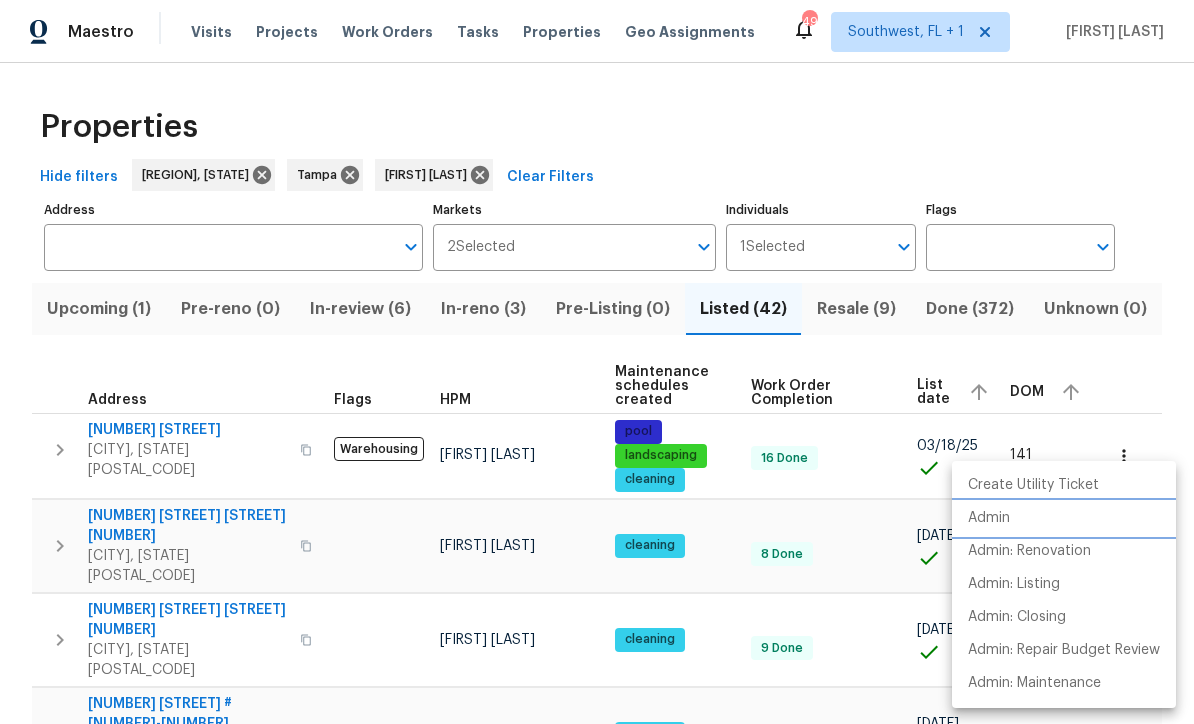 click on "Admin" at bounding box center (989, 518) 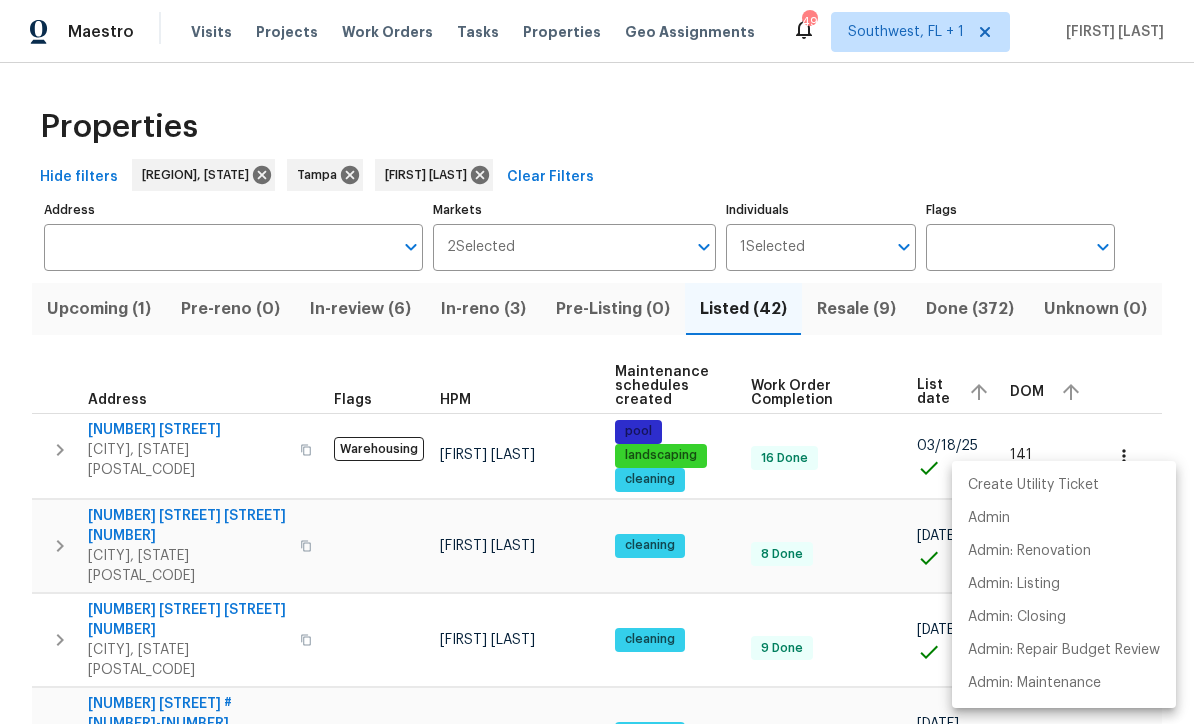 click at bounding box center (597, 362) 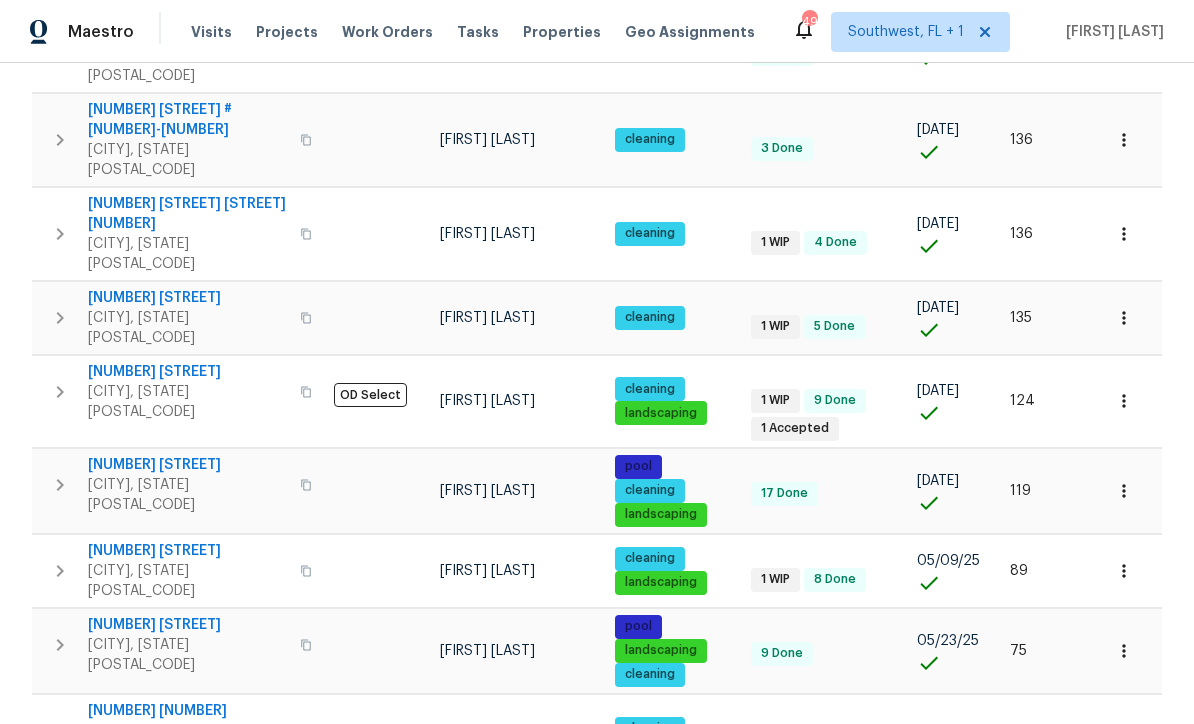 scroll, scrollTop: 593, scrollLeft: 0, axis: vertical 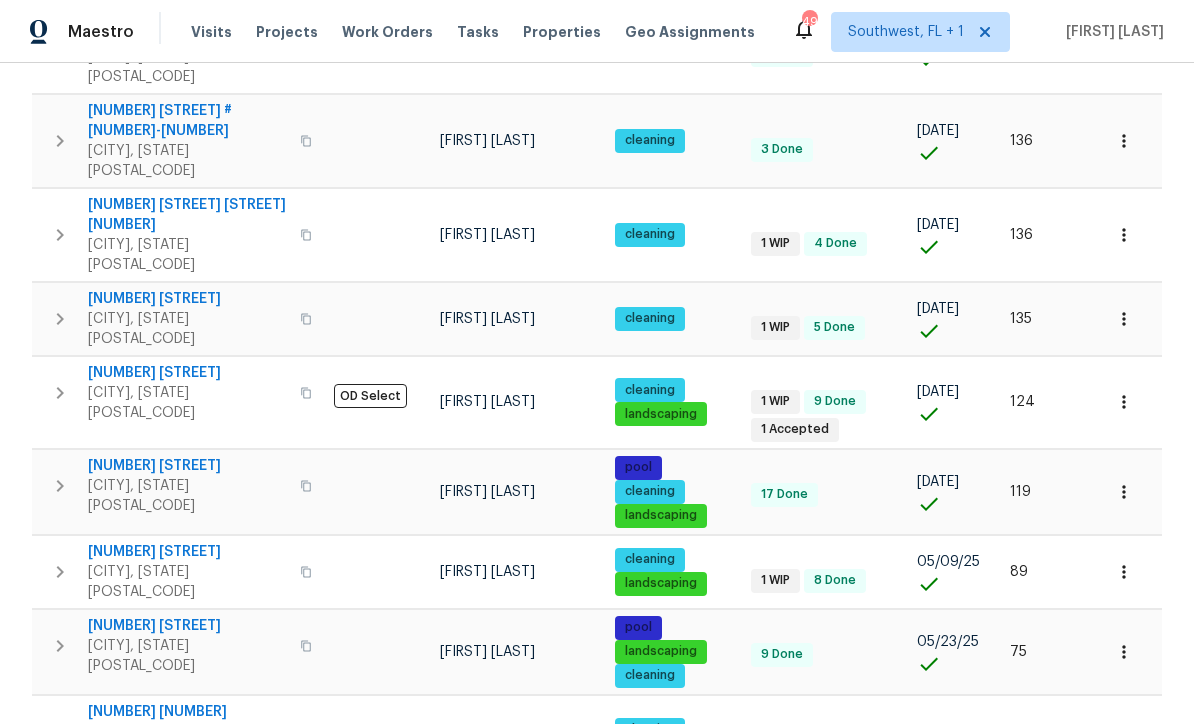 click at bounding box center (1124, 492) 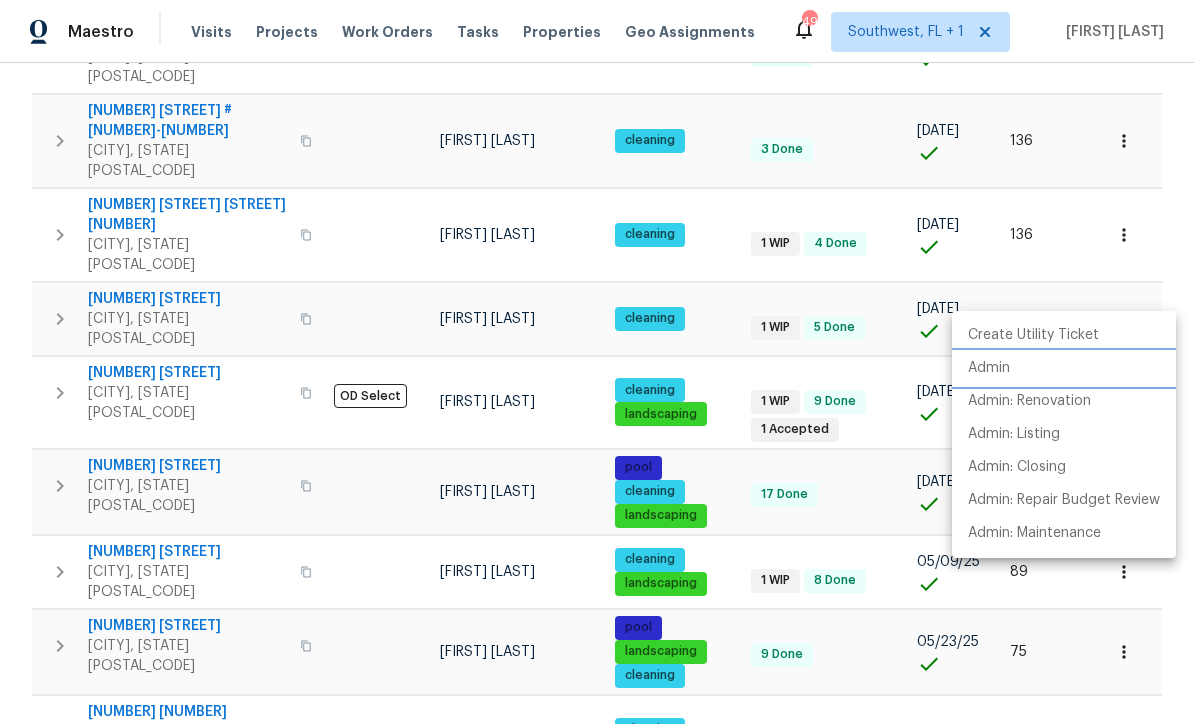 click on "Admin" at bounding box center (989, 368) 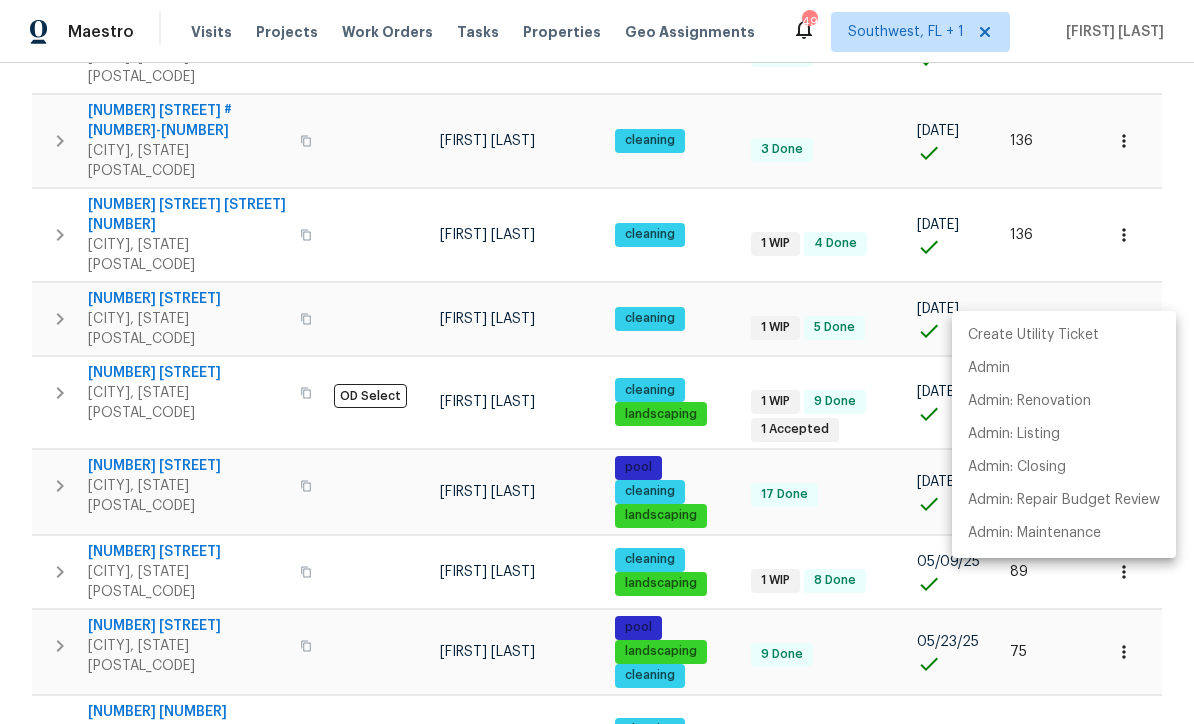 click at bounding box center [597, 362] 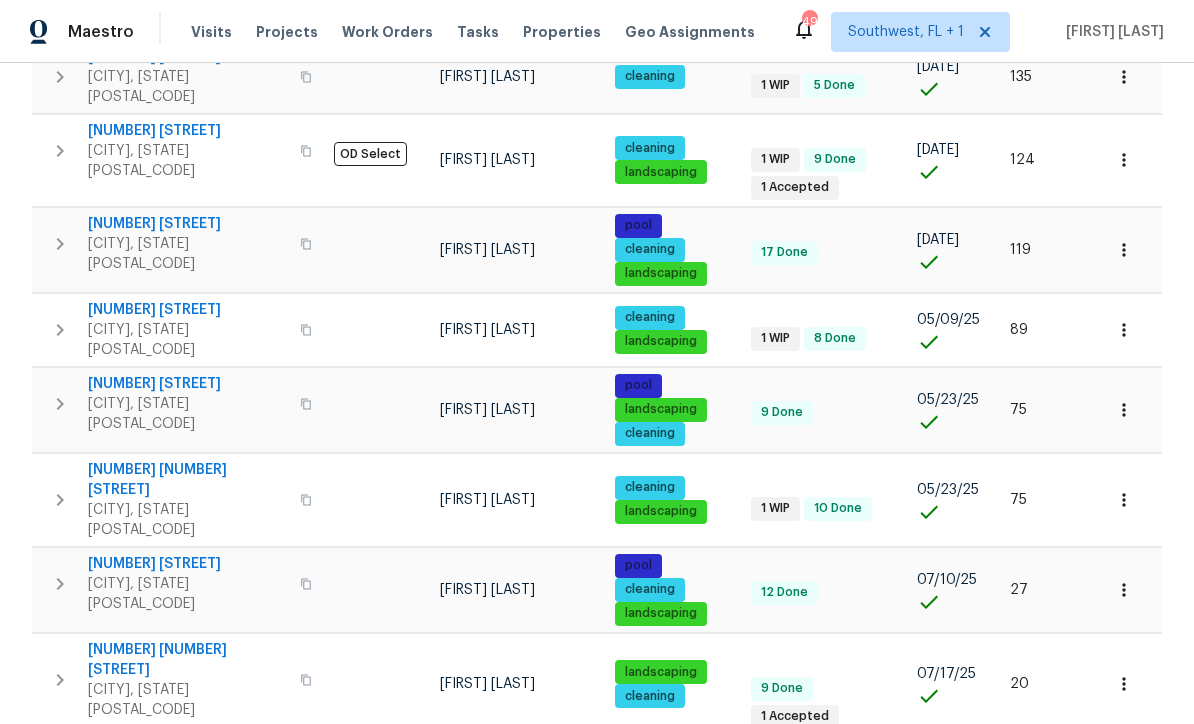 scroll, scrollTop: 835, scrollLeft: 0, axis: vertical 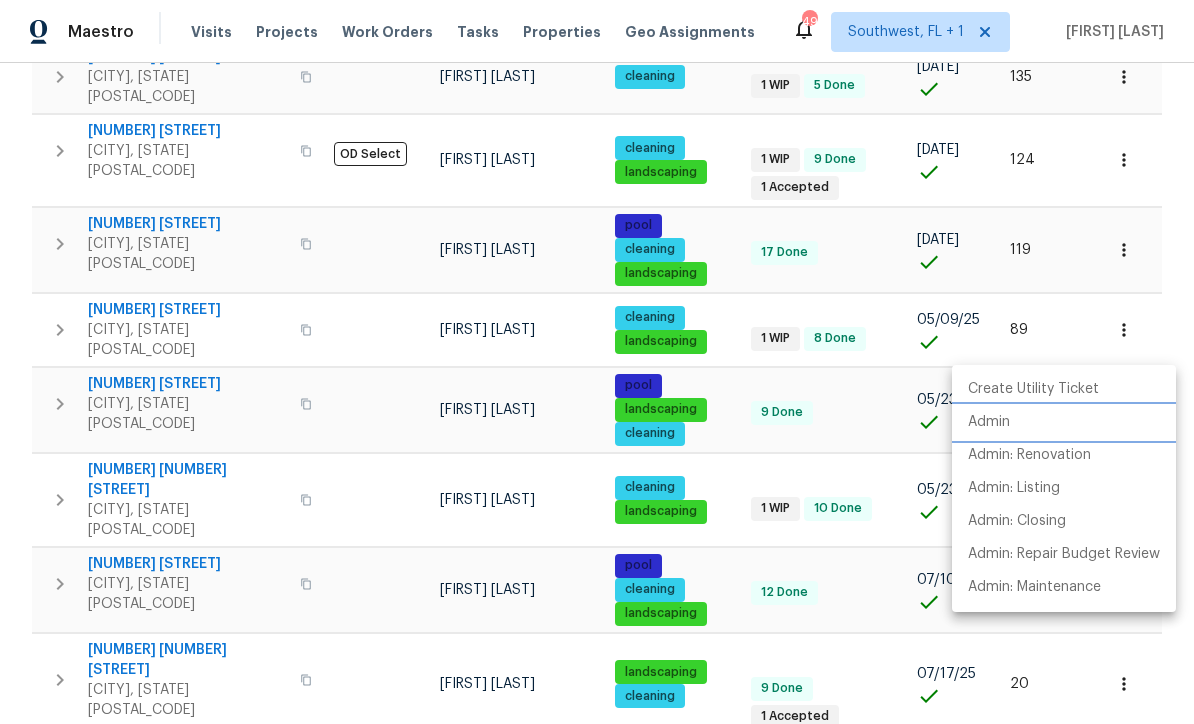 click on "Admin" at bounding box center (989, 422) 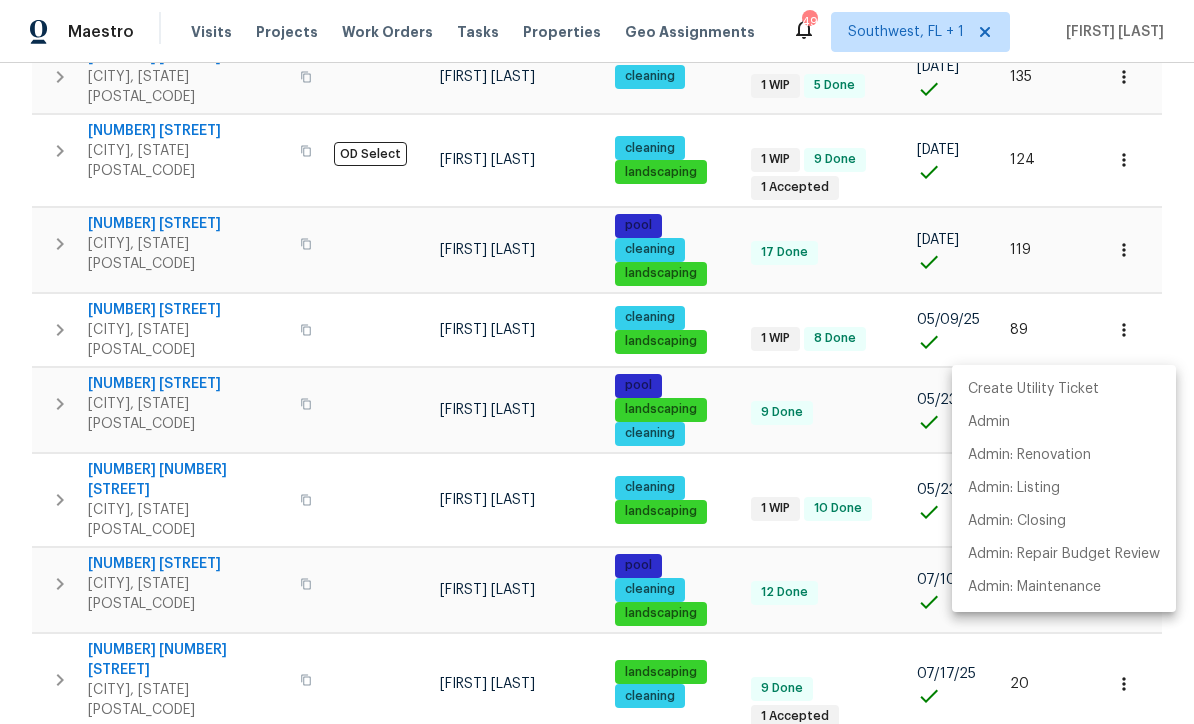 click at bounding box center (597, 362) 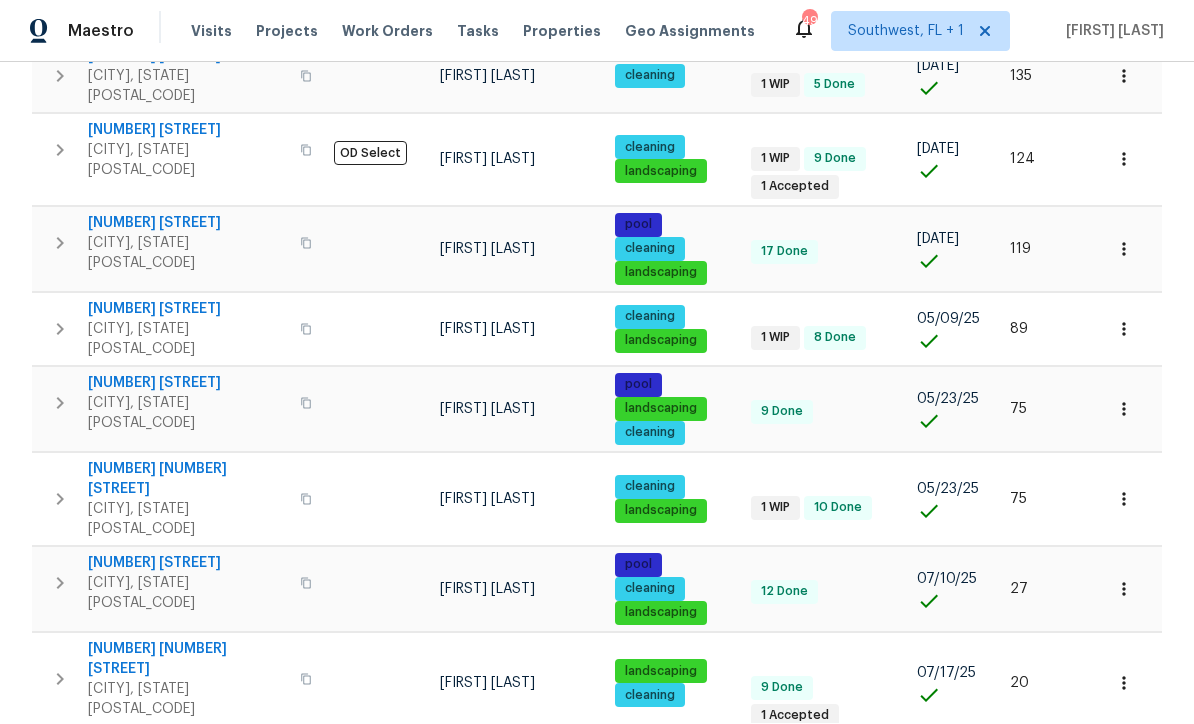 scroll, scrollTop: 66, scrollLeft: 0, axis: vertical 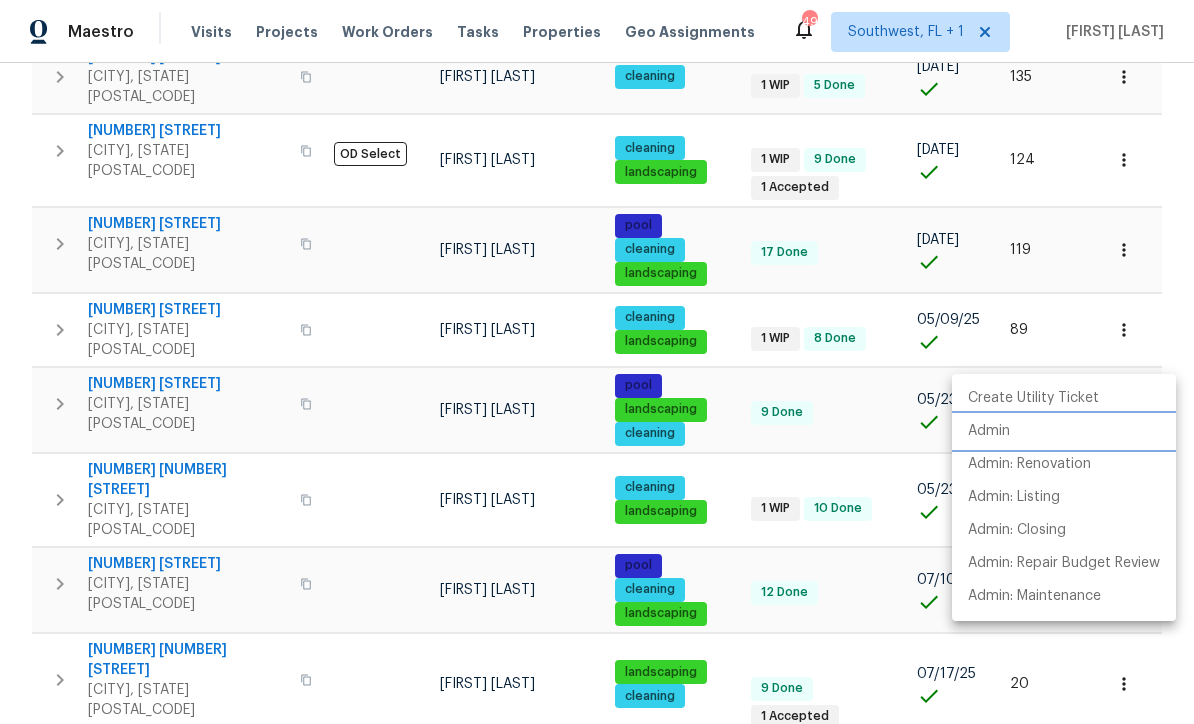 click on "Admin" at bounding box center [989, 431] 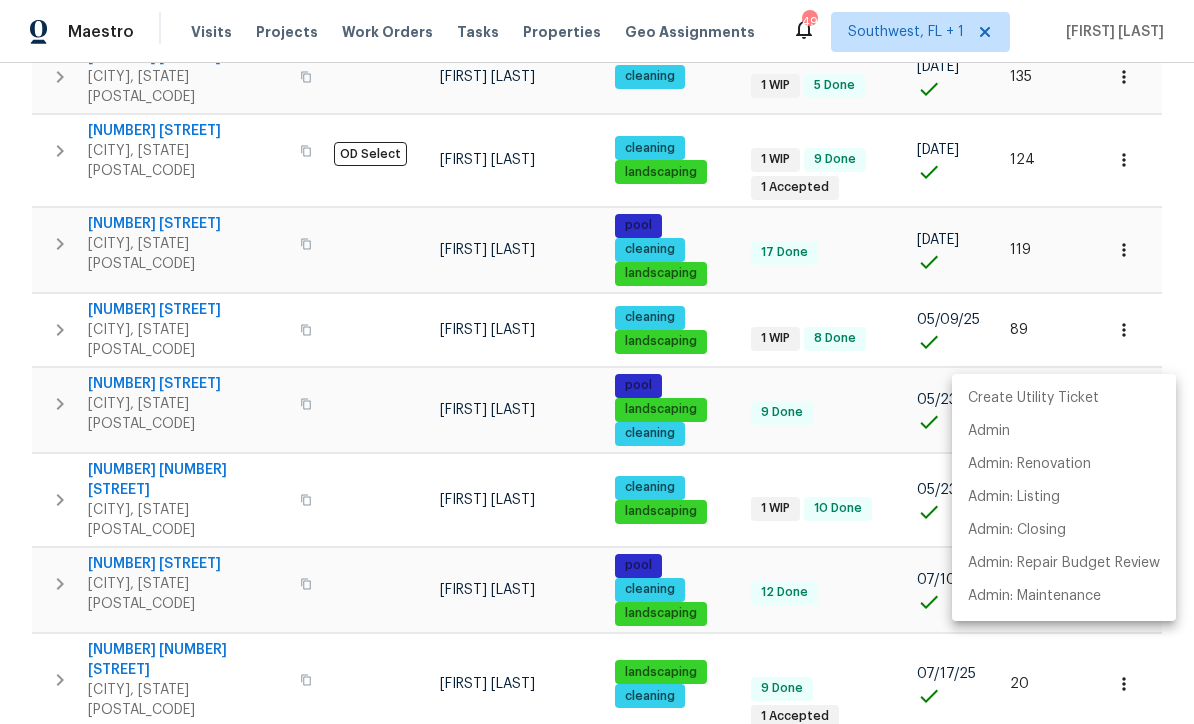 click at bounding box center (597, 362) 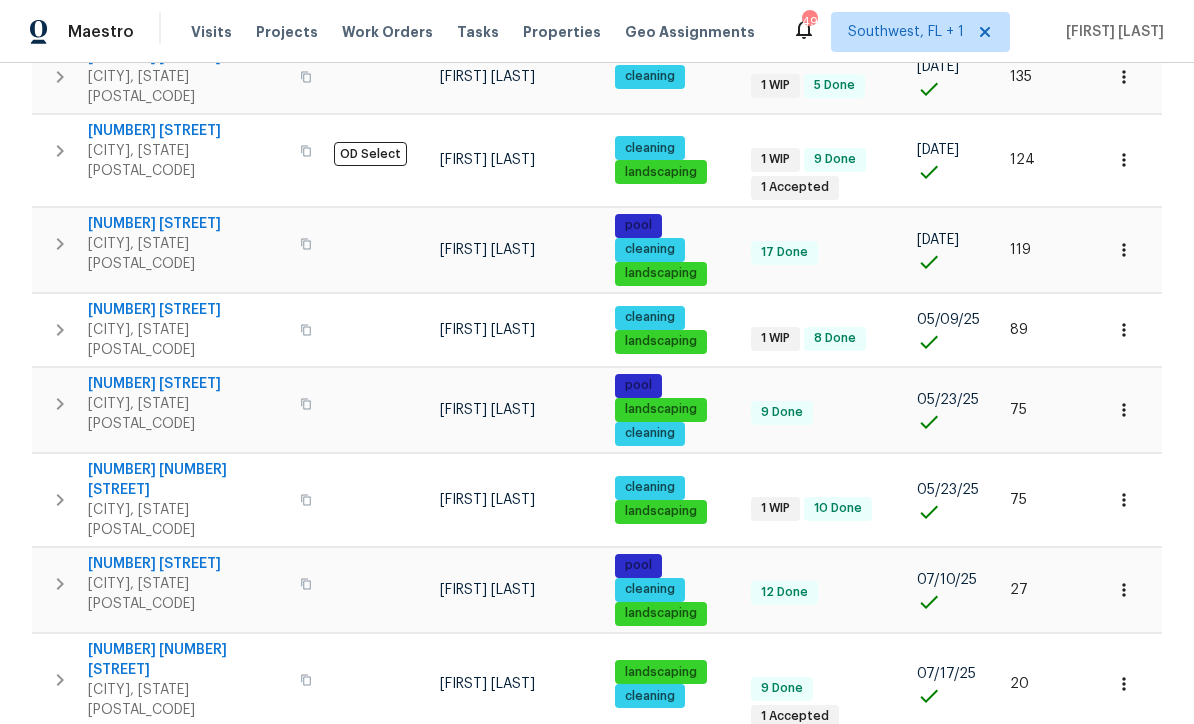 click 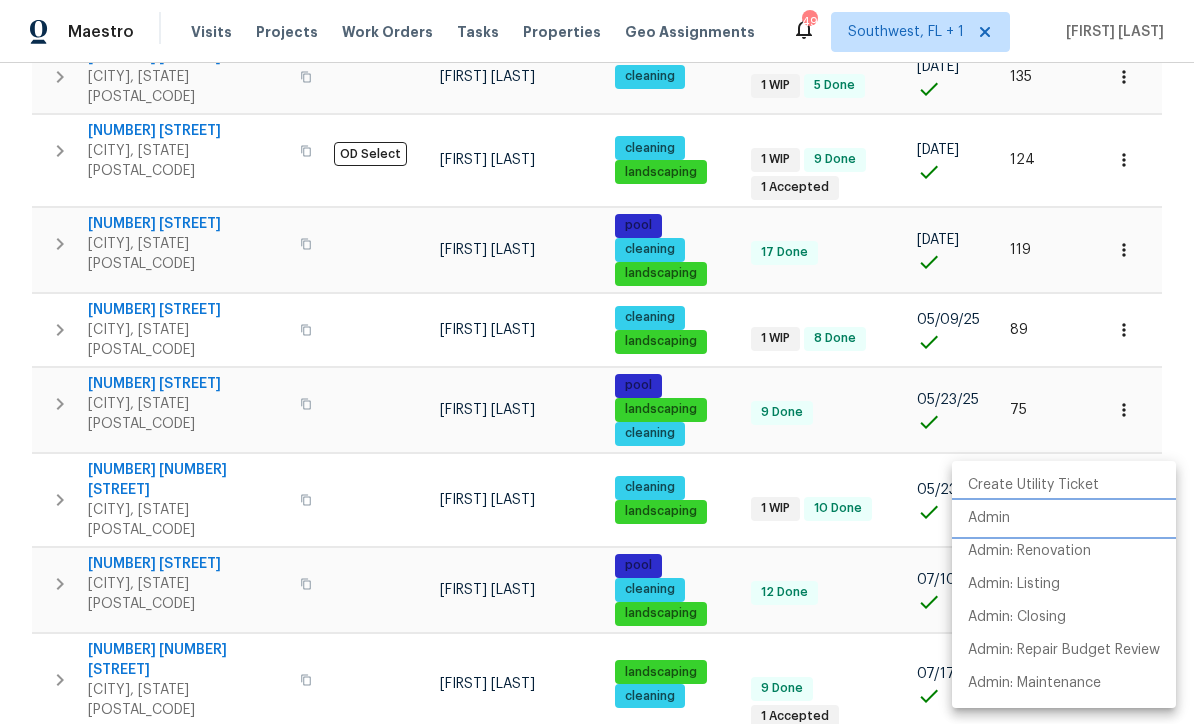 click on "Admin" at bounding box center [989, 518] 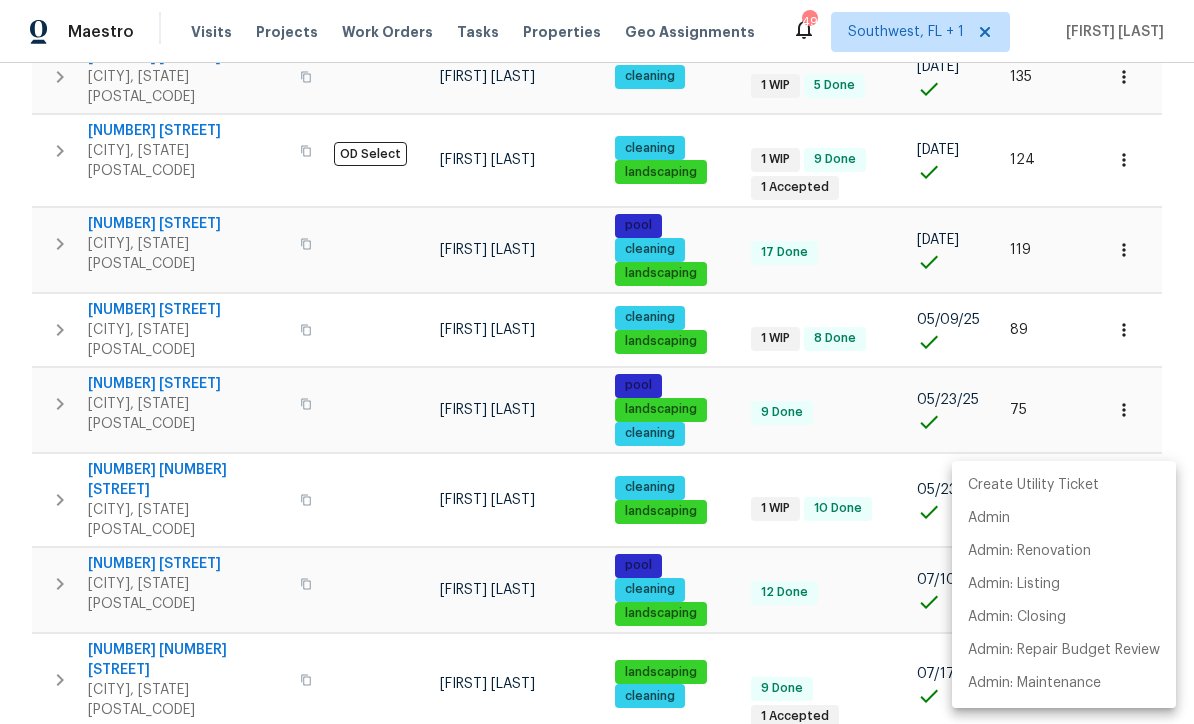click at bounding box center (597, 362) 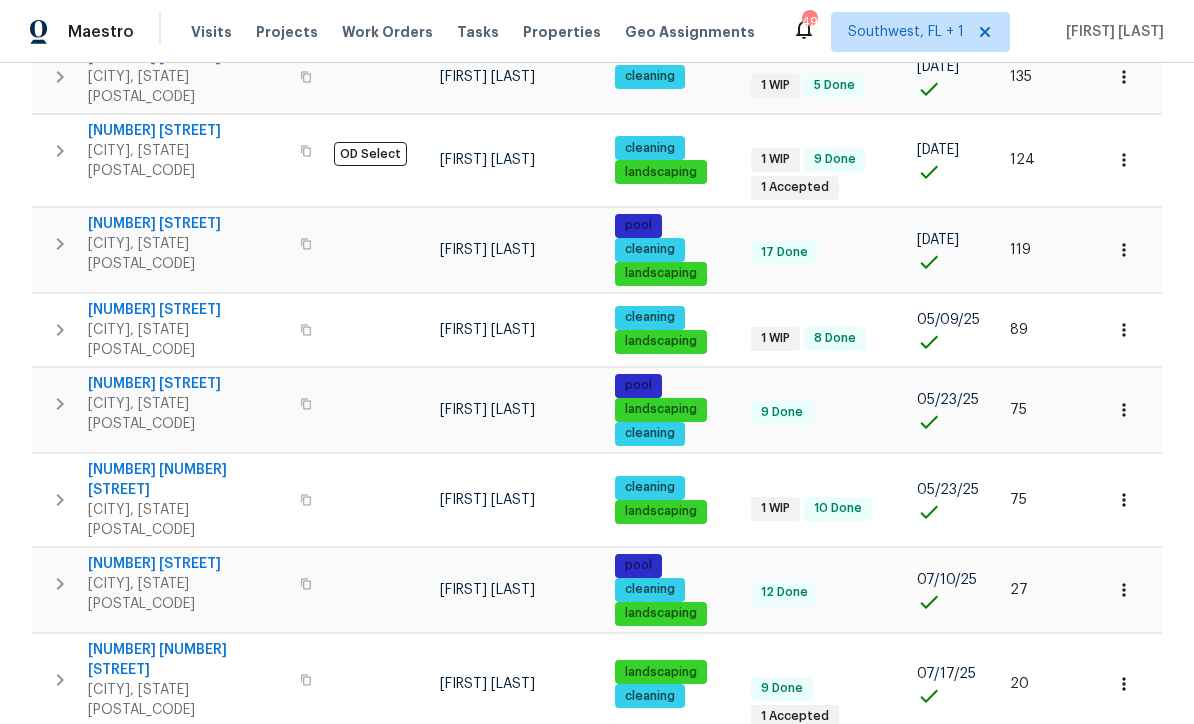 click 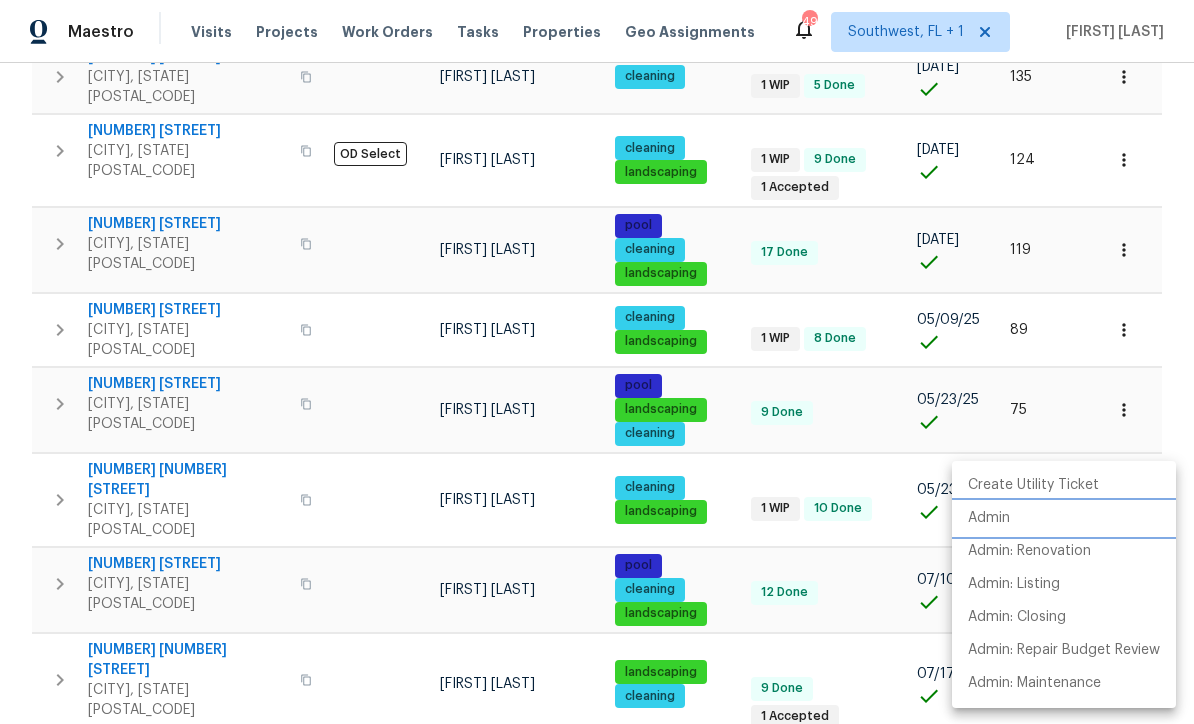 click on "Admin" at bounding box center [989, 518] 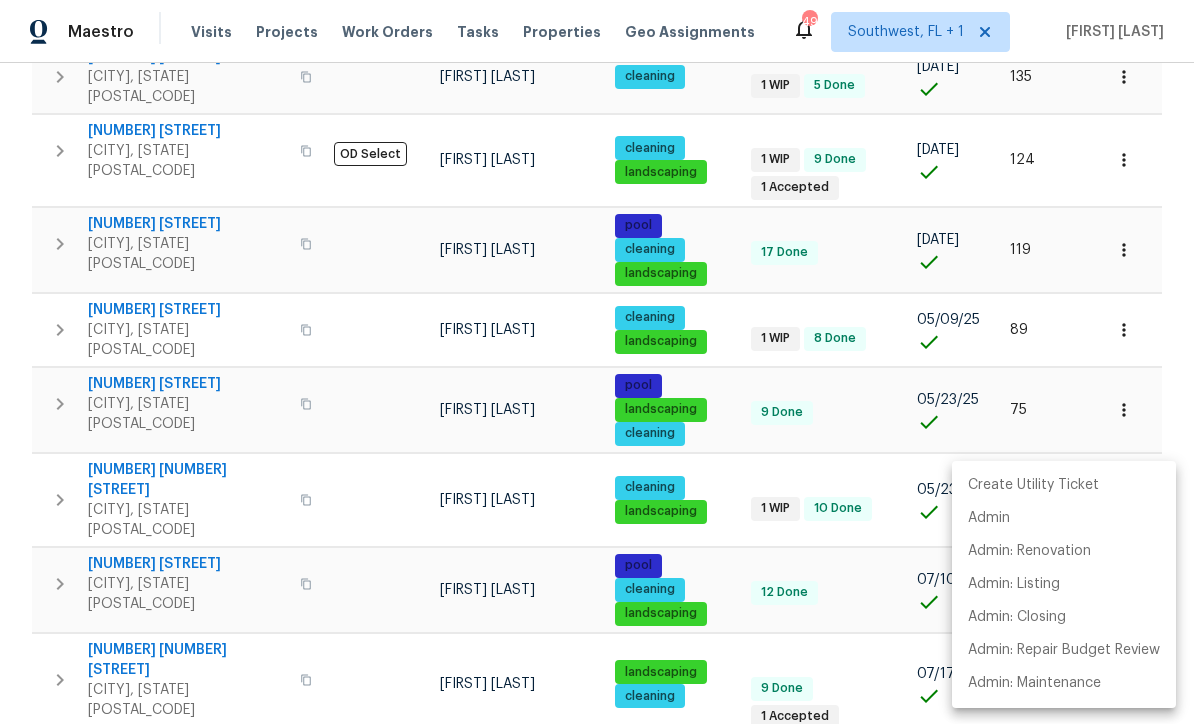 click at bounding box center (597, 362) 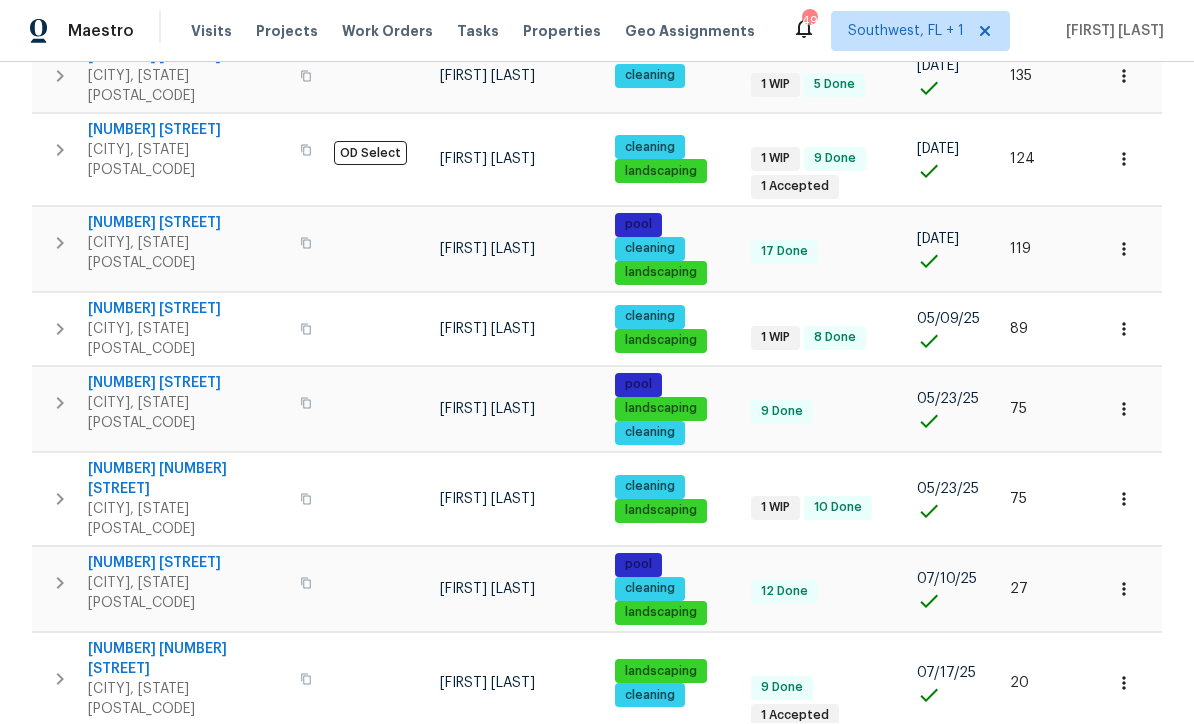 click 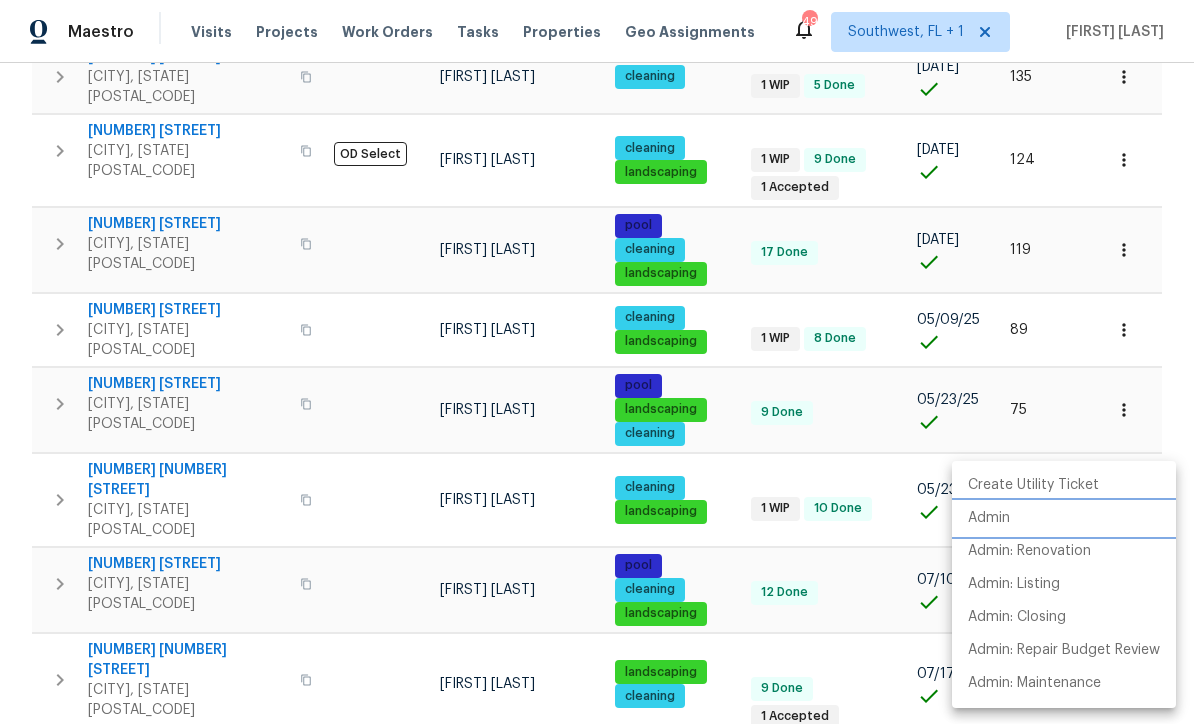 click on "Admin" at bounding box center [989, 518] 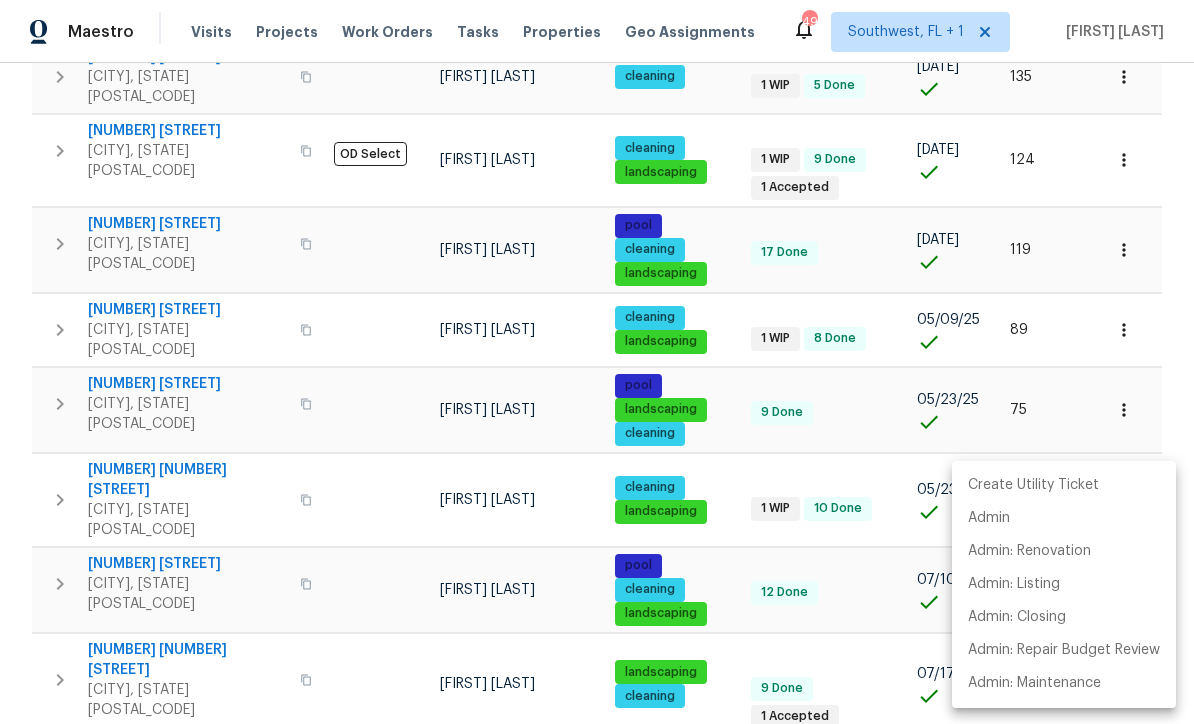 click at bounding box center (597, 362) 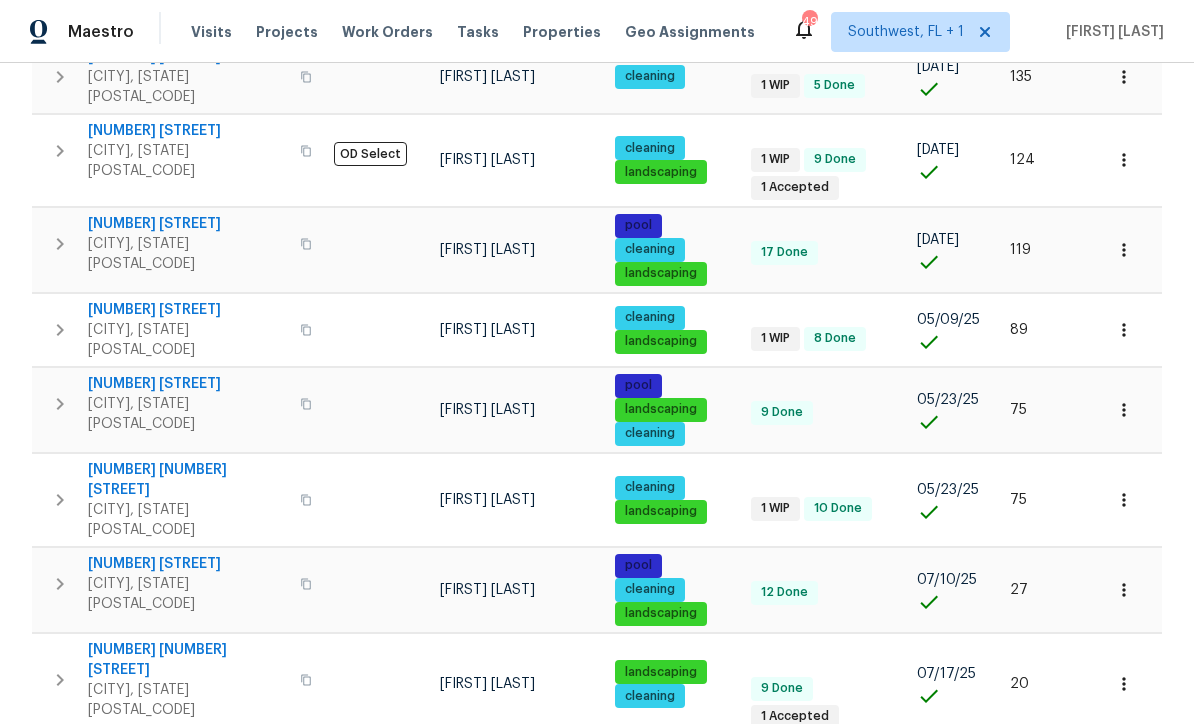 click on "10512 51st Ter N" at bounding box center (188, 1035) 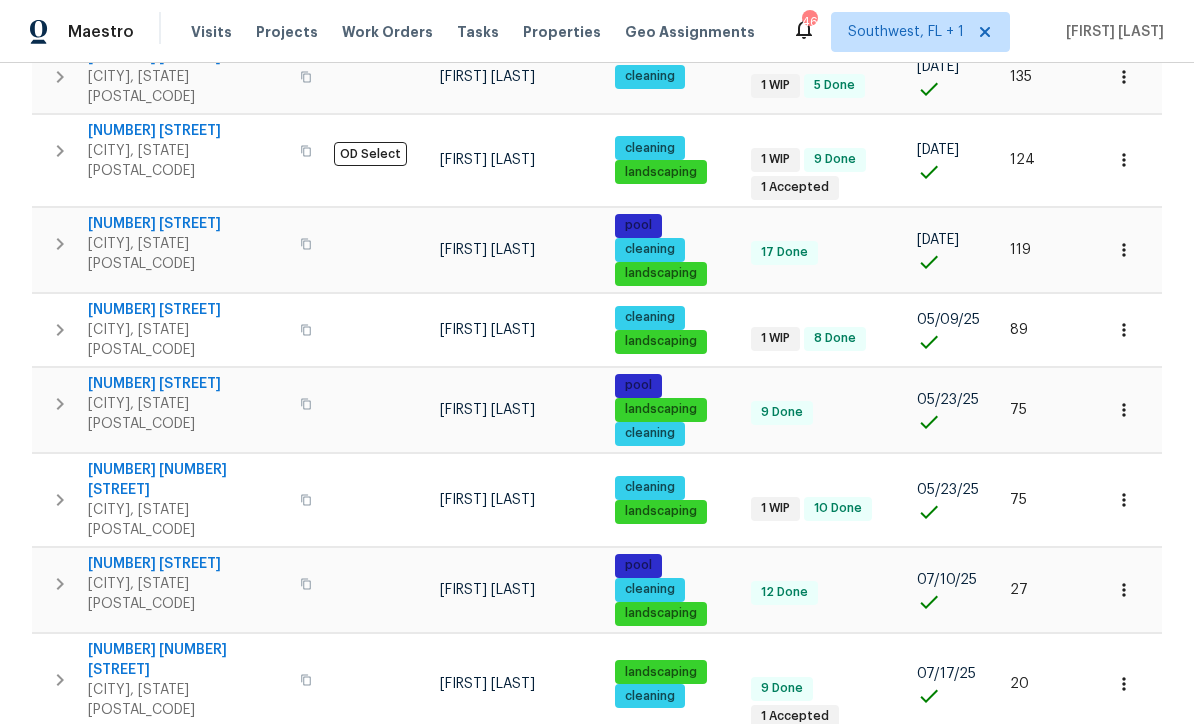 click on "5592 61st St N" at bounding box center [188, 951] 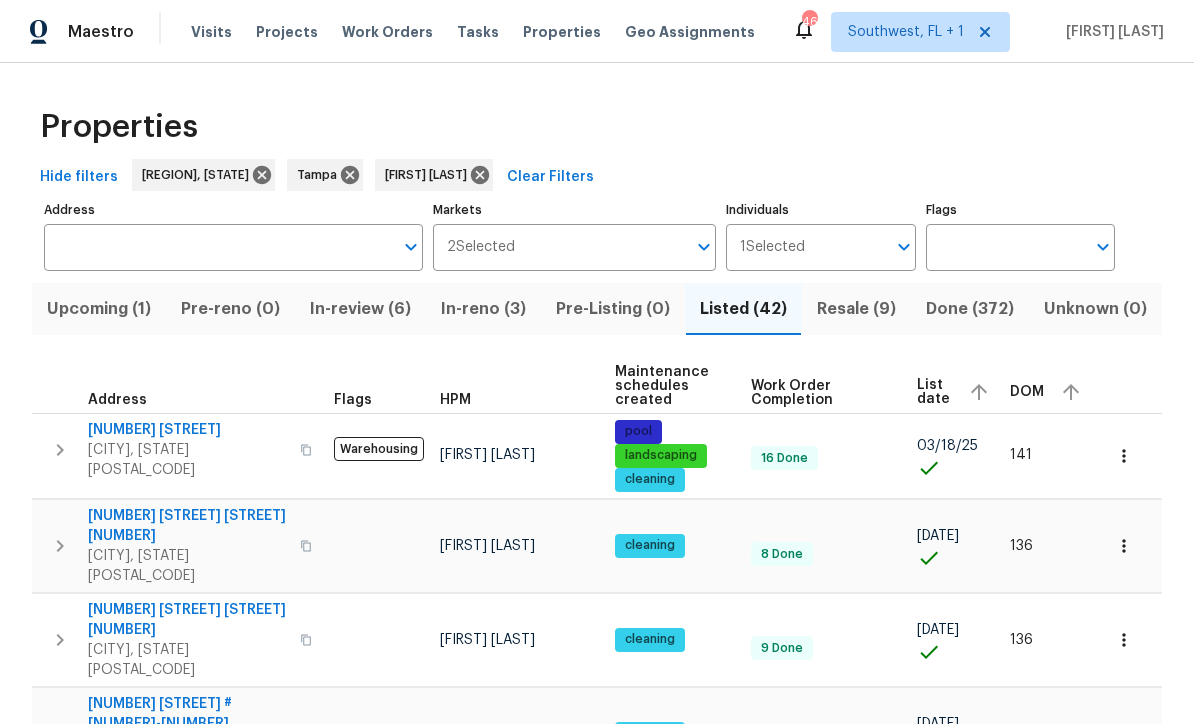 scroll, scrollTop: 0, scrollLeft: 0, axis: both 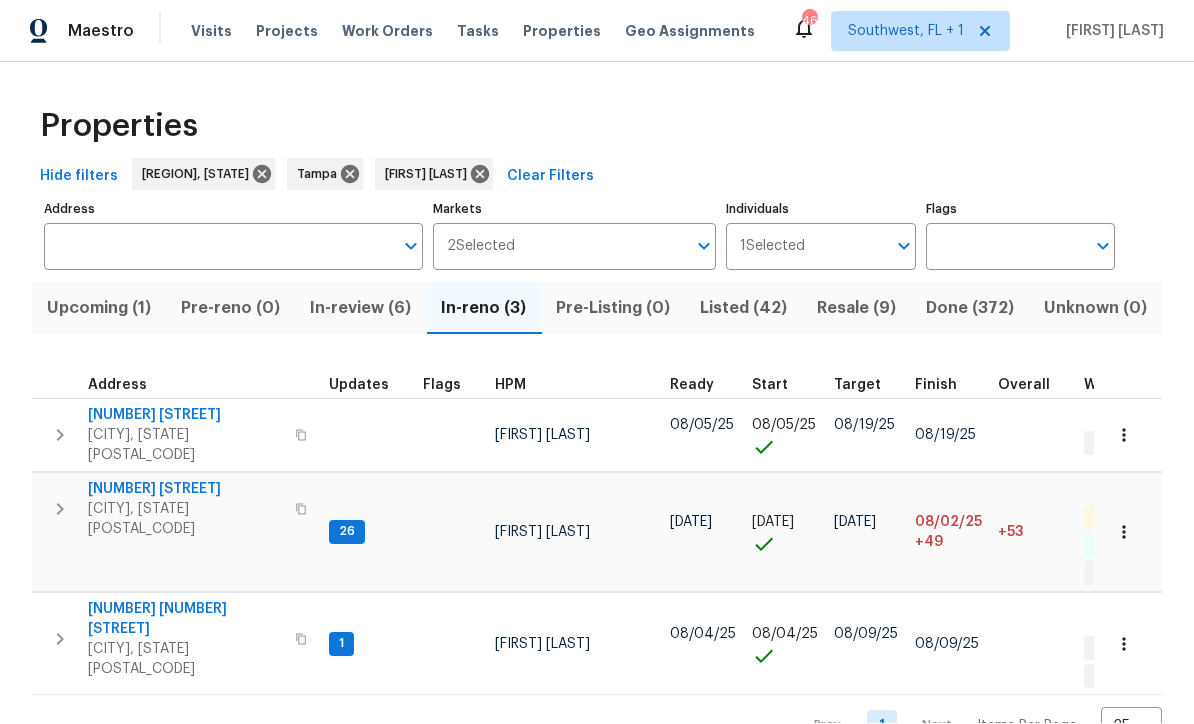 click 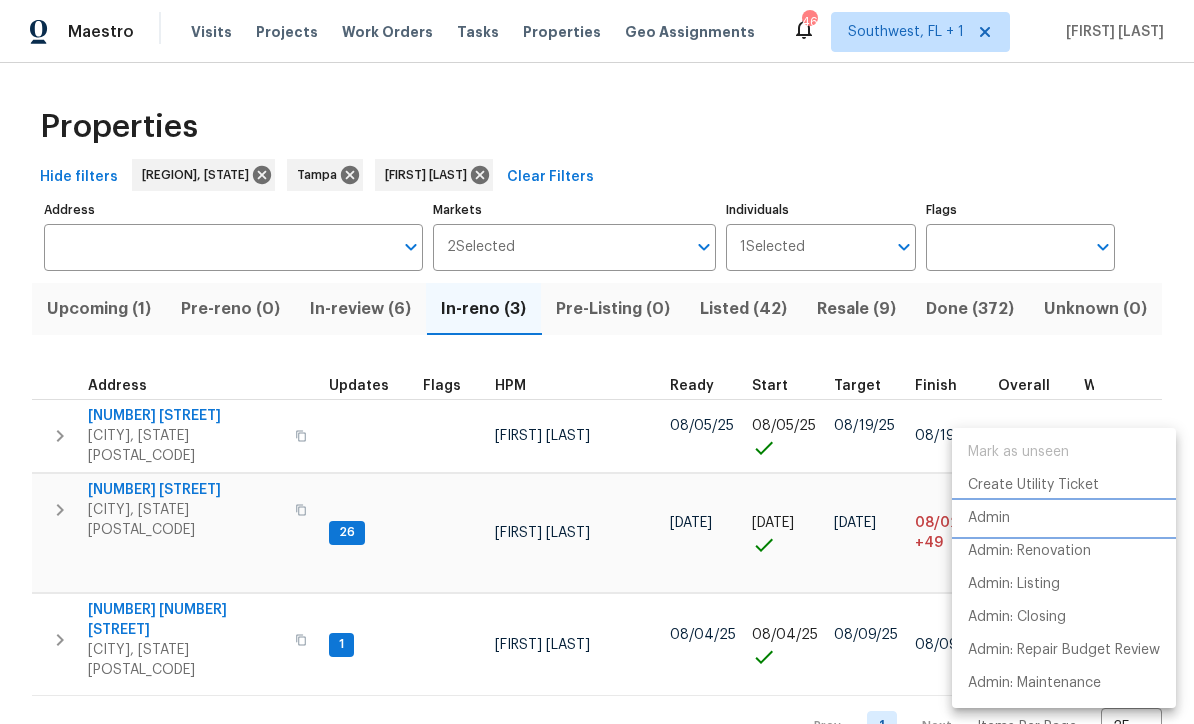 click on "Admin" at bounding box center [989, 518] 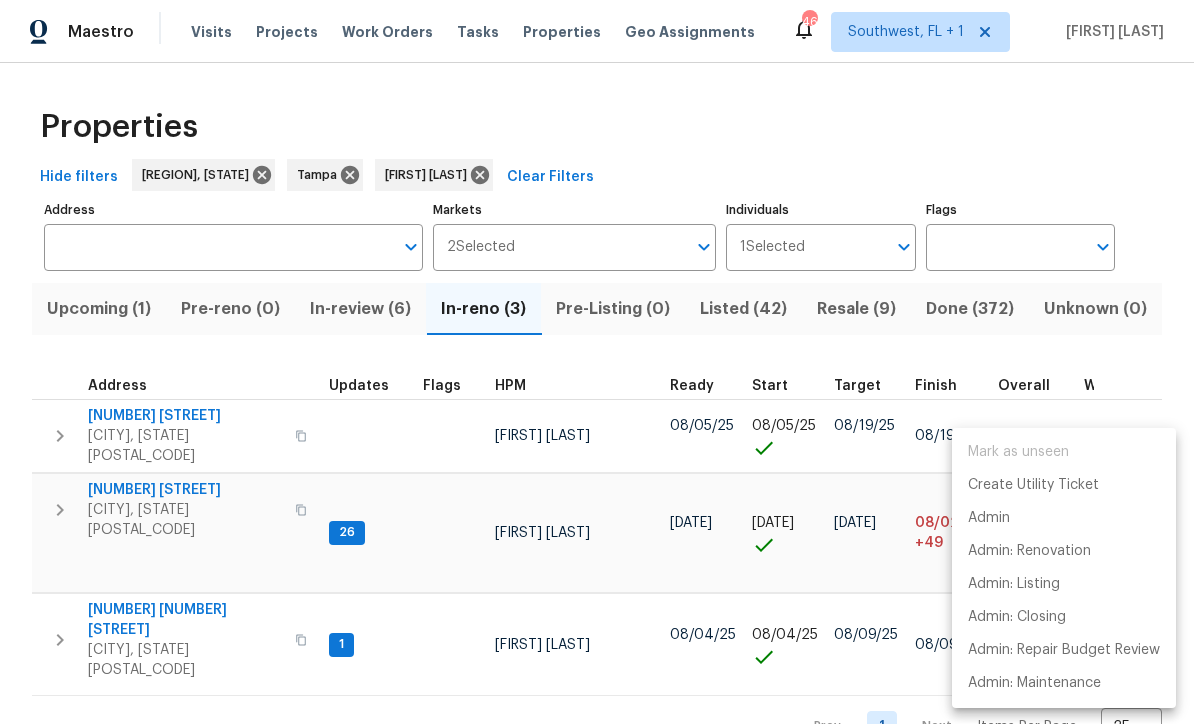 click at bounding box center (597, 362) 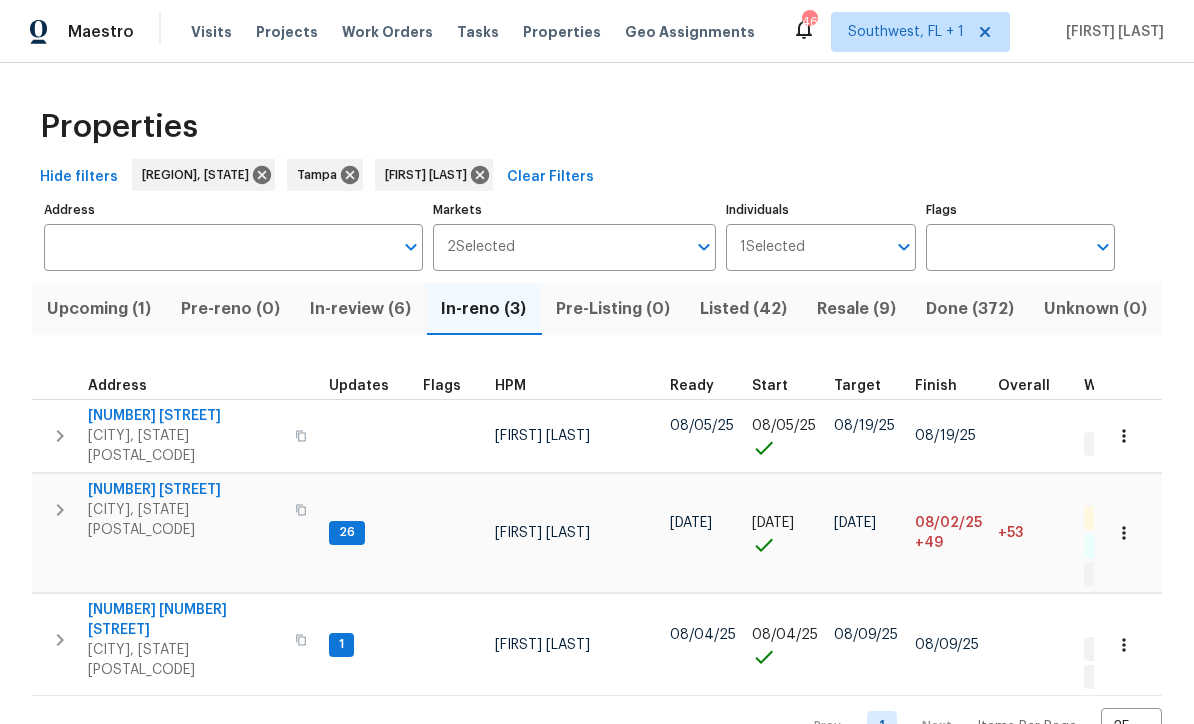 click on "3119 78th Ave E" at bounding box center [185, 620] 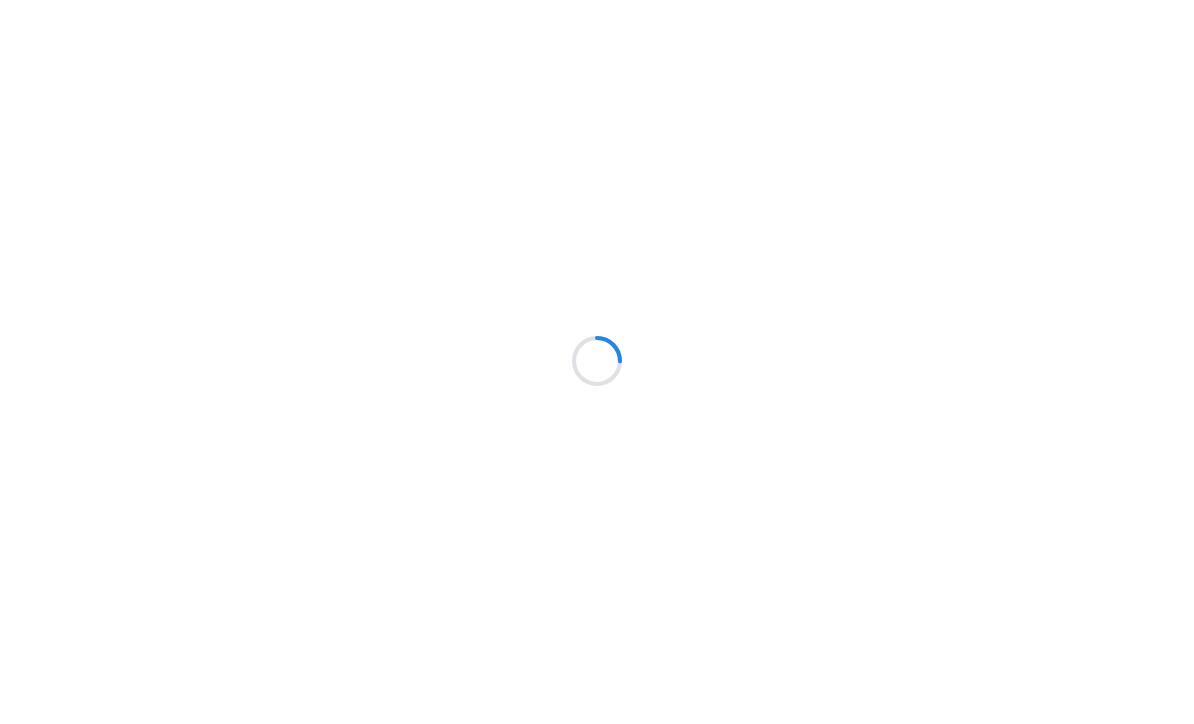 scroll, scrollTop: 1, scrollLeft: 0, axis: vertical 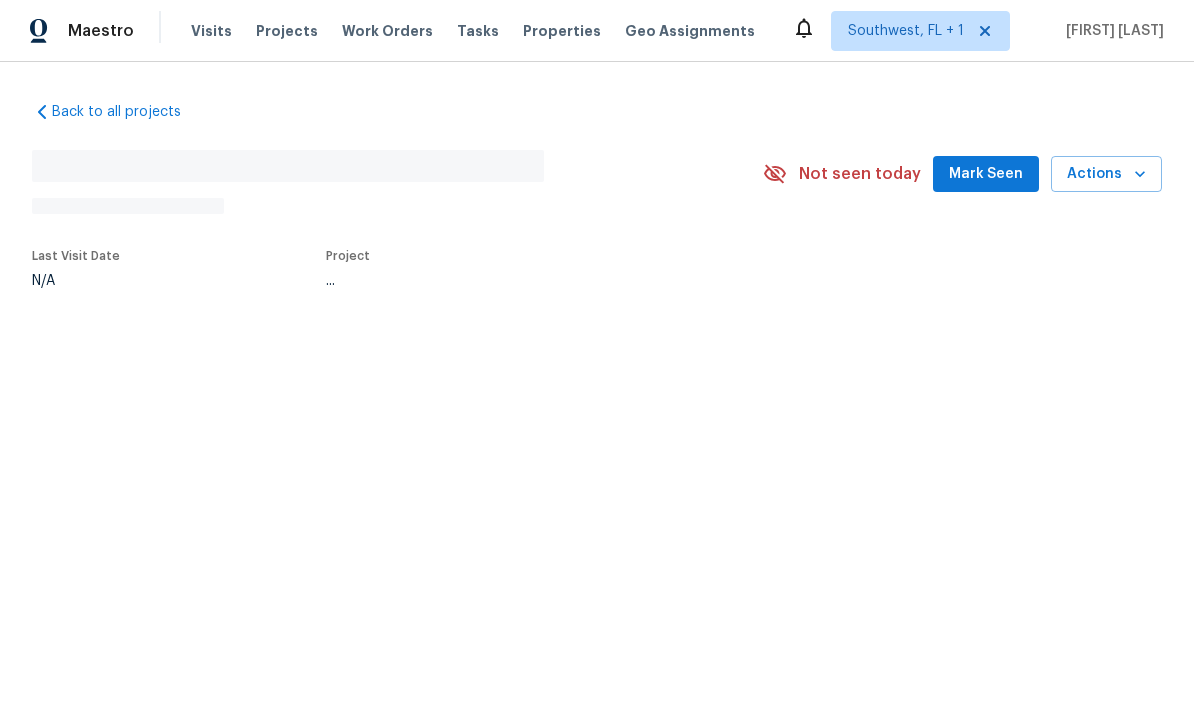 click on "Projects" at bounding box center (287, 32) 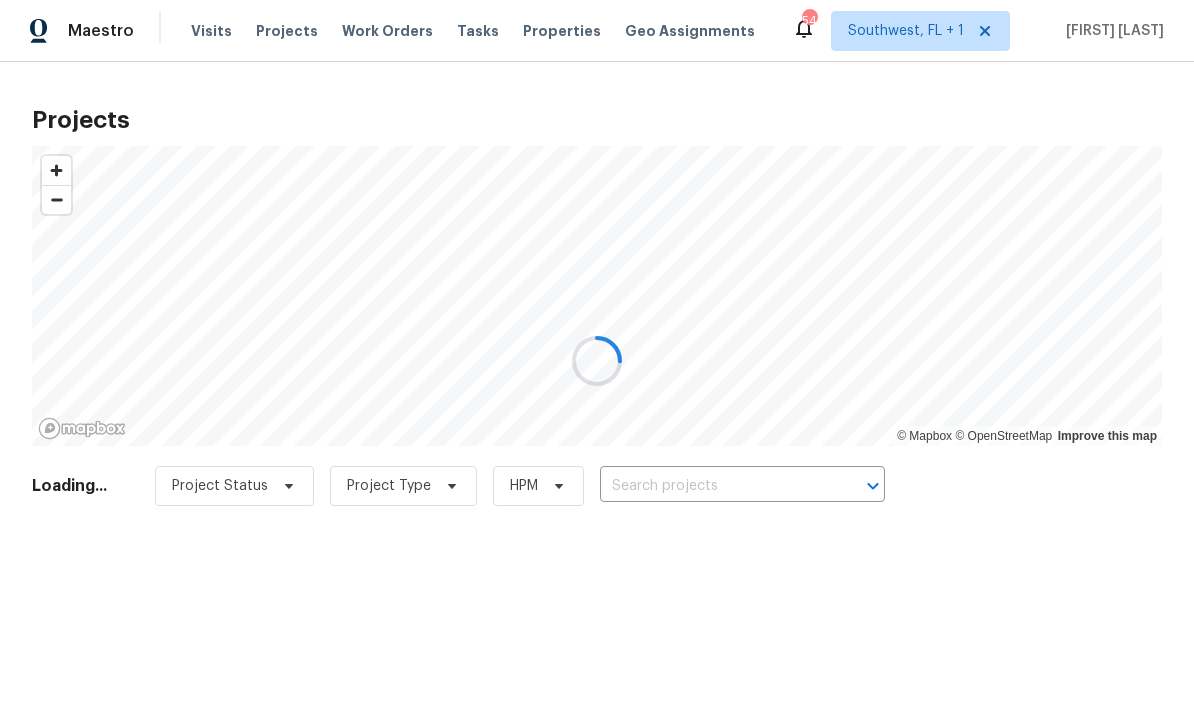 click at bounding box center (597, 362) 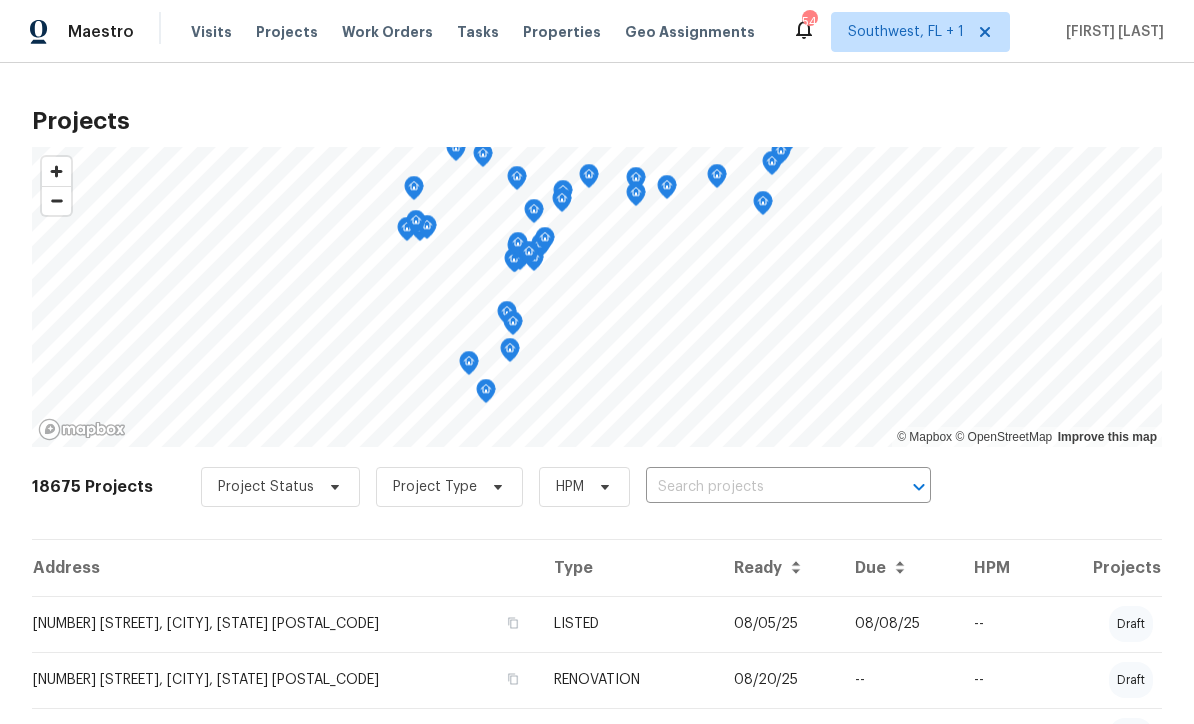 click at bounding box center (760, 487) 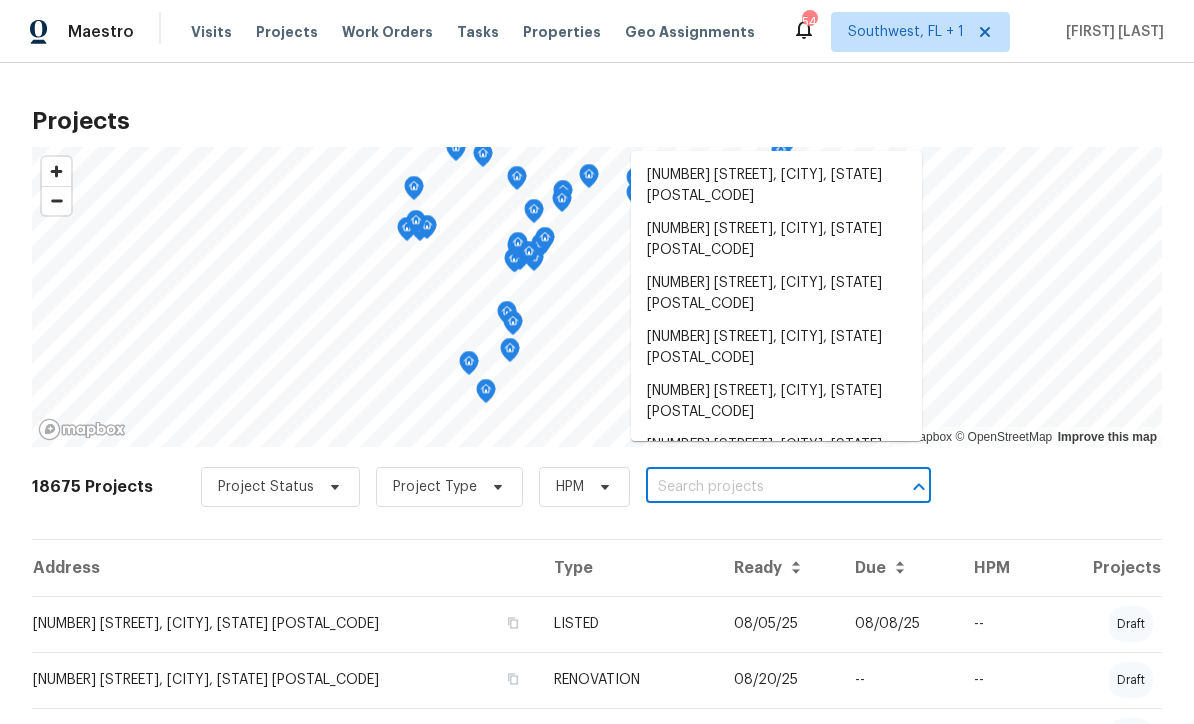 scroll, scrollTop: 0, scrollLeft: 0, axis: both 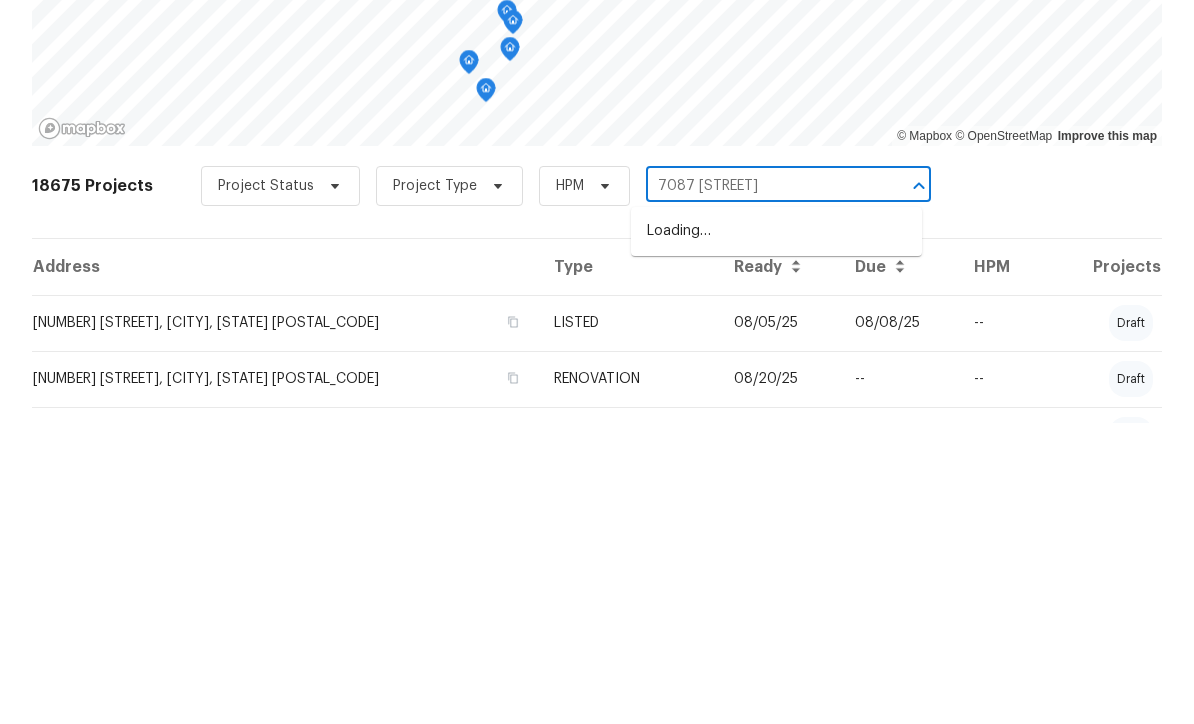 type on "7087 [STREET]" 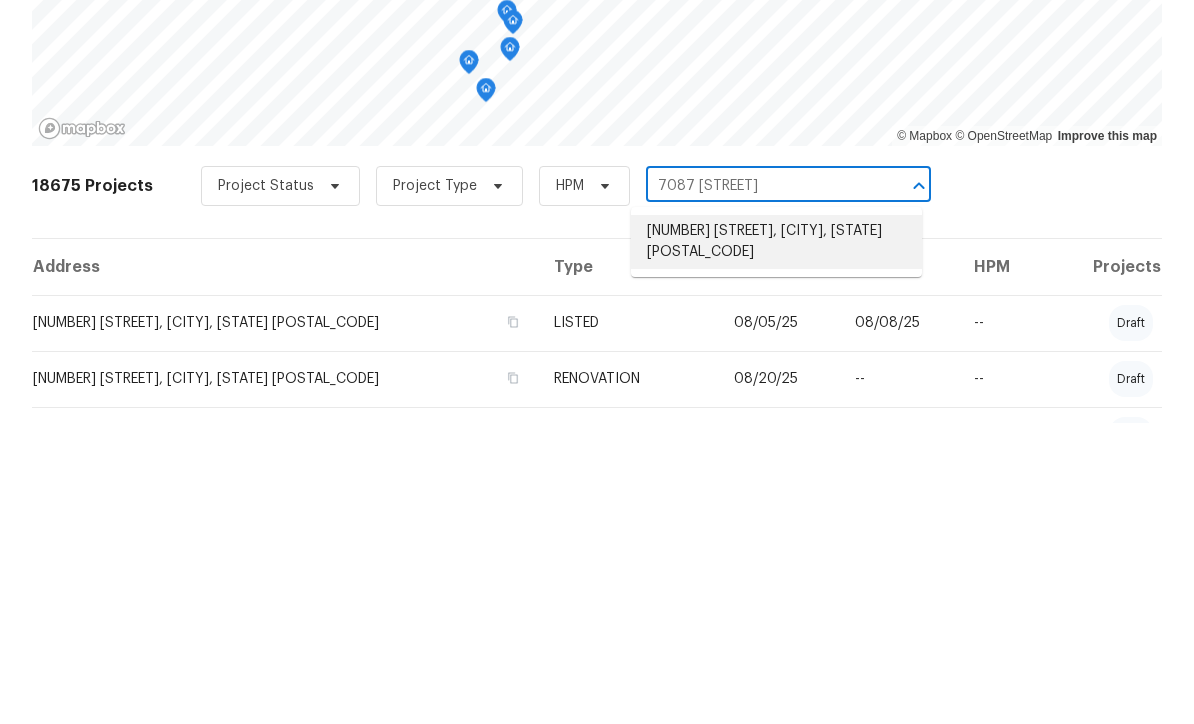 click on "[NUMBER] [STREET], [CITY], [STATE] [POSTAL_CODE]" at bounding box center (776, 543) 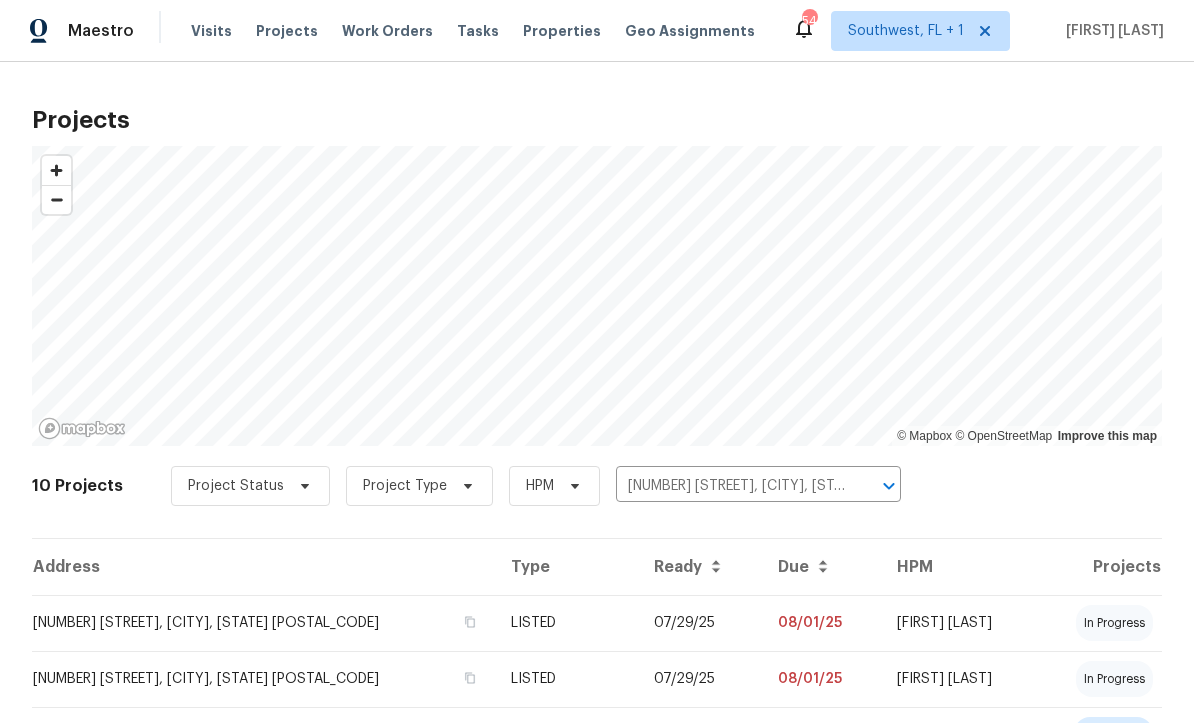 scroll, scrollTop: 1, scrollLeft: 0, axis: vertical 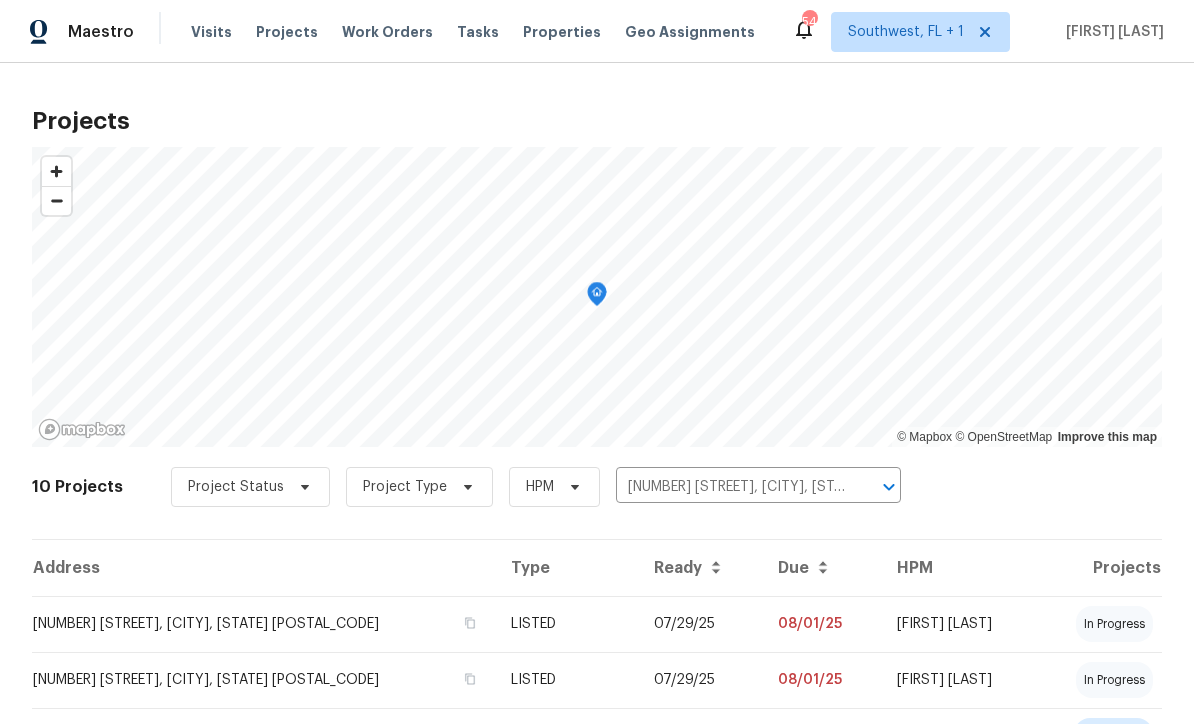 click on "07/29/25" at bounding box center (700, 624) 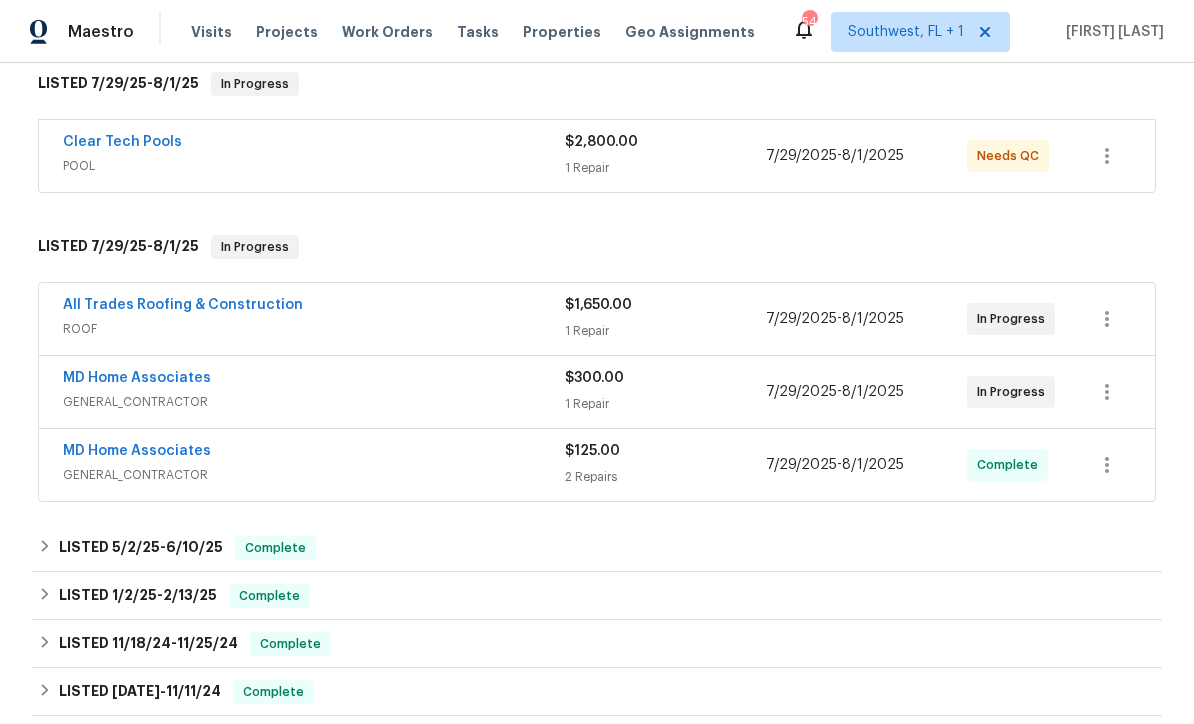 scroll, scrollTop: 350, scrollLeft: 0, axis: vertical 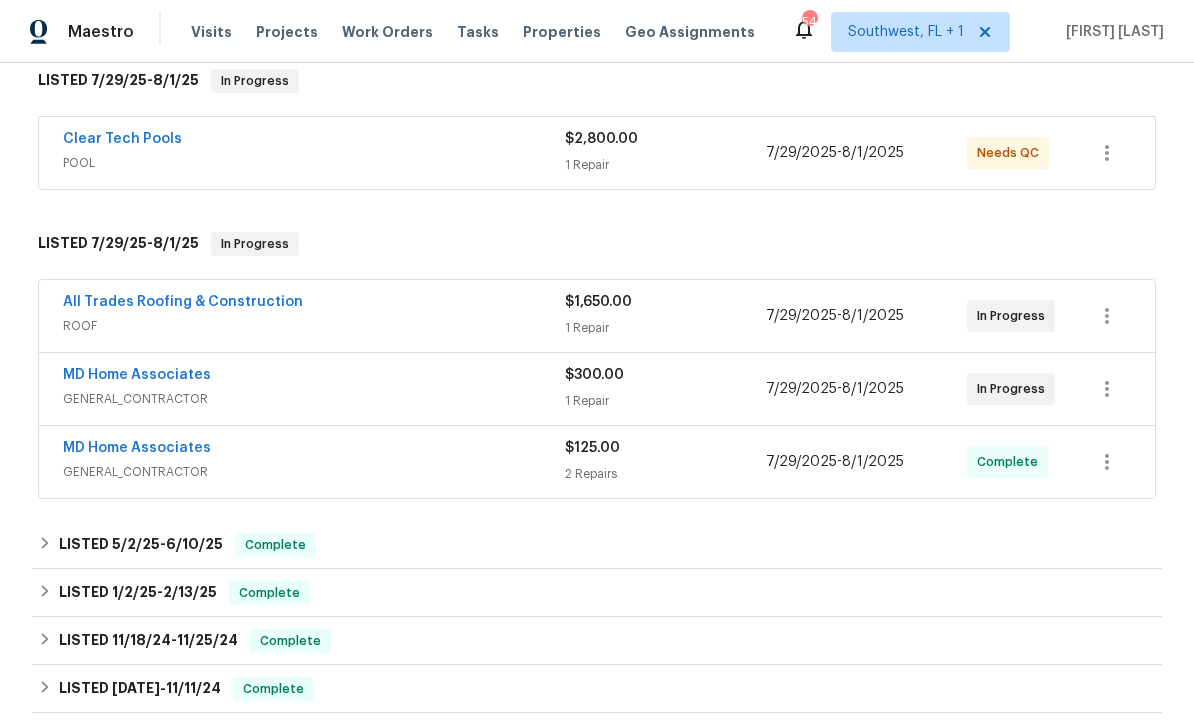 click on "MD Home Associates" at bounding box center [137, 375] 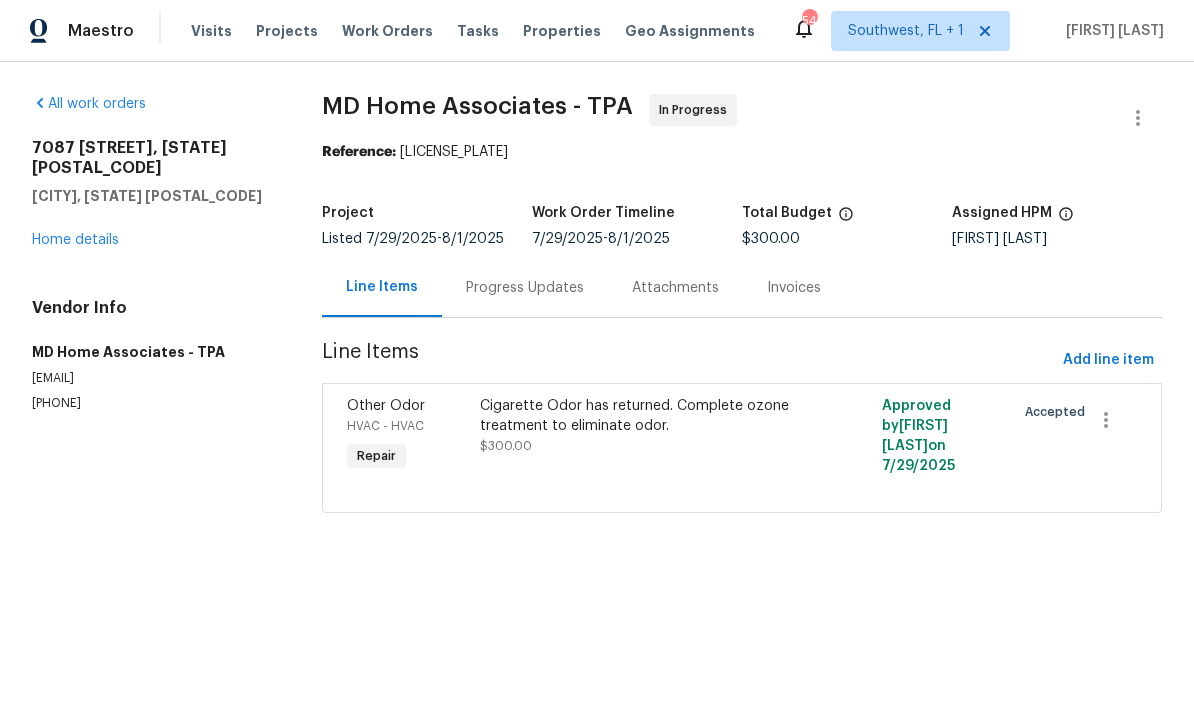 click on "Progress Updates" at bounding box center [525, 289] 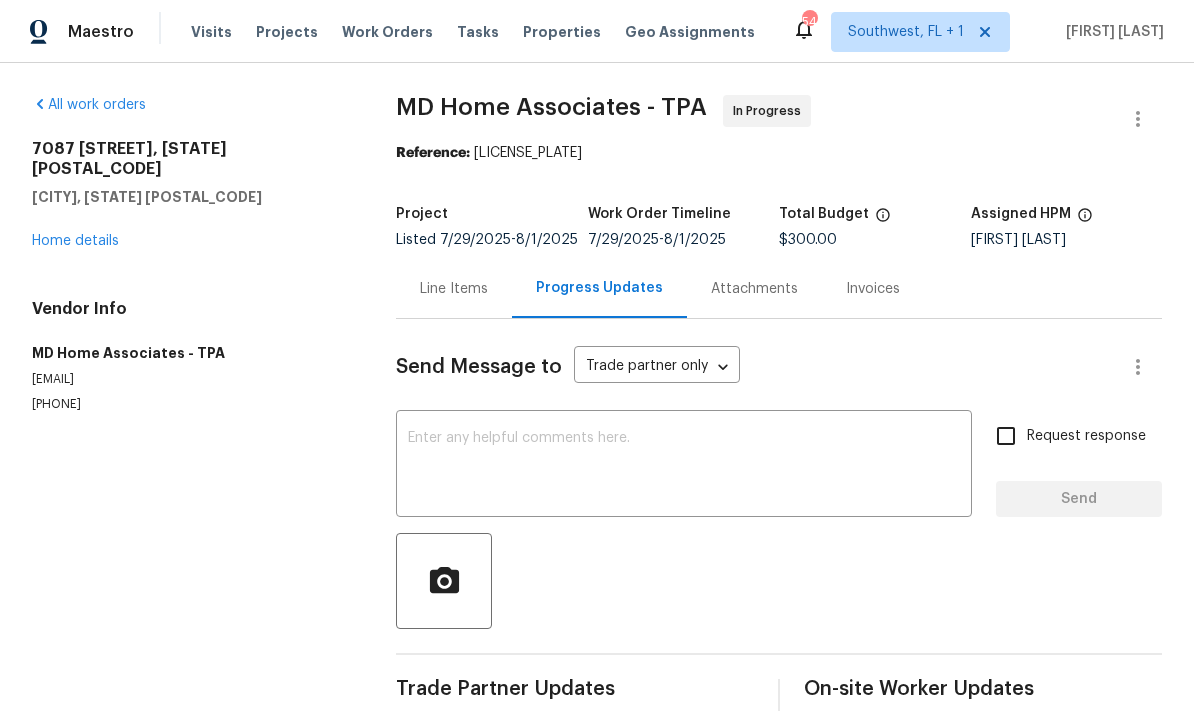 scroll, scrollTop: 20, scrollLeft: 0, axis: vertical 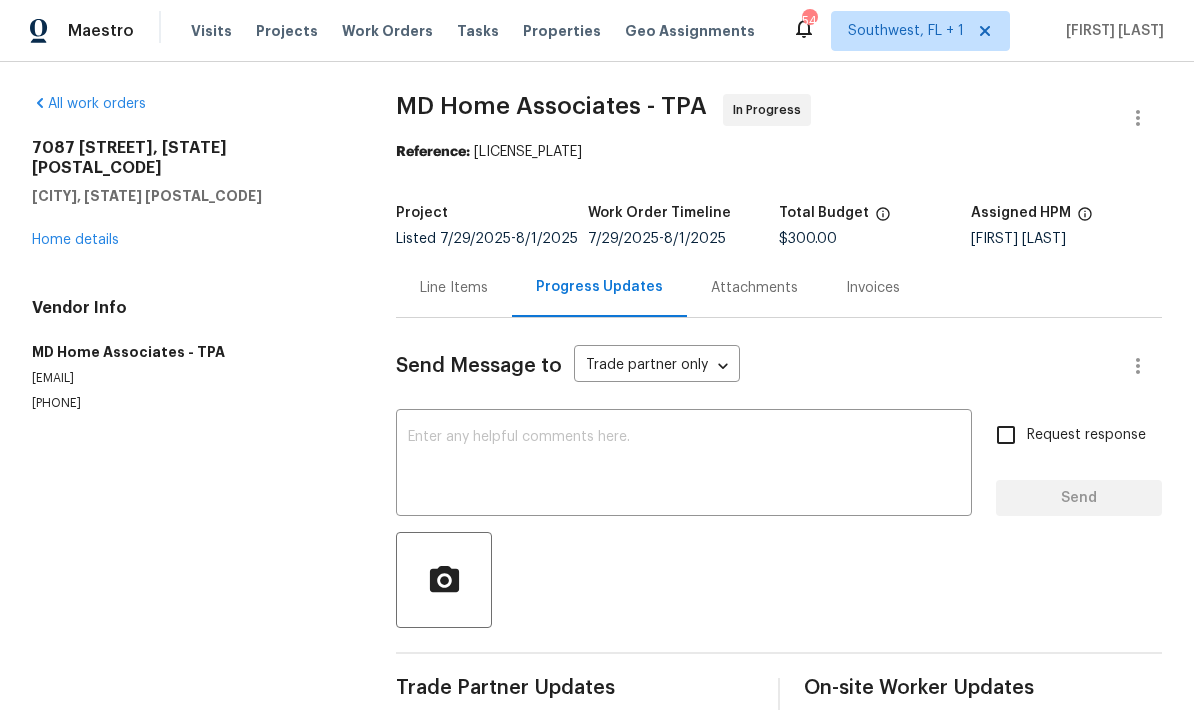 click at bounding box center [684, 466] 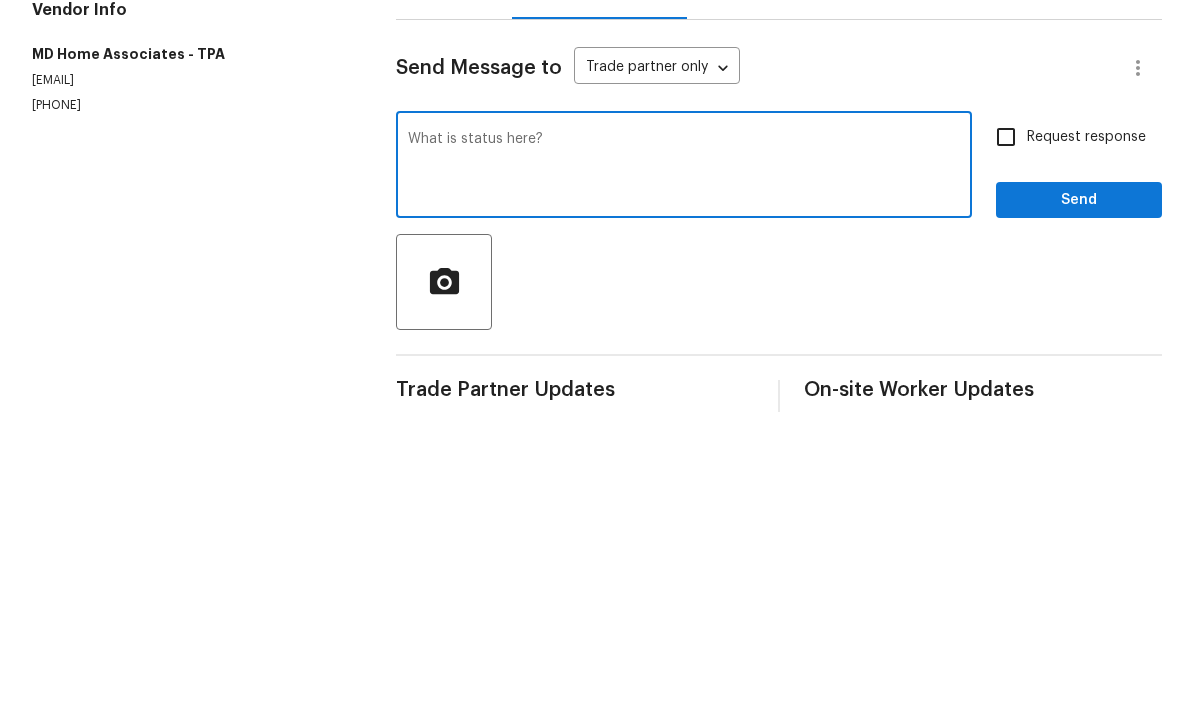 type on "What is status here?" 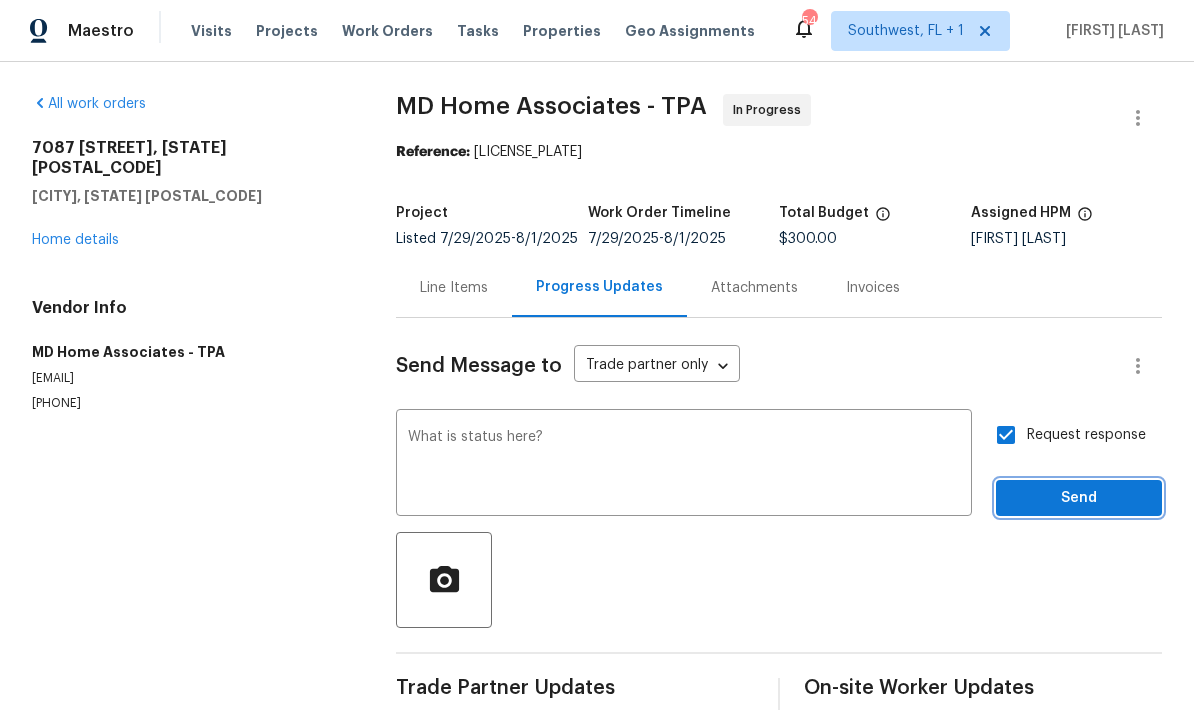 click on "Send" at bounding box center (1079, 499) 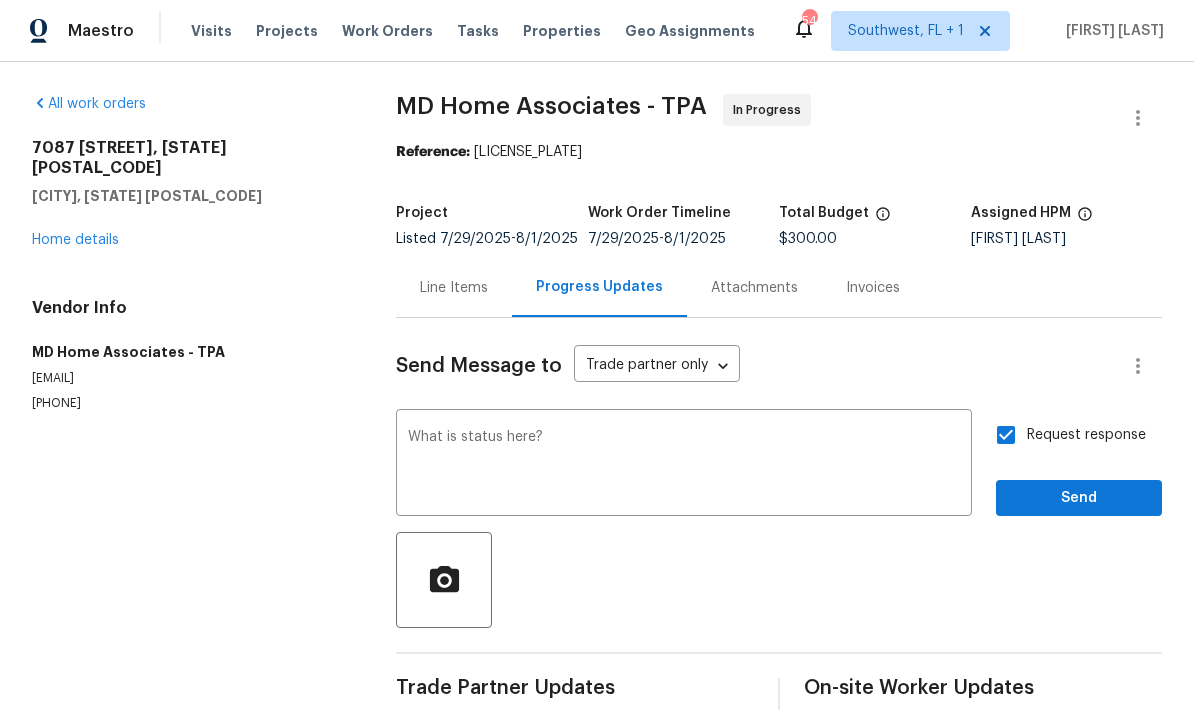 scroll, scrollTop: 21, scrollLeft: 0, axis: vertical 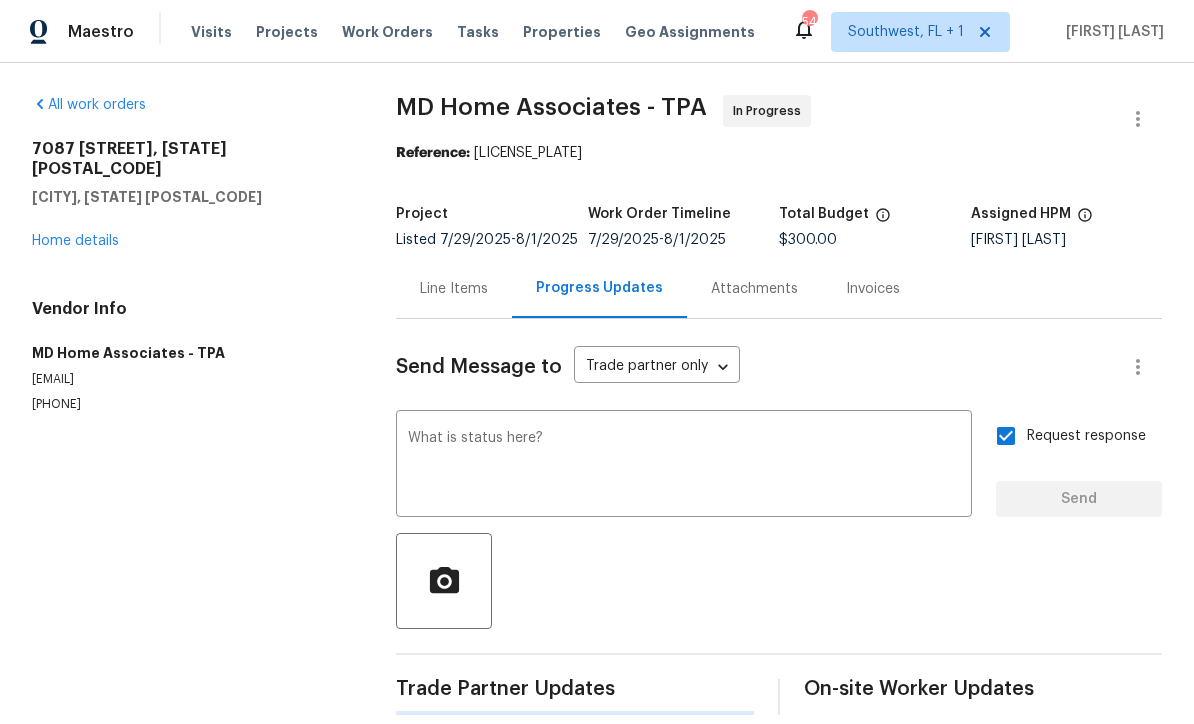 type 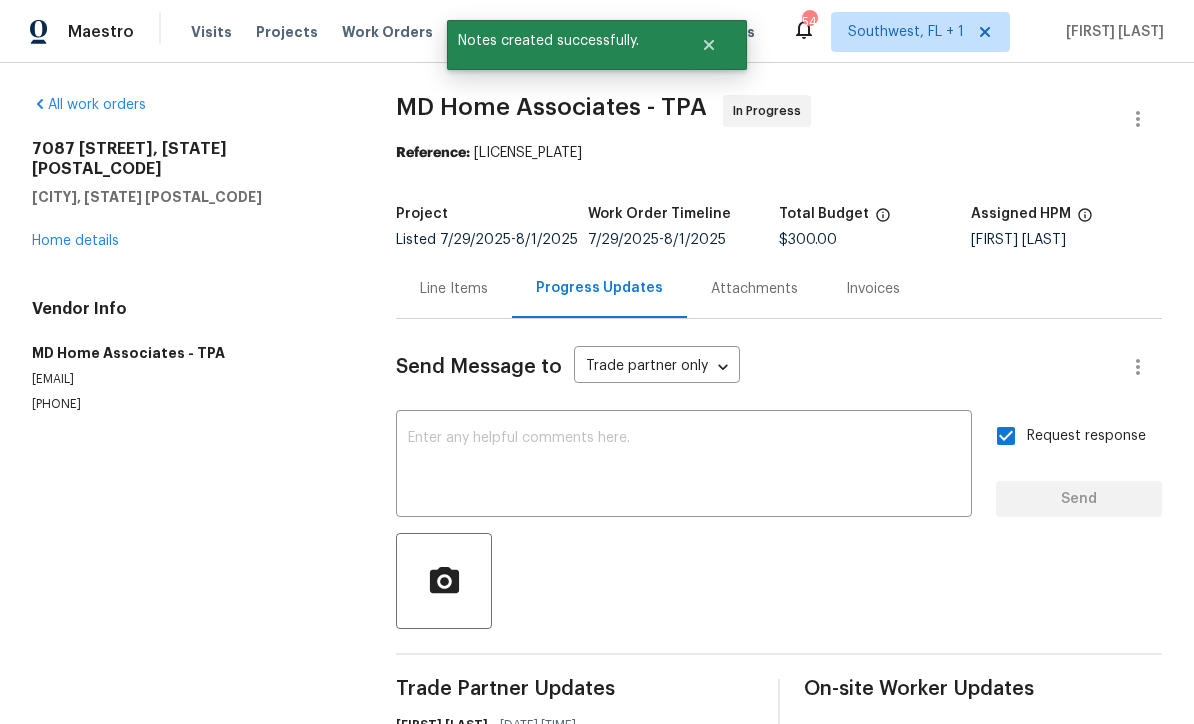 scroll, scrollTop: 0, scrollLeft: 0, axis: both 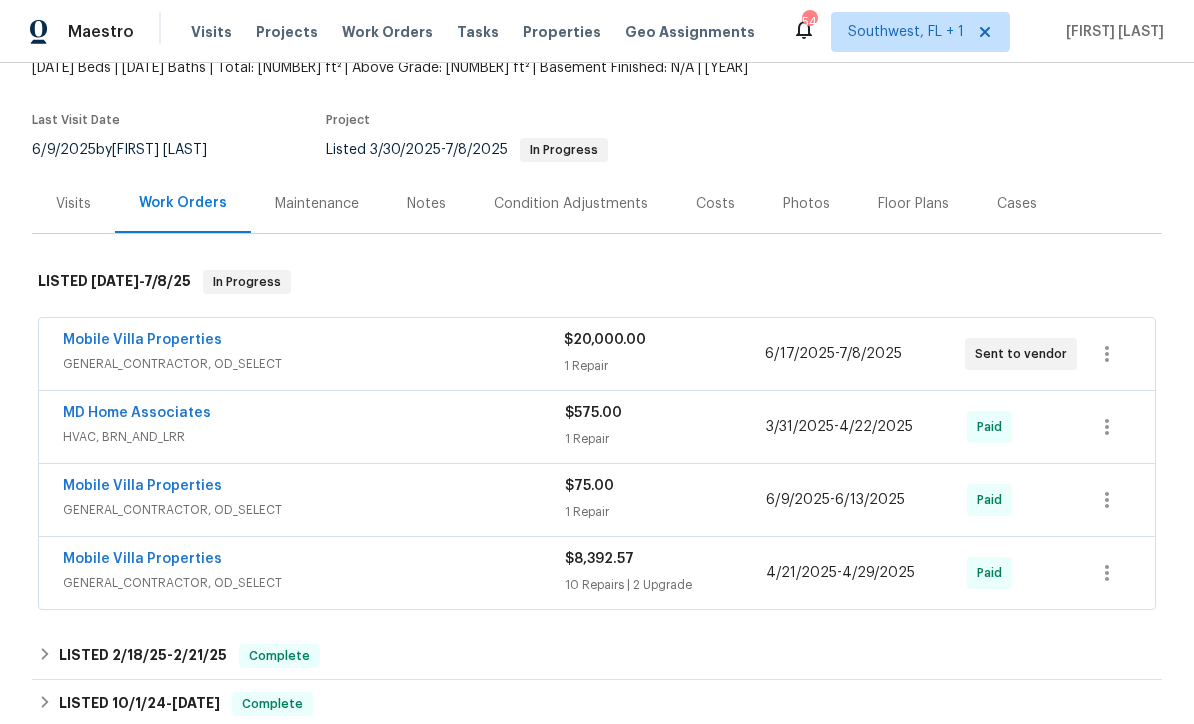 click on "Mobile Villa Properties" at bounding box center [142, 340] 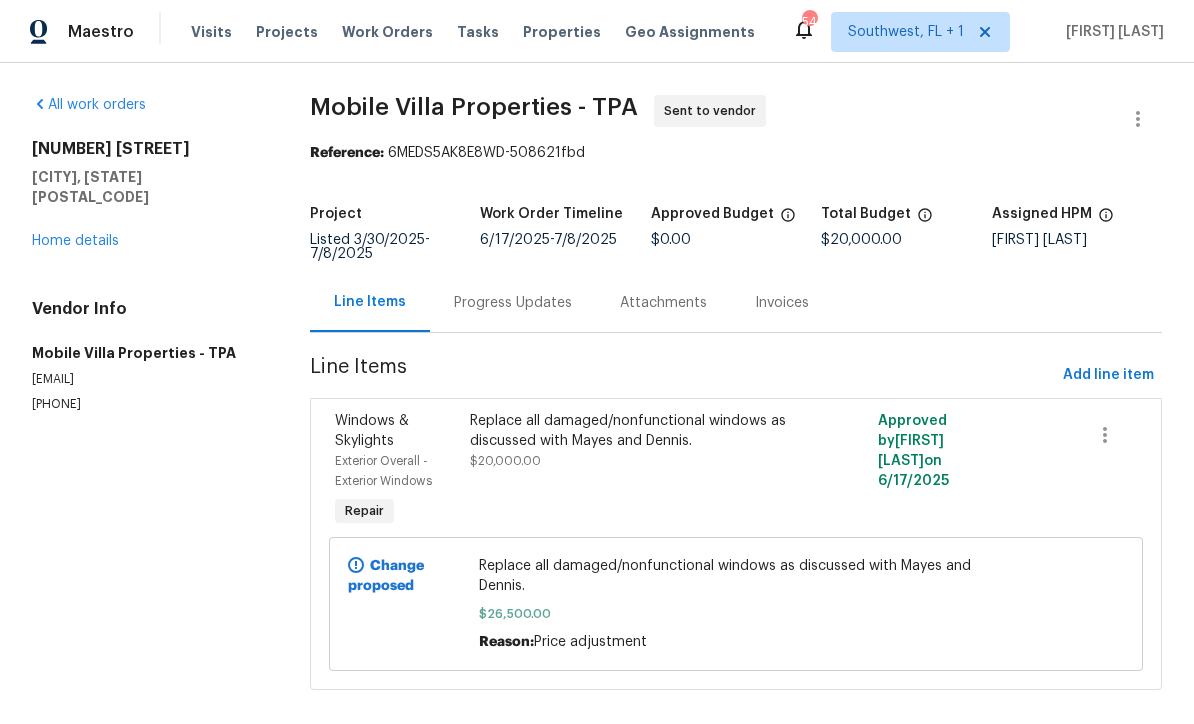 click on "Progress Updates" at bounding box center (513, 303) 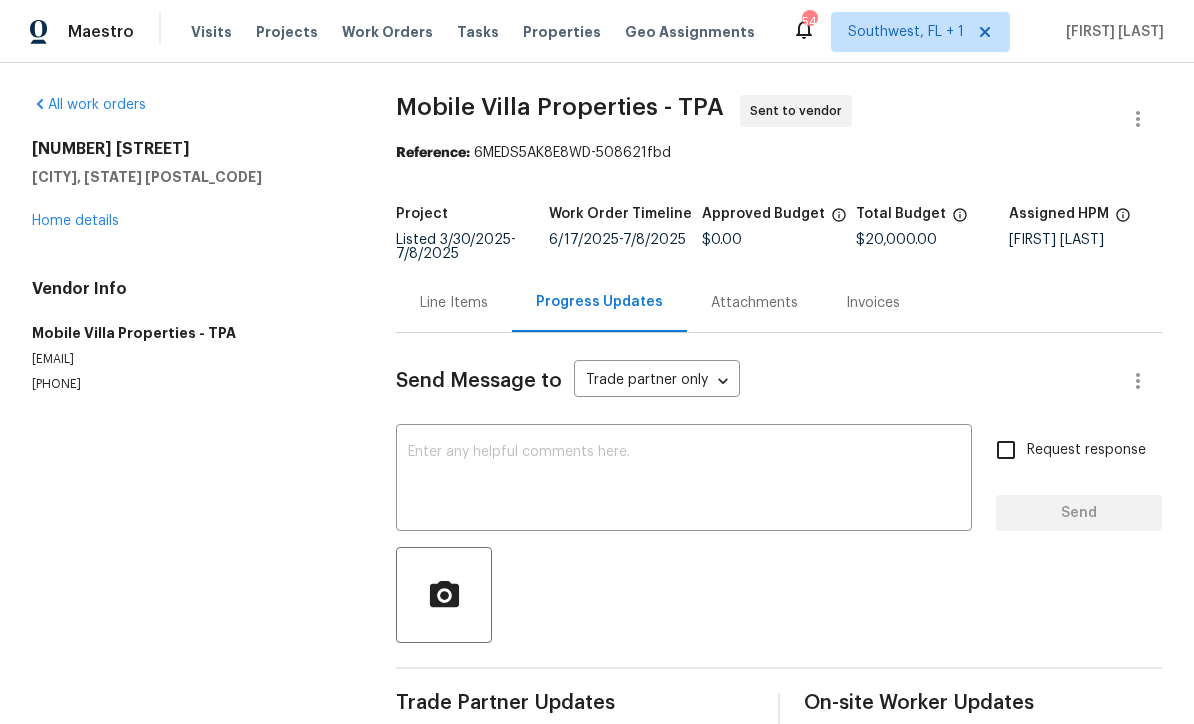click at bounding box center [684, 480] 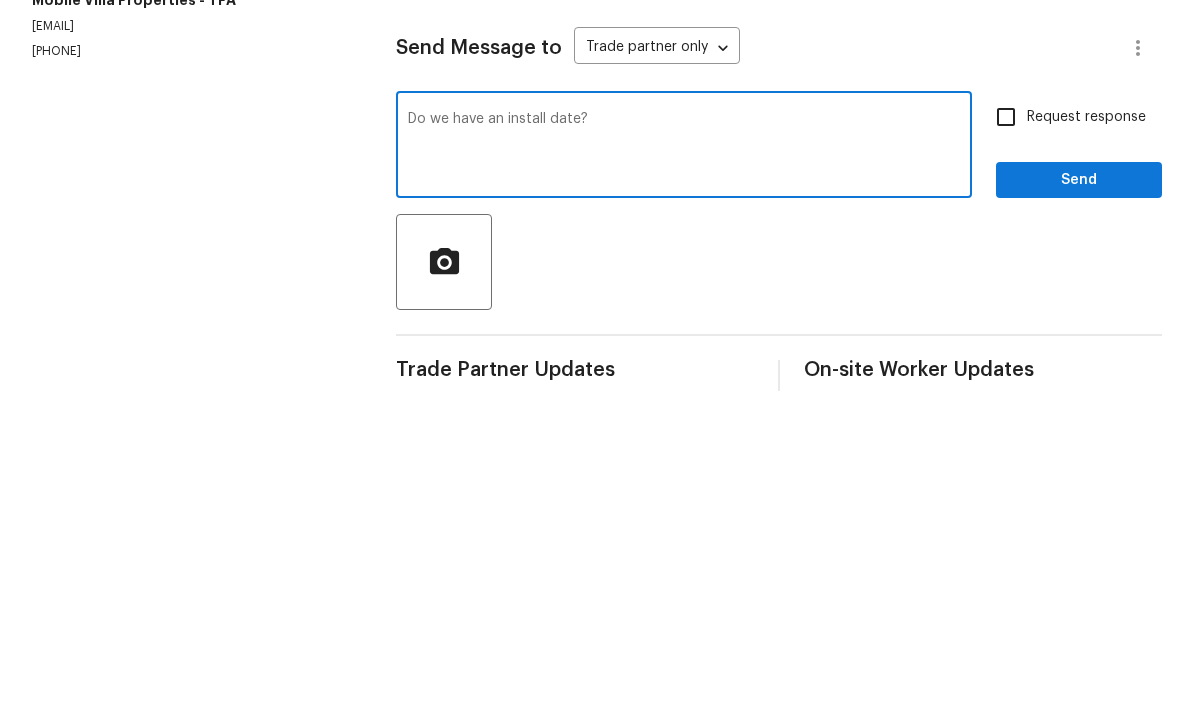 type on "Do we have an install date?" 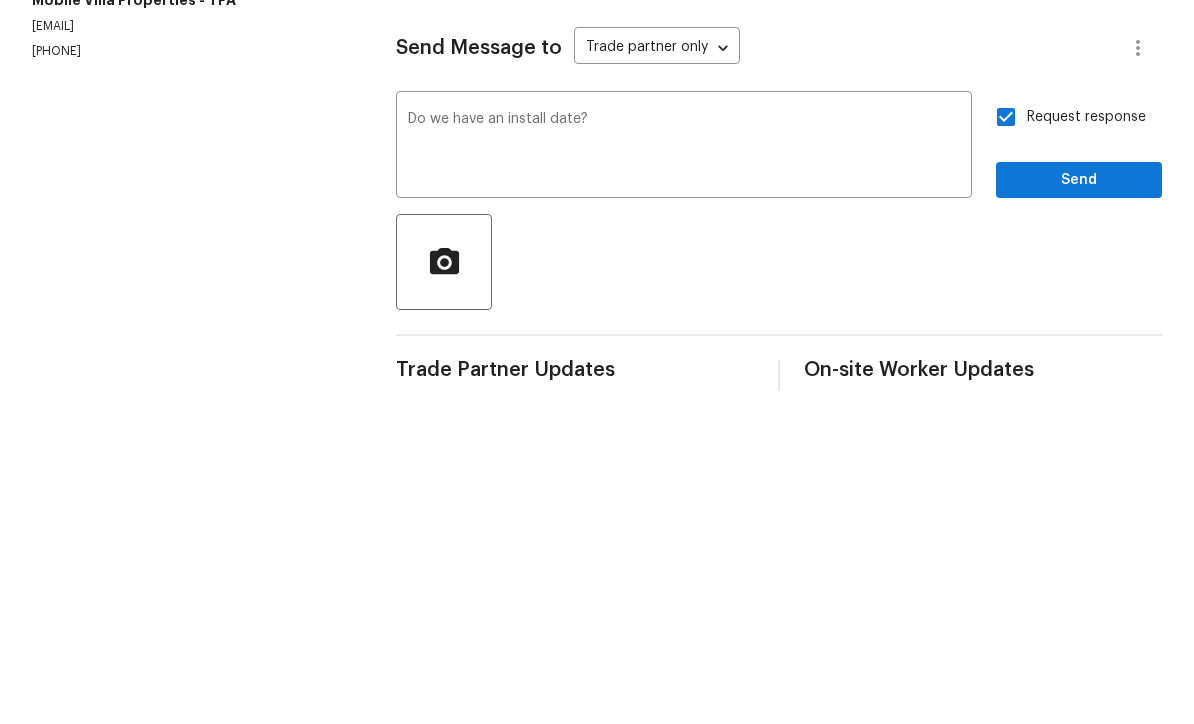 scroll, scrollTop: 34, scrollLeft: 0, axis: vertical 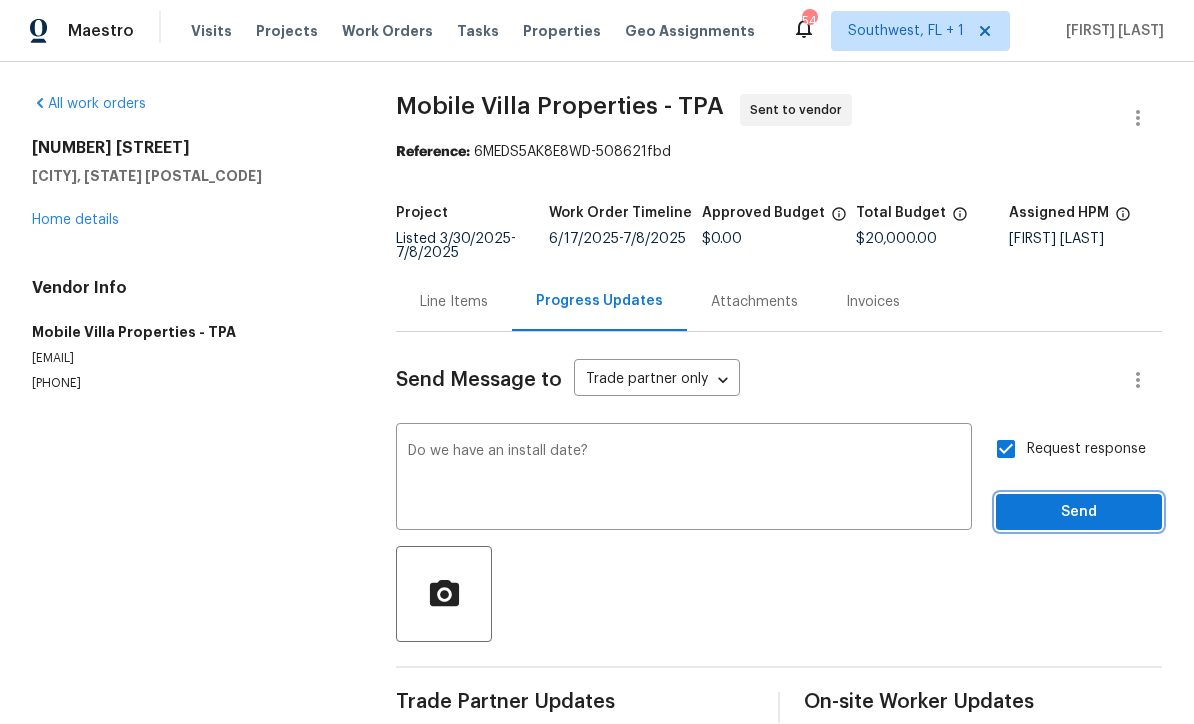 click on "Send" at bounding box center (1079, 513) 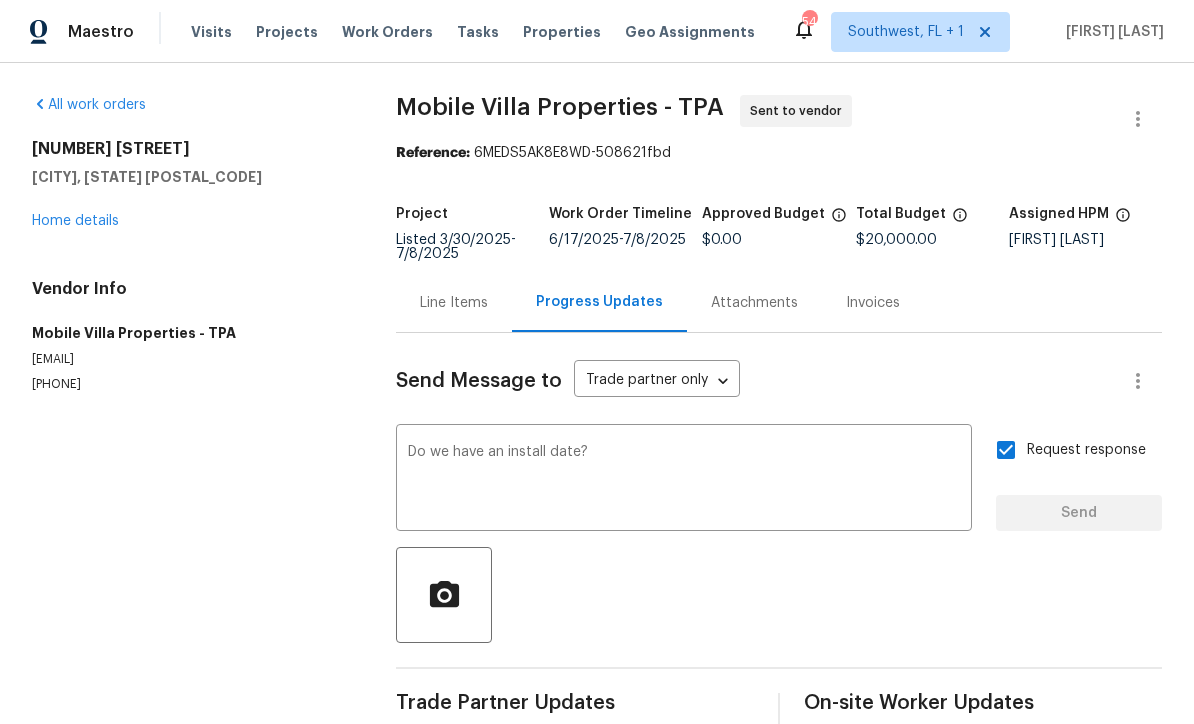 type 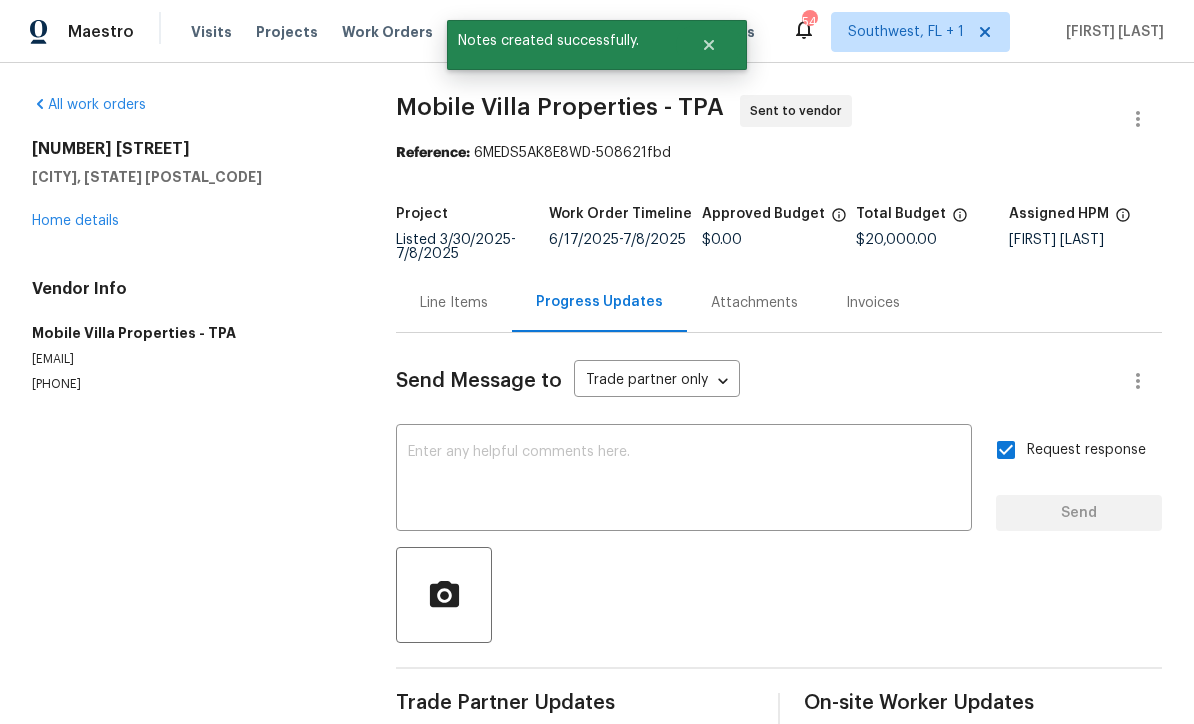 click on "Home details" at bounding box center [75, 221] 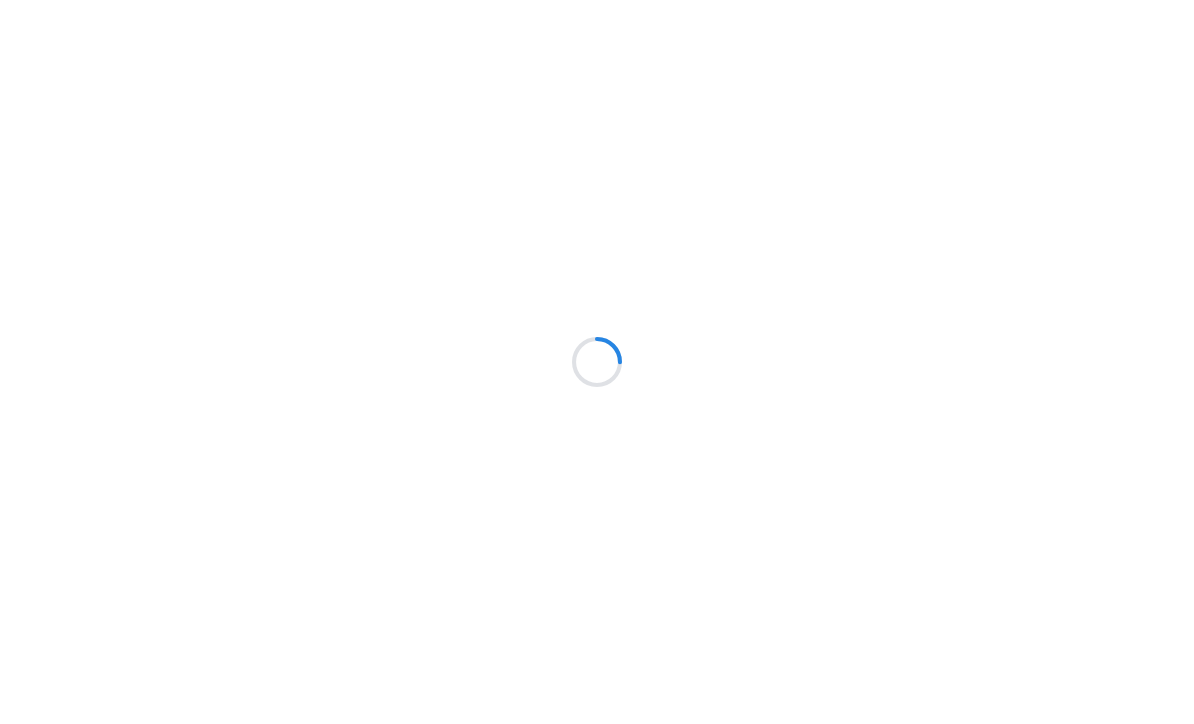 scroll, scrollTop: 0, scrollLeft: 0, axis: both 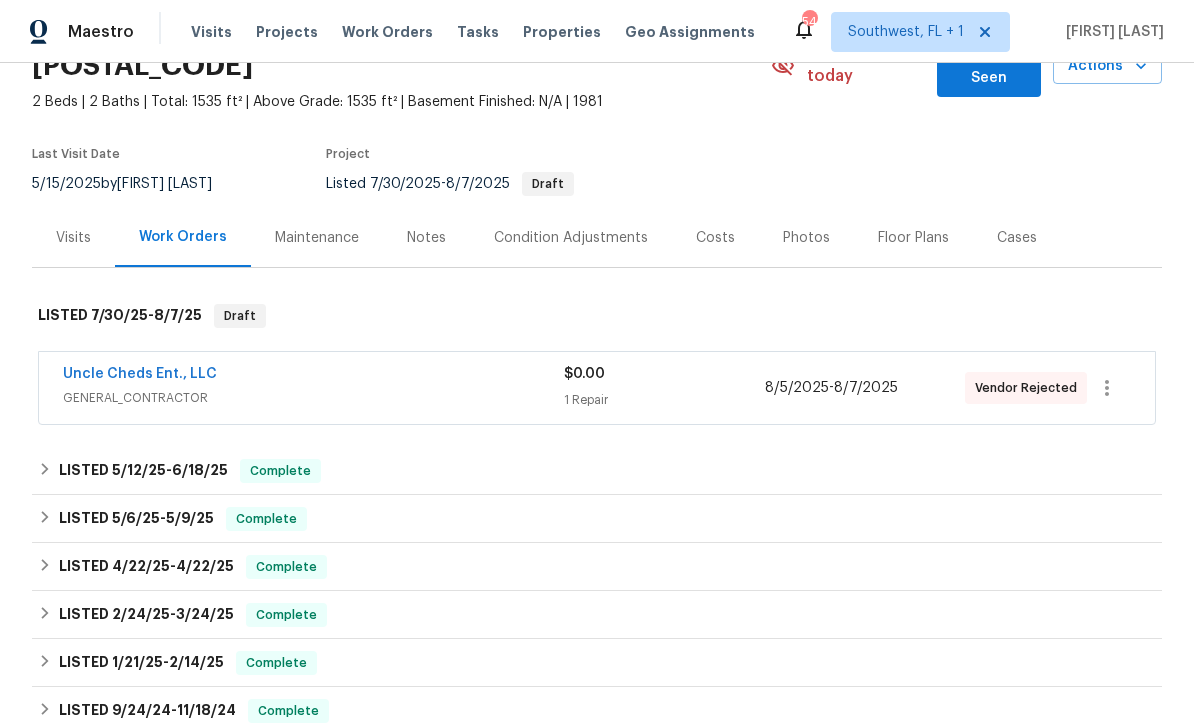 click on "$0.00 1 Repair" at bounding box center [664, 388] 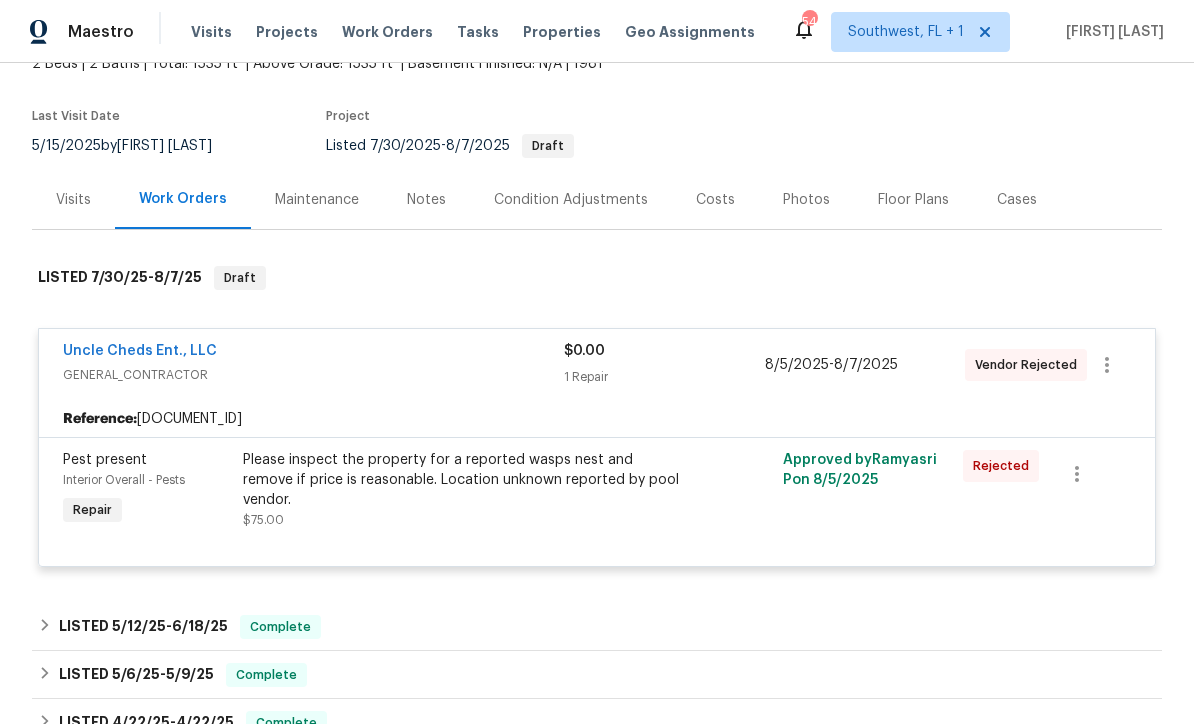 scroll, scrollTop: 173, scrollLeft: 0, axis: vertical 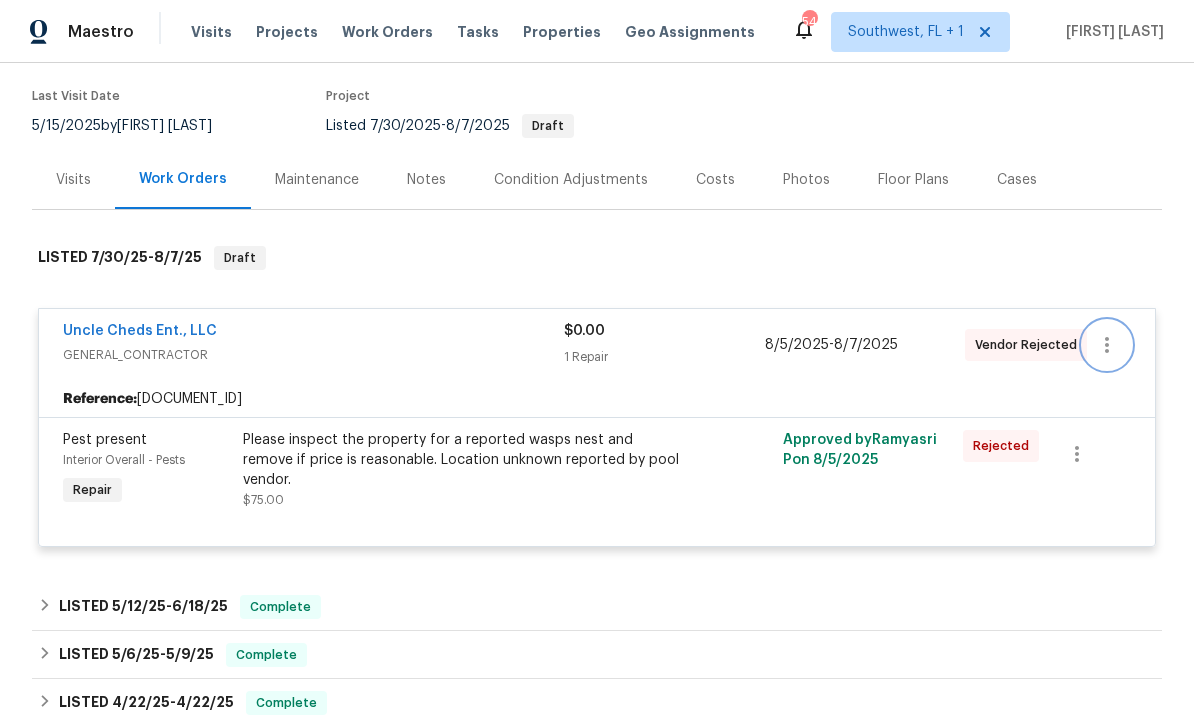 click 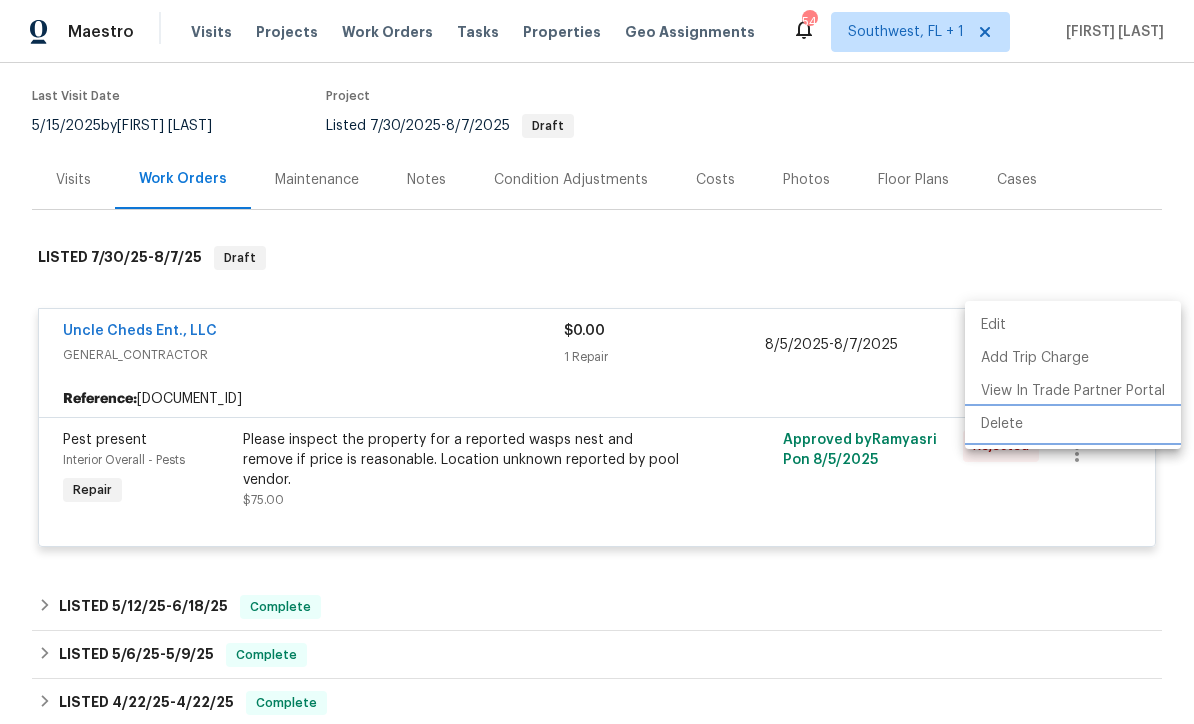 click on "Delete" at bounding box center [1073, 424] 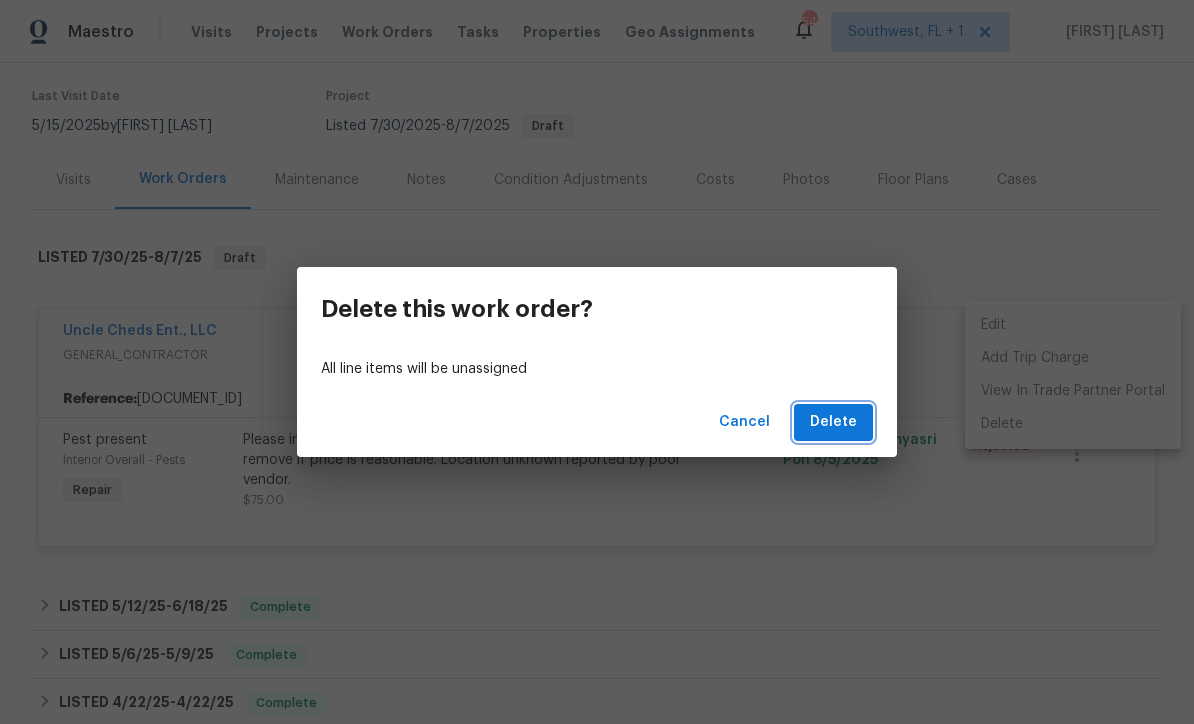 click on "Delete" at bounding box center (833, 422) 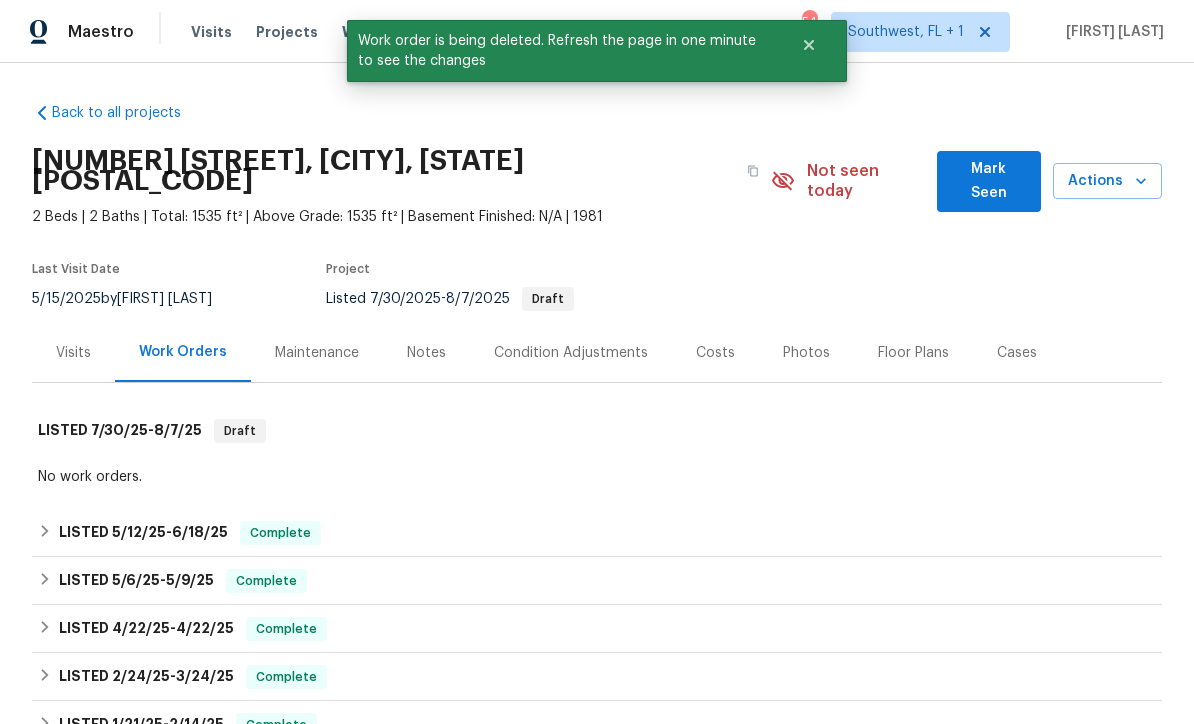 scroll, scrollTop: 0, scrollLeft: 0, axis: both 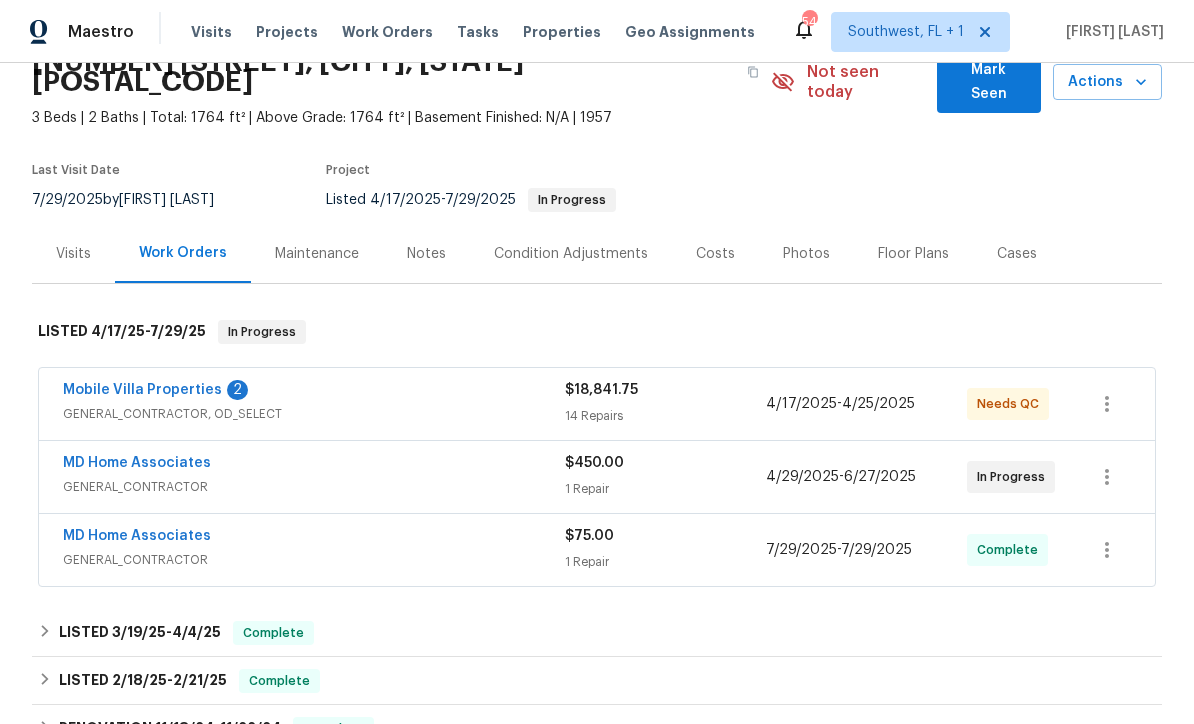 click on "Mobile Villa Properties" at bounding box center (142, 390) 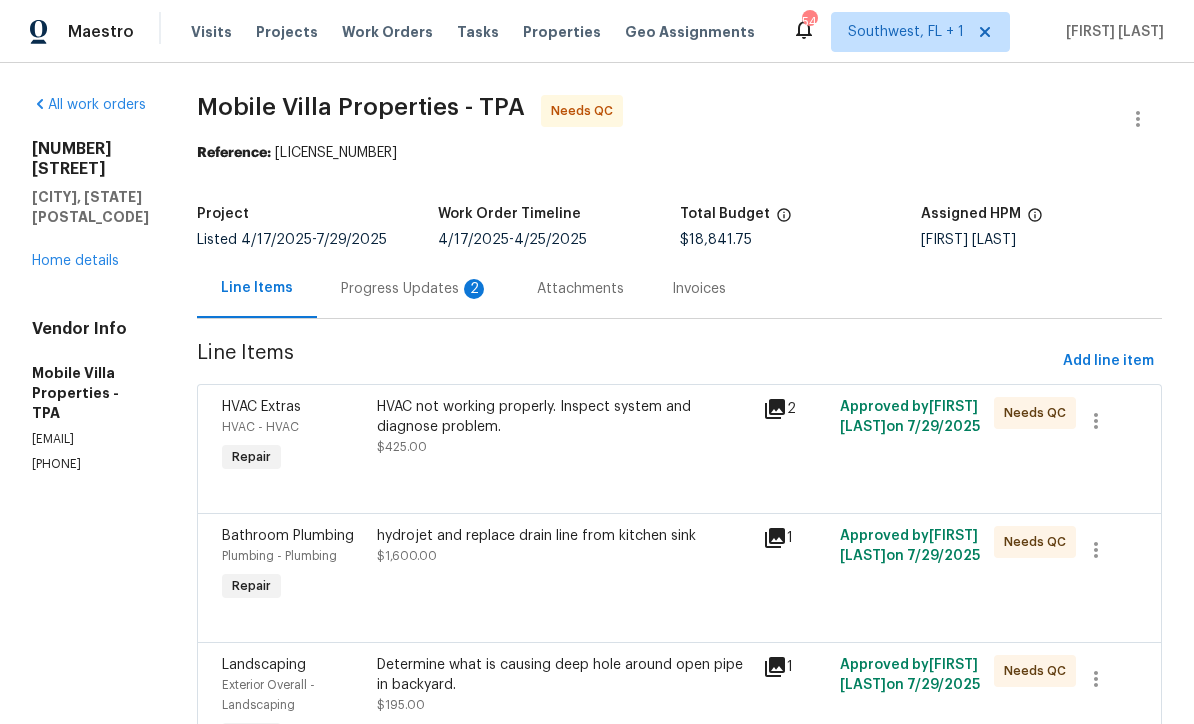 click on "Progress Updates 2" at bounding box center [415, 289] 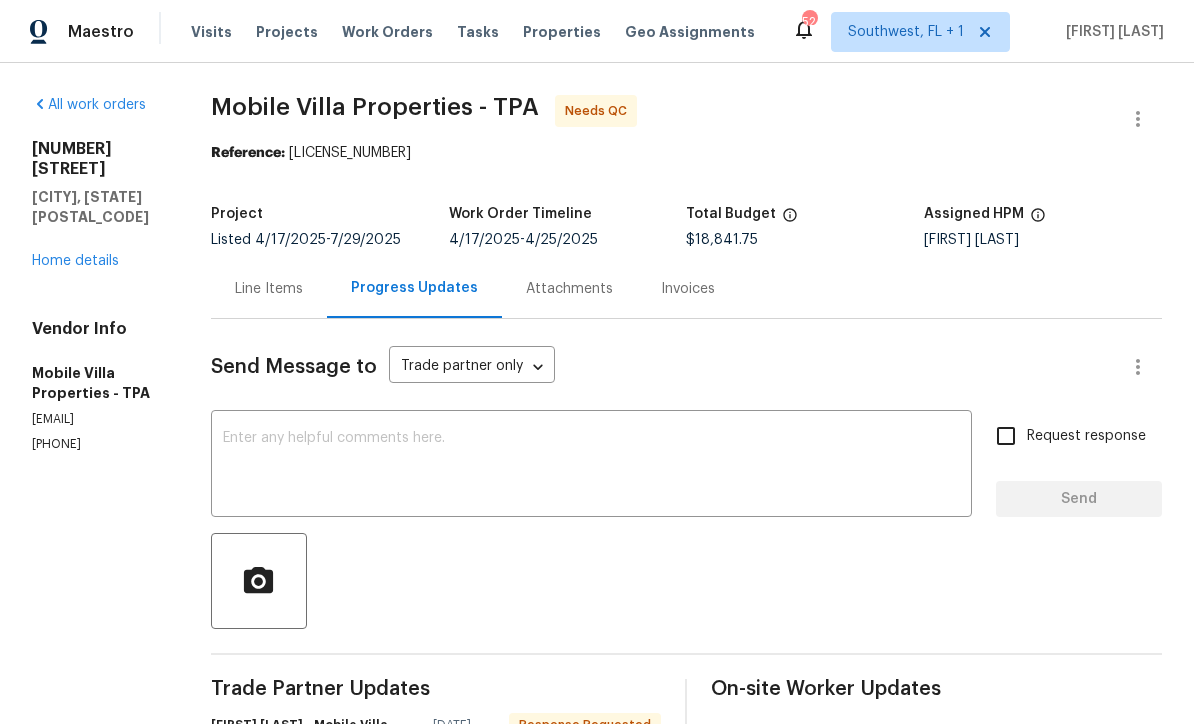 scroll, scrollTop: 0, scrollLeft: 0, axis: both 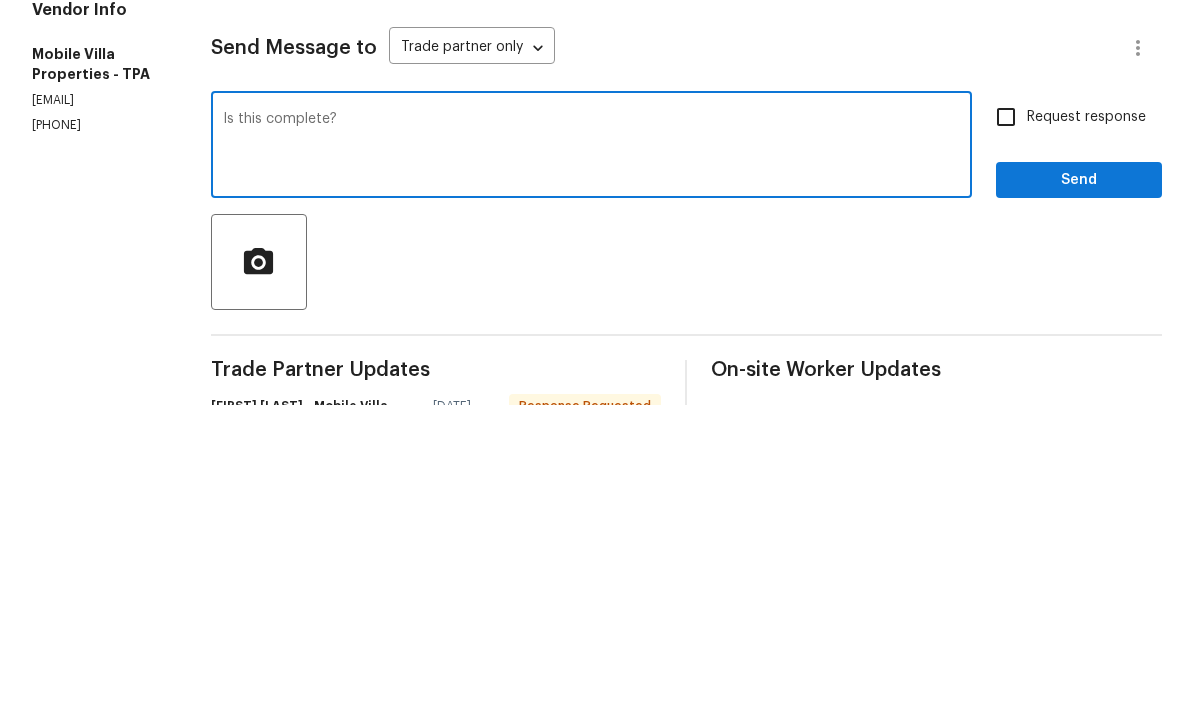 type on "Is this complete?" 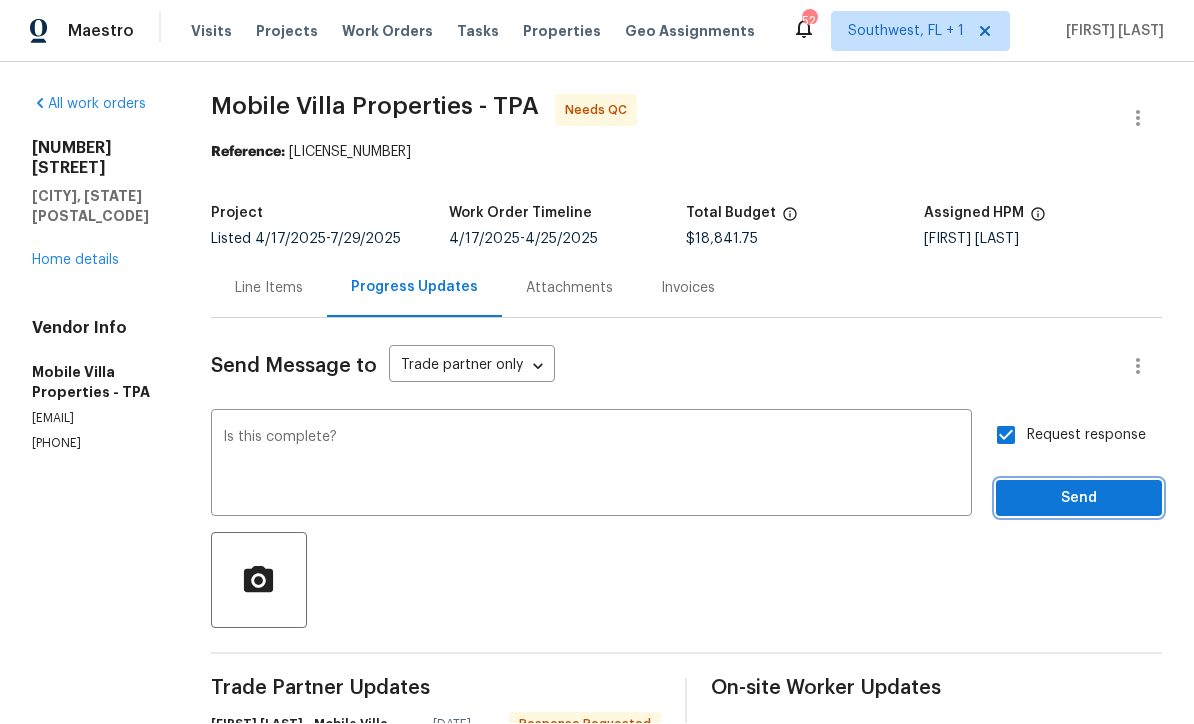 click on "Send" at bounding box center [1079, 499] 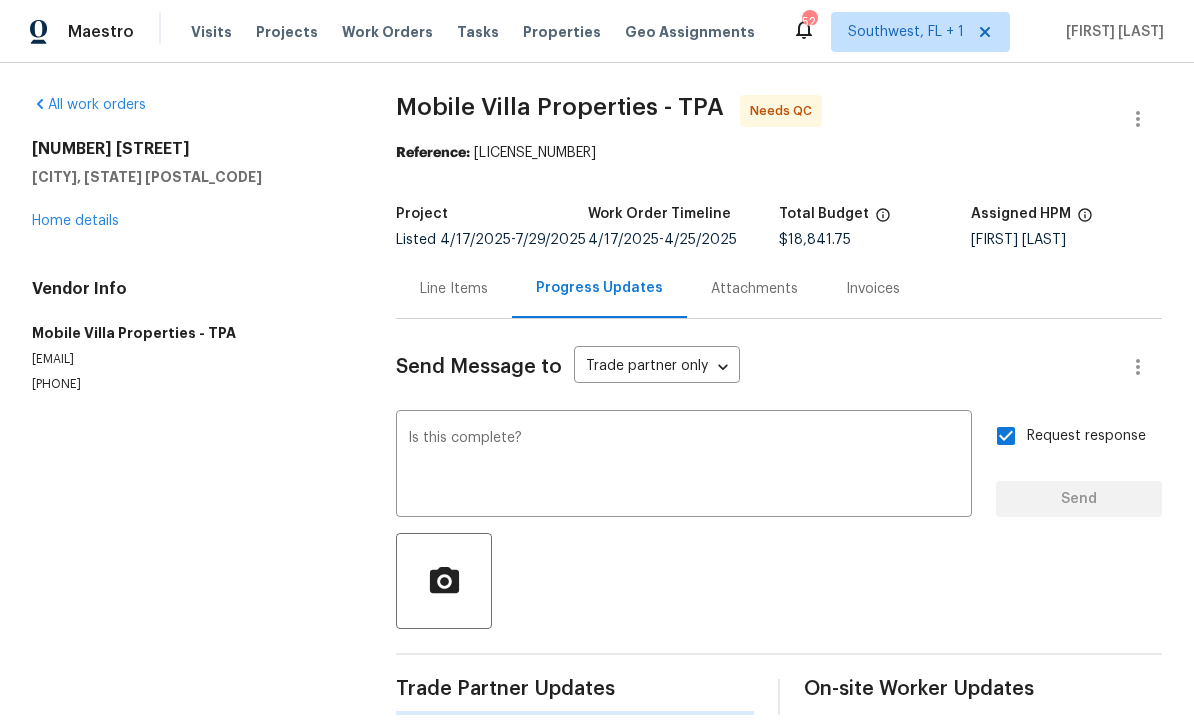 scroll, scrollTop: 0, scrollLeft: 0, axis: both 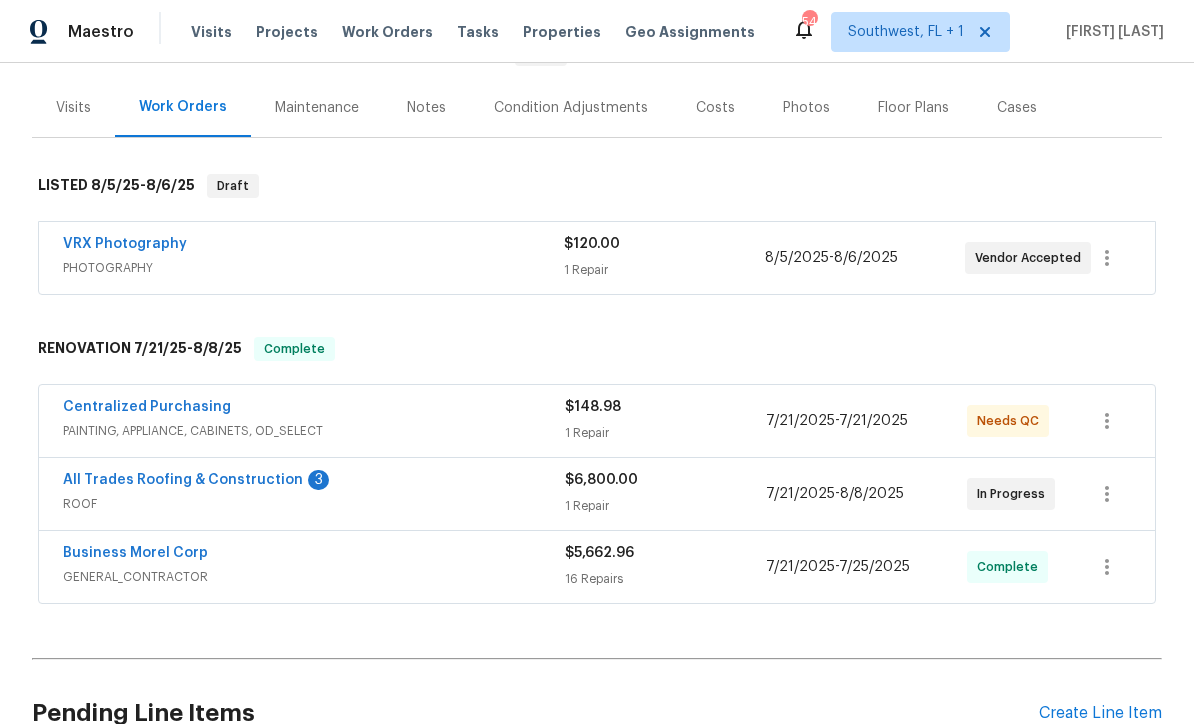 click on "All Trades Roofing & Construction" at bounding box center (183, 480) 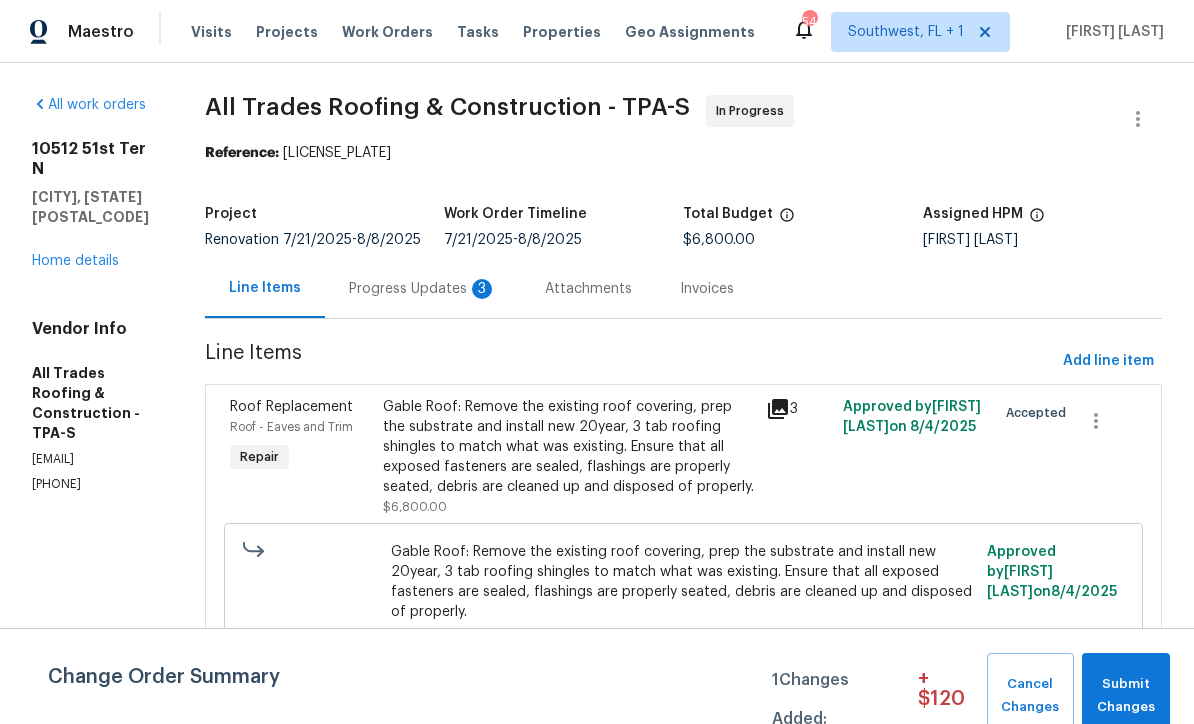 click on "Progress Updates 3" at bounding box center [423, 289] 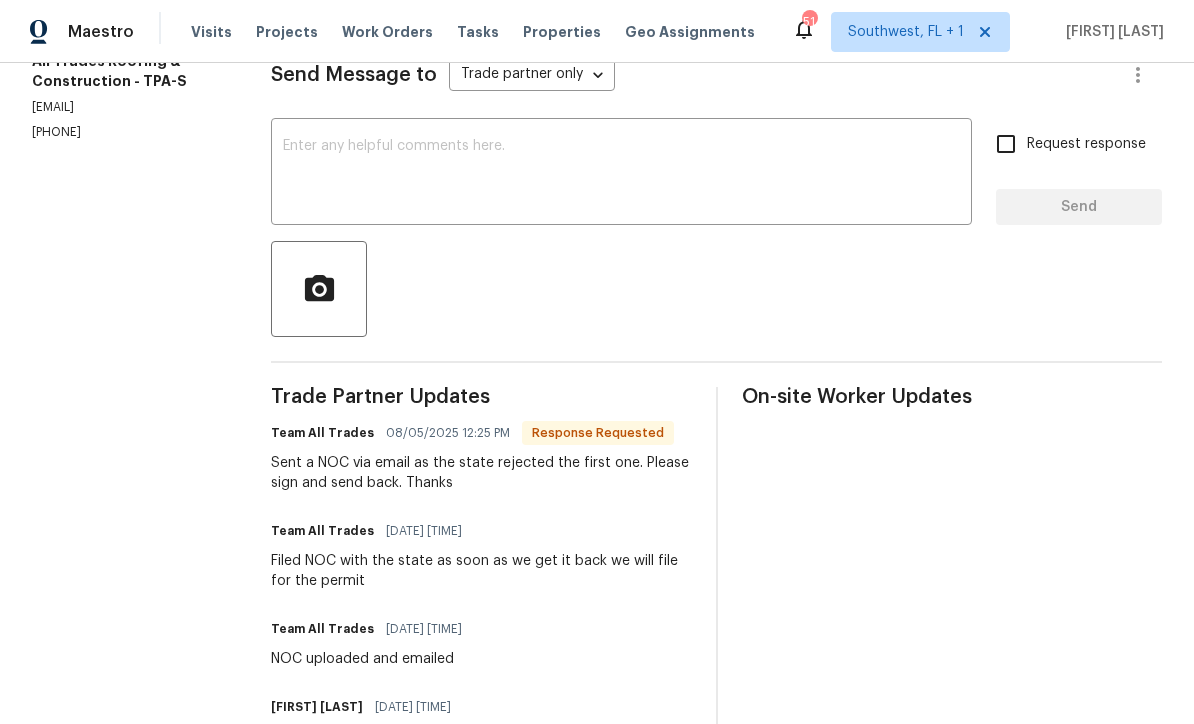 scroll, scrollTop: 291, scrollLeft: 0, axis: vertical 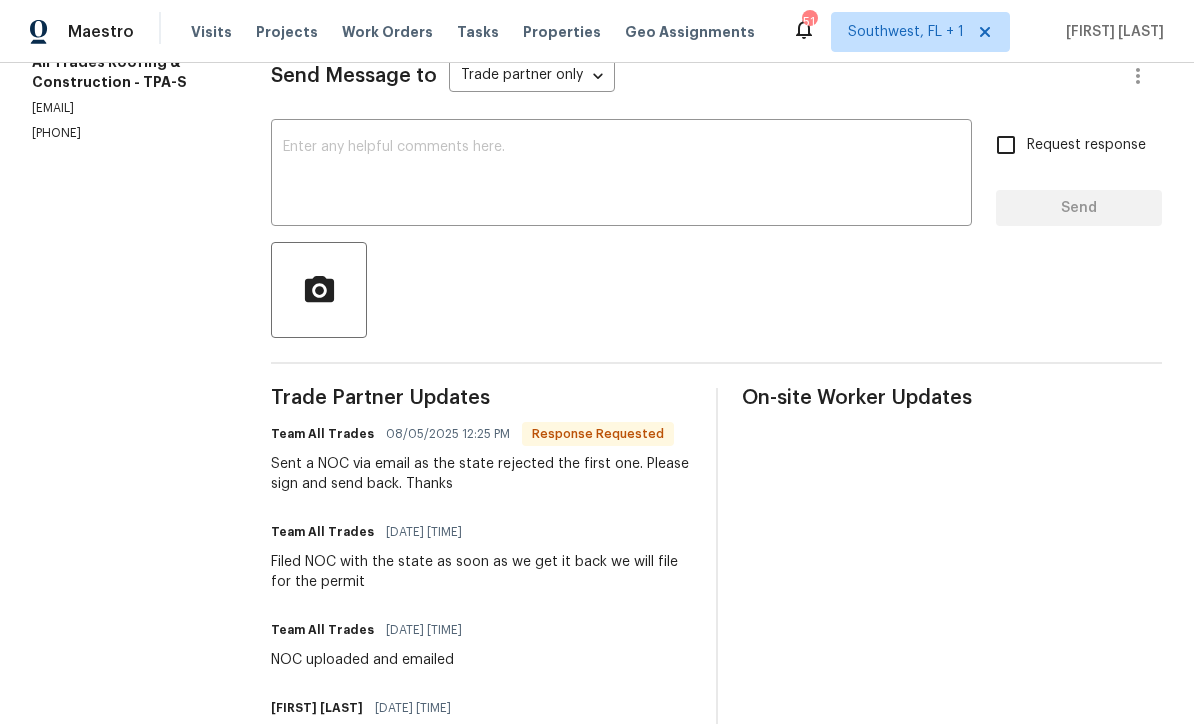click at bounding box center (621, 175) 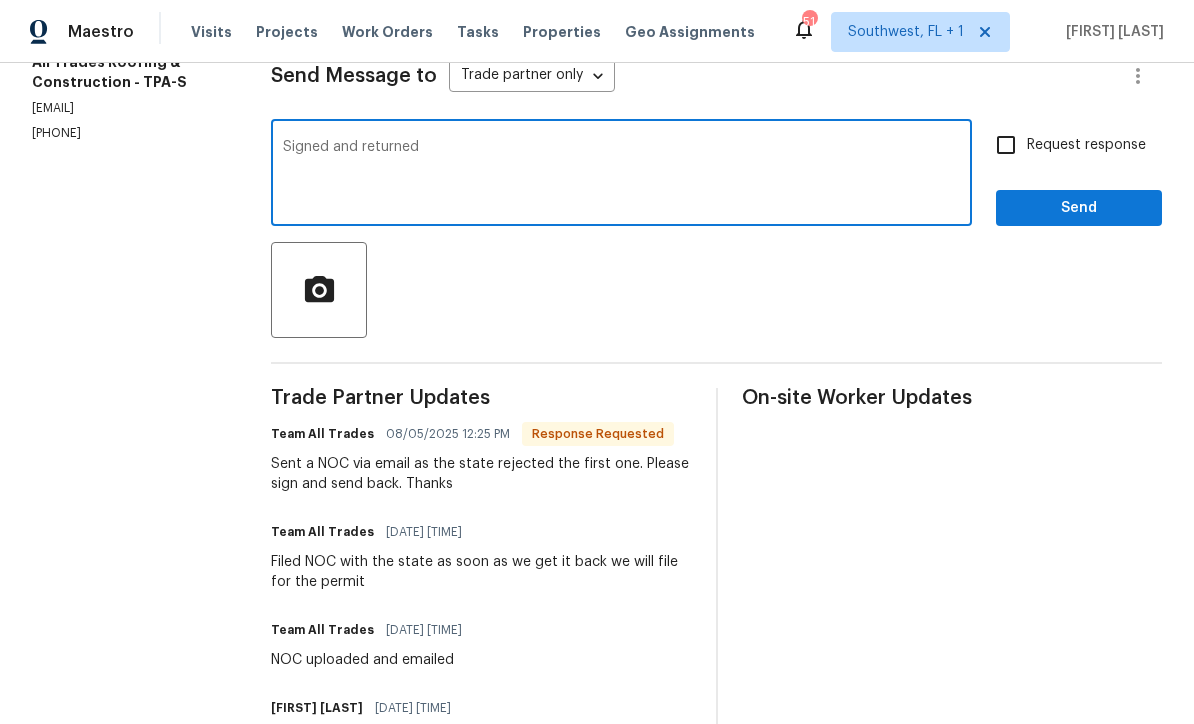 type on "Signed and returned" 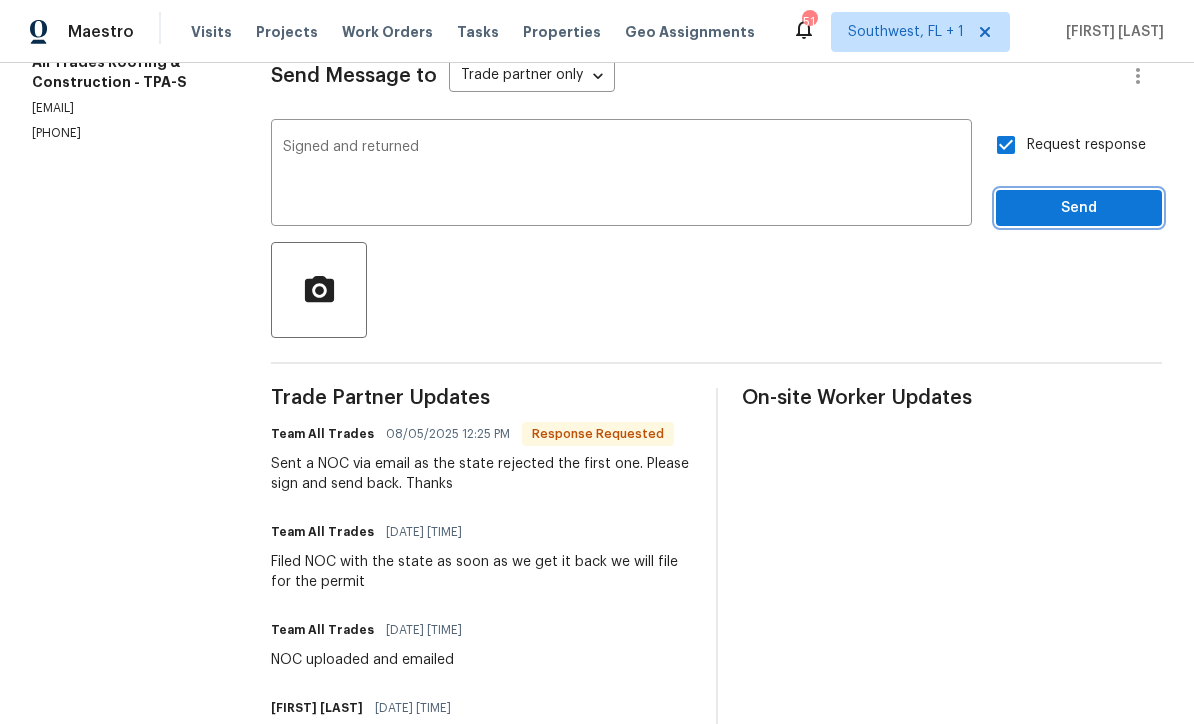 click on "Send" at bounding box center (1079, 208) 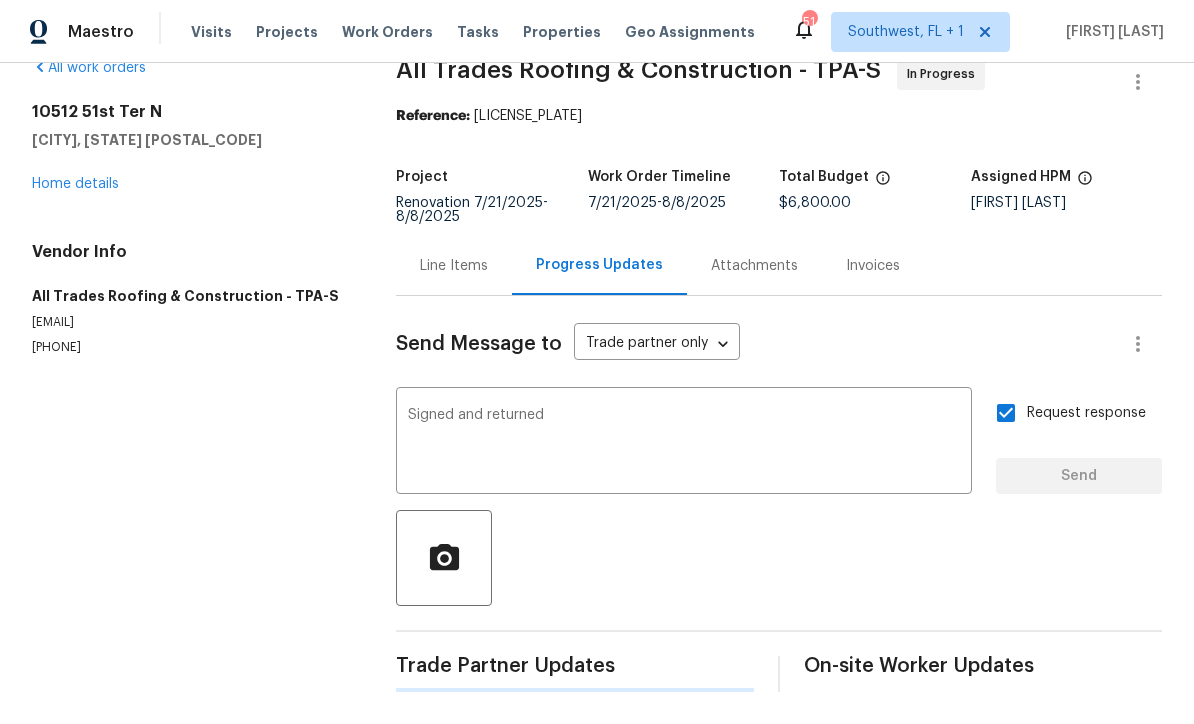scroll, scrollTop: 0, scrollLeft: 0, axis: both 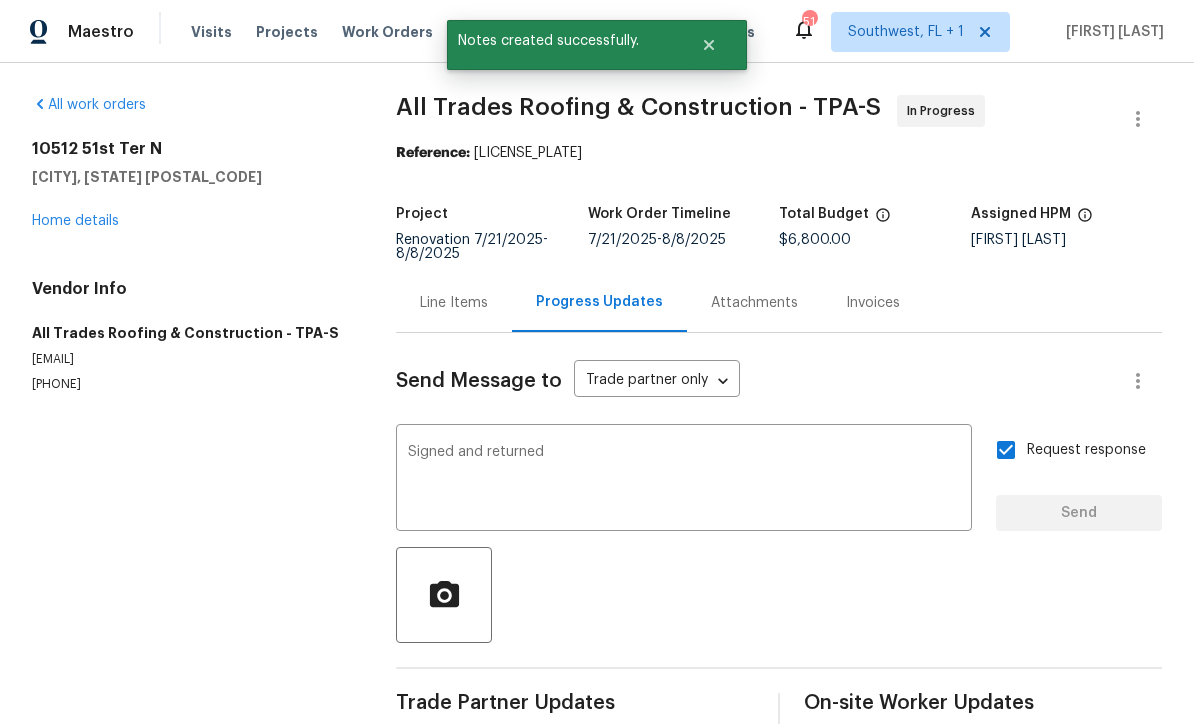type 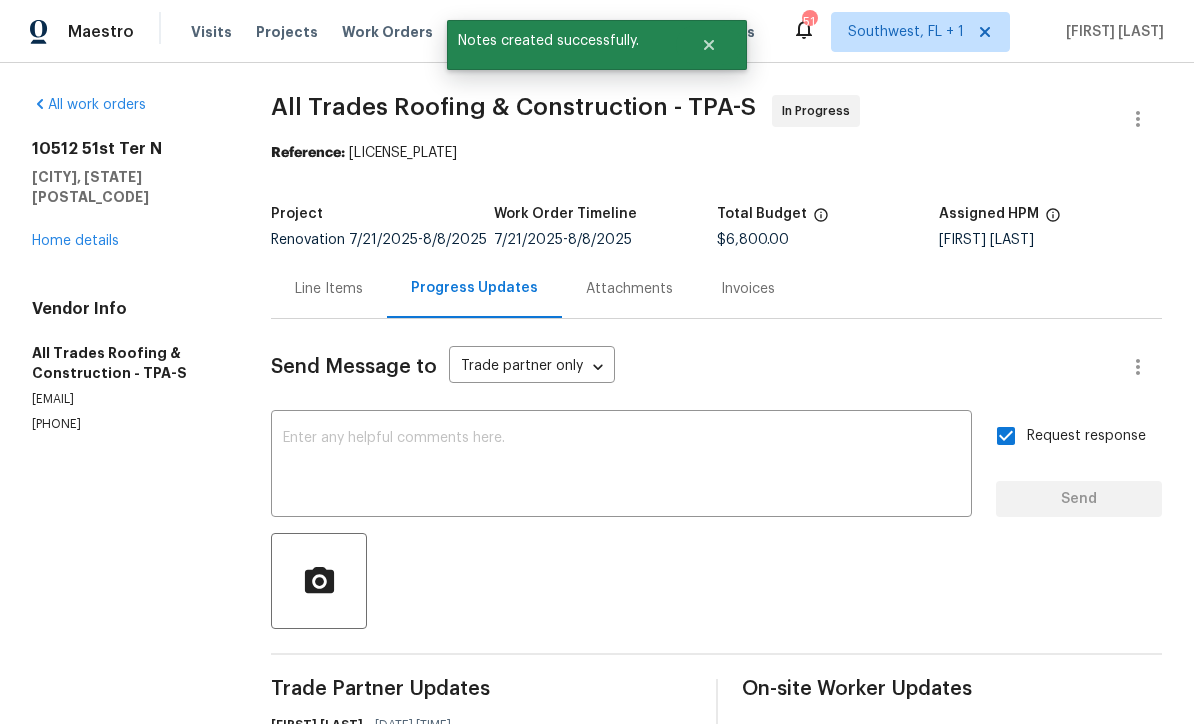 click on "Home details" at bounding box center [75, 241] 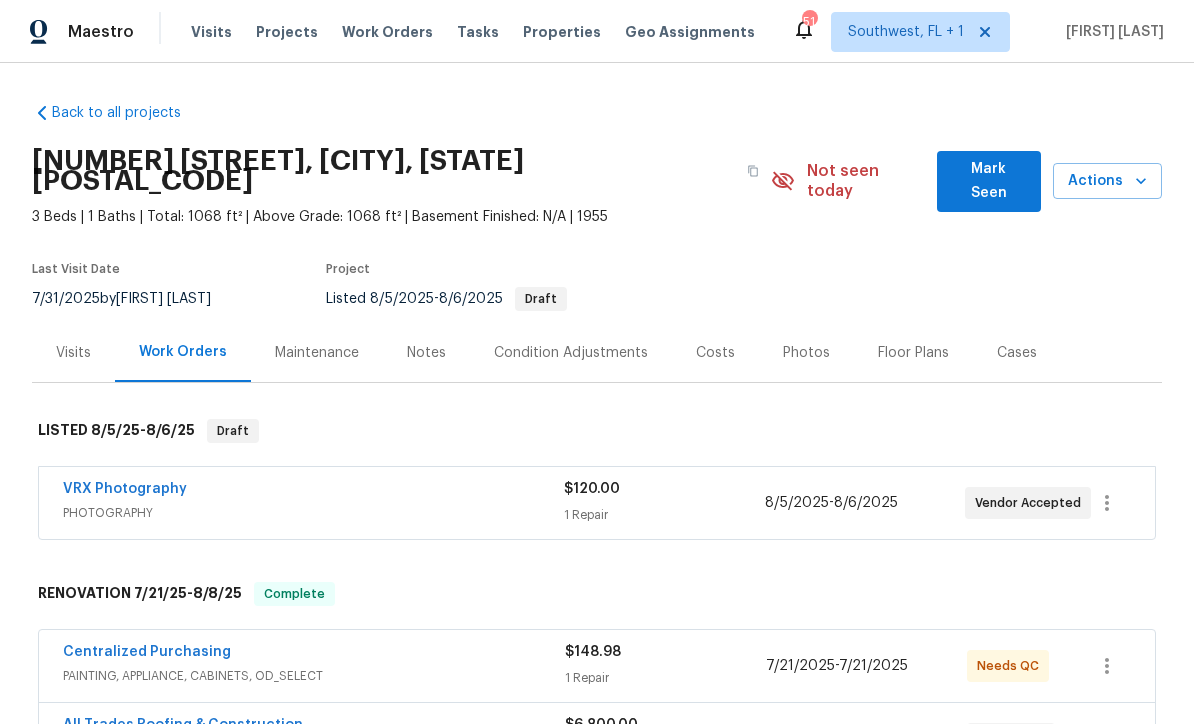 scroll, scrollTop: 0, scrollLeft: 0, axis: both 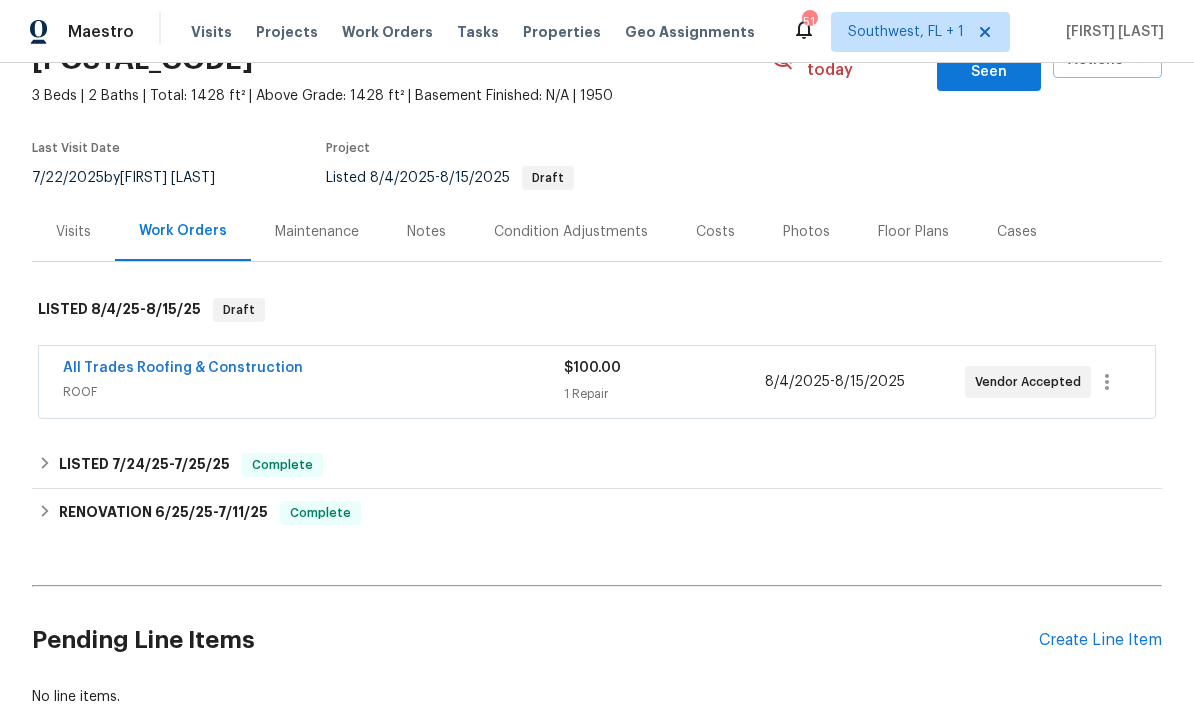 click on "All Trades Roofing & Construction" at bounding box center [183, 368] 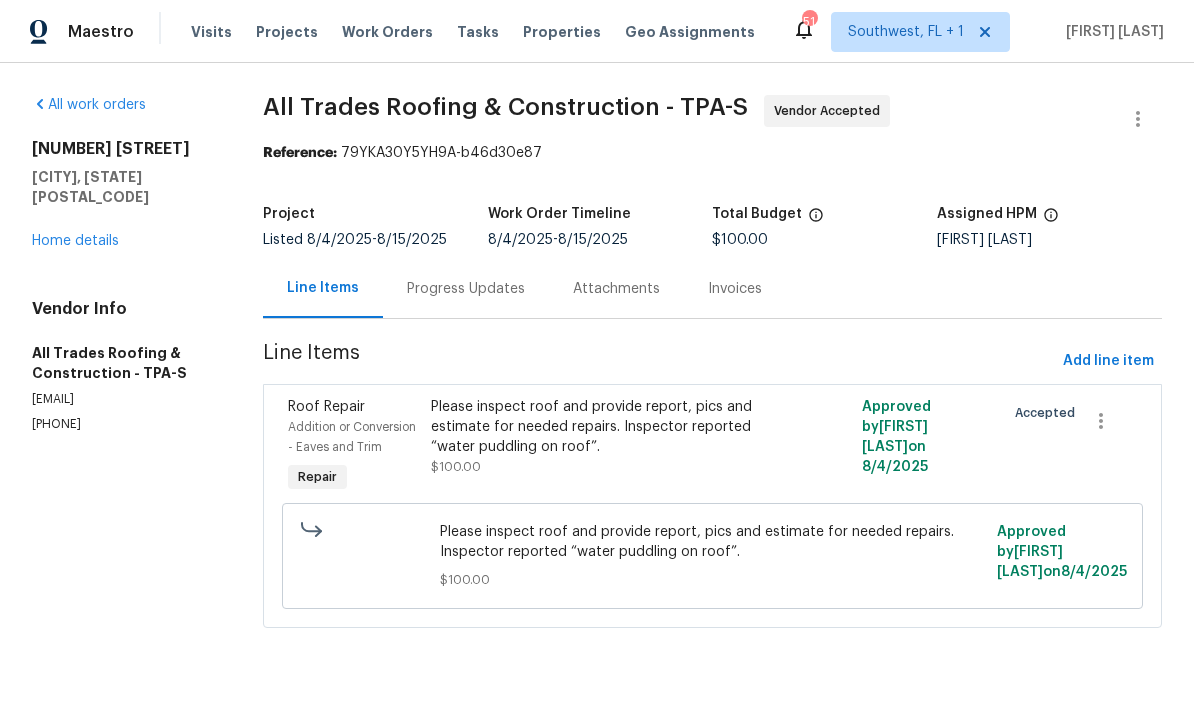 click on "Progress Updates" at bounding box center [466, 289] 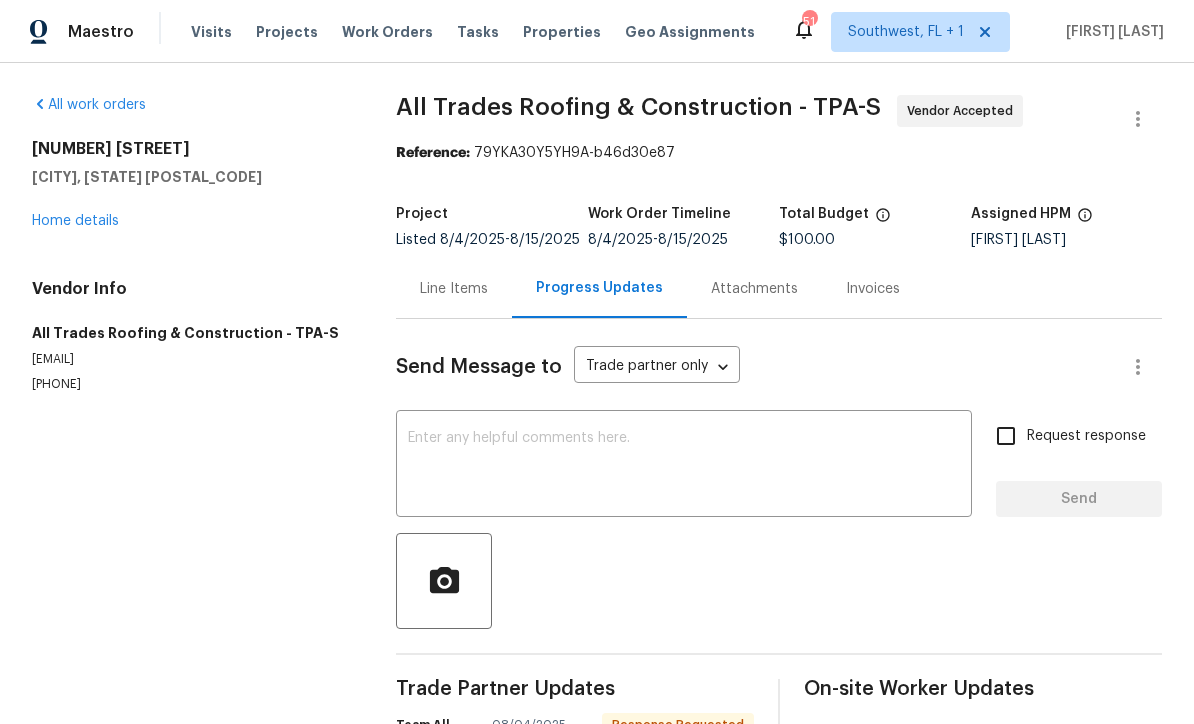 click at bounding box center [684, 466] 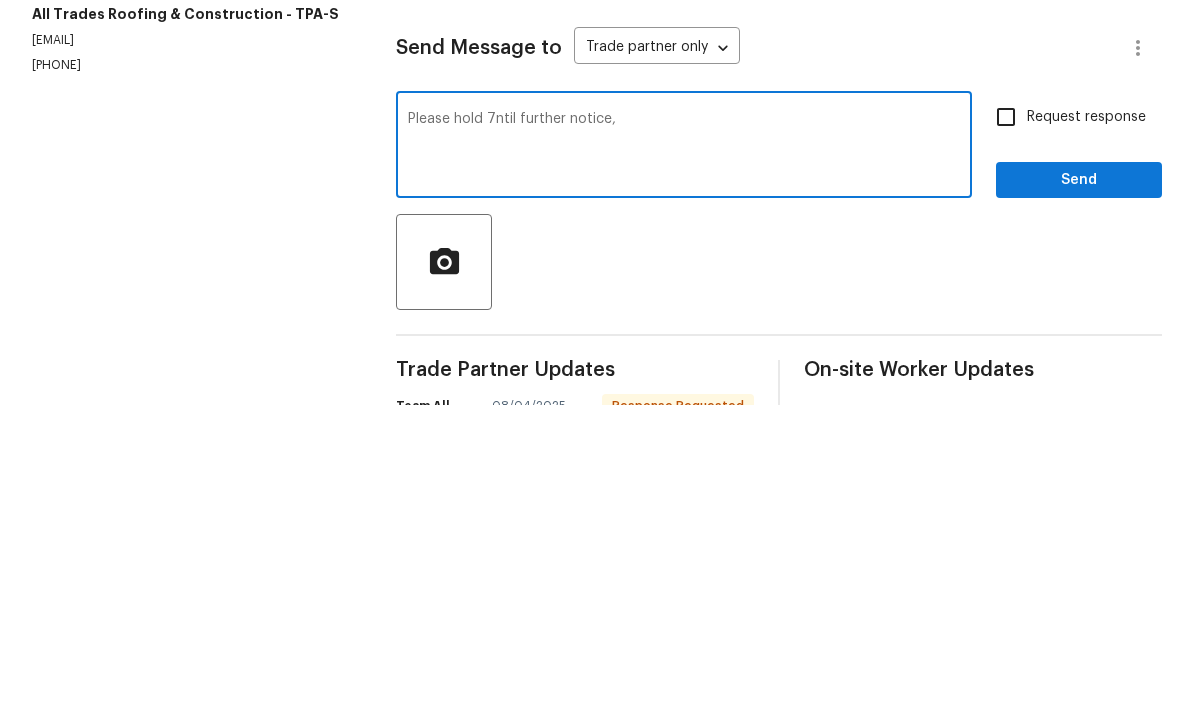 click on "Please hold 7ntil further notice," at bounding box center [684, 466] 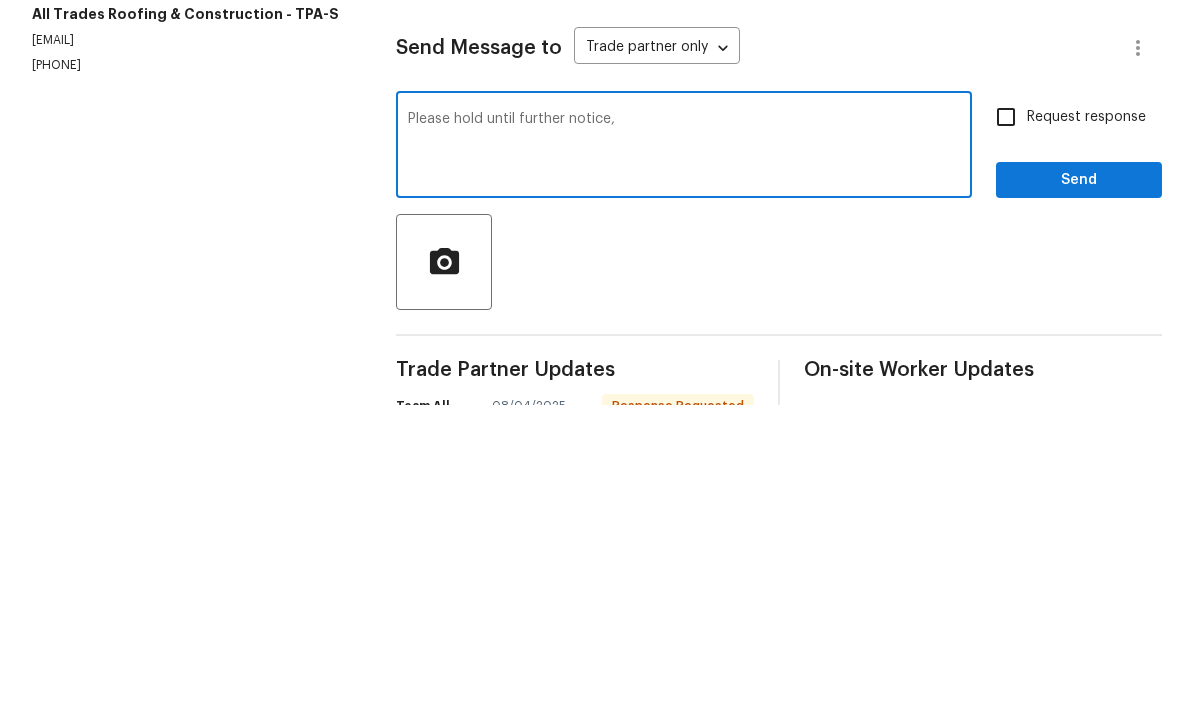 click on "Please hold until further notice," at bounding box center (684, 466) 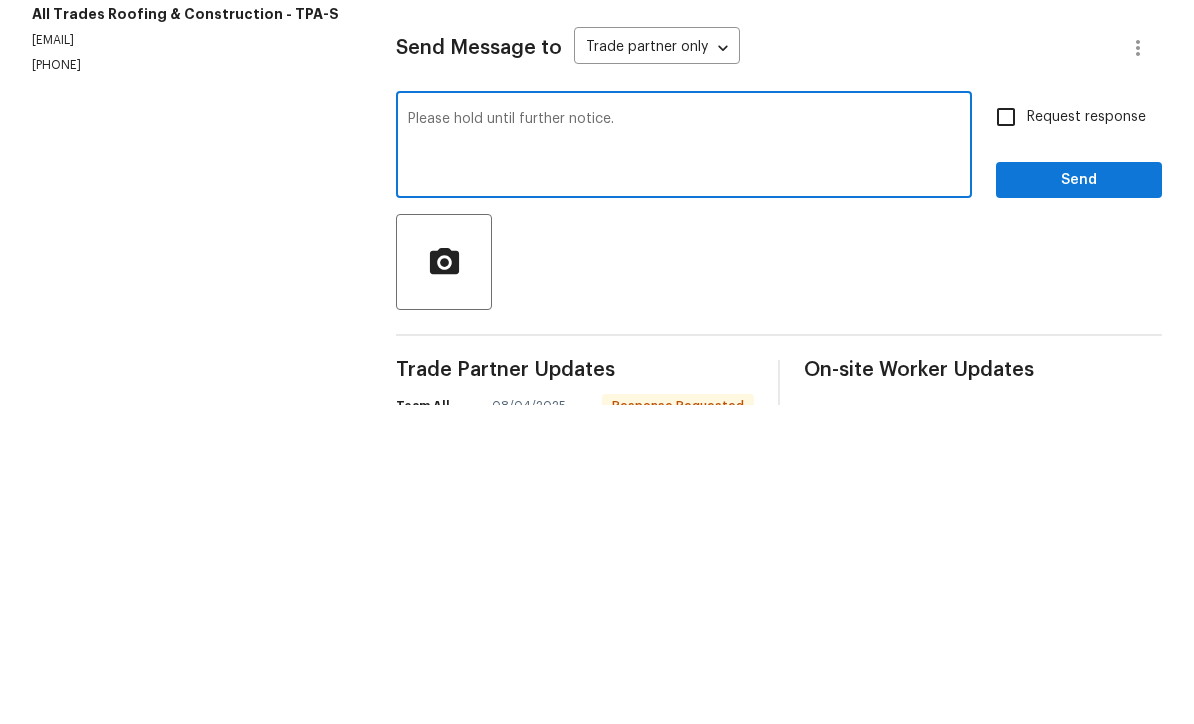 type on "Please hold until further notice." 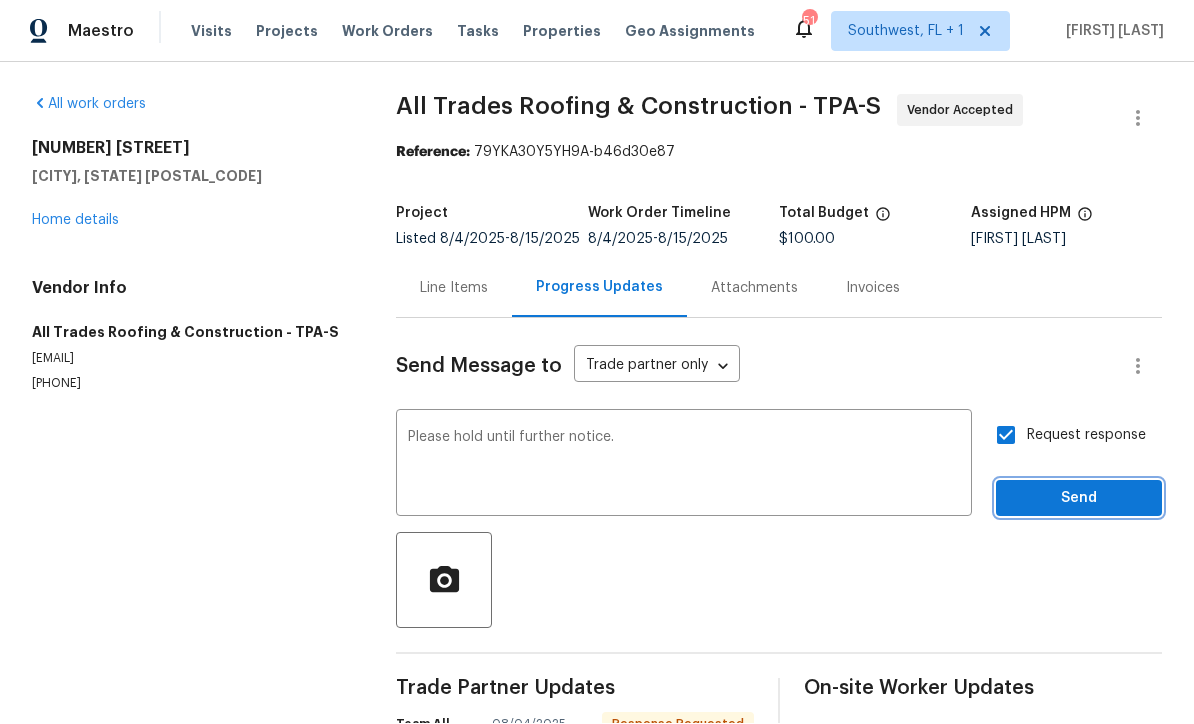 click on "Send" at bounding box center [1079, 499] 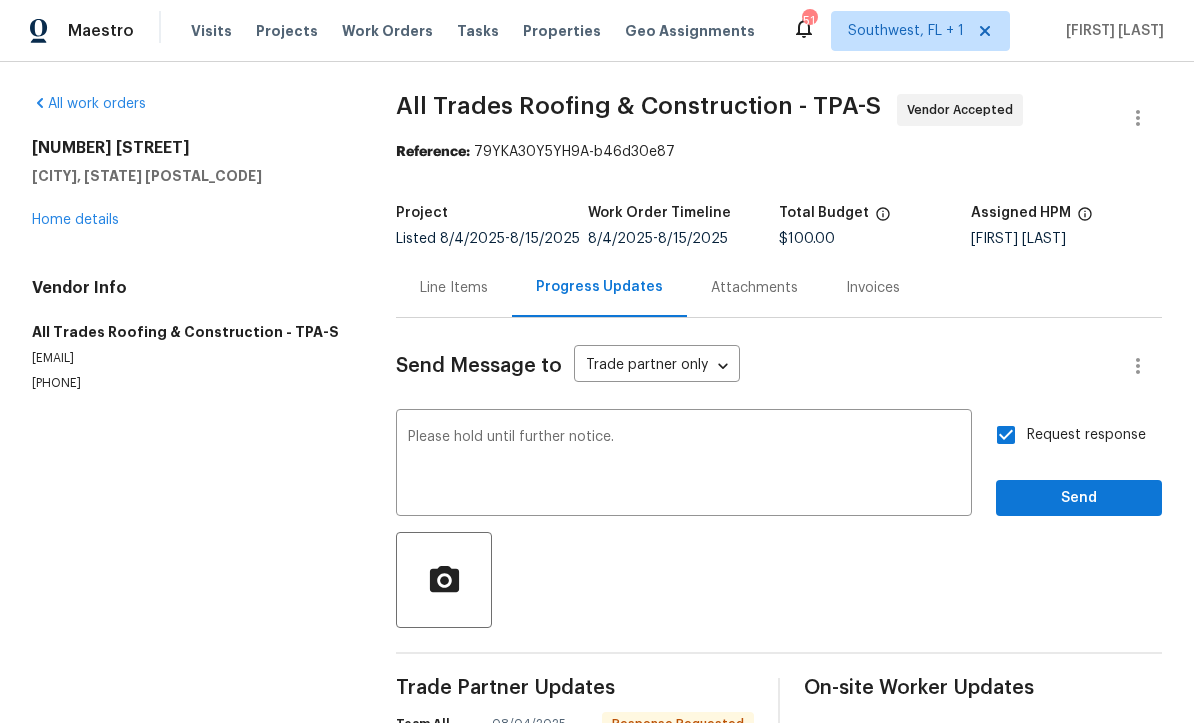 scroll, scrollTop: 24, scrollLeft: 0, axis: vertical 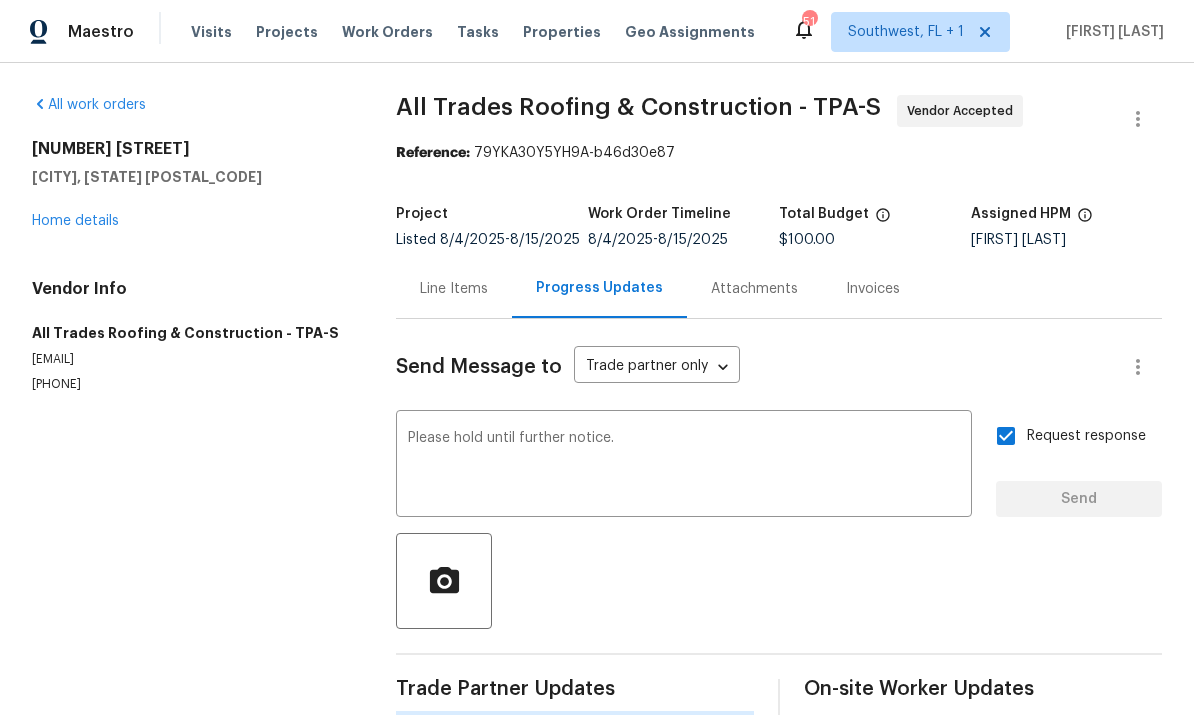 type 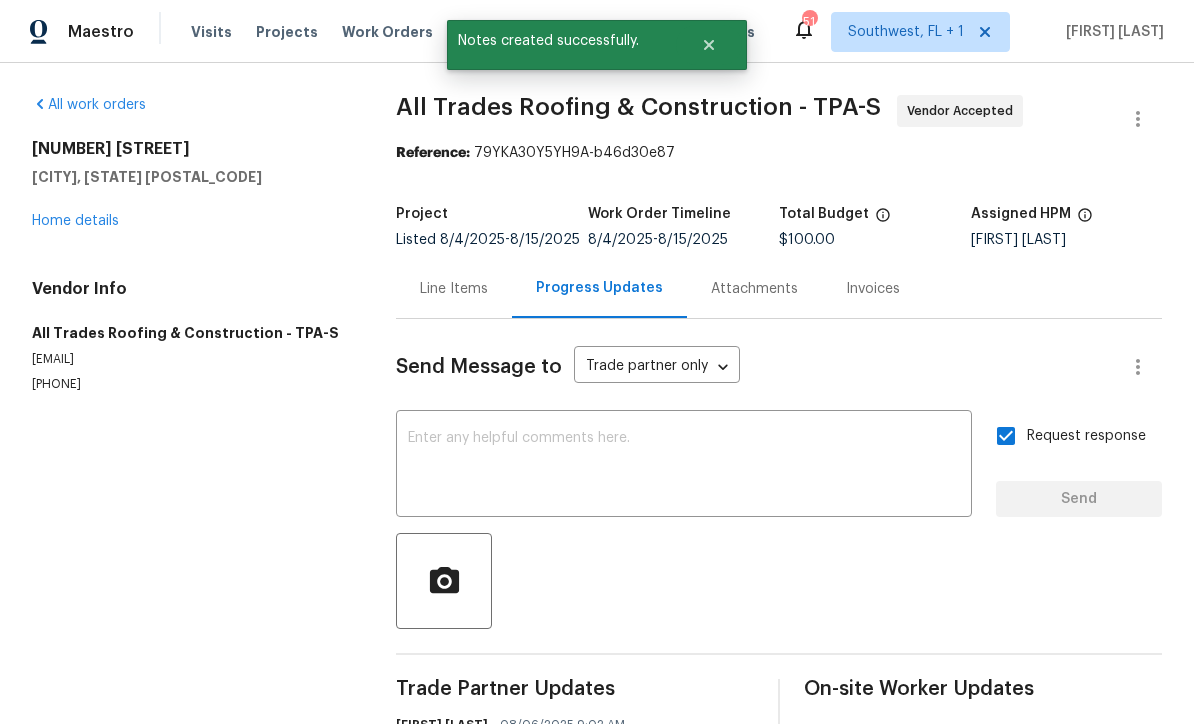 click on "Home details" at bounding box center [75, 221] 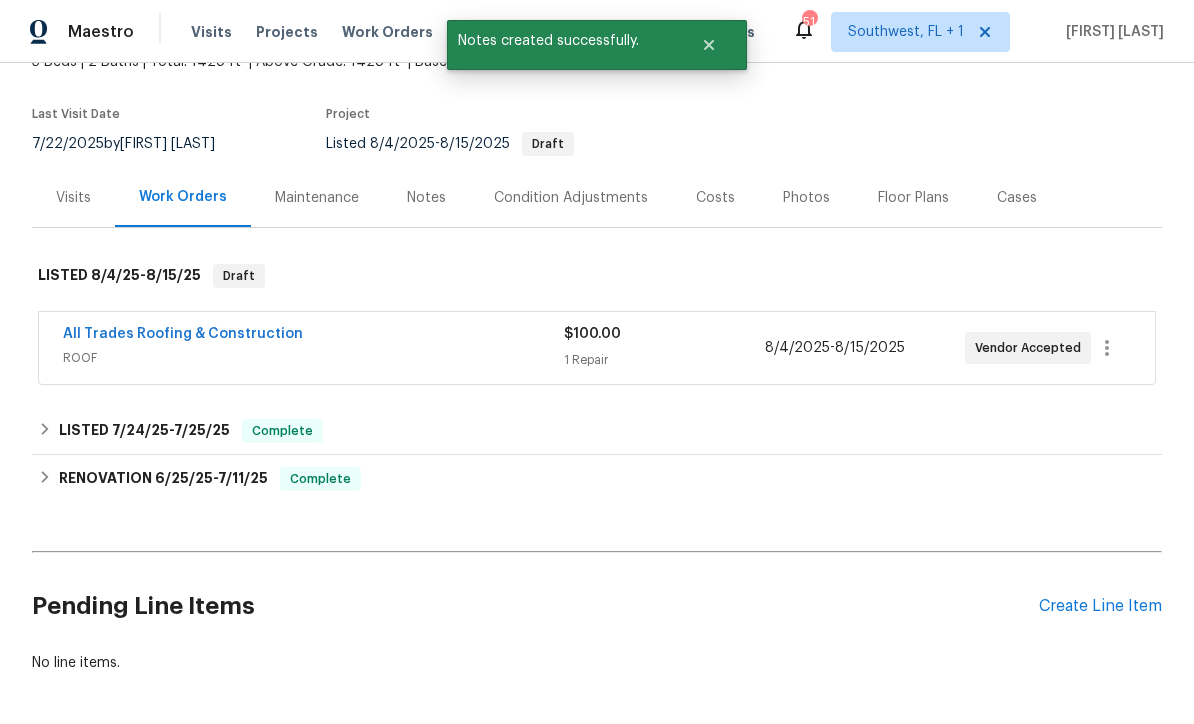 scroll, scrollTop: 153, scrollLeft: 0, axis: vertical 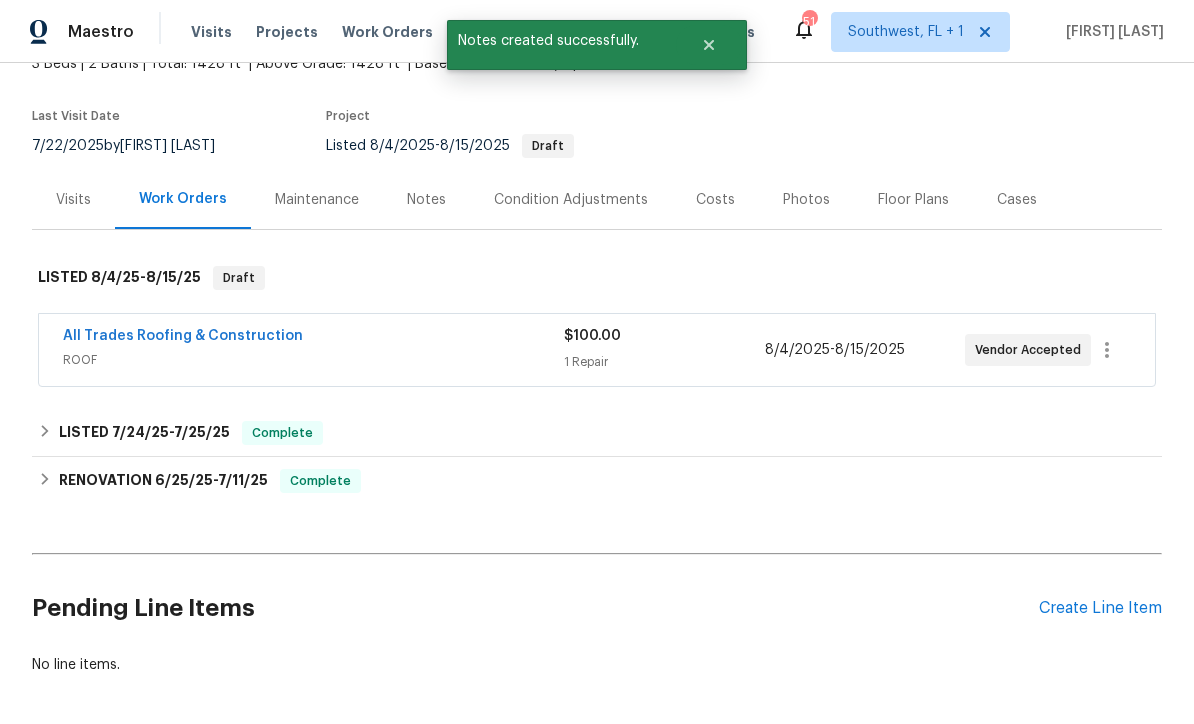click on "Create Line Item" at bounding box center [1100, 608] 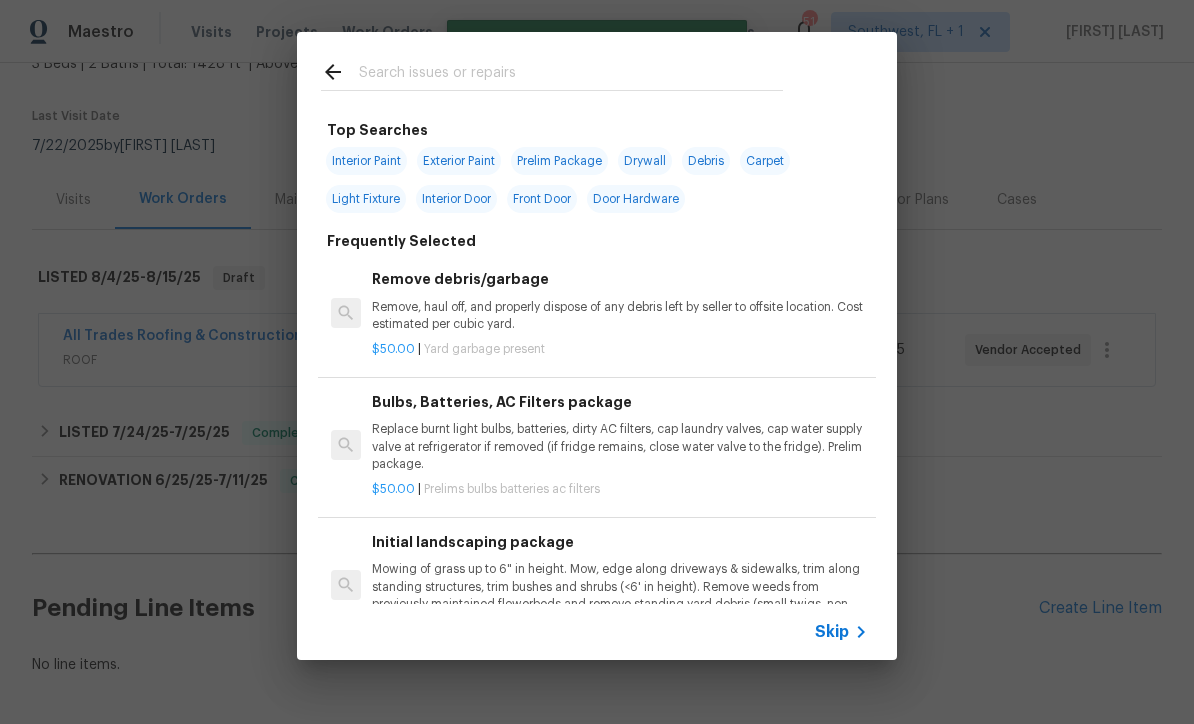 click 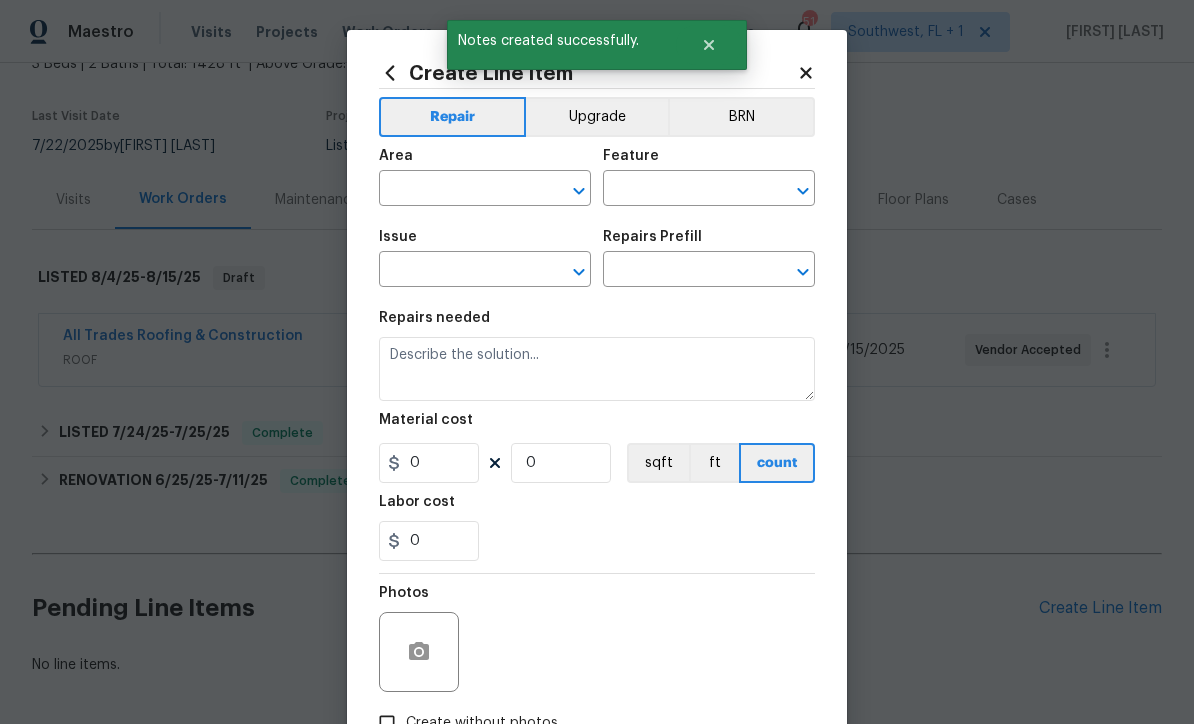 click at bounding box center [457, 190] 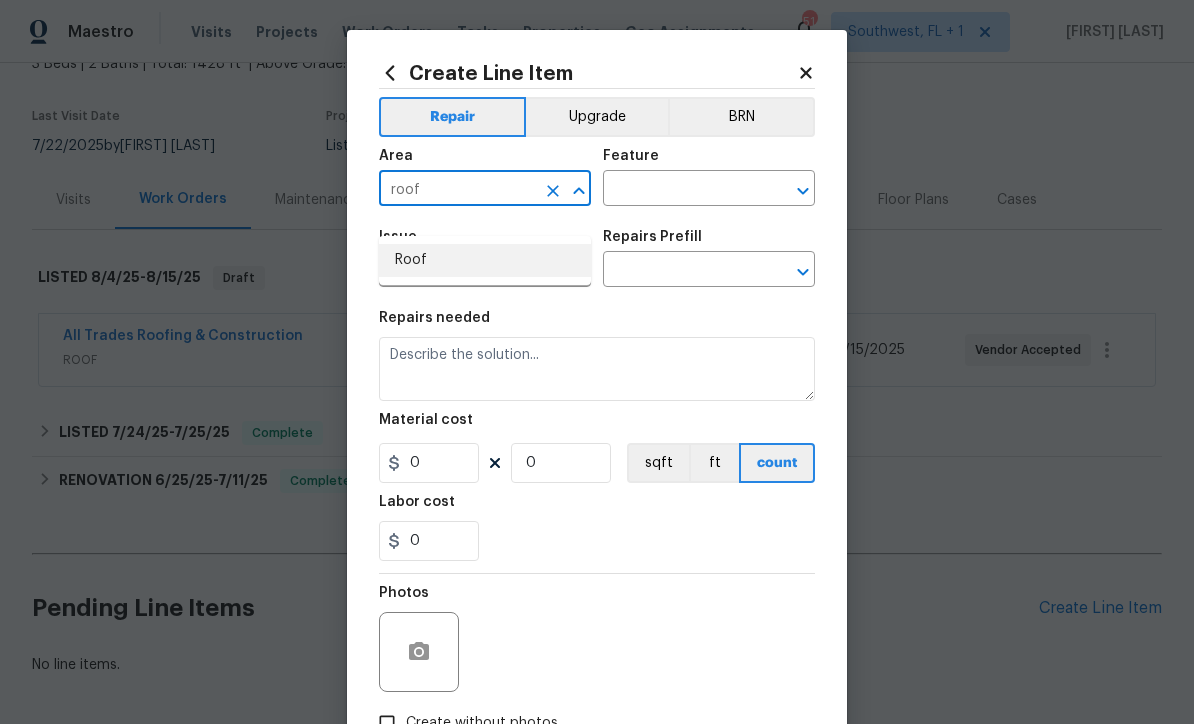 click on "Roof" at bounding box center [485, 260] 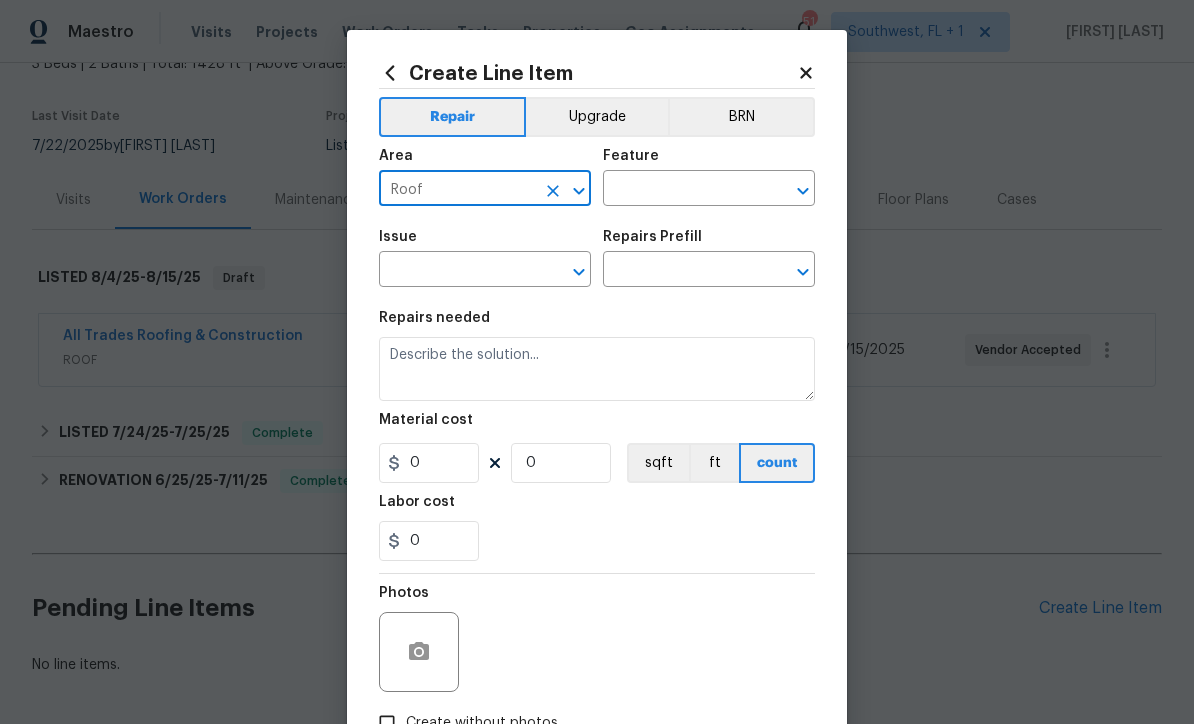 click at bounding box center [681, 190] 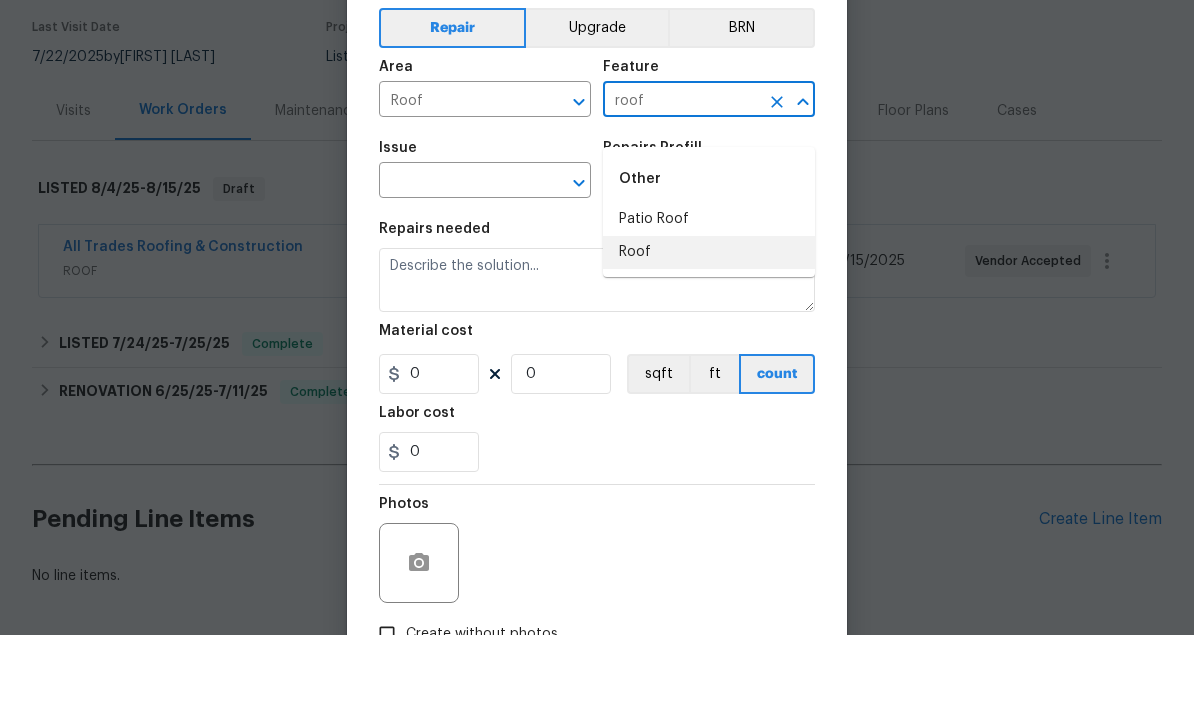 click on "Roof" at bounding box center [709, 341] 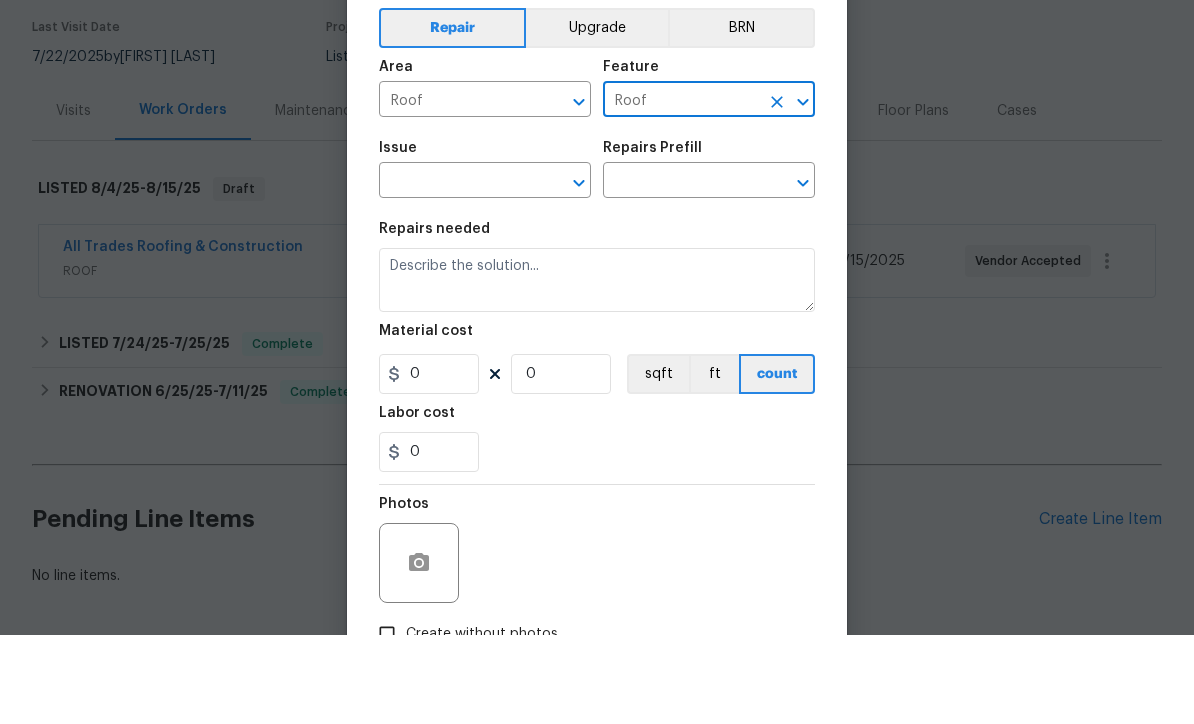 click at bounding box center [457, 271] 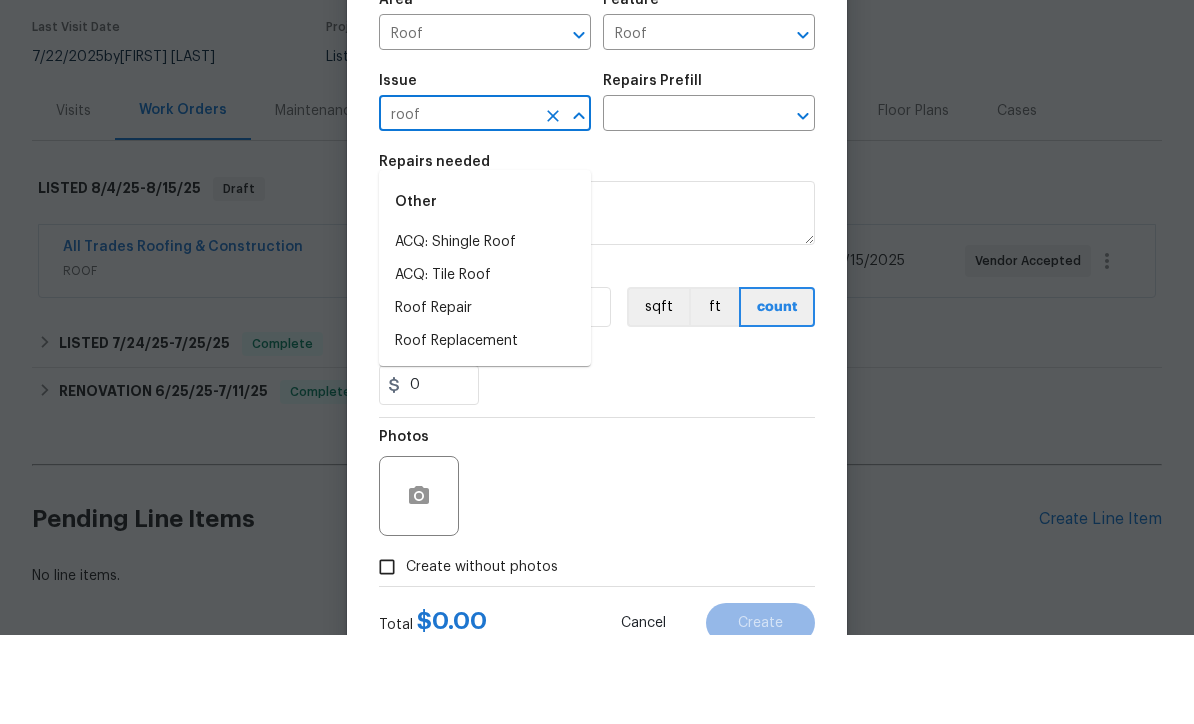 scroll, scrollTop: 72, scrollLeft: 0, axis: vertical 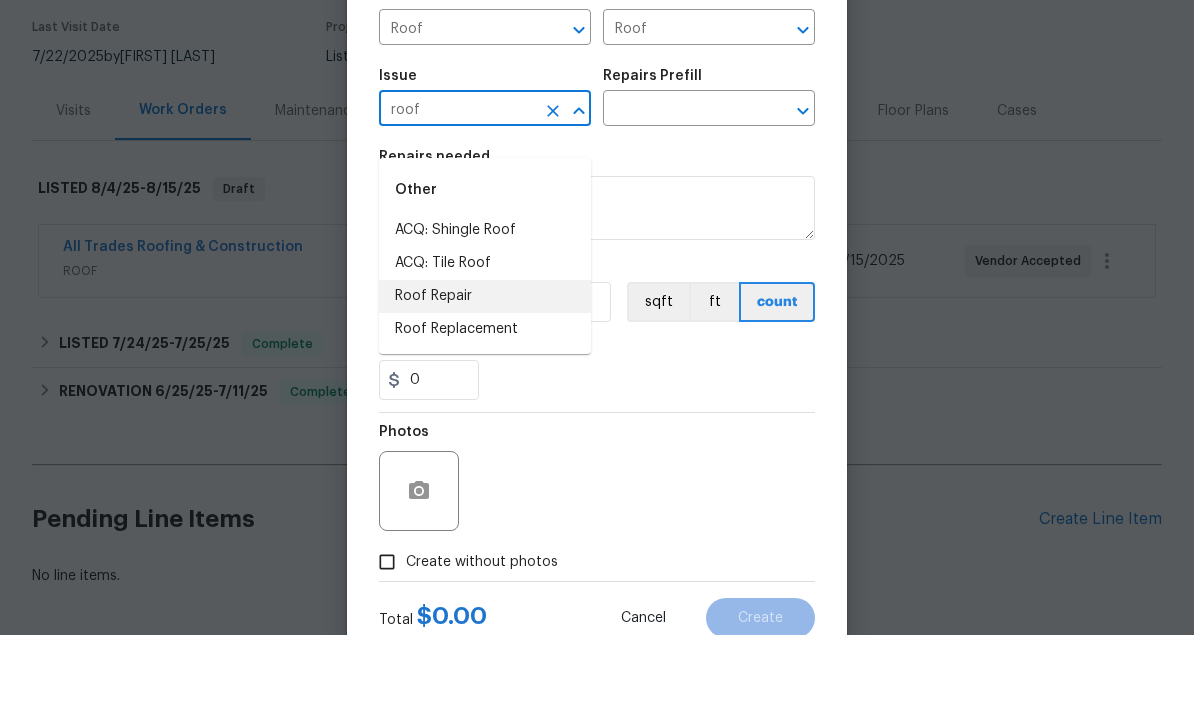 click on "Roof Repair" at bounding box center [485, 385] 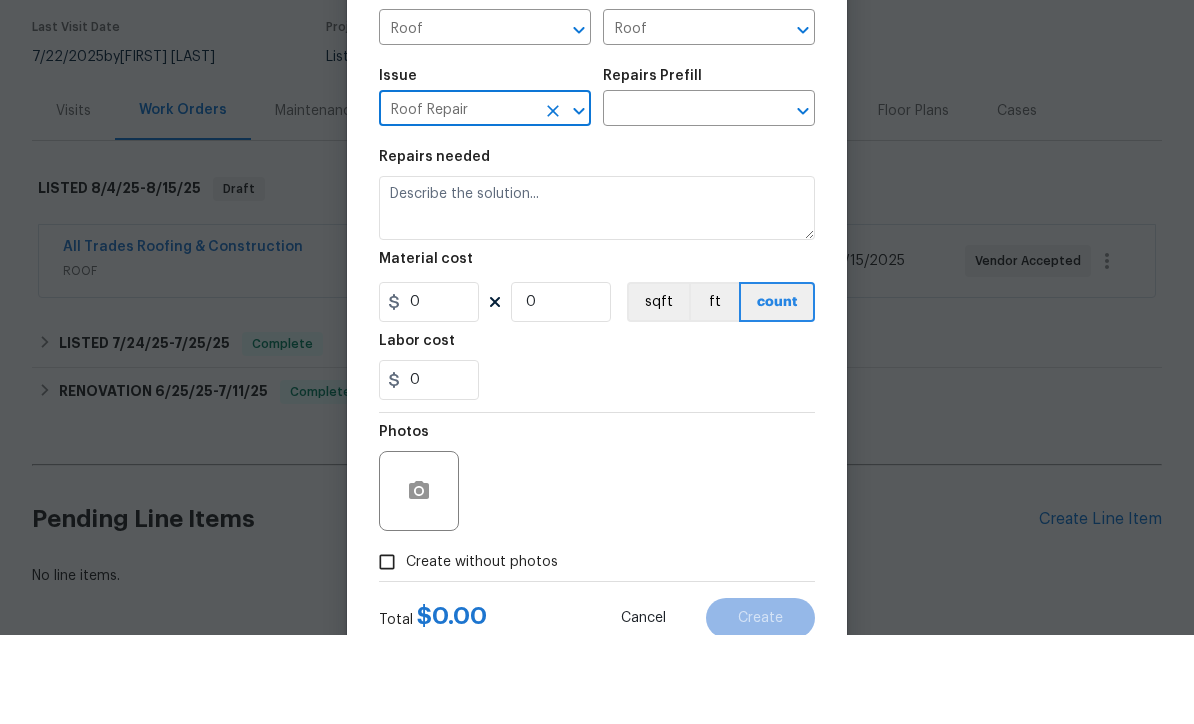click at bounding box center [681, 199] 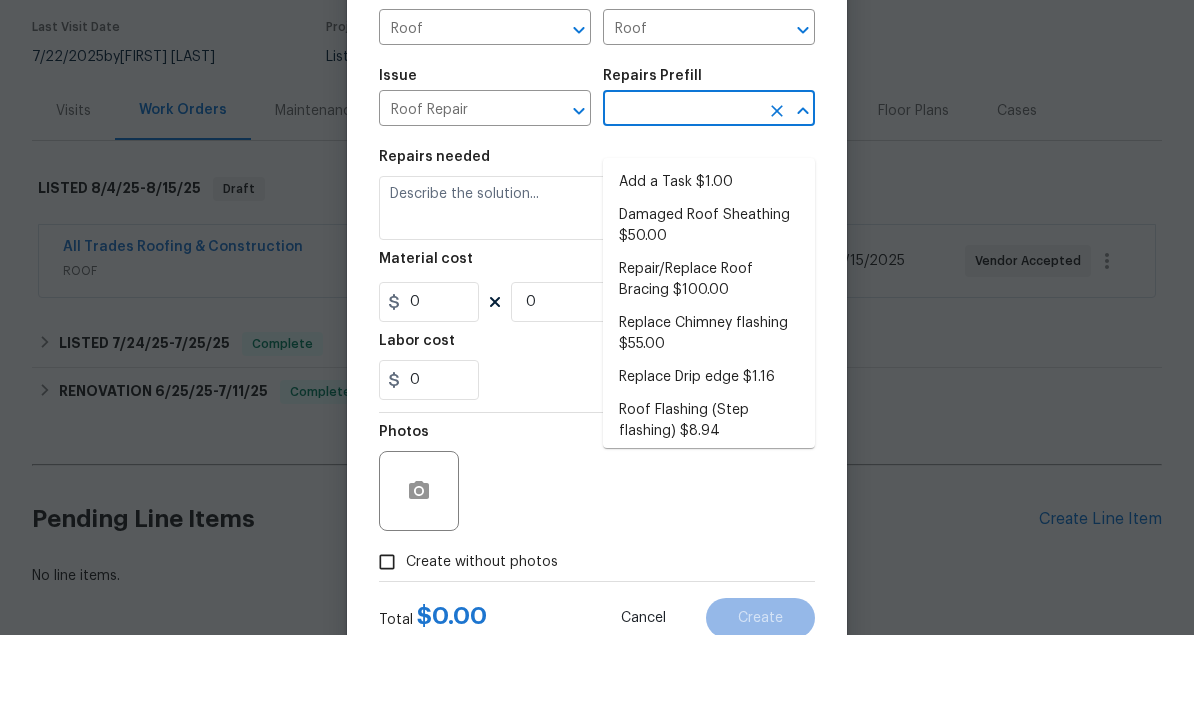 click on "Add a Task $1.00" at bounding box center (709, 271) 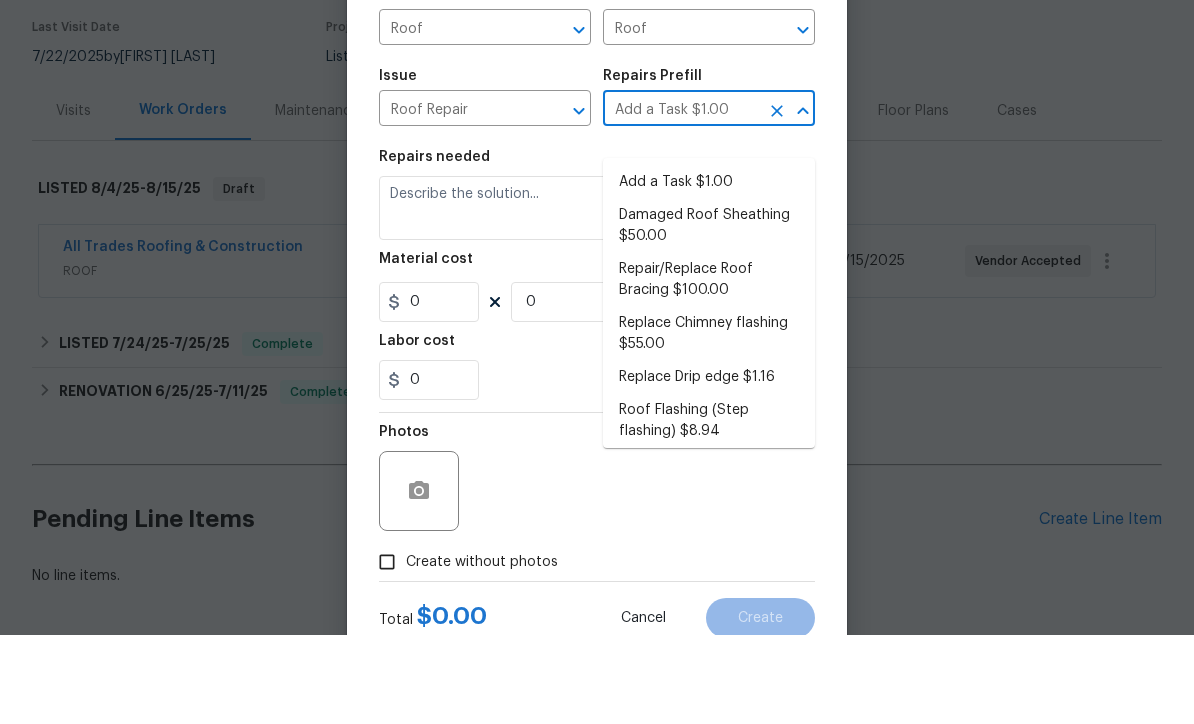 type on "Eaves and Trim" 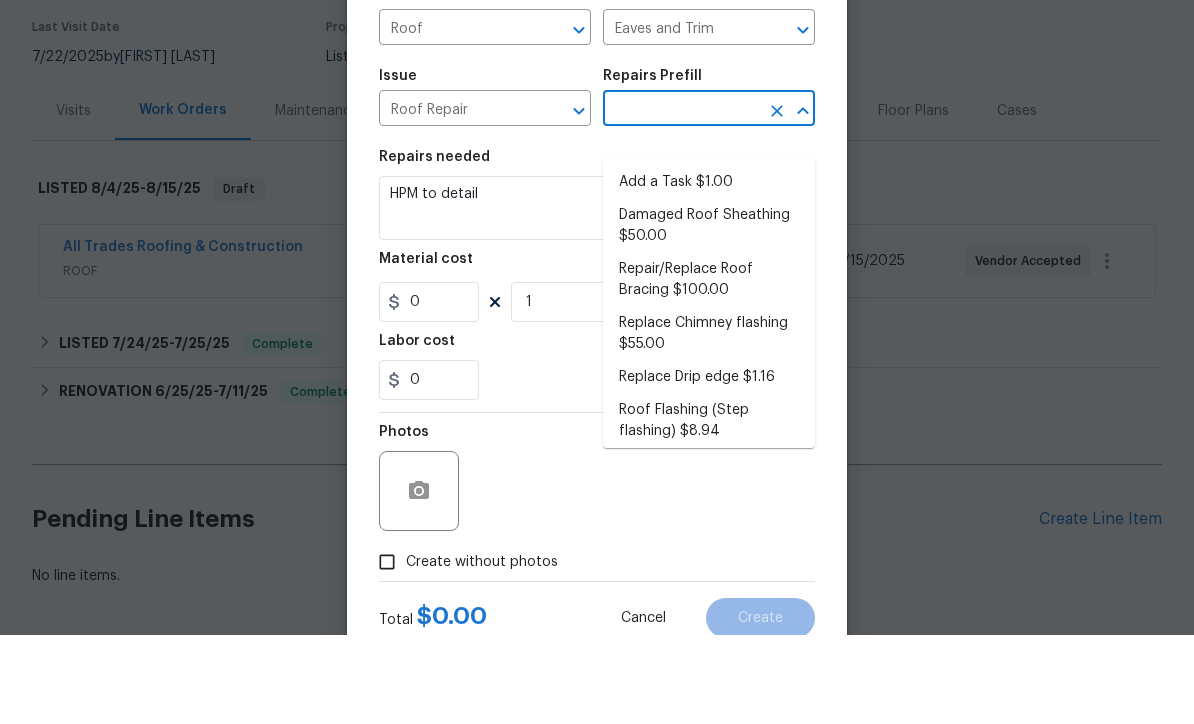 type on "Add a Task $1.00" 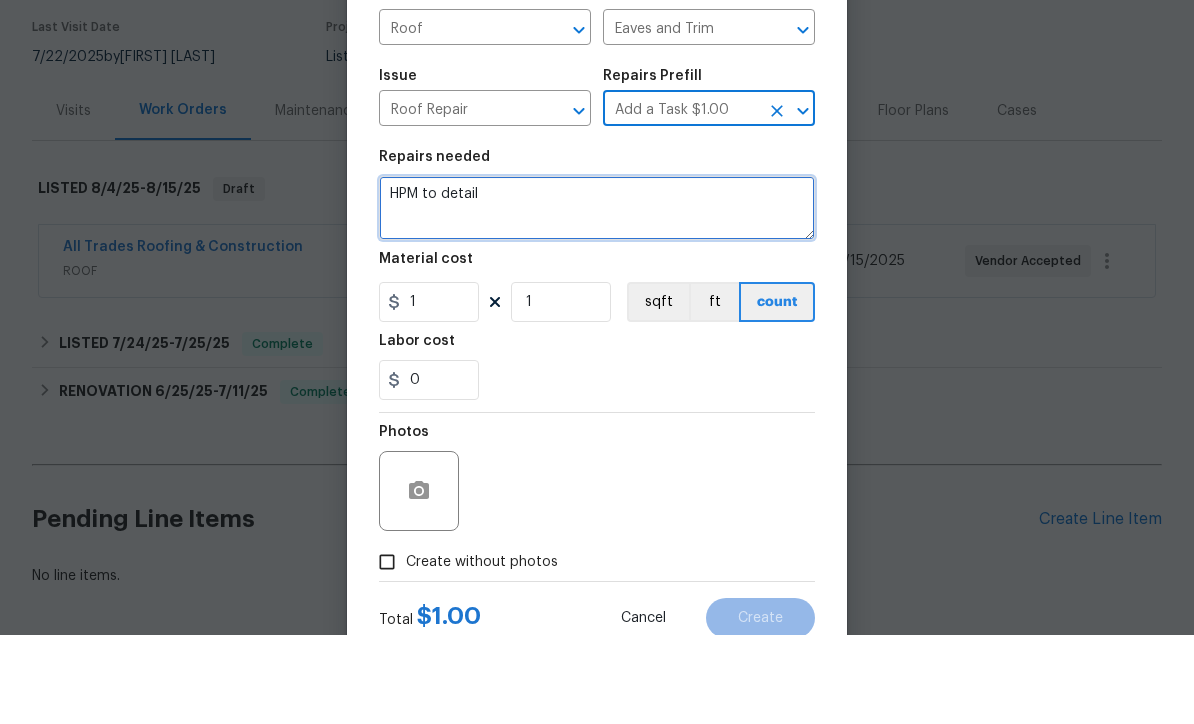 click on "HPM to detail" at bounding box center [597, 297] 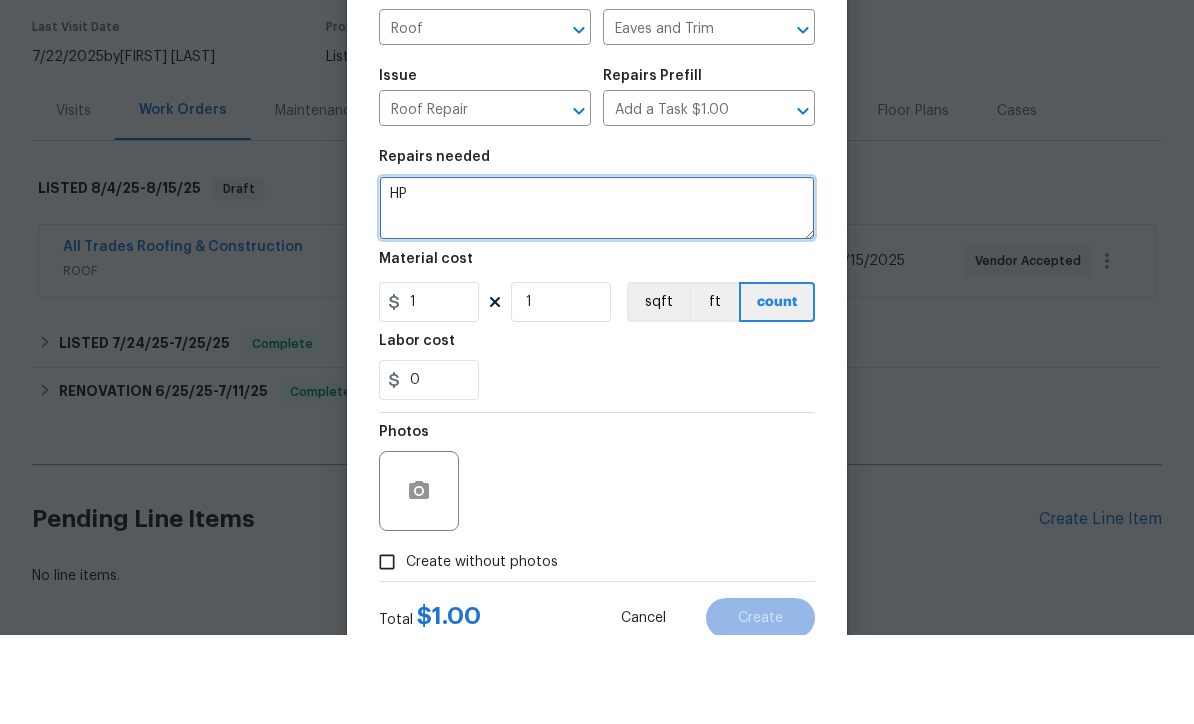 type on "H" 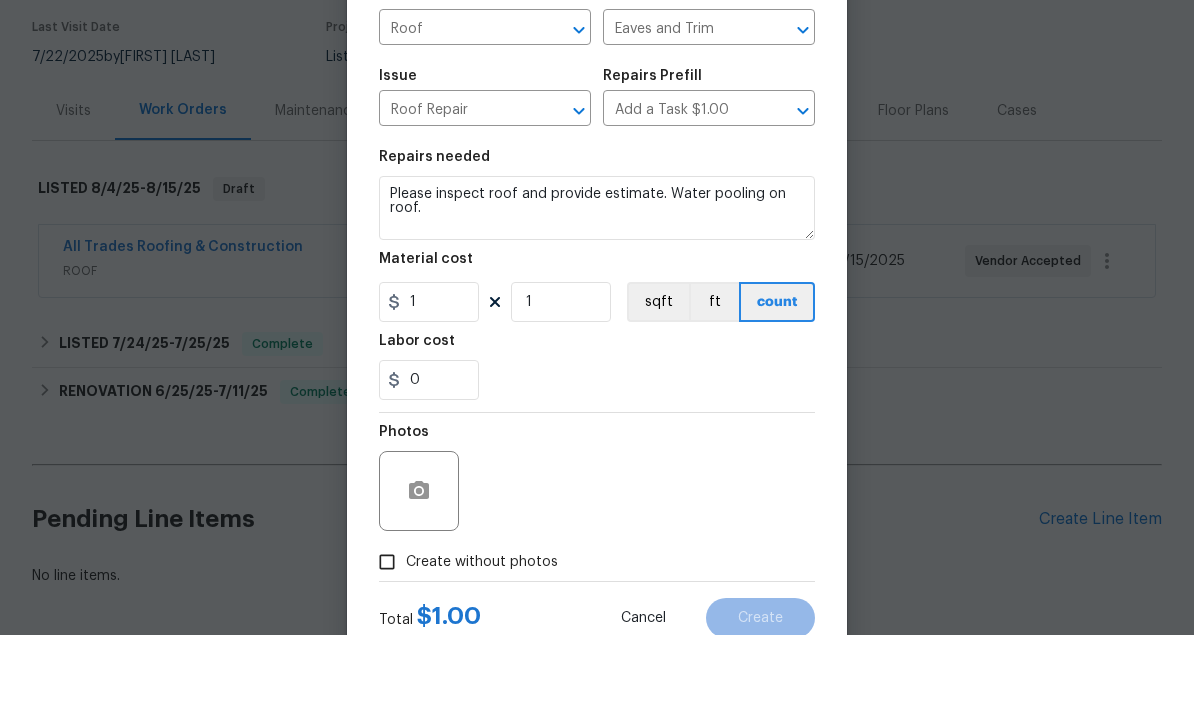 scroll, scrollTop: 66, scrollLeft: 0, axis: vertical 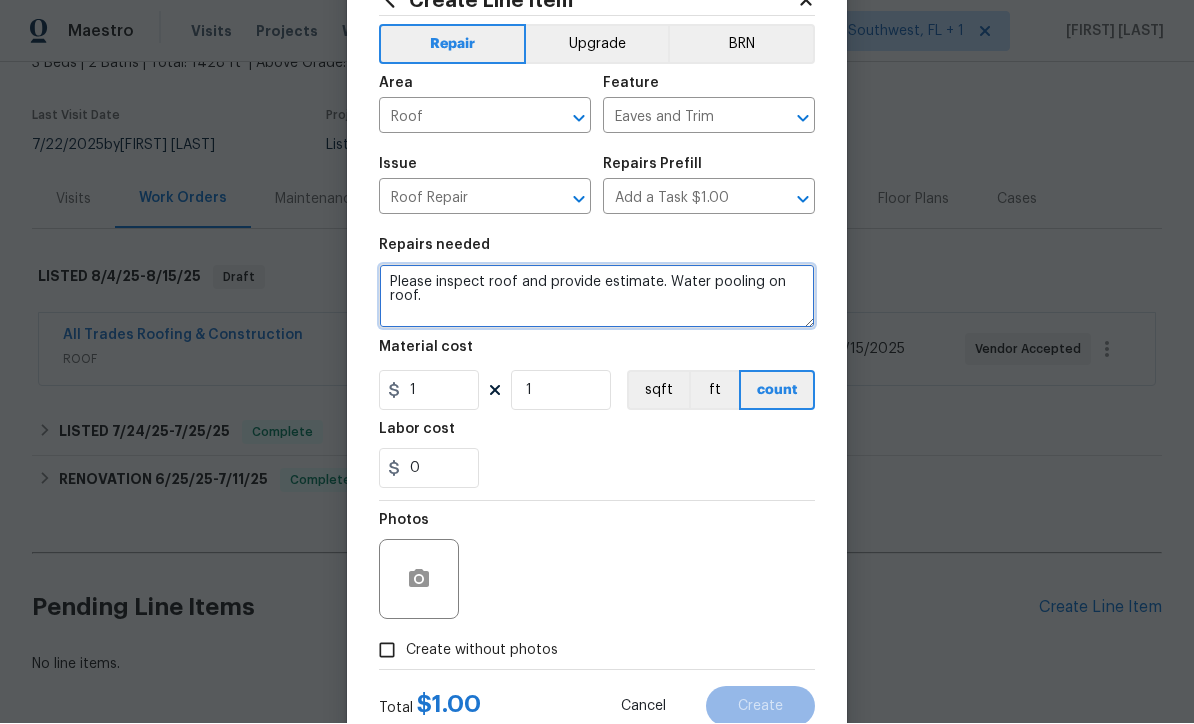 type on "Please inspect roof and provide estimate. Water pooling on roof." 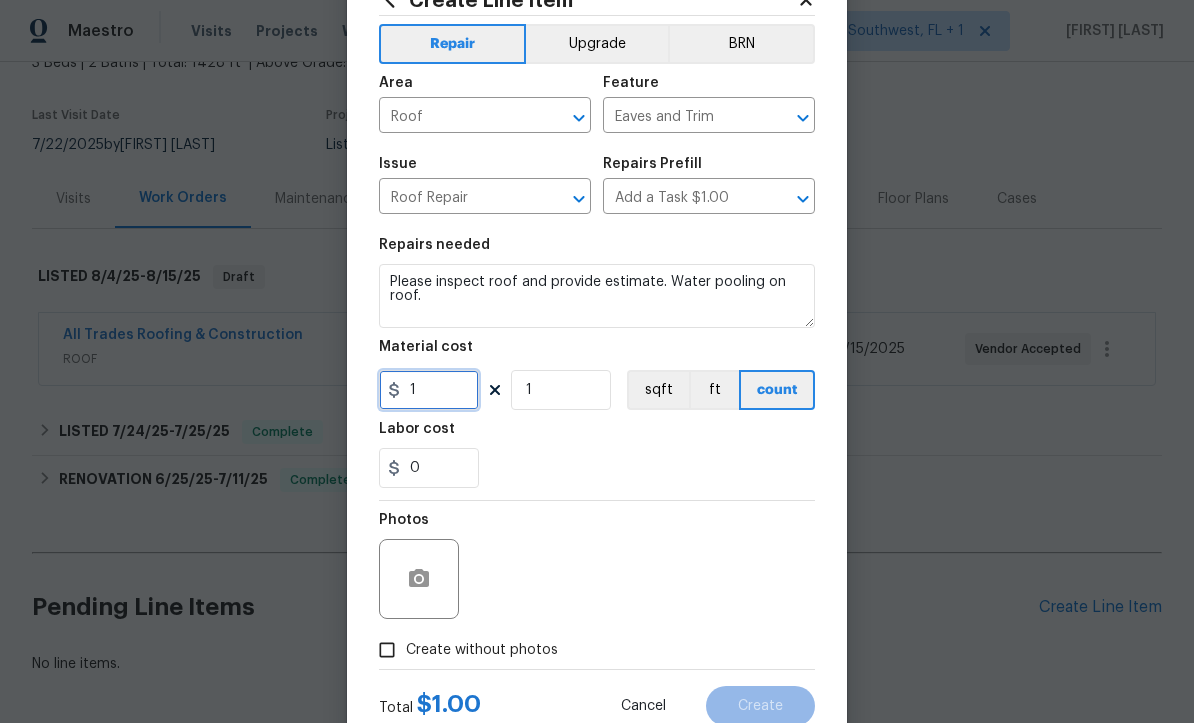 click on "1" at bounding box center [429, 391] 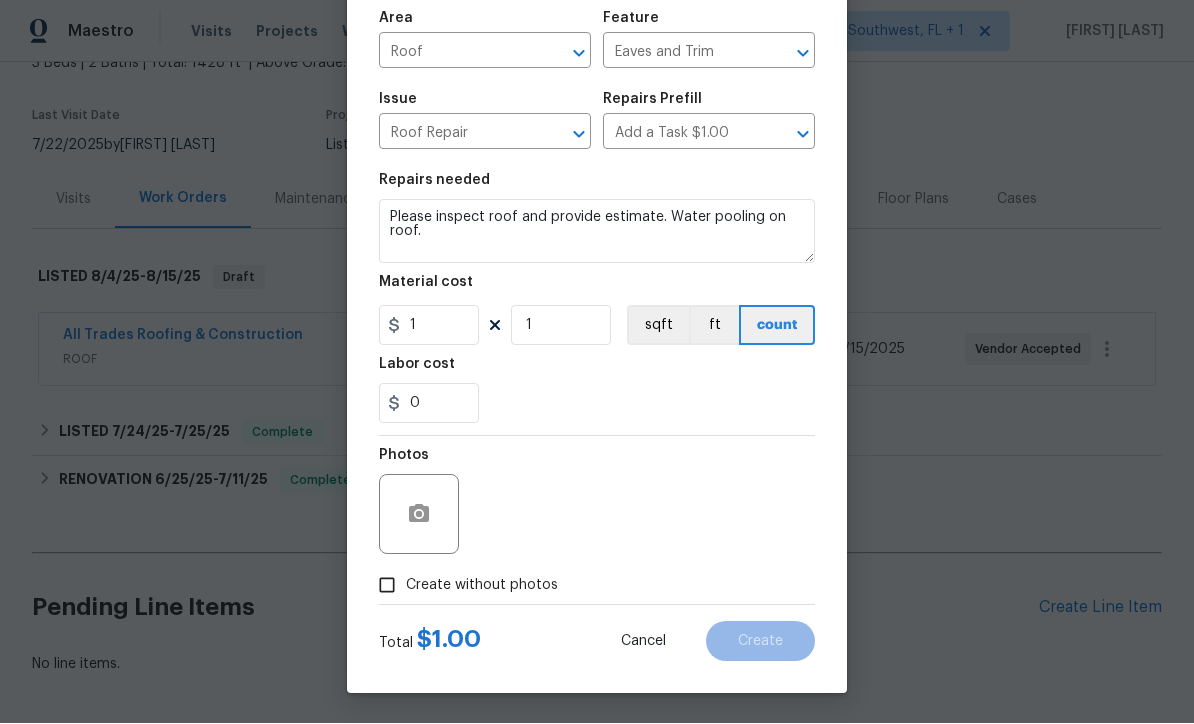 scroll, scrollTop: 141, scrollLeft: 0, axis: vertical 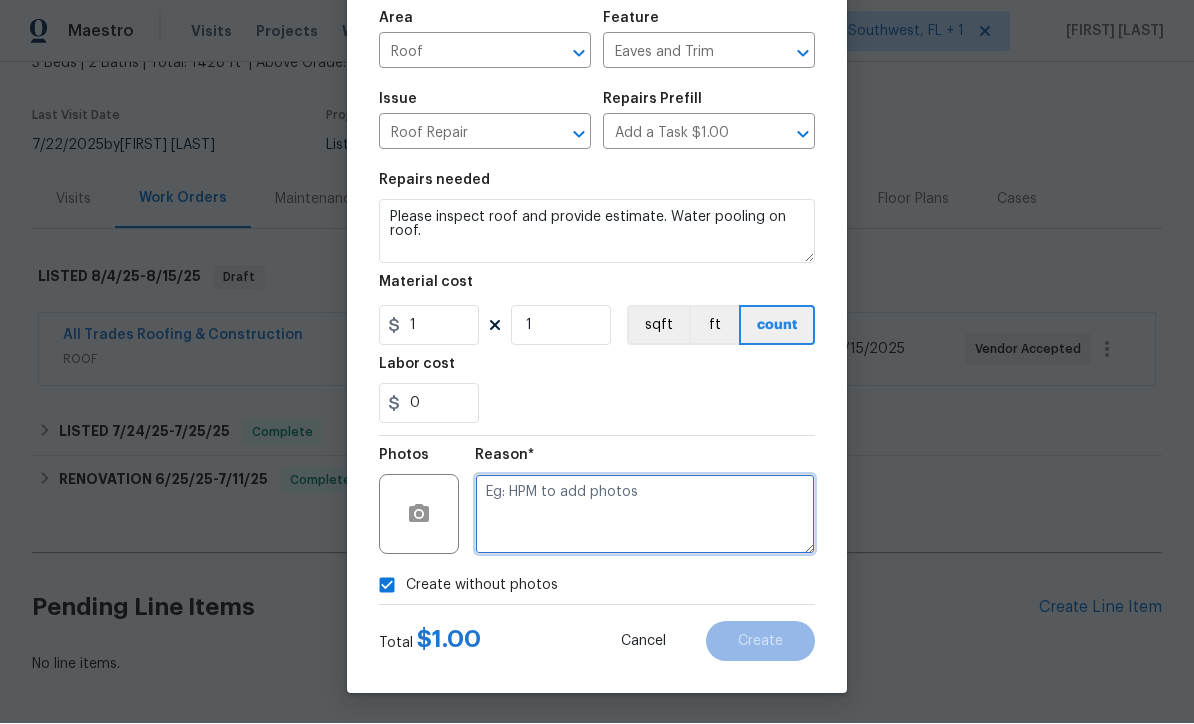 click at bounding box center [645, 515] 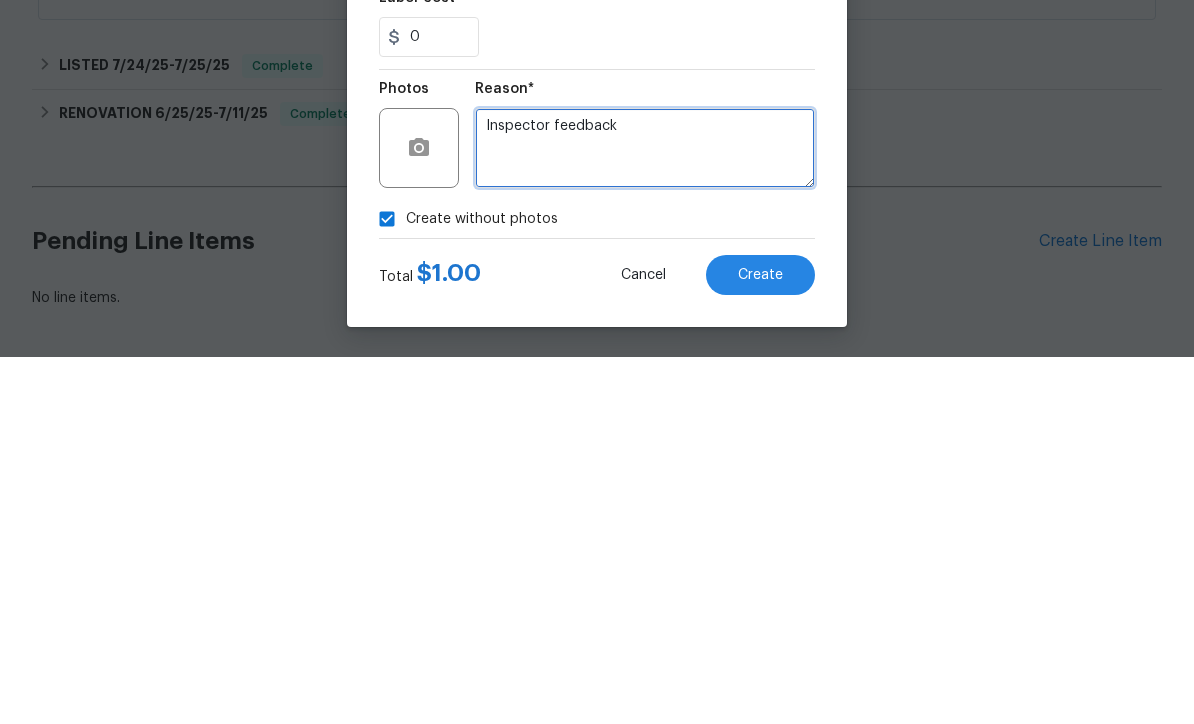 type on "Inspector feedback" 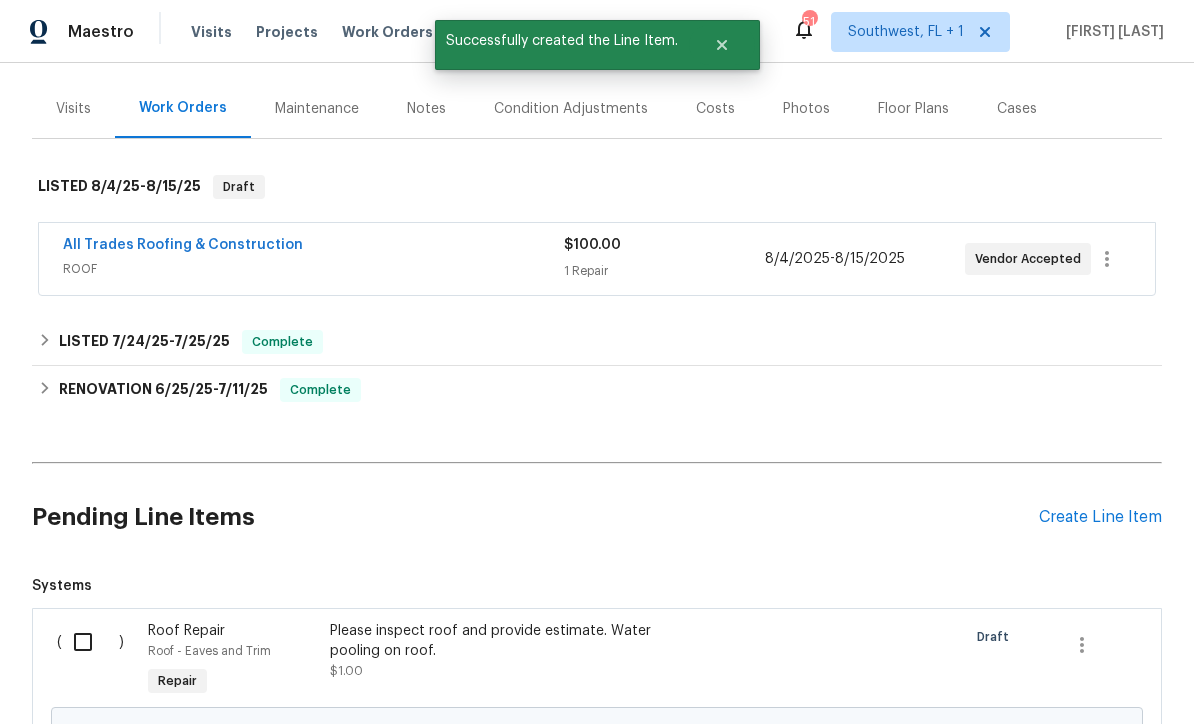 scroll, scrollTop: 372, scrollLeft: 0, axis: vertical 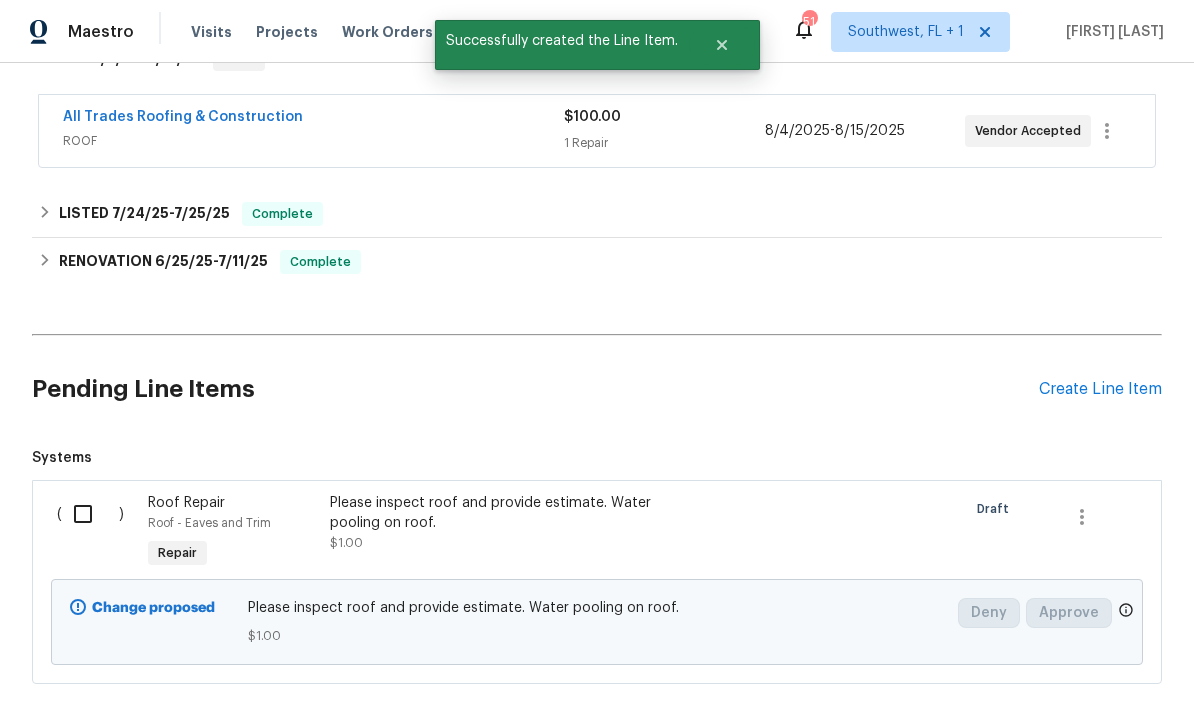 click at bounding box center (90, 514) 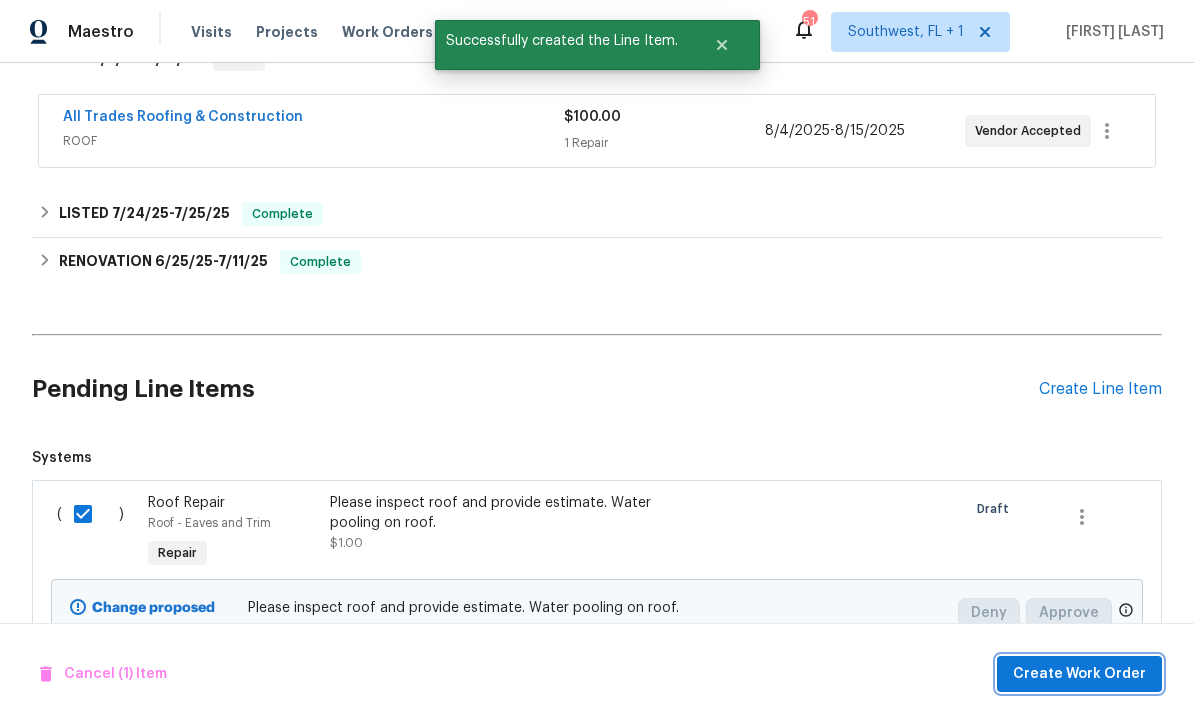 click on "Create Work Order" at bounding box center (1079, 674) 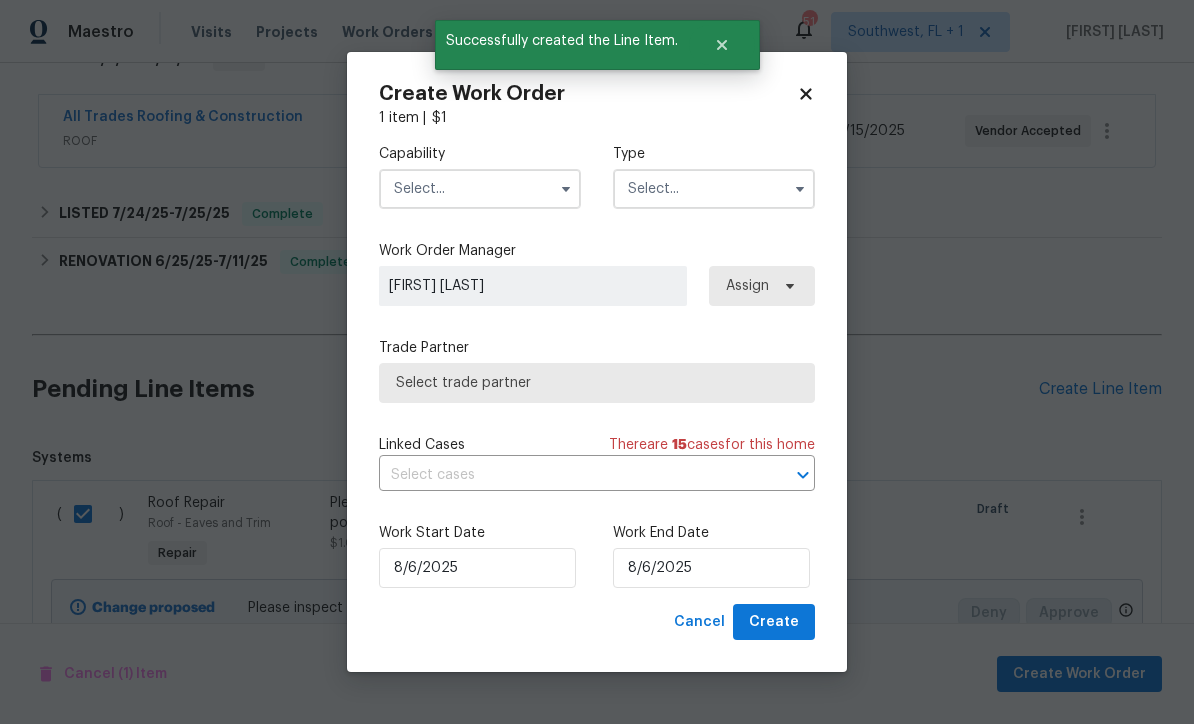 click at bounding box center [480, 189] 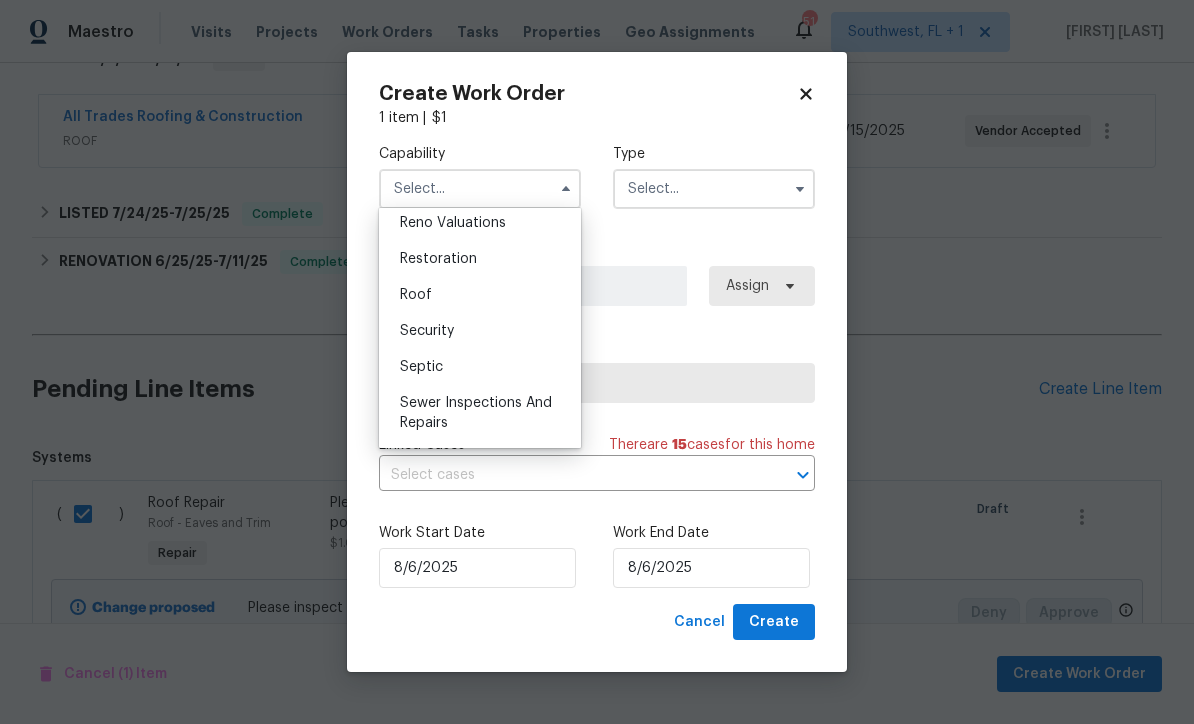 scroll, scrollTop: 1975, scrollLeft: 0, axis: vertical 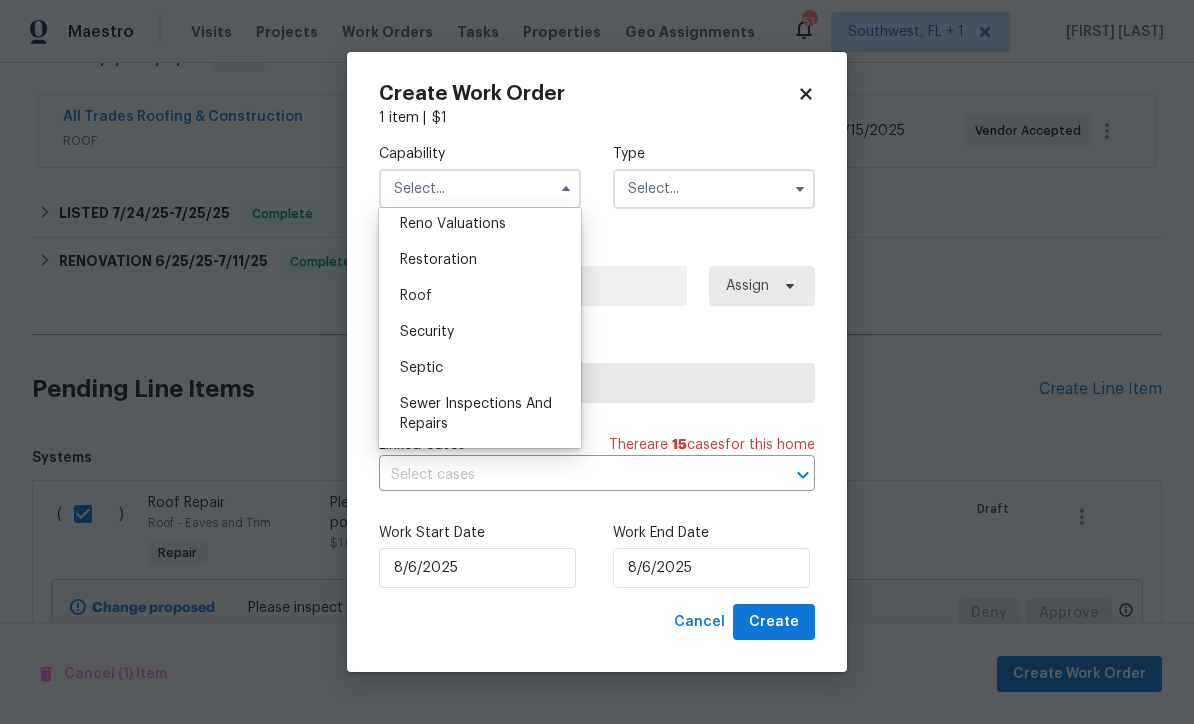 click on "Roof" at bounding box center [480, 296] 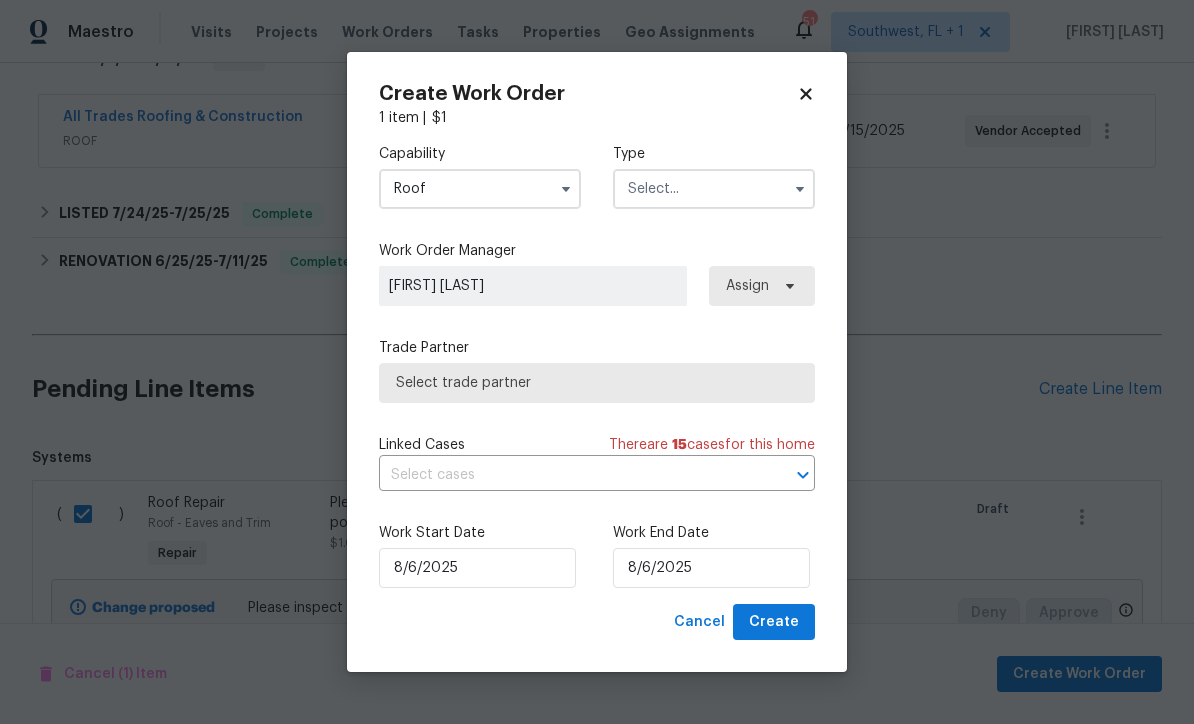 click at bounding box center (714, 189) 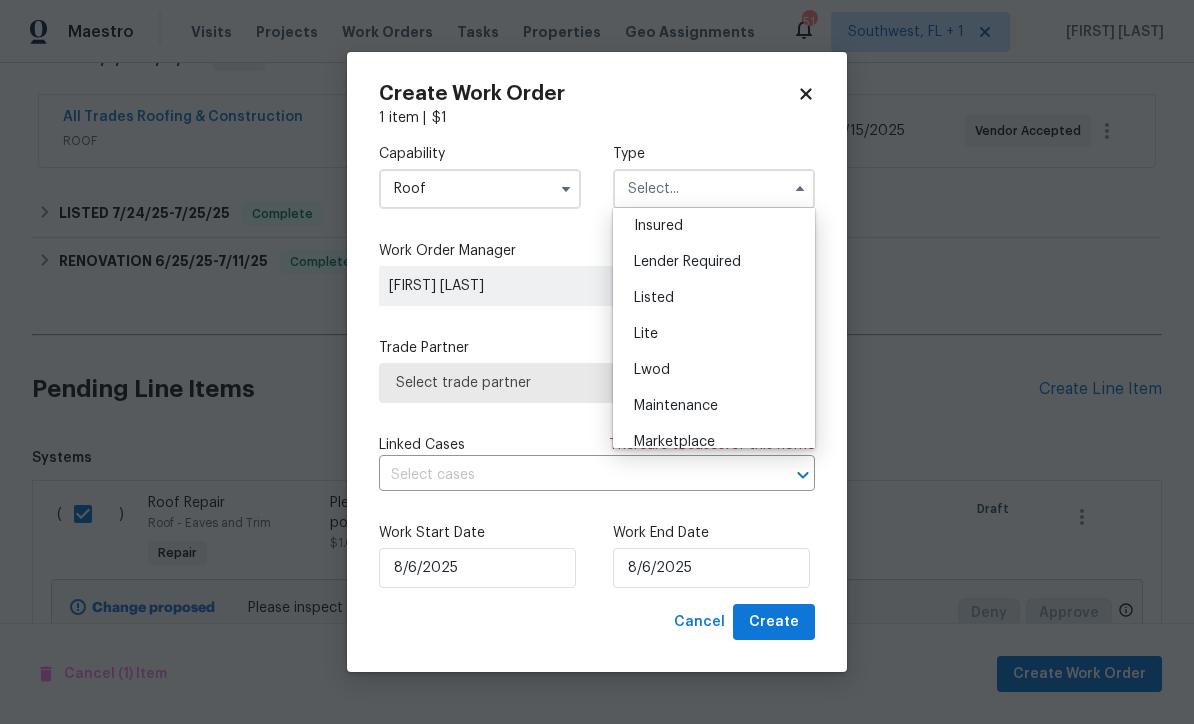 scroll, scrollTop: 148, scrollLeft: 0, axis: vertical 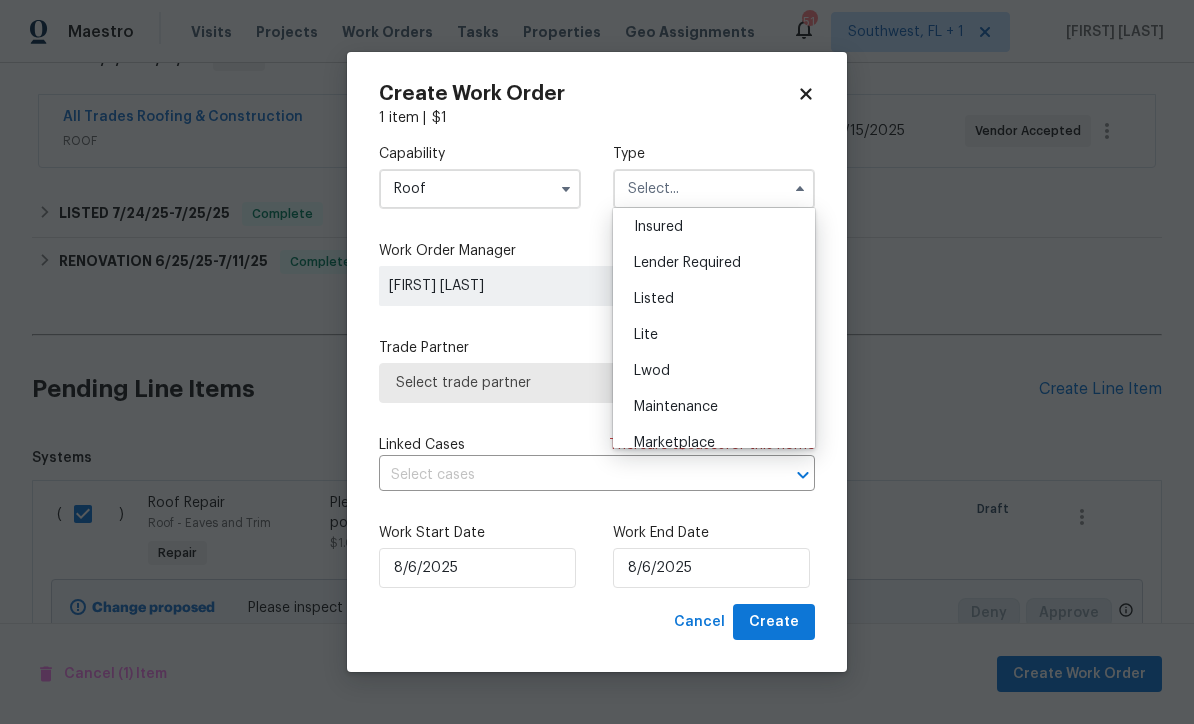 click on "Listed" at bounding box center (714, 299) 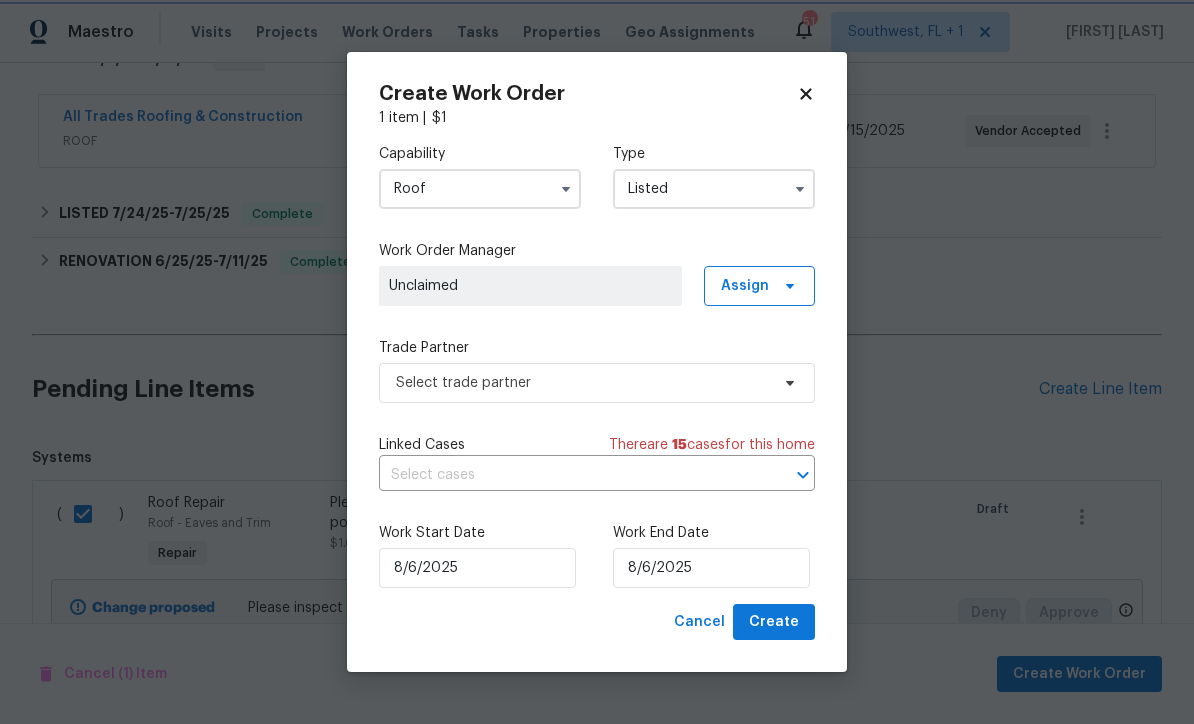 scroll, scrollTop: 0, scrollLeft: 0, axis: both 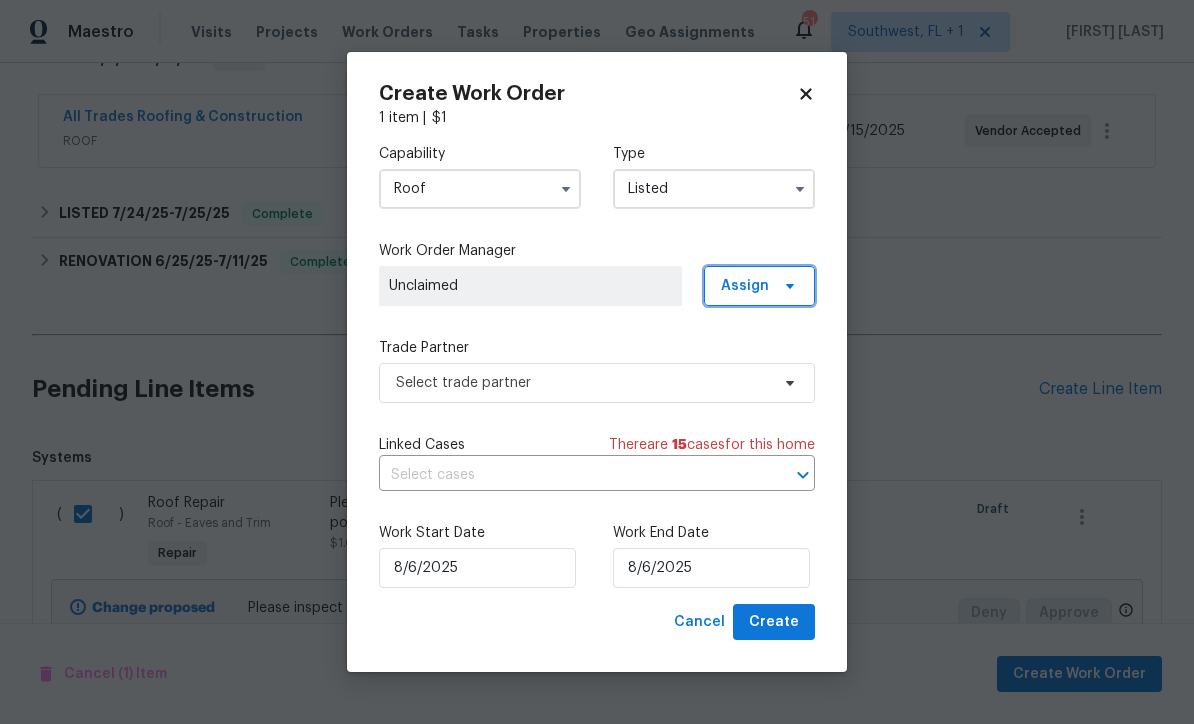 click on "Assign" at bounding box center (759, 286) 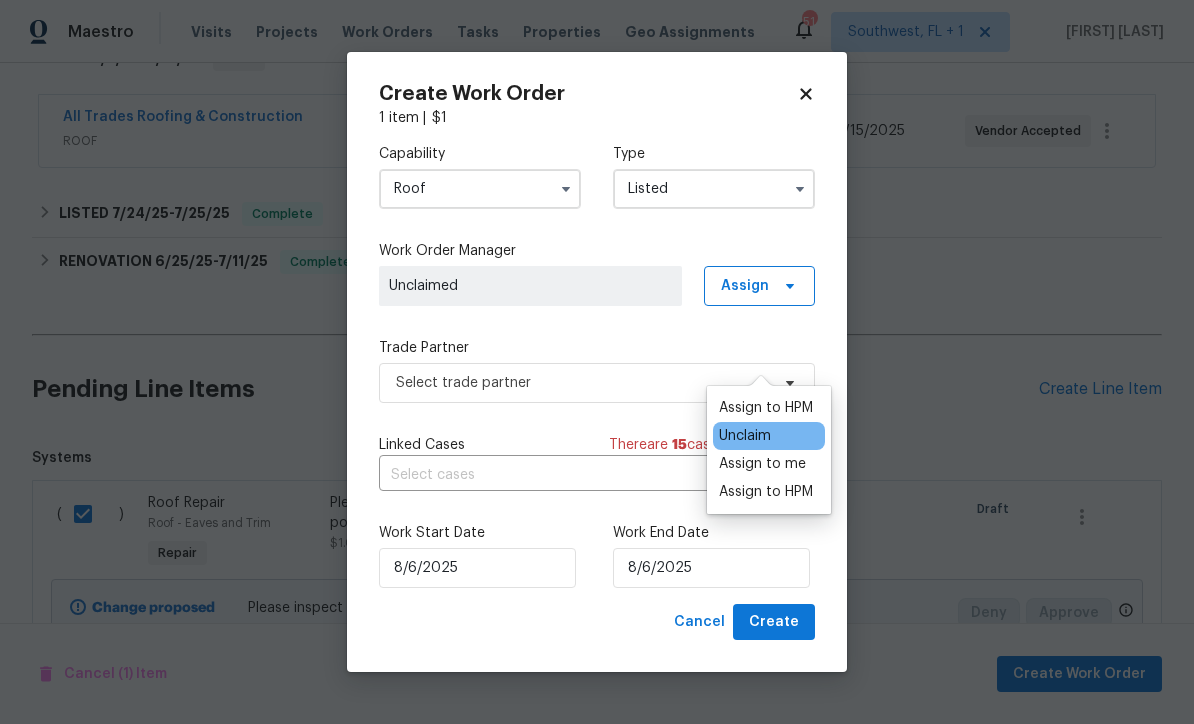 click on "Assign to me" at bounding box center (762, 464) 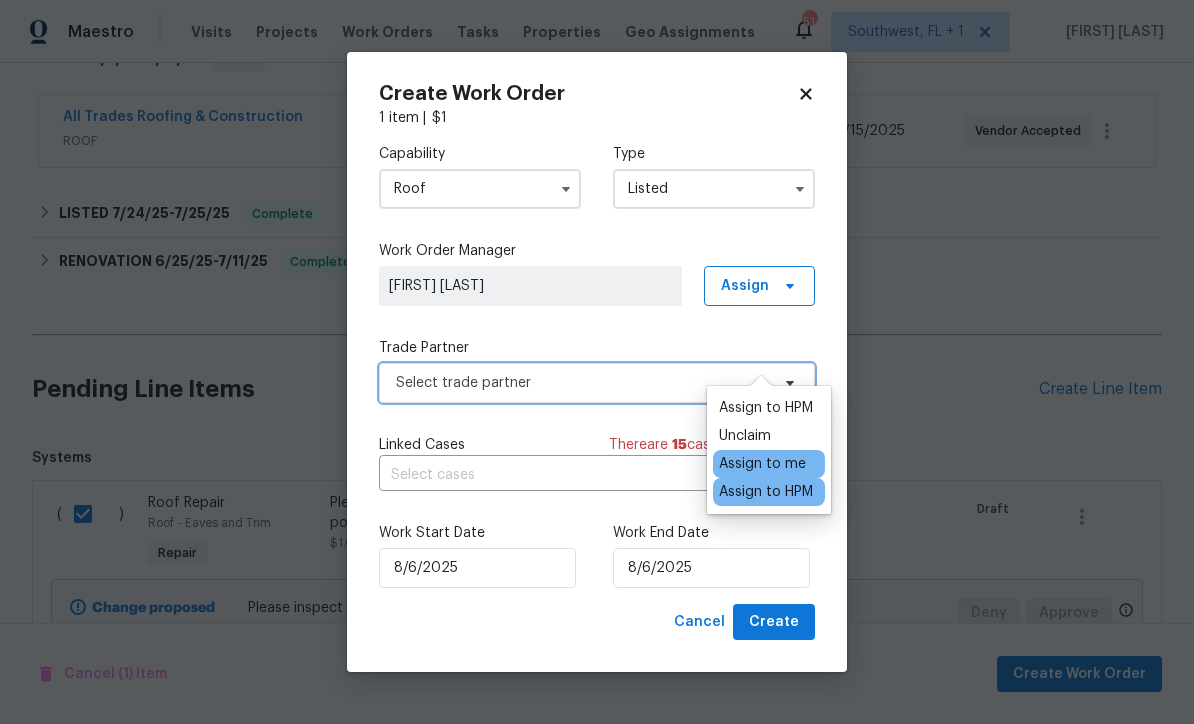 click on "Select trade partner" at bounding box center (597, 383) 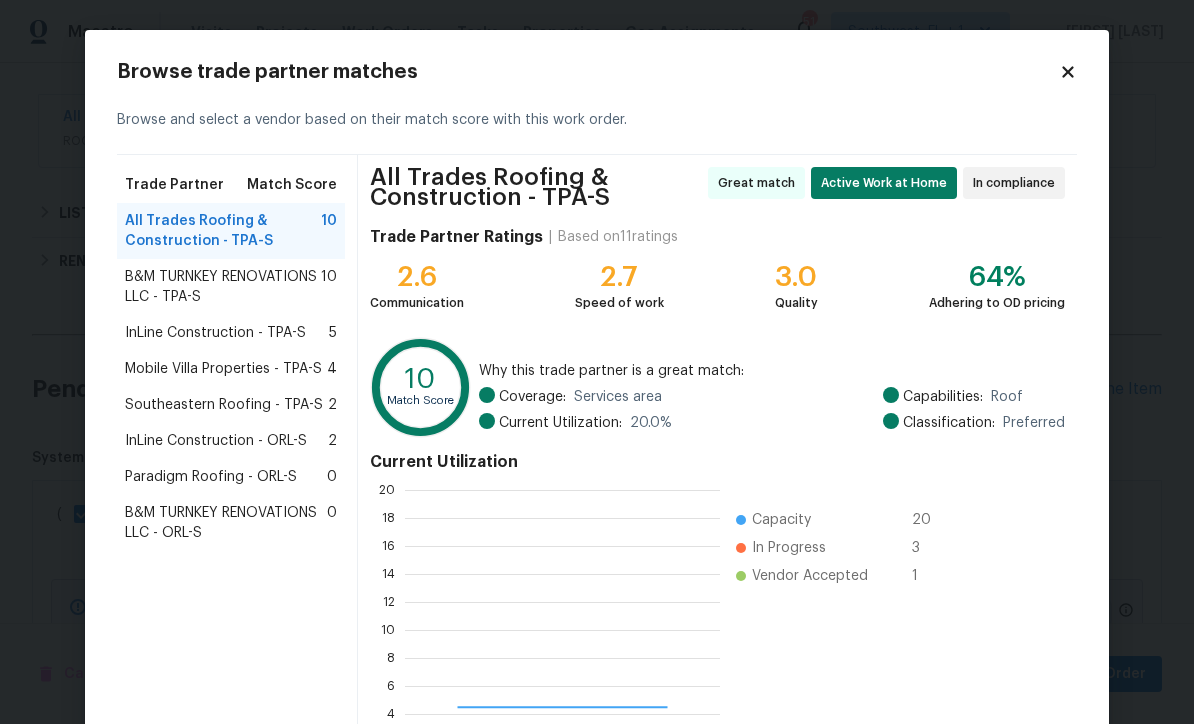 scroll, scrollTop: 2, scrollLeft: 2, axis: both 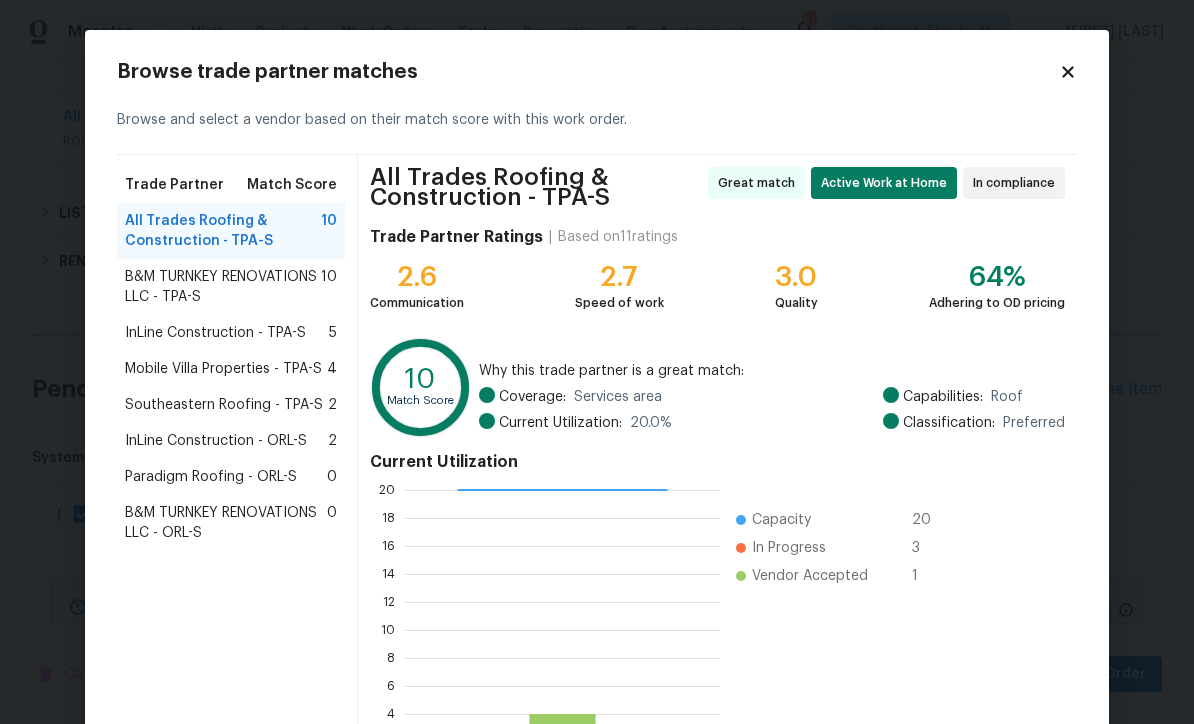 click on "Southeastern Roofing - TPA-S" at bounding box center [224, 405] 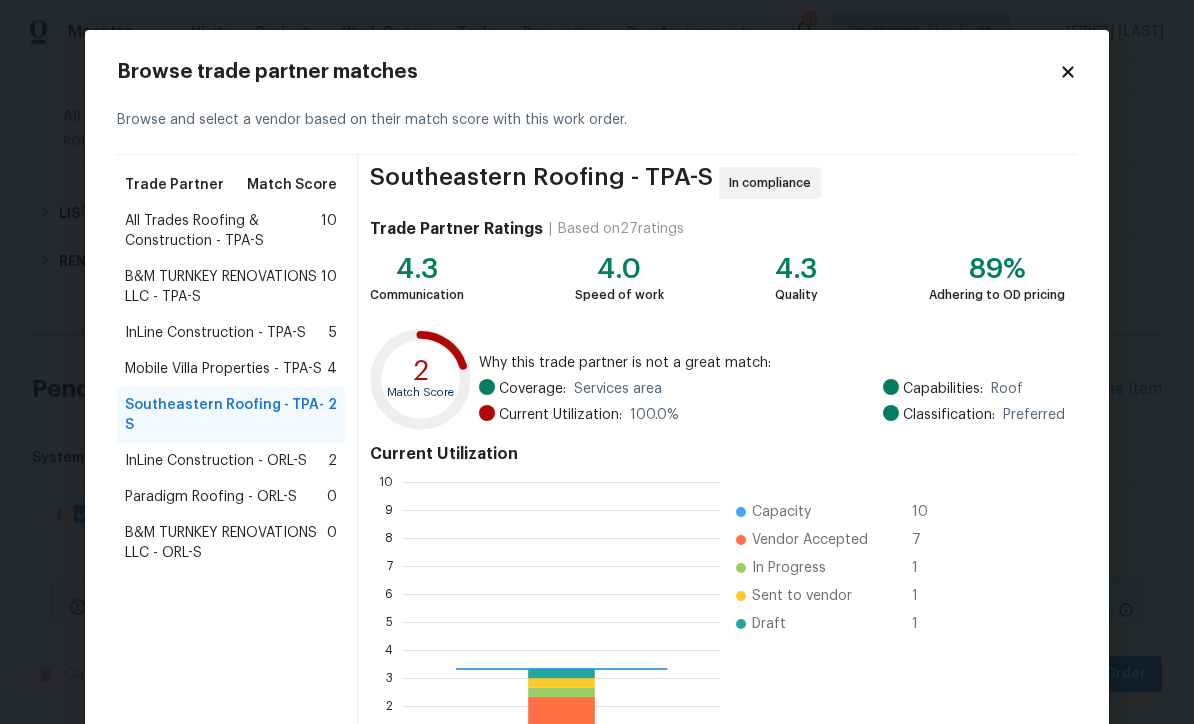 scroll, scrollTop: 2, scrollLeft: 2, axis: both 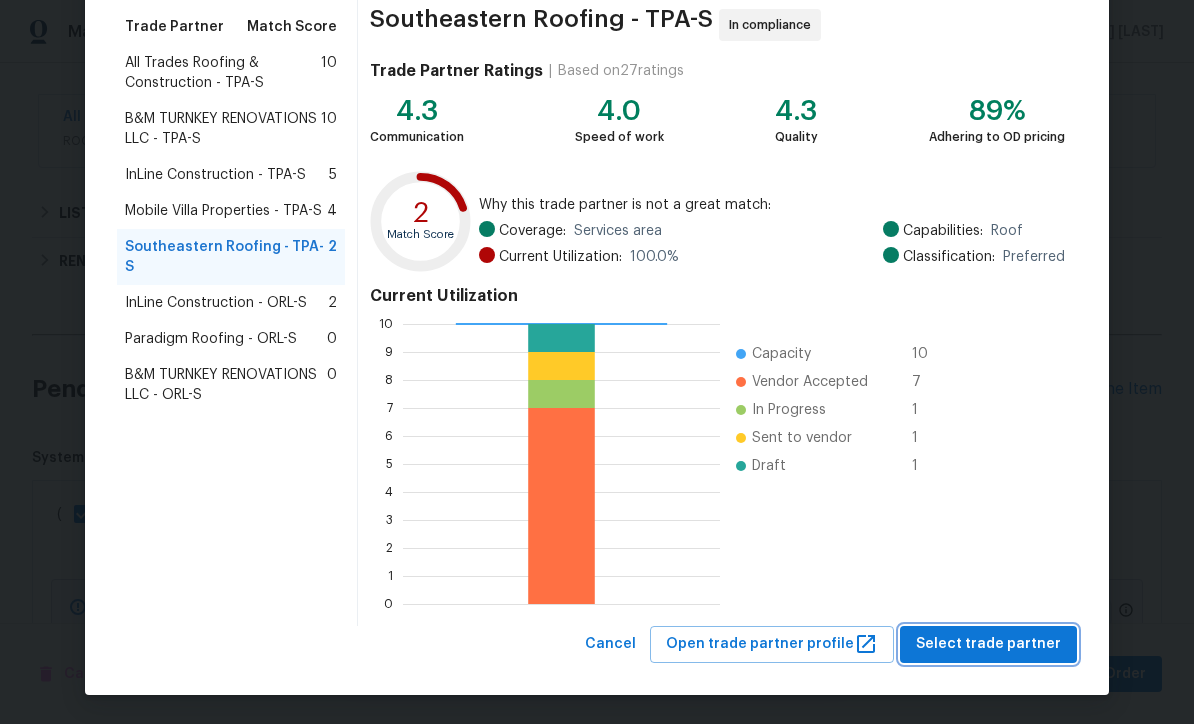 click on "Select trade partner" at bounding box center (988, 644) 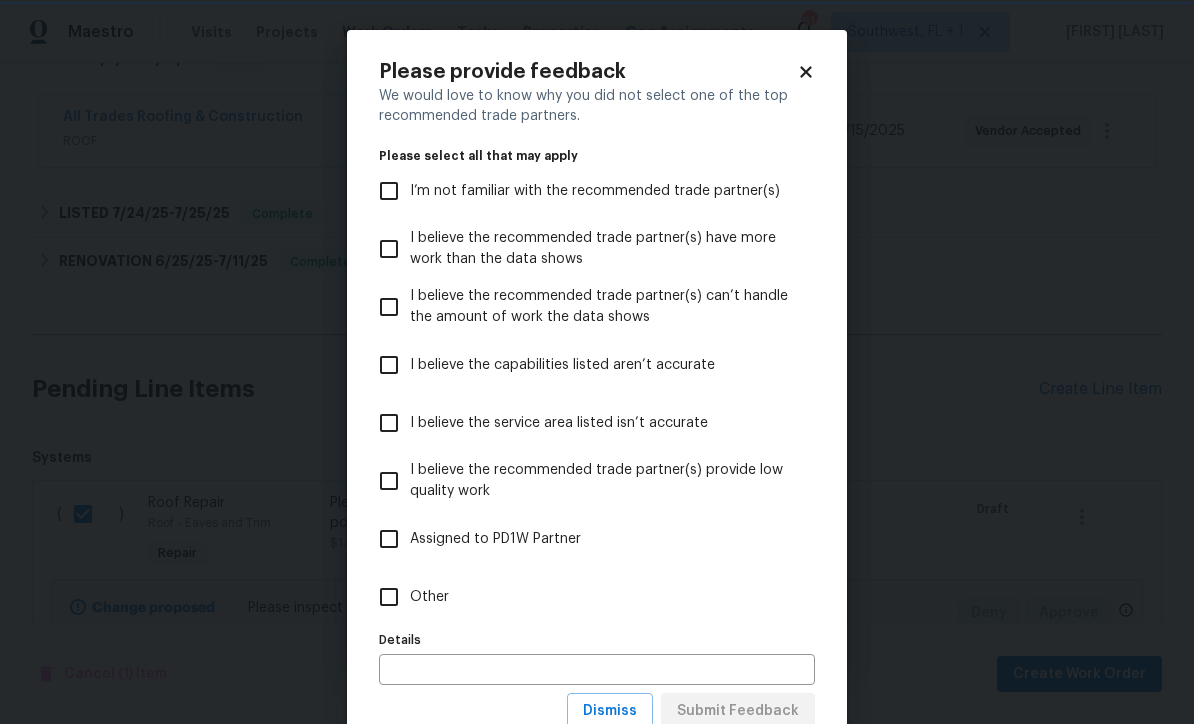 scroll, scrollTop: 0, scrollLeft: 0, axis: both 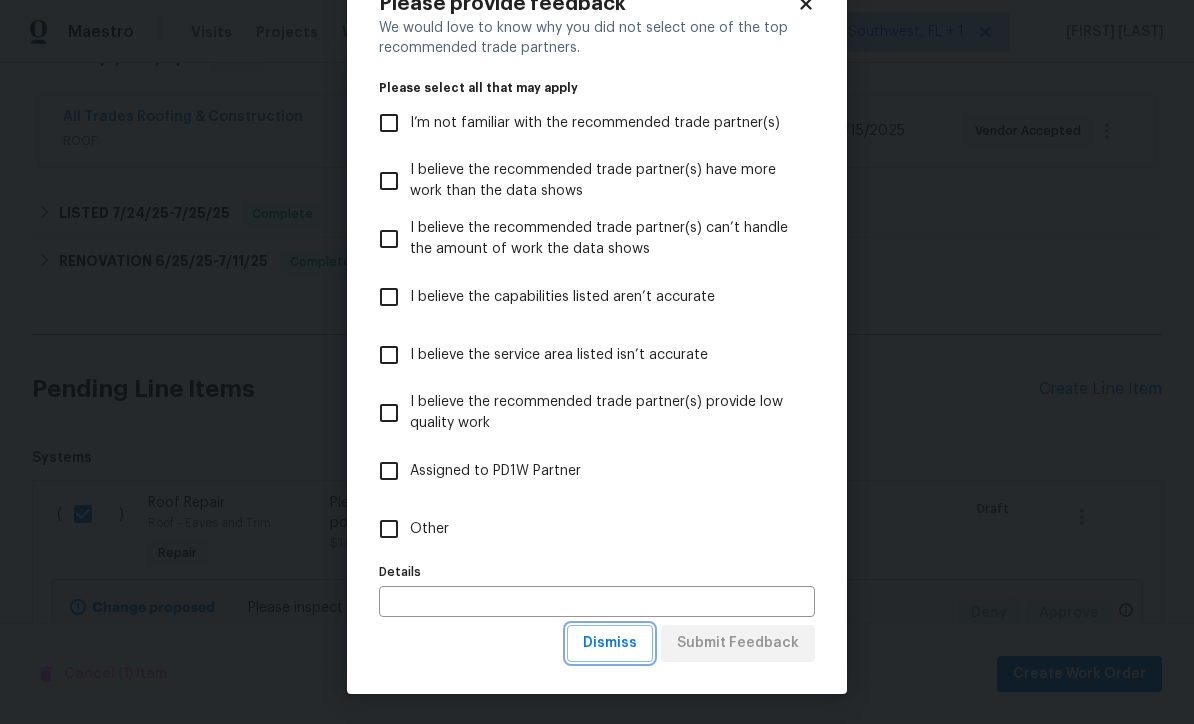 click on "Dismiss" at bounding box center (610, 643) 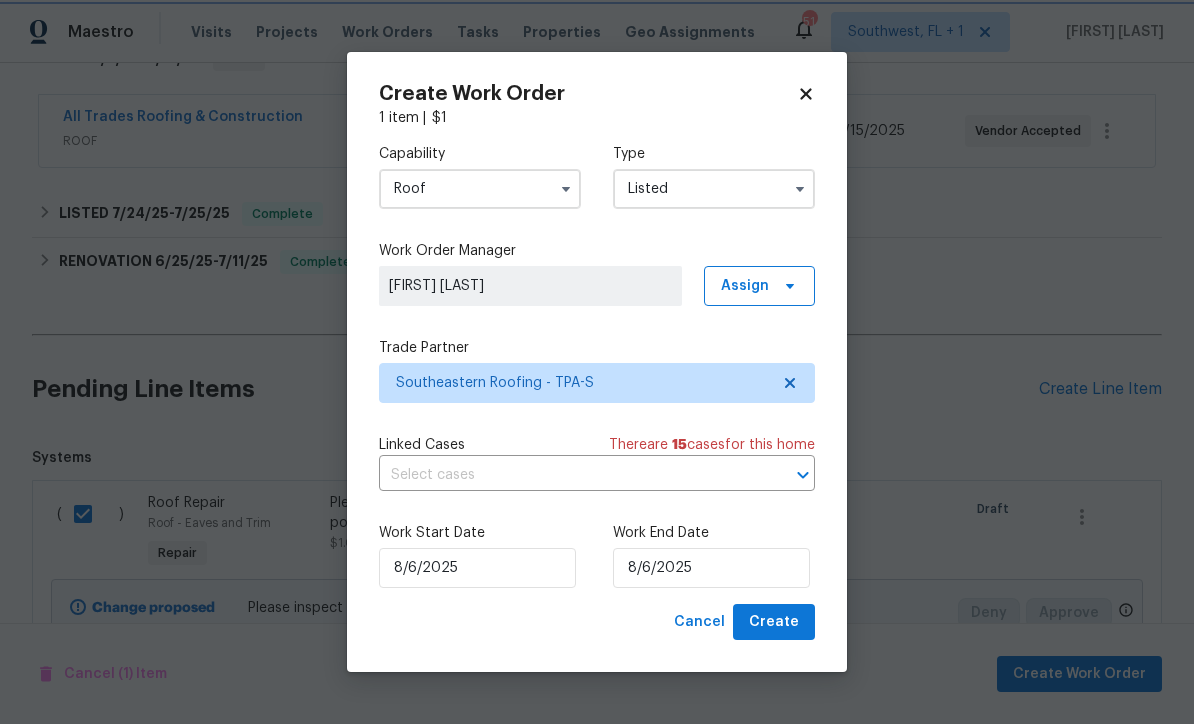 scroll, scrollTop: 0, scrollLeft: 0, axis: both 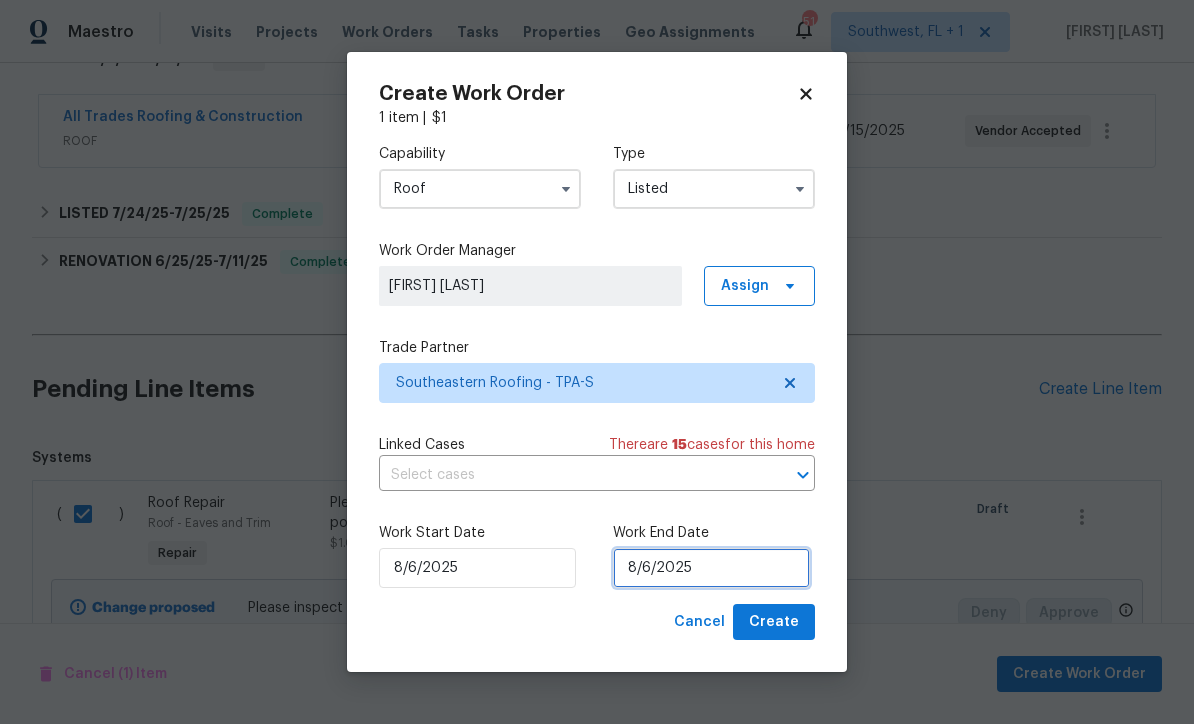 click on "8/6/2025" at bounding box center [711, 568] 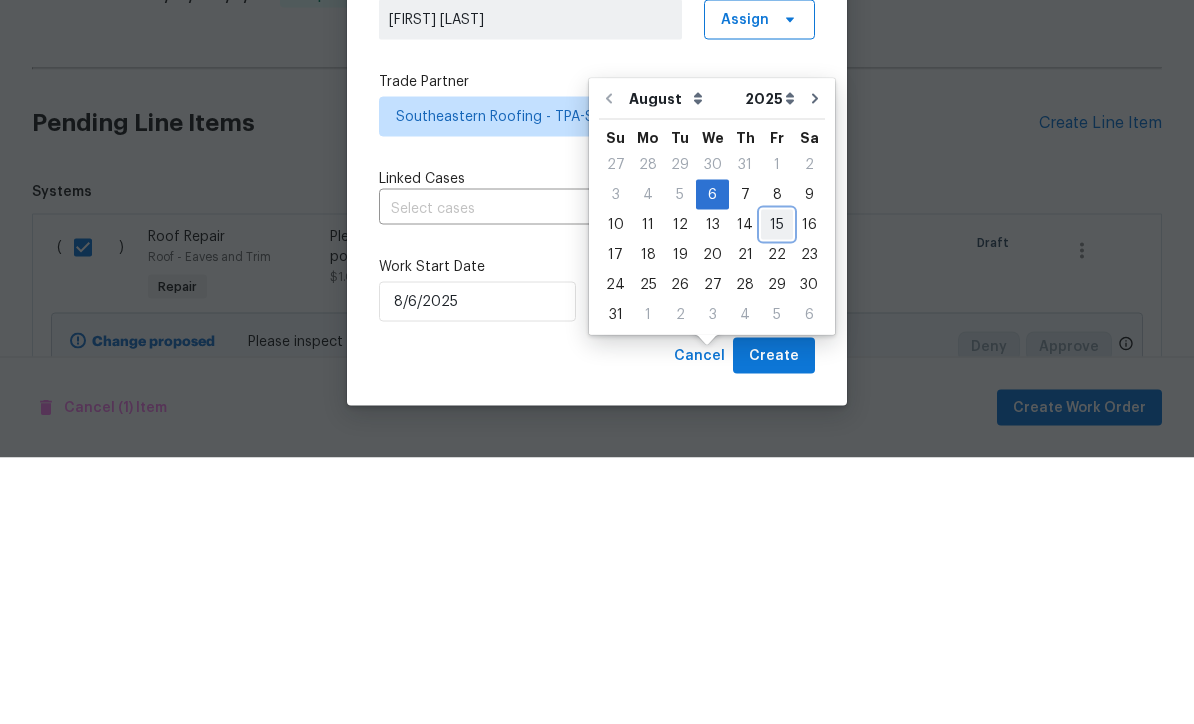 click on "15" at bounding box center (777, 491) 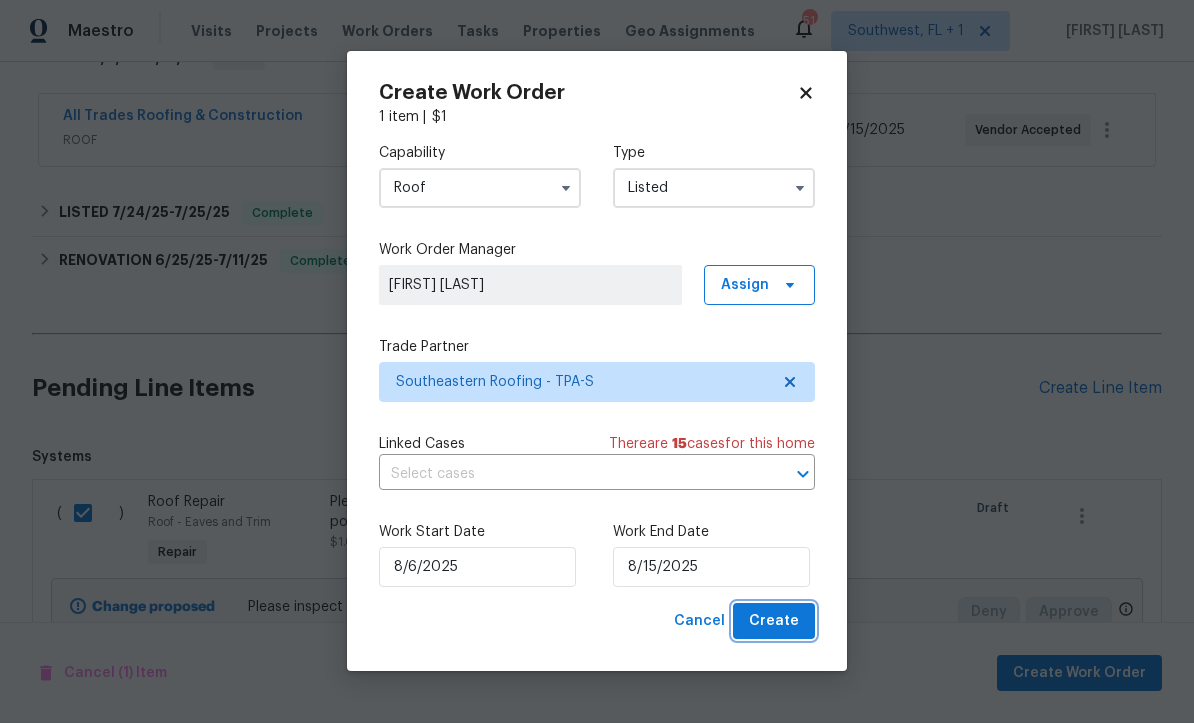click on "Create" at bounding box center (774, 622) 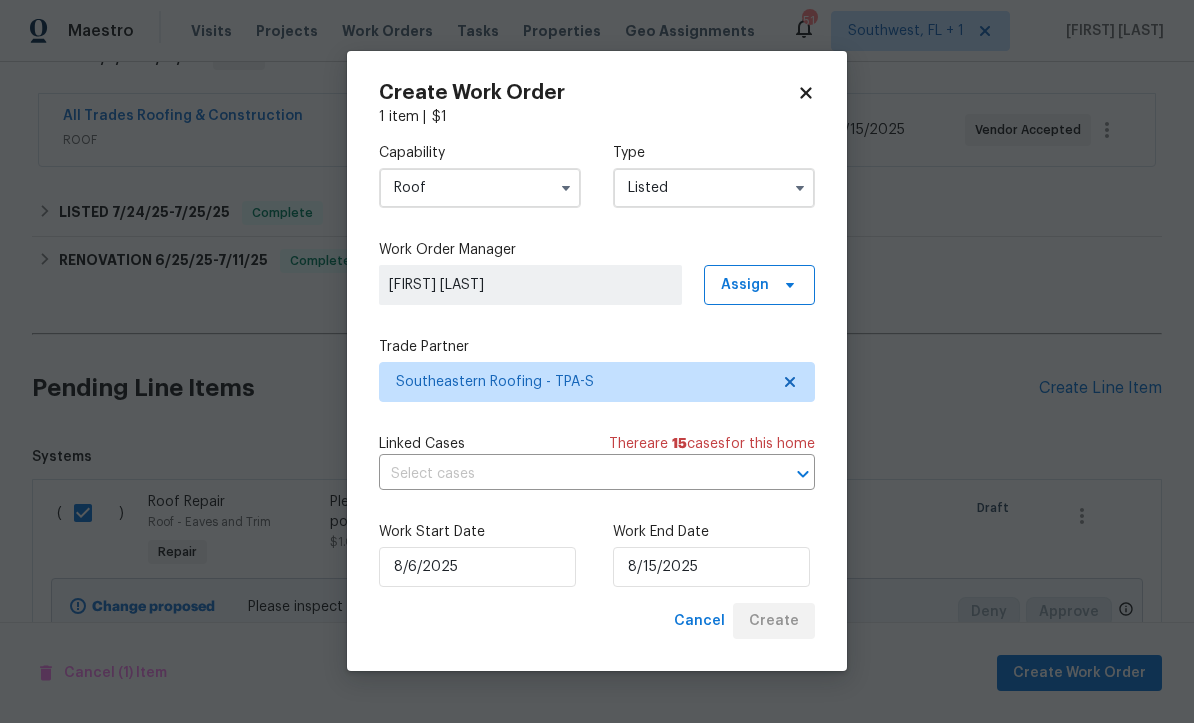 checkbox on "false" 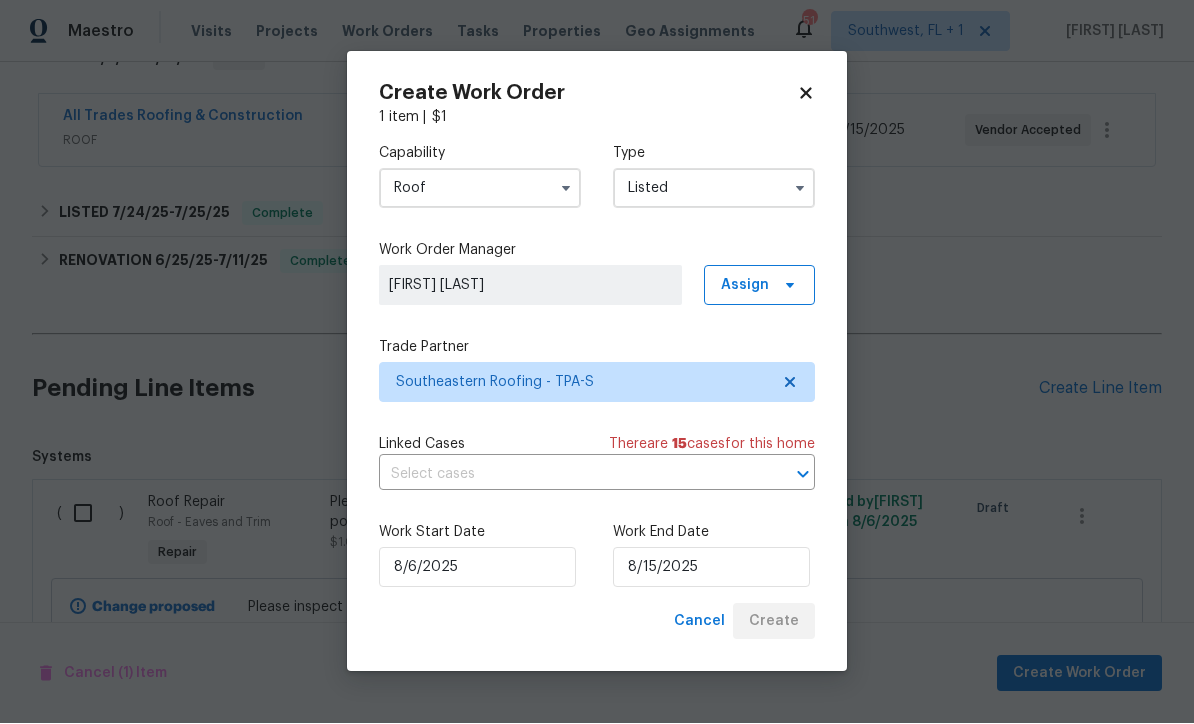 scroll, scrollTop: 226, scrollLeft: 0, axis: vertical 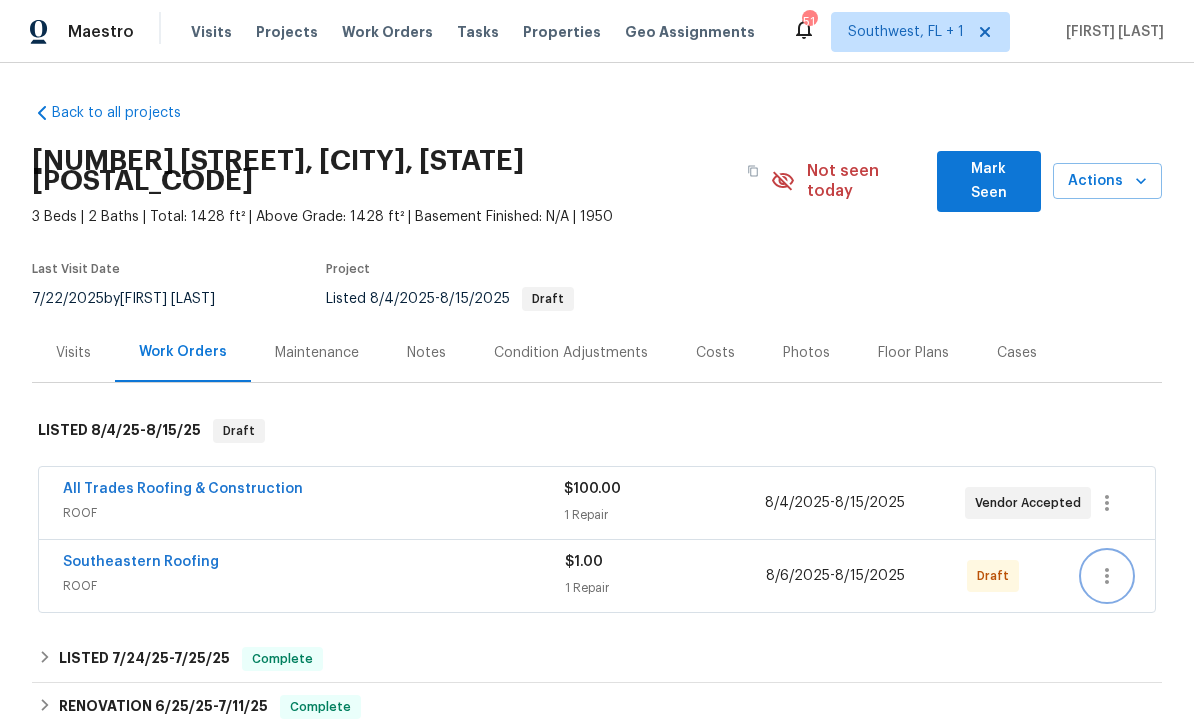 click 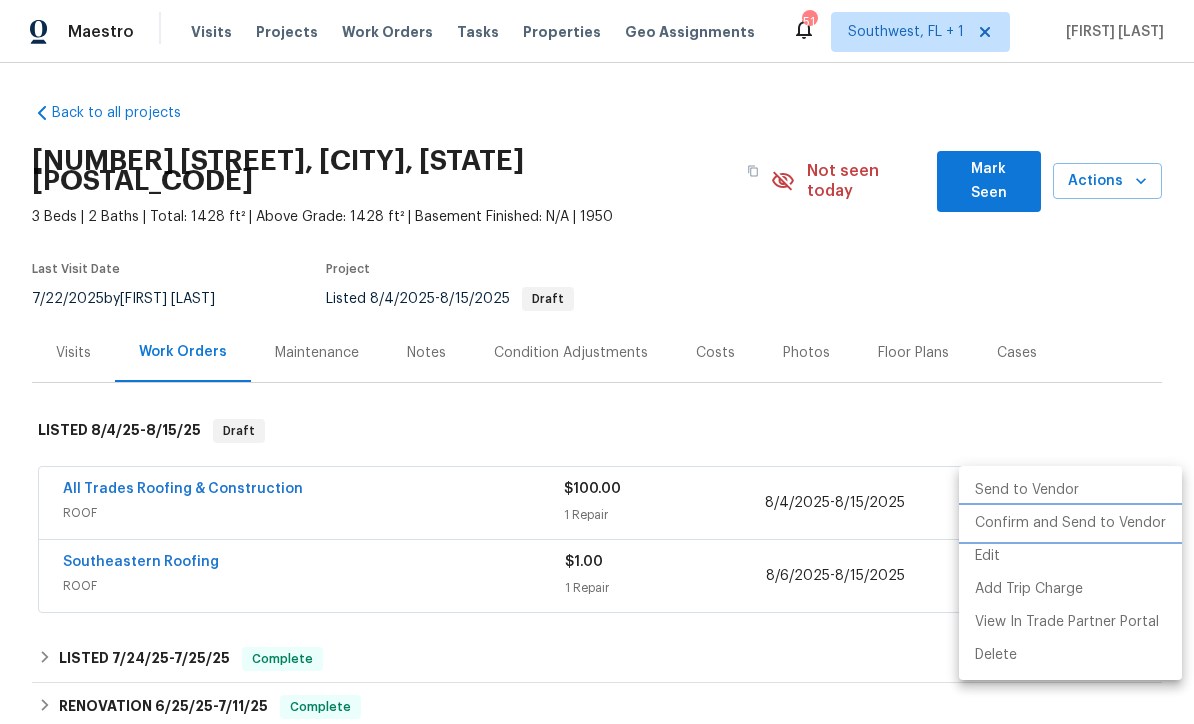 click on "Confirm and Send to Vendor" at bounding box center (1070, 523) 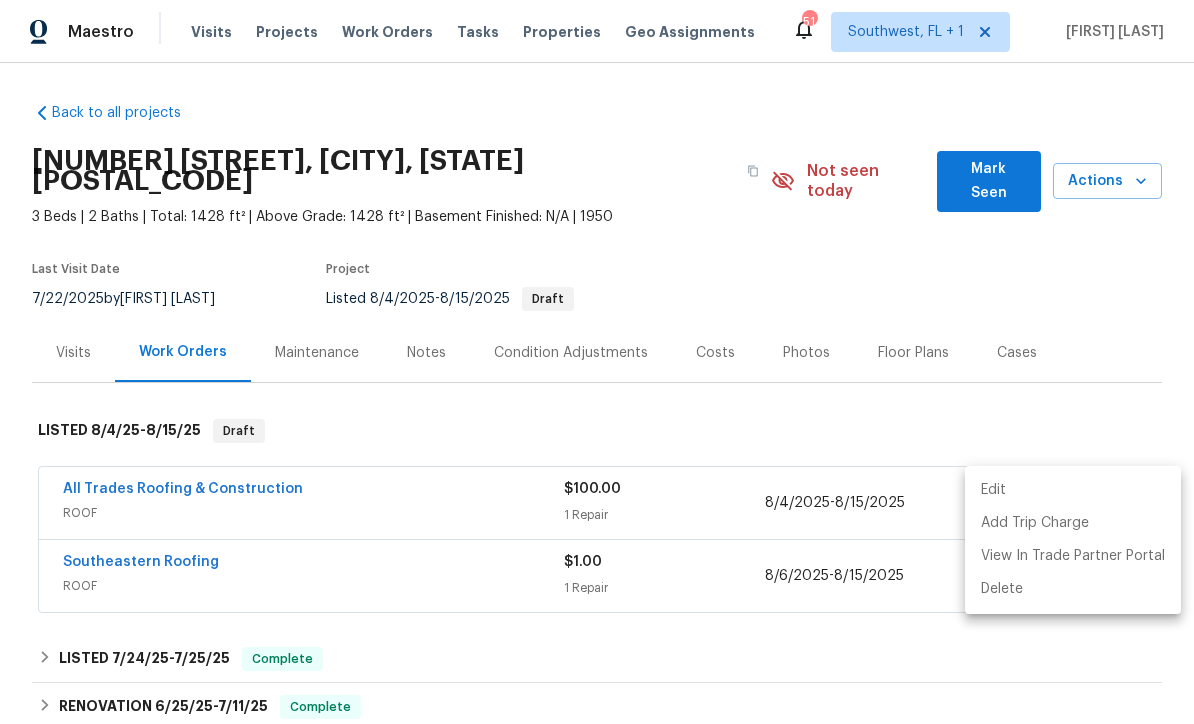 click at bounding box center (597, 362) 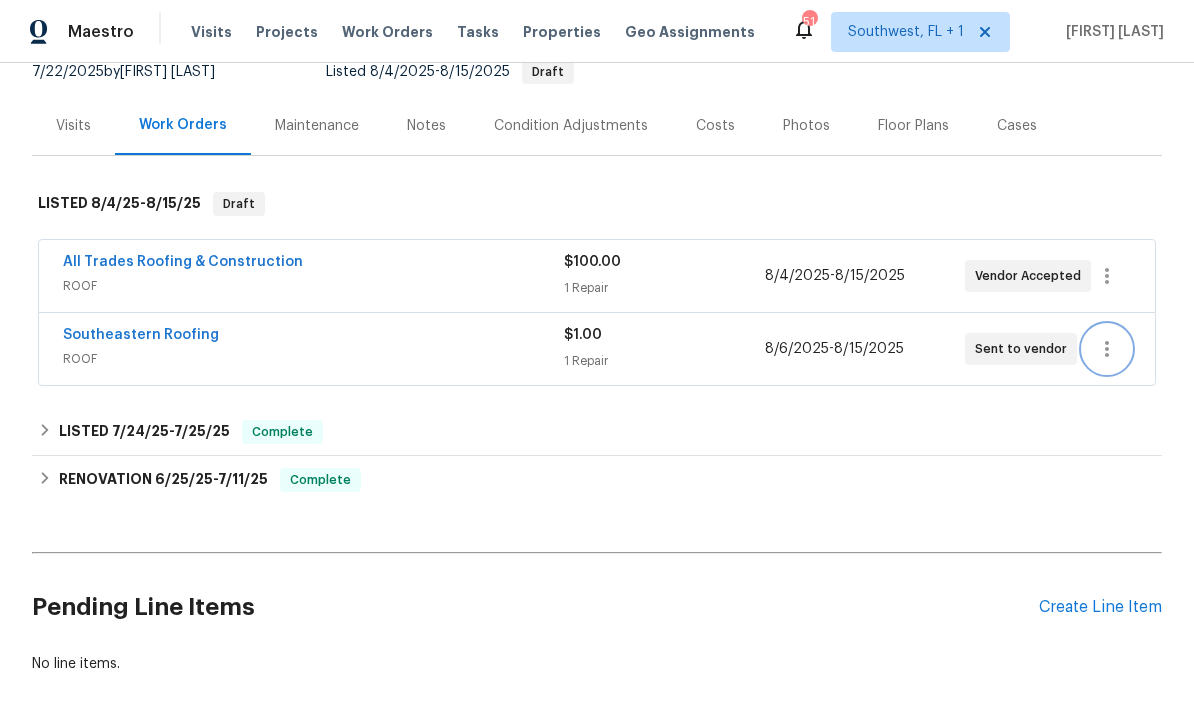 scroll, scrollTop: 226, scrollLeft: 0, axis: vertical 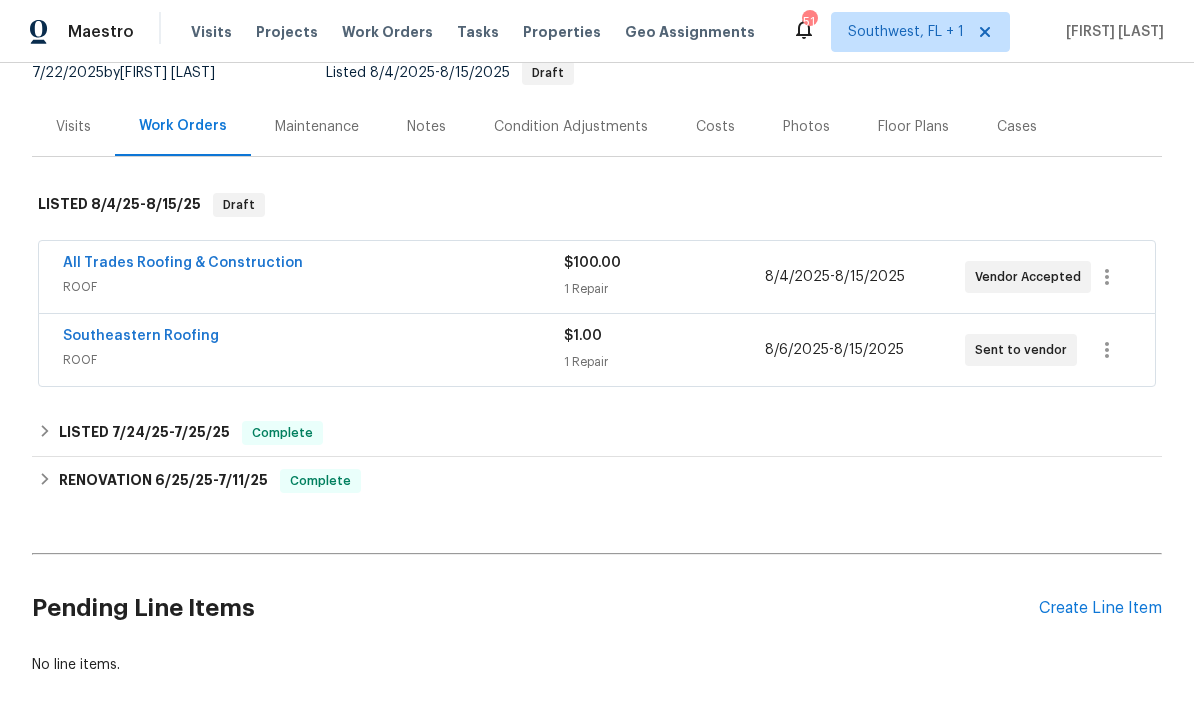 click on "Create Line Item" at bounding box center [1100, 608] 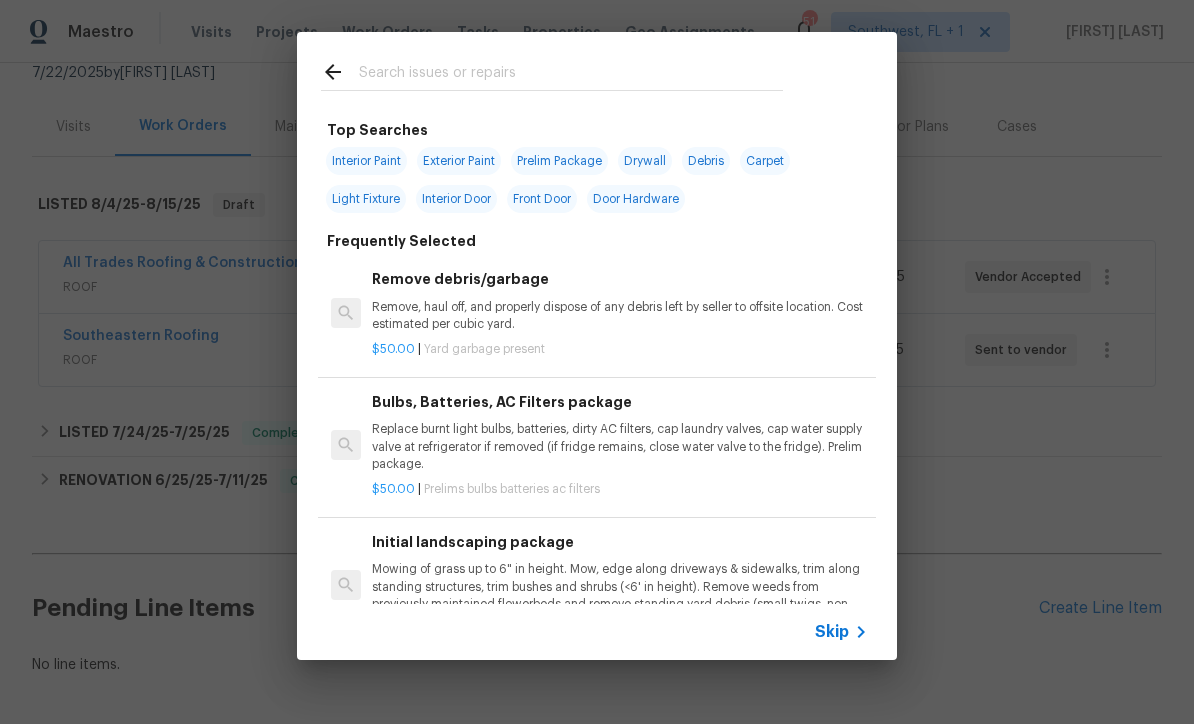 click 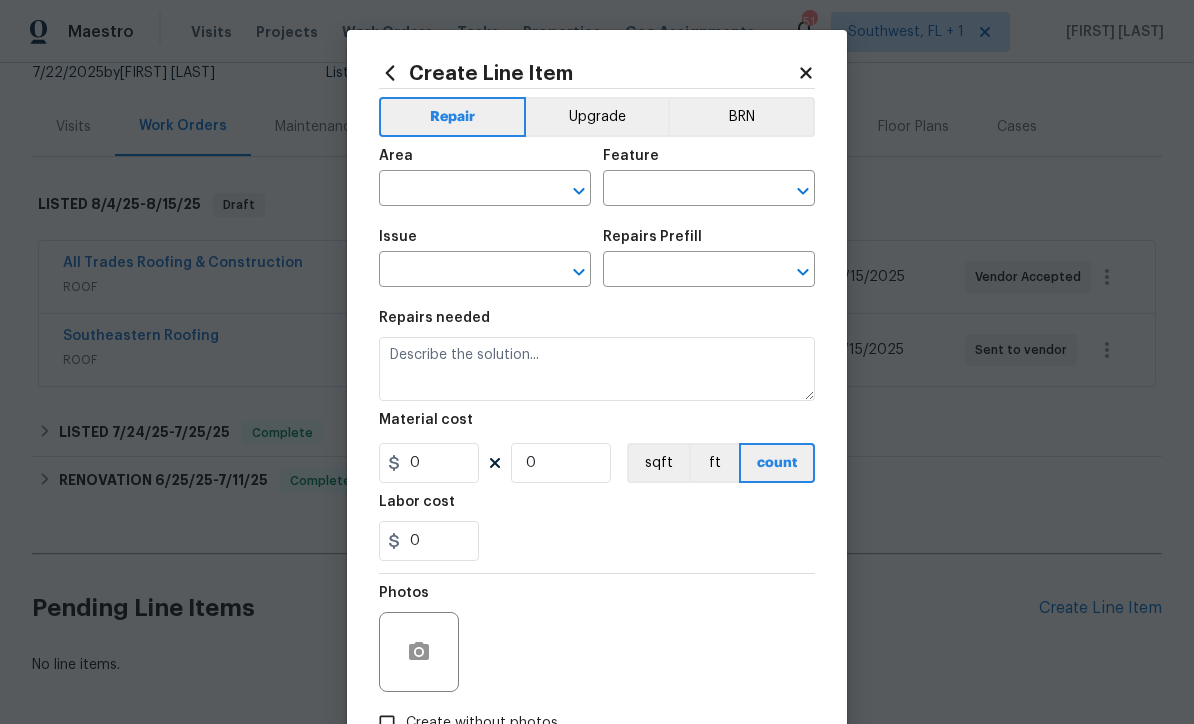 click at bounding box center (457, 190) 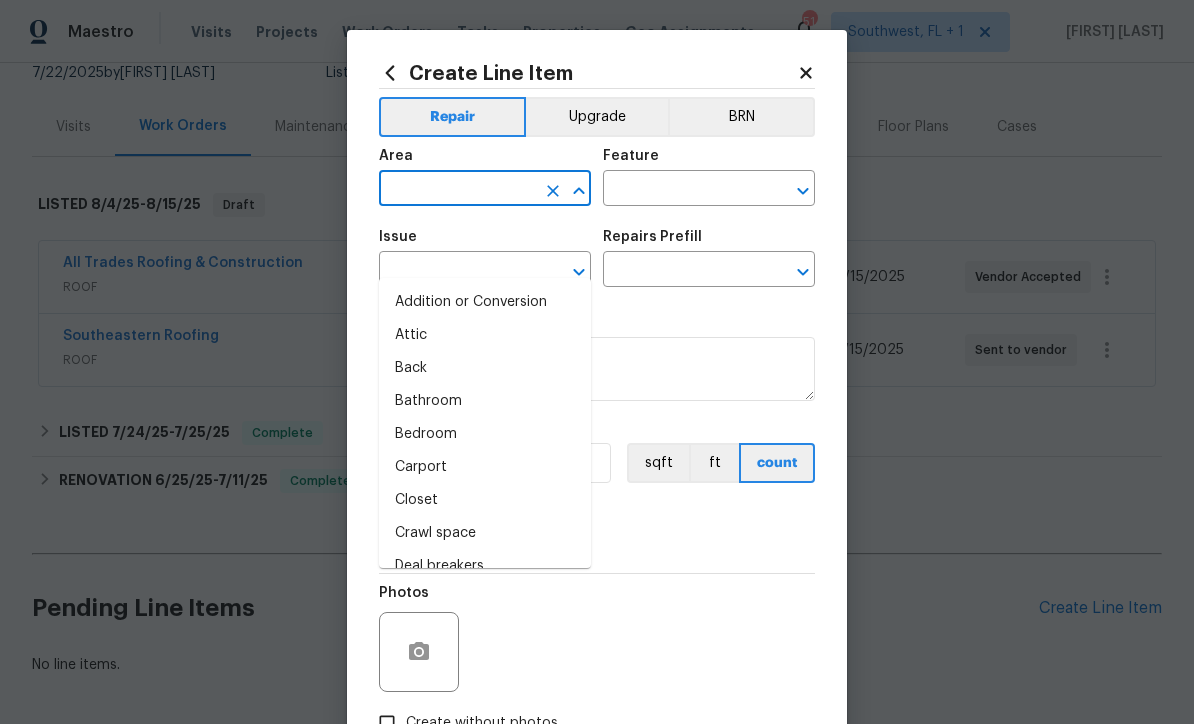 scroll, scrollTop: 65, scrollLeft: 0, axis: vertical 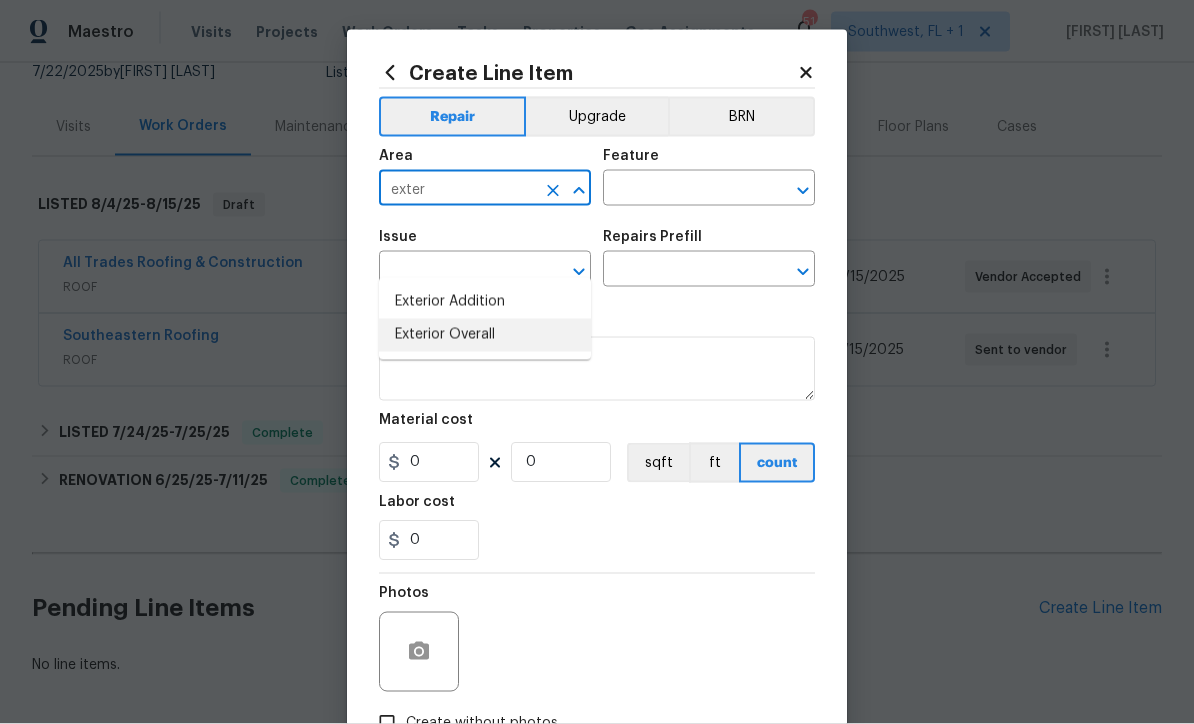 click on "Exterior Overall" at bounding box center (485, 335) 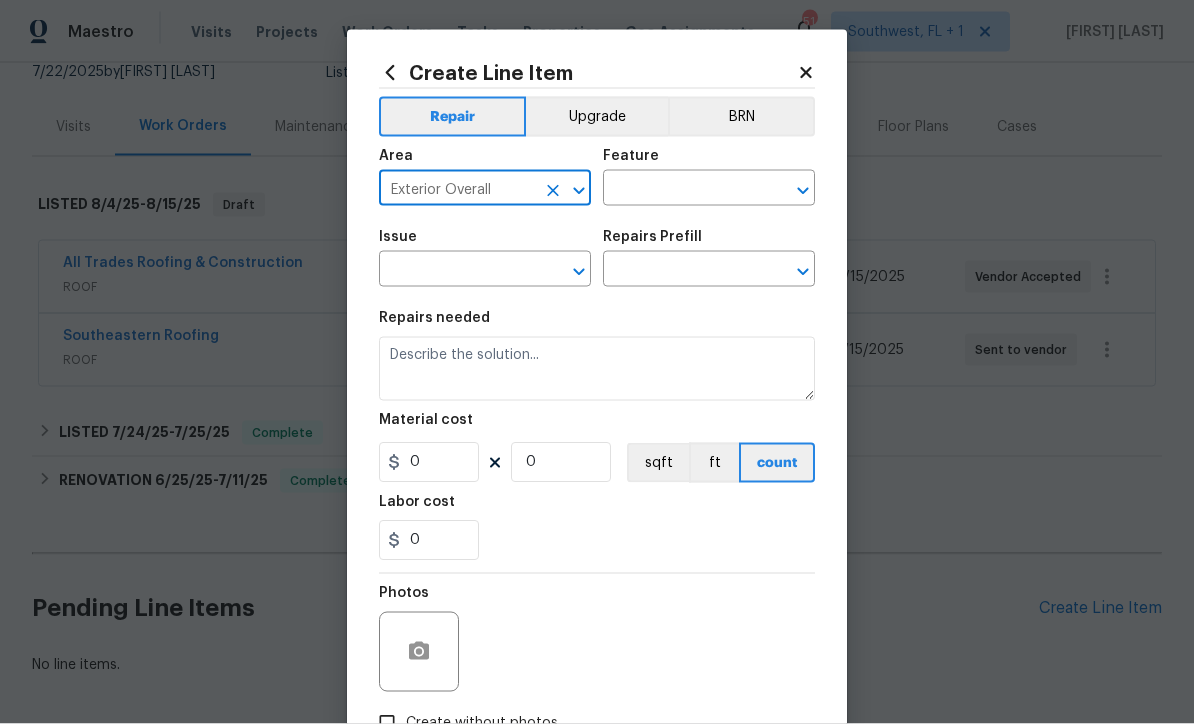 click at bounding box center [681, 190] 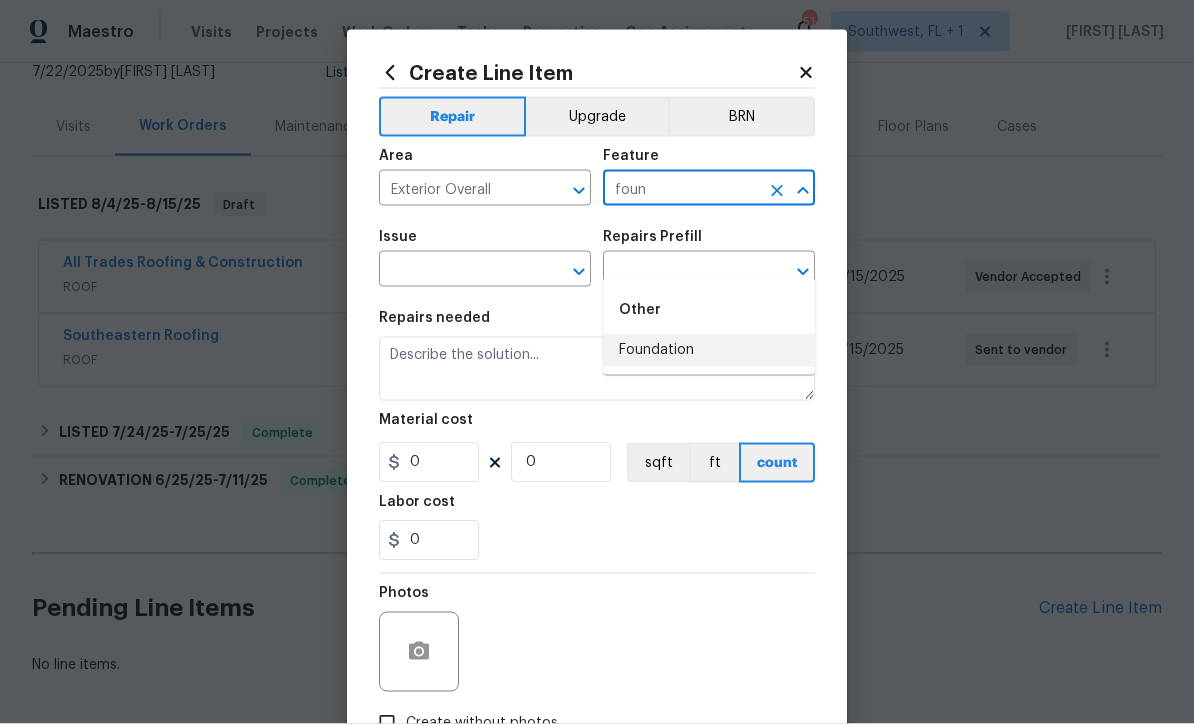 click on "Foundation" at bounding box center (709, 350) 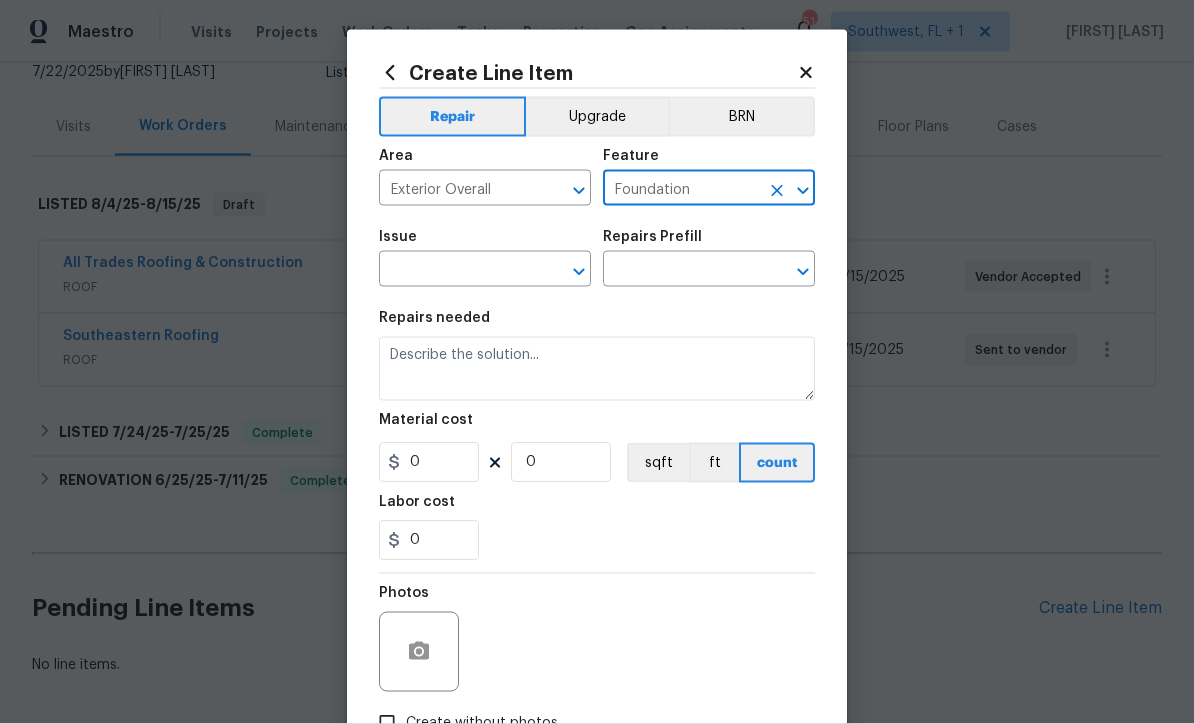 click at bounding box center (457, 271) 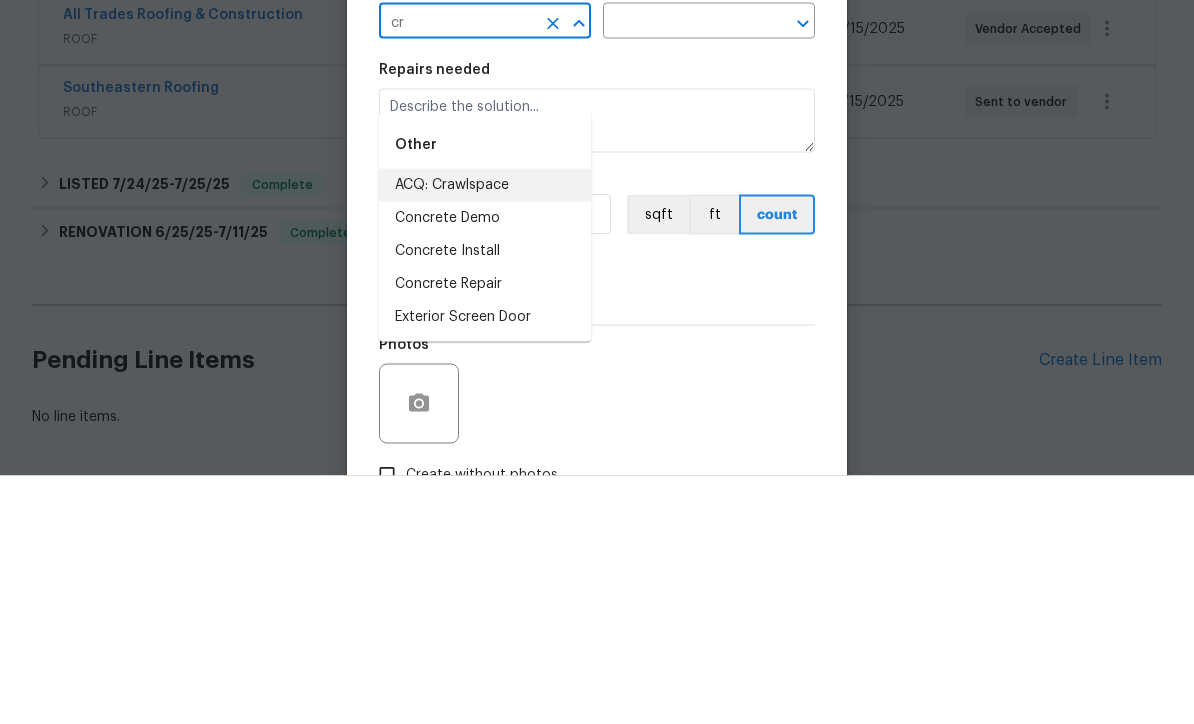 click on "ACQ: Crawlspace" at bounding box center [485, 433] 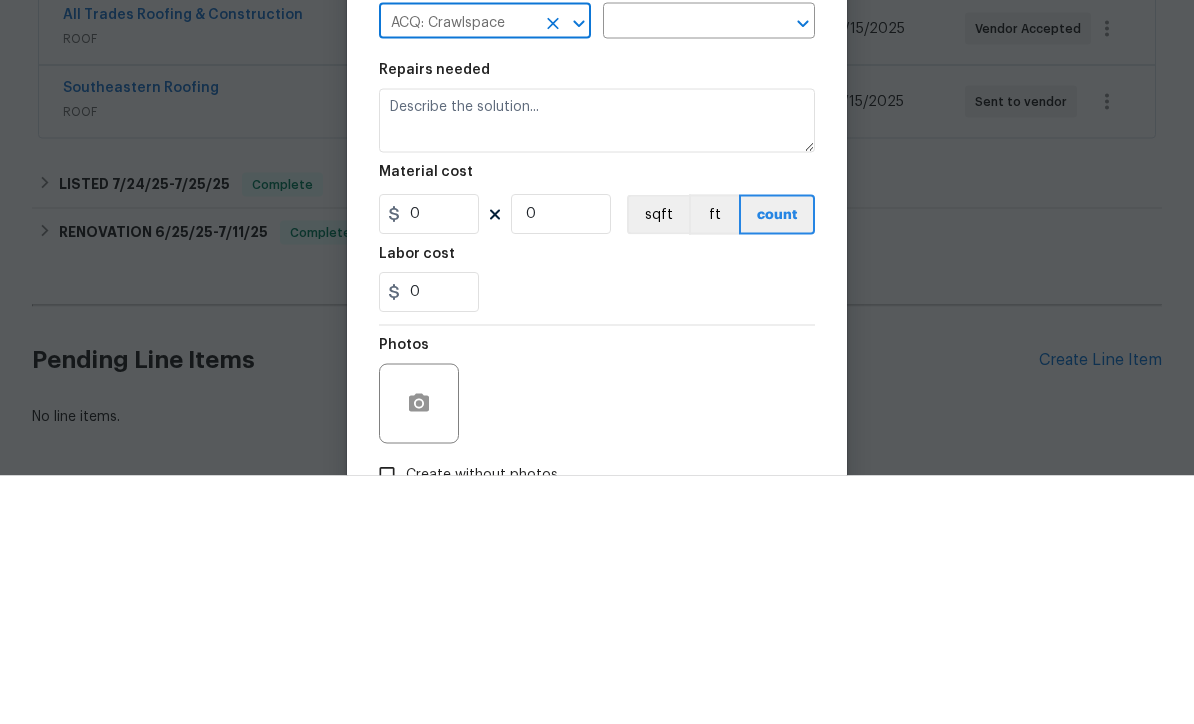 click at bounding box center [681, 271] 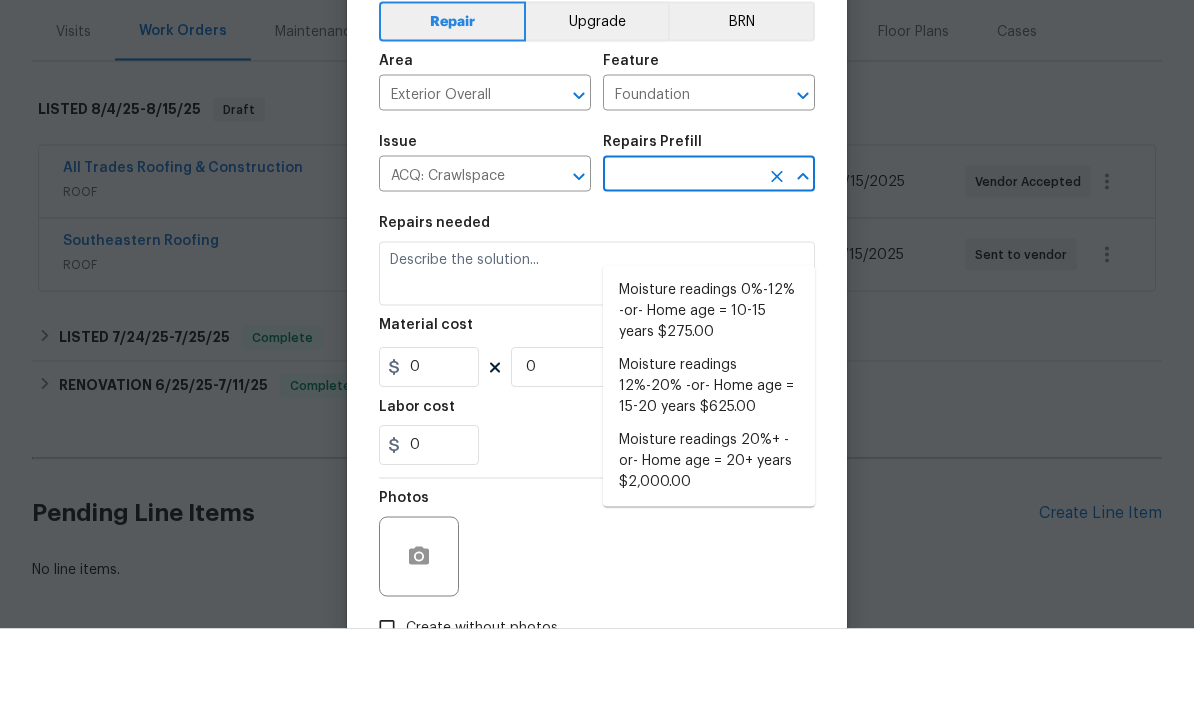click on "ACQ: Crawlspace" at bounding box center (457, 271) 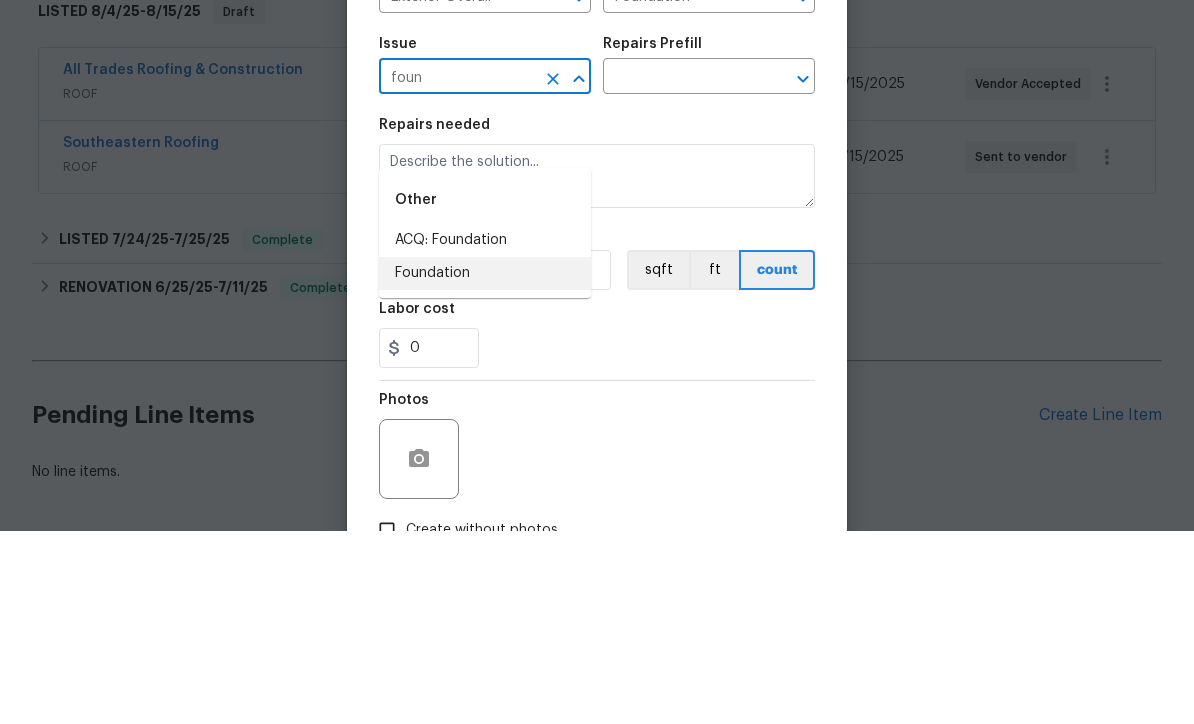 click on "Foundation" at bounding box center (485, 466) 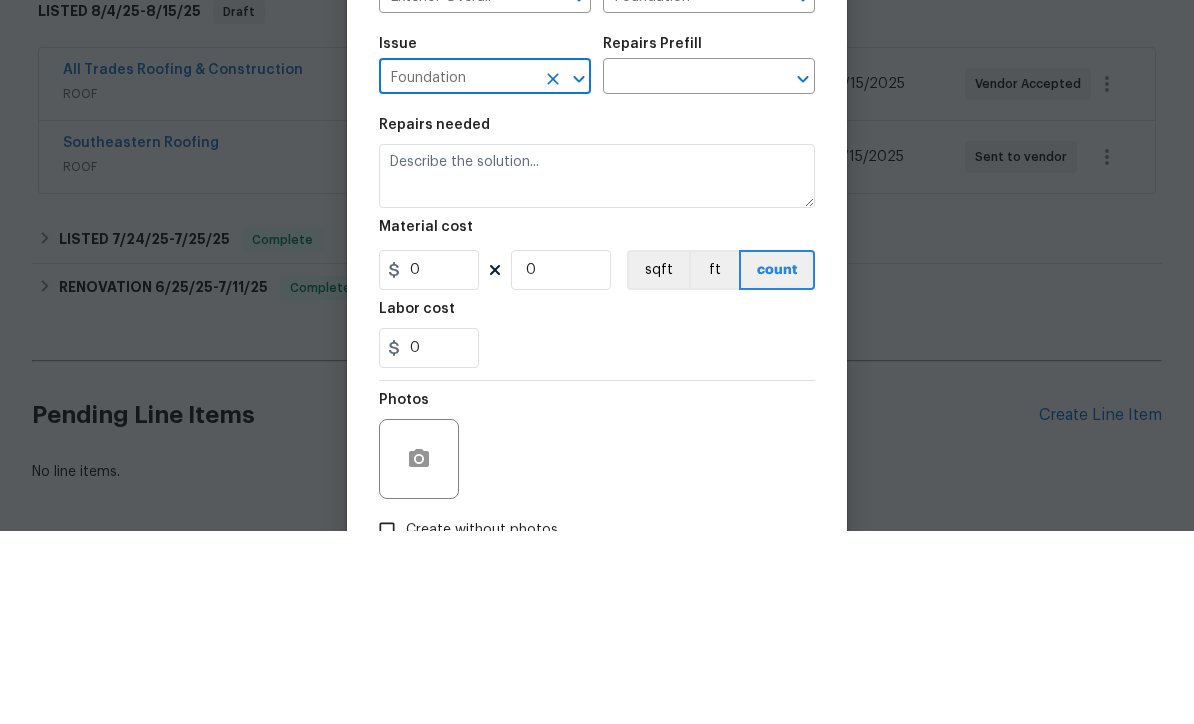 click at bounding box center (681, 271) 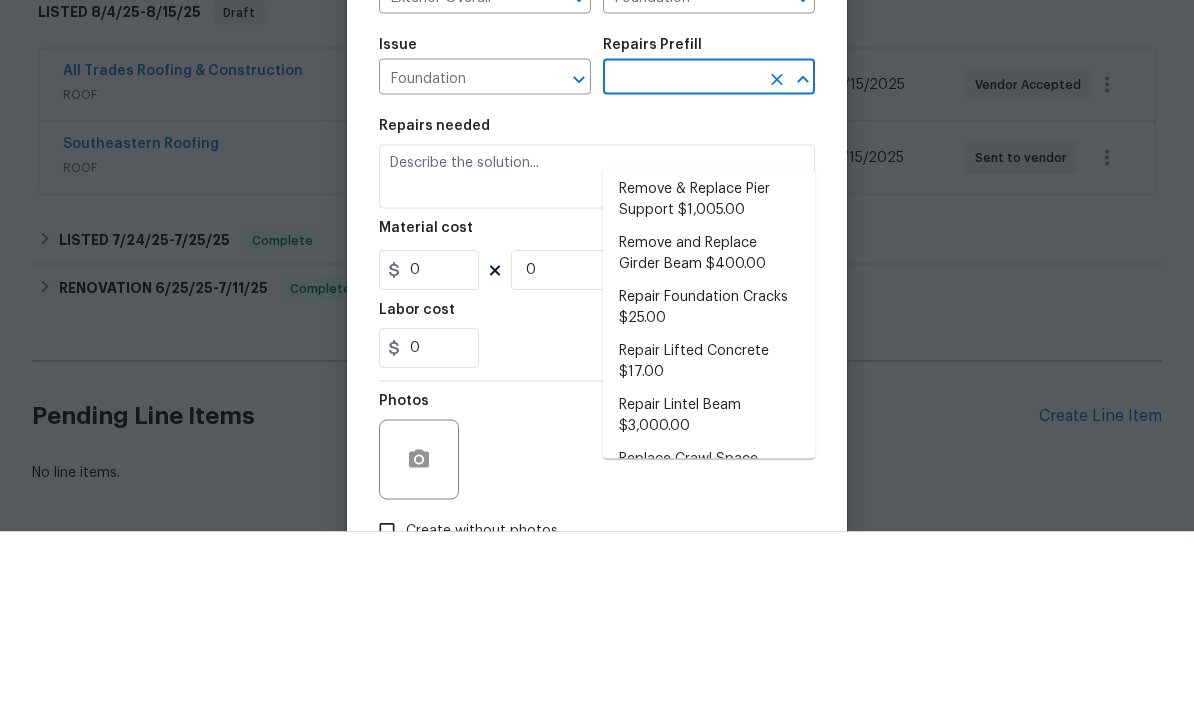 scroll, scrollTop: 717, scrollLeft: 0, axis: vertical 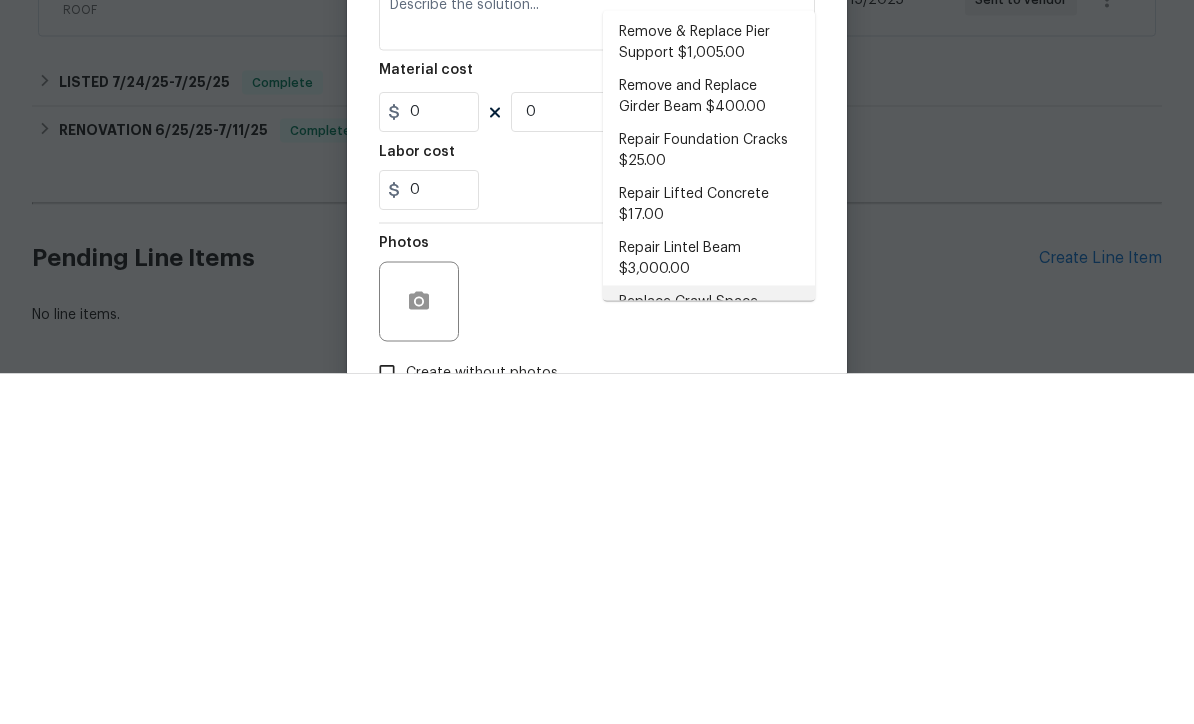 click on "Replace Crawl Space Access Door $100.00" at bounding box center (709, 663) 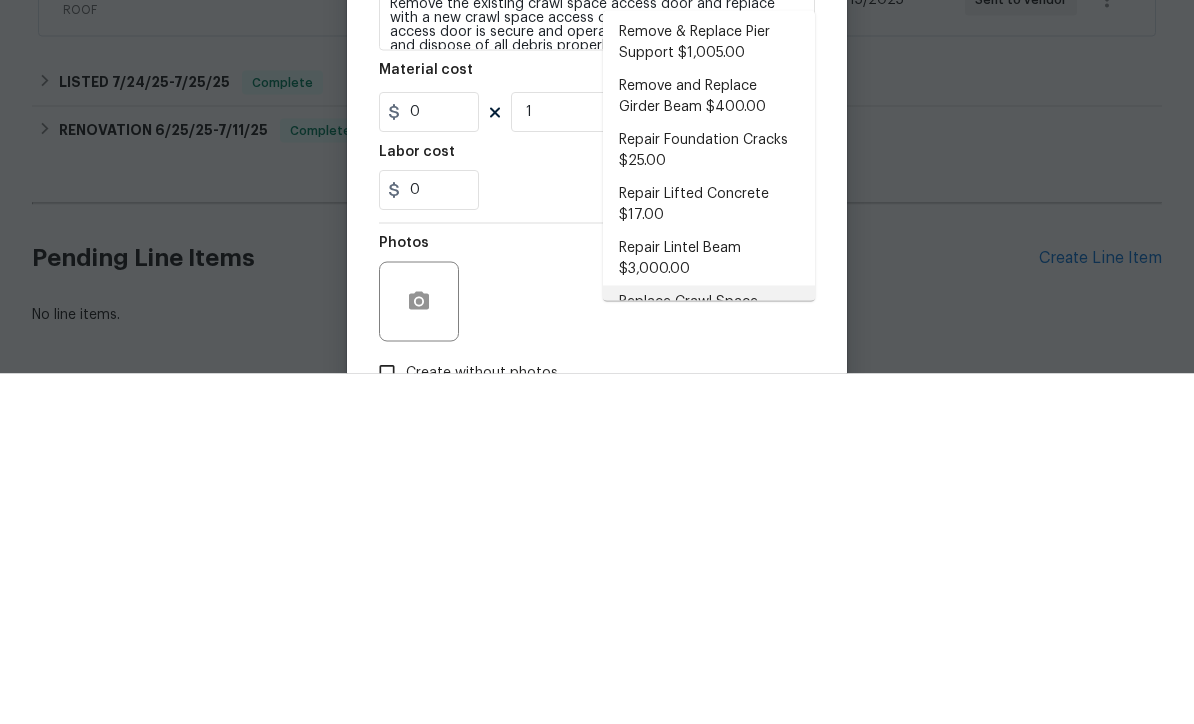 type on "Replace Crawl Space Access Door $100.00" 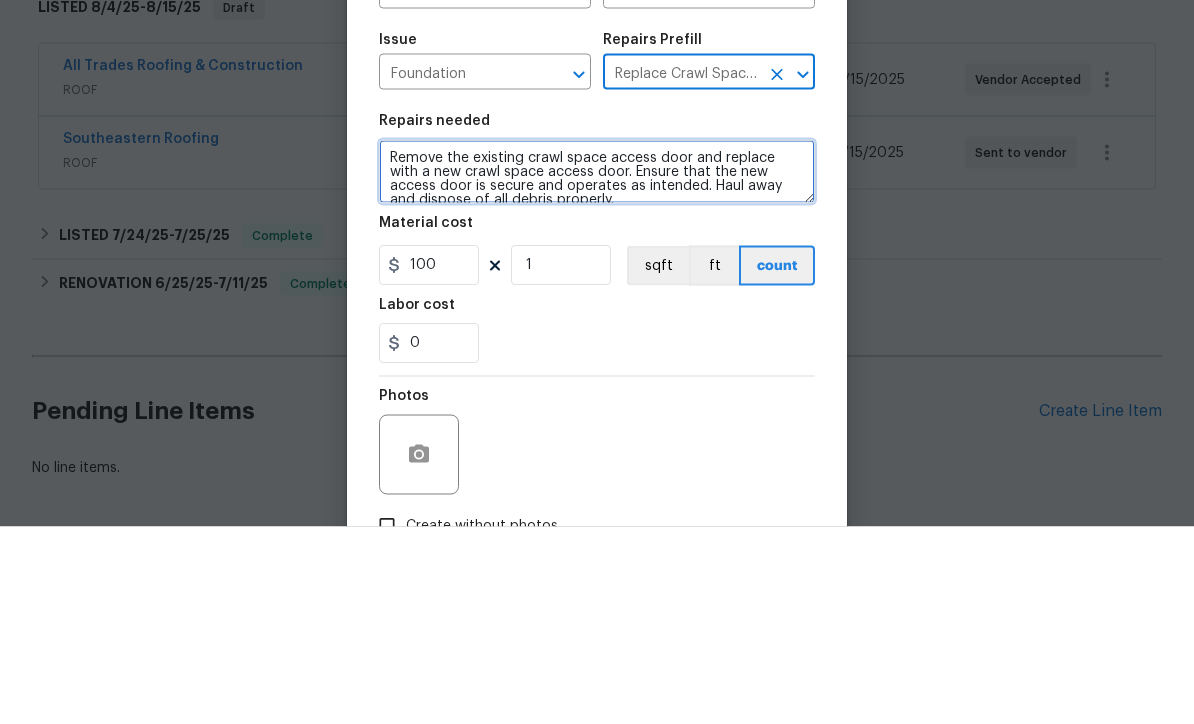 click on "Remove the existing crawl space access door and replace with a new crawl space access door. Ensure that the new access door is secure and operates as intended. Haul away and dispose of all debris properly." at bounding box center [597, 369] 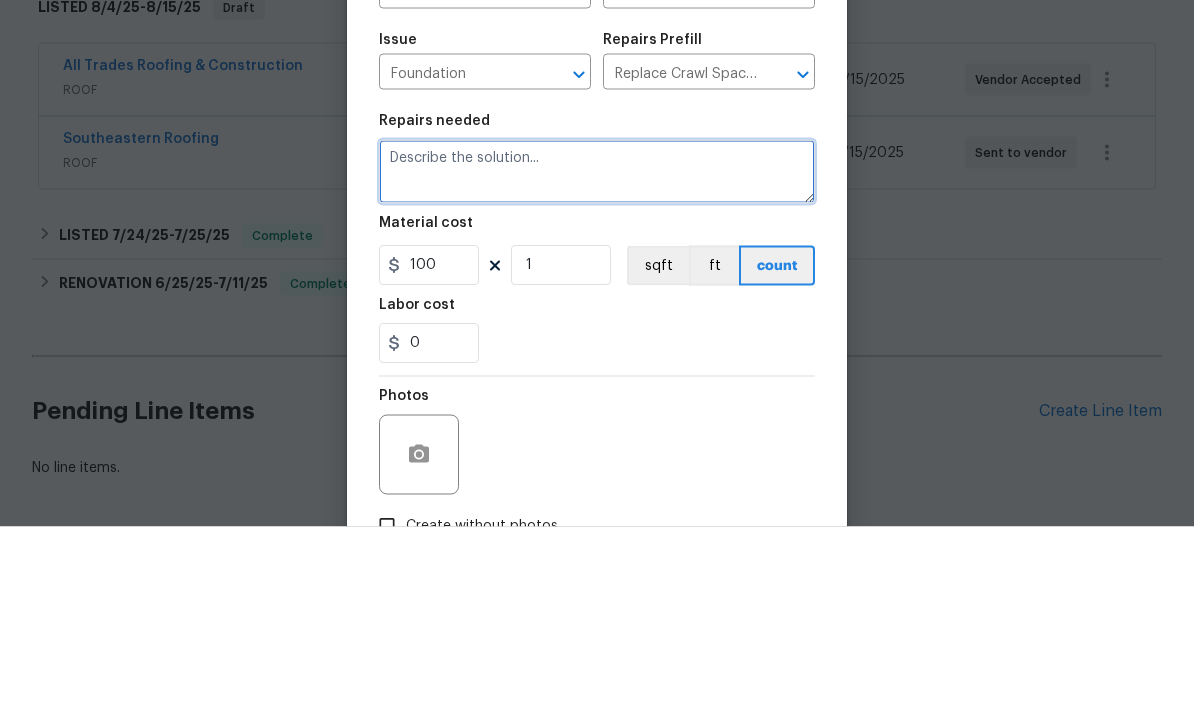 scroll, scrollTop: 0, scrollLeft: 0, axis: both 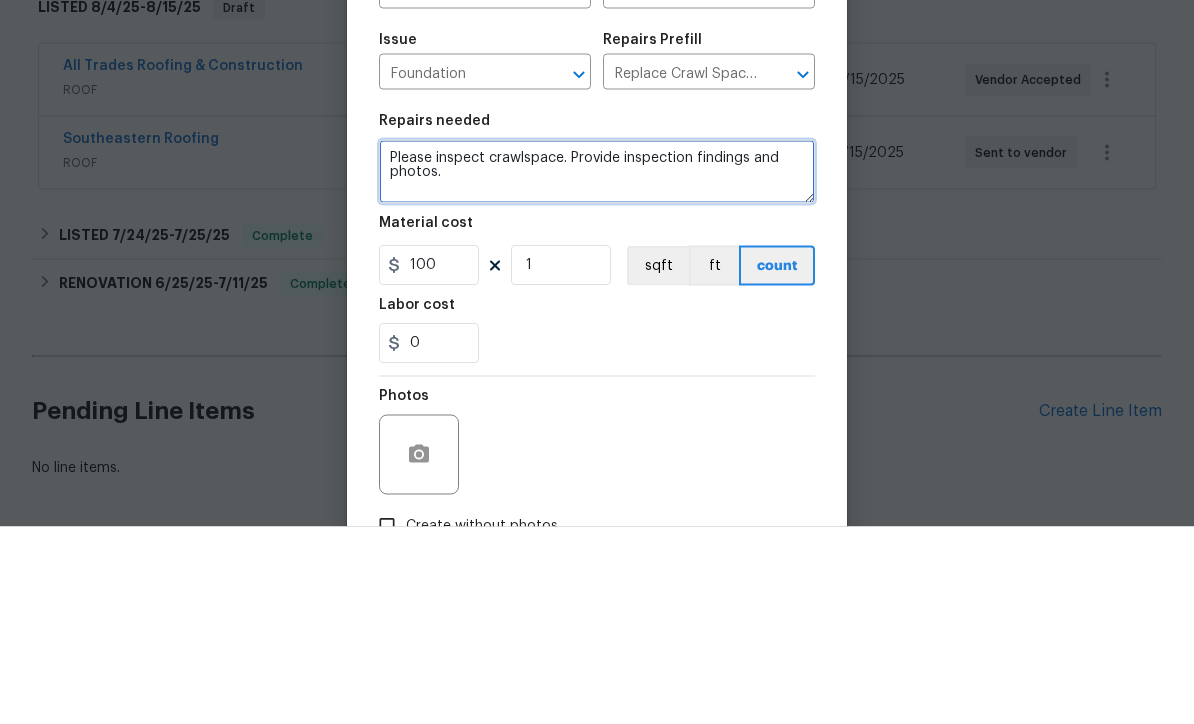 type on "Please inspect crawlspace. Provide inspection findings and photos." 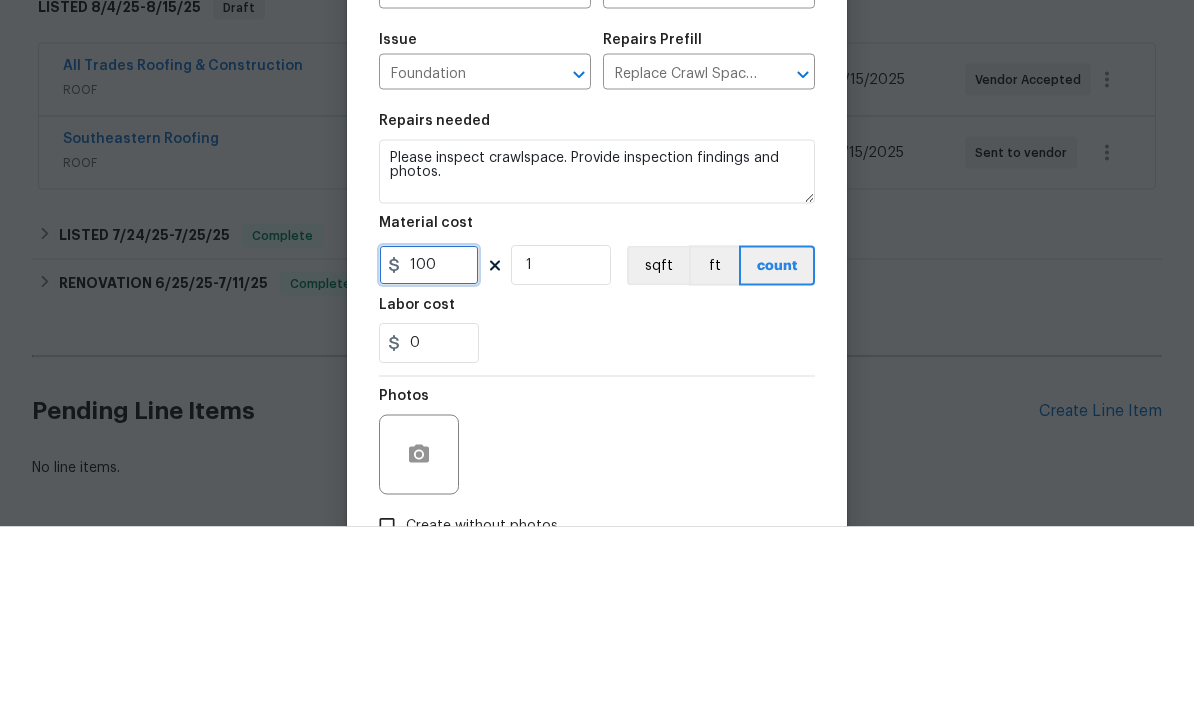 click on "100" at bounding box center [429, 463] 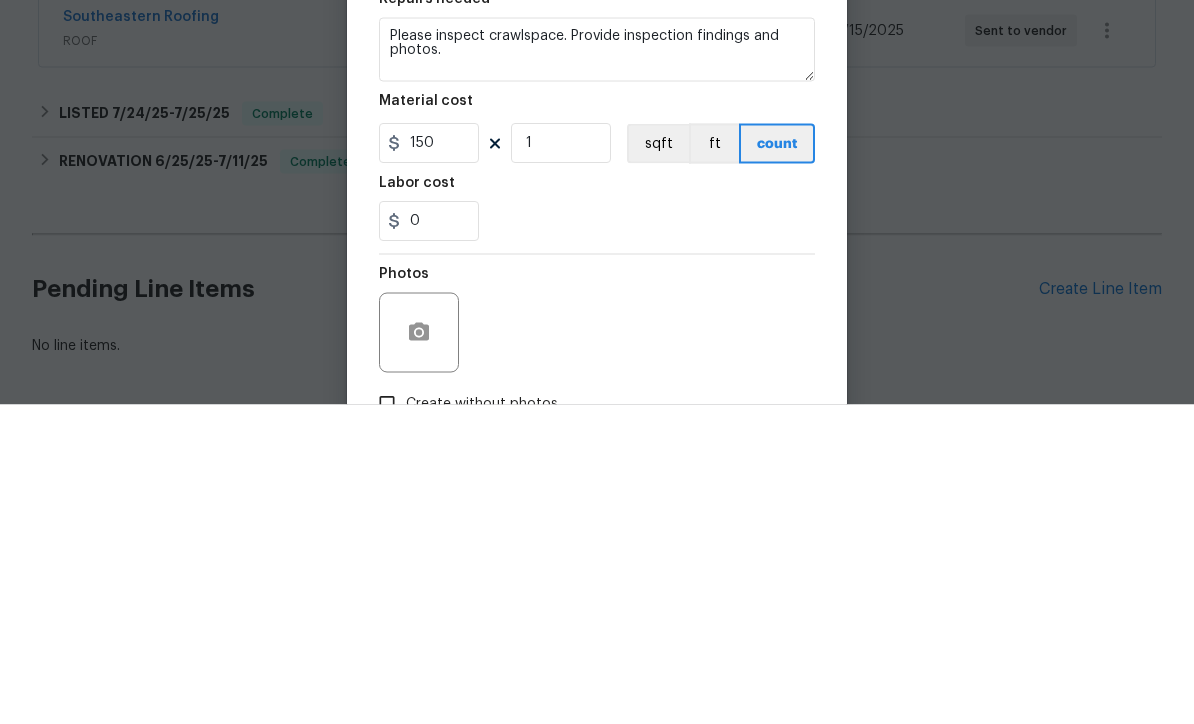 scroll, scrollTop: 66, scrollLeft: 0, axis: vertical 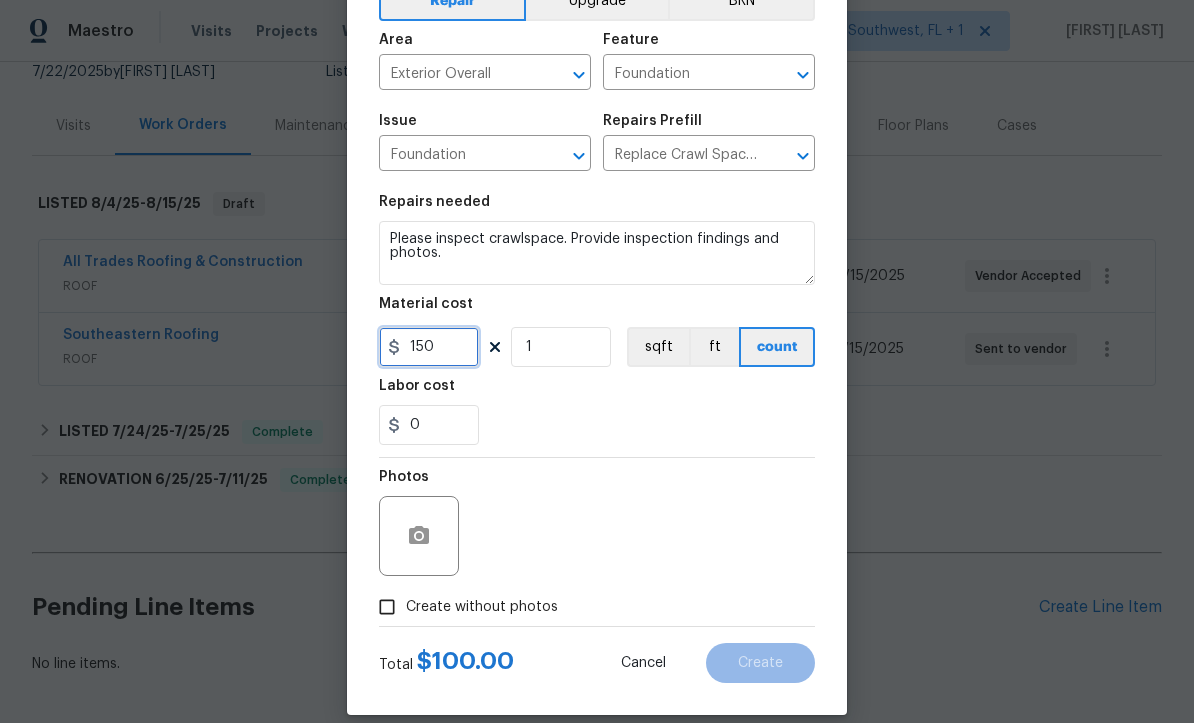 type on "150" 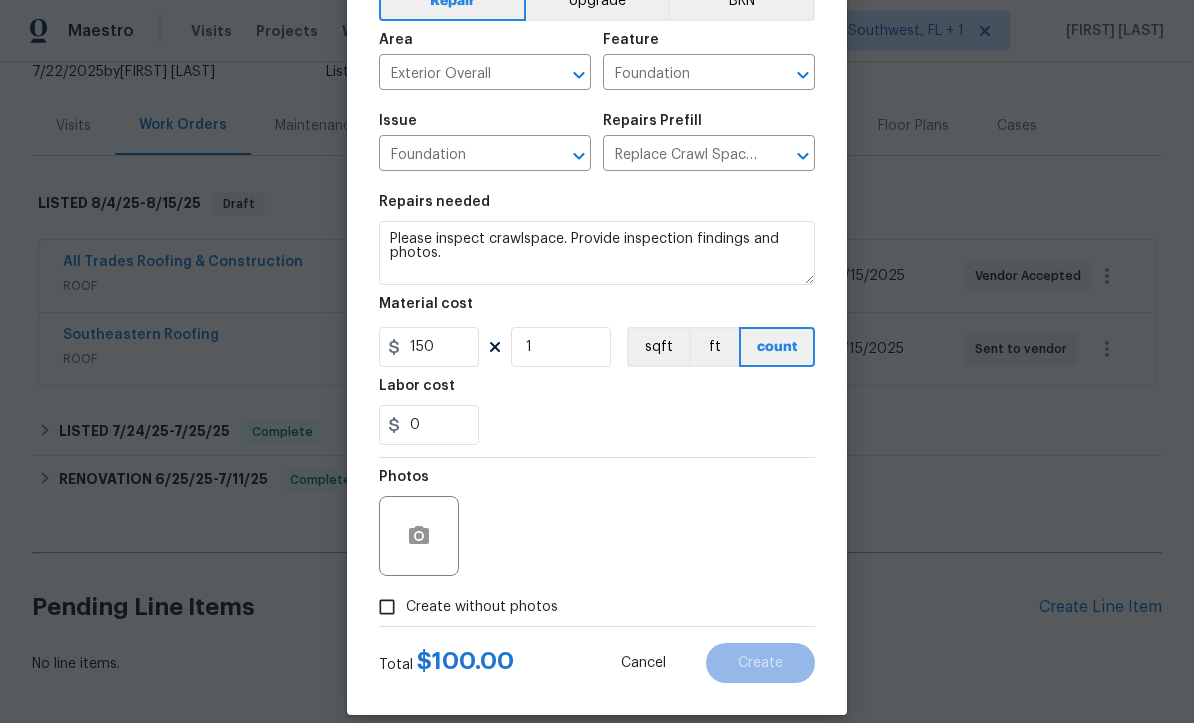 click on "Create without photos" at bounding box center (387, 608) 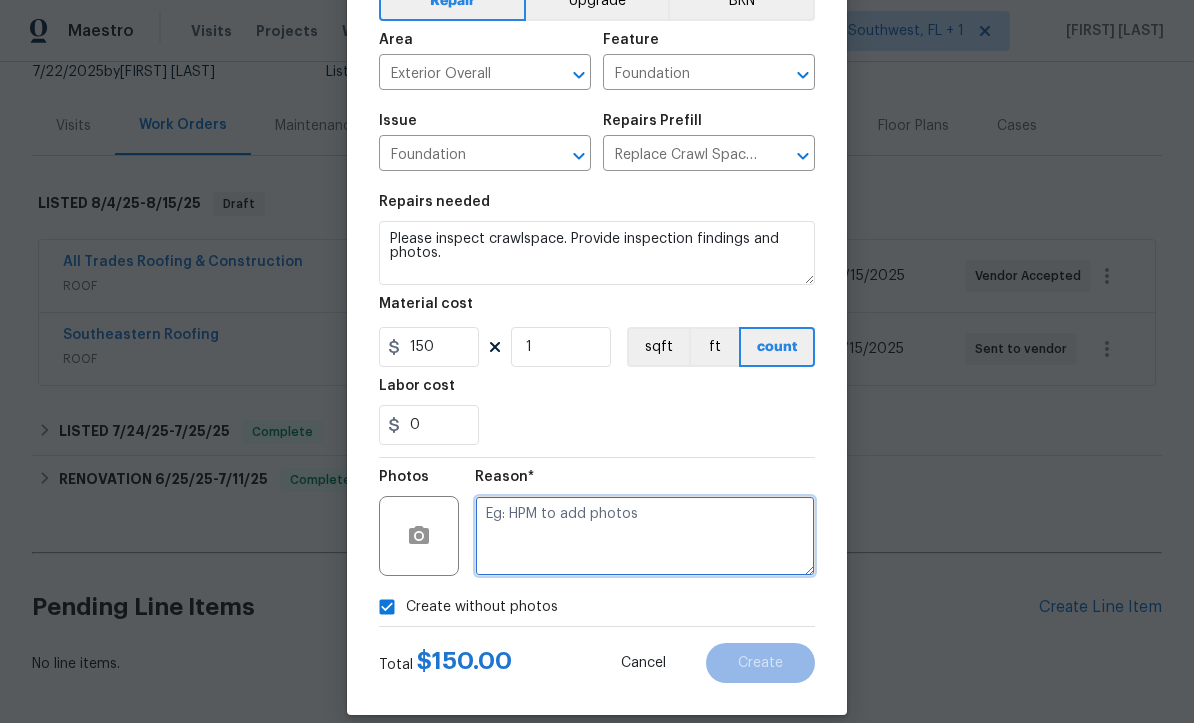 click at bounding box center (645, 537) 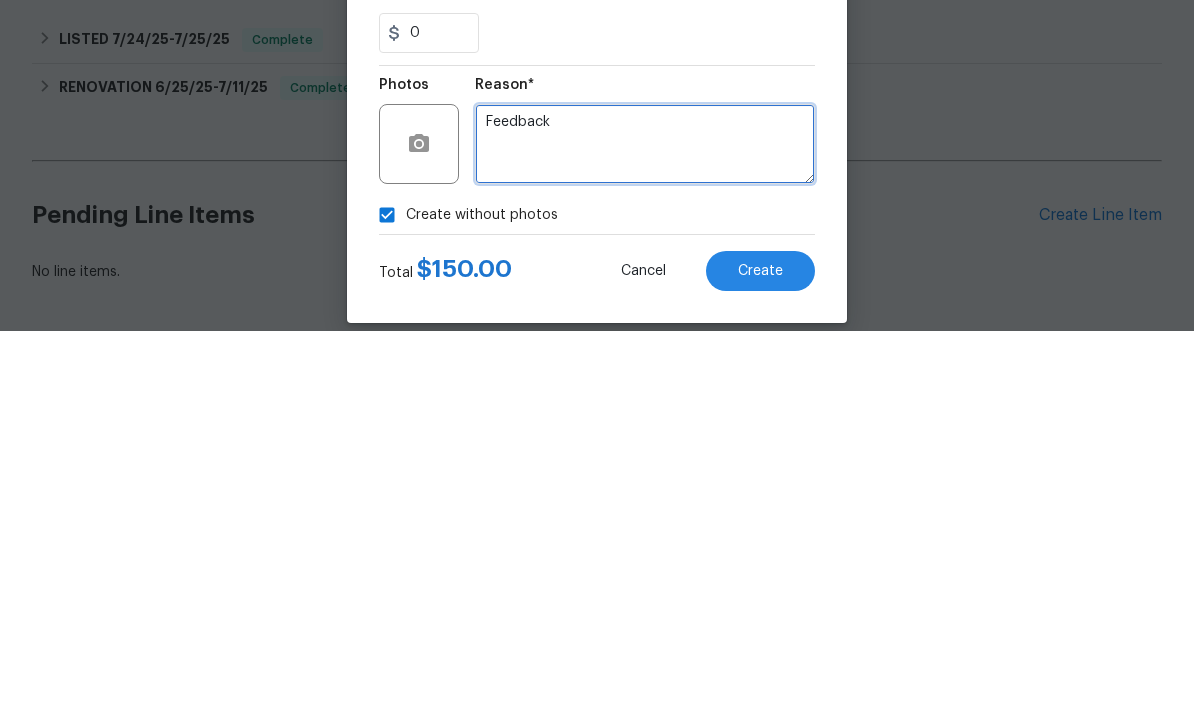 type on "Feedback" 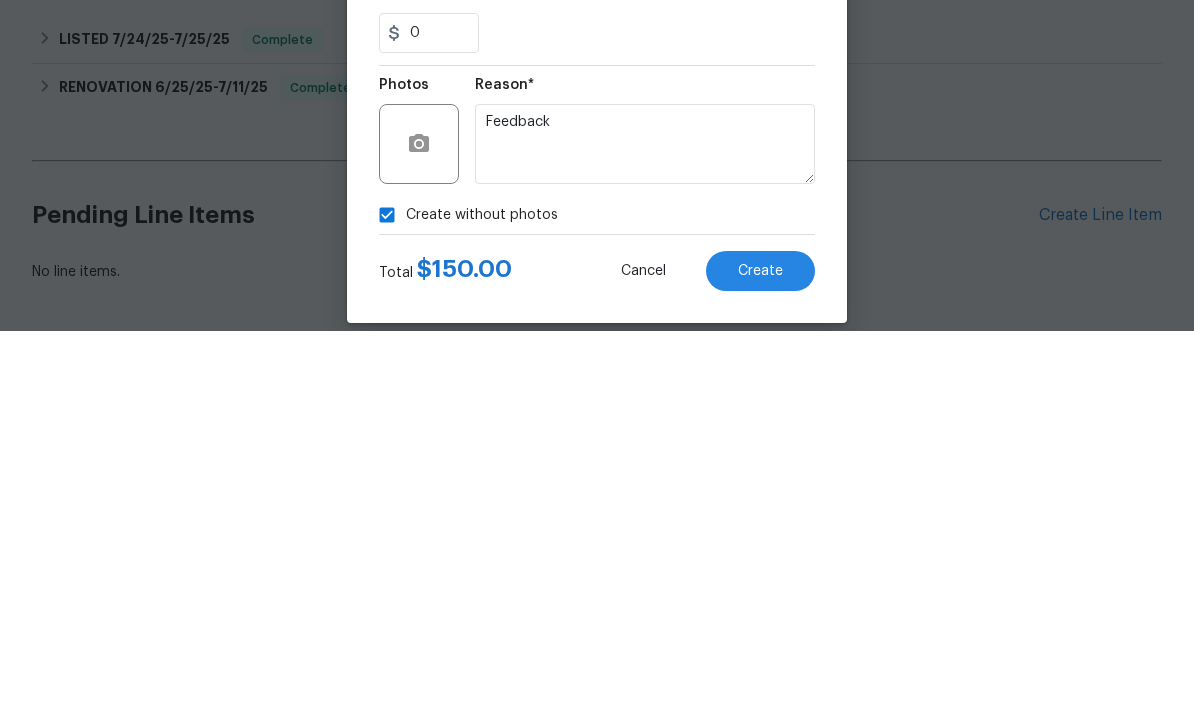 click on "Create" at bounding box center (760, 664) 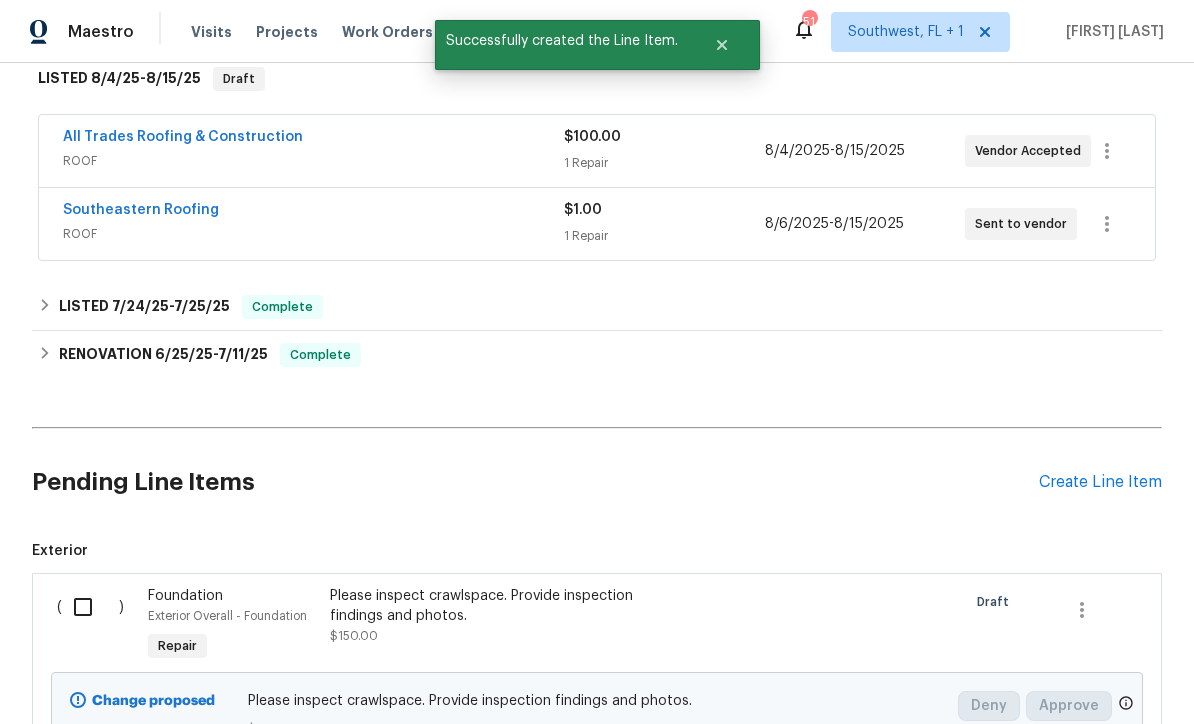 scroll, scrollTop: 408, scrollLeft: 0, axis: vertical 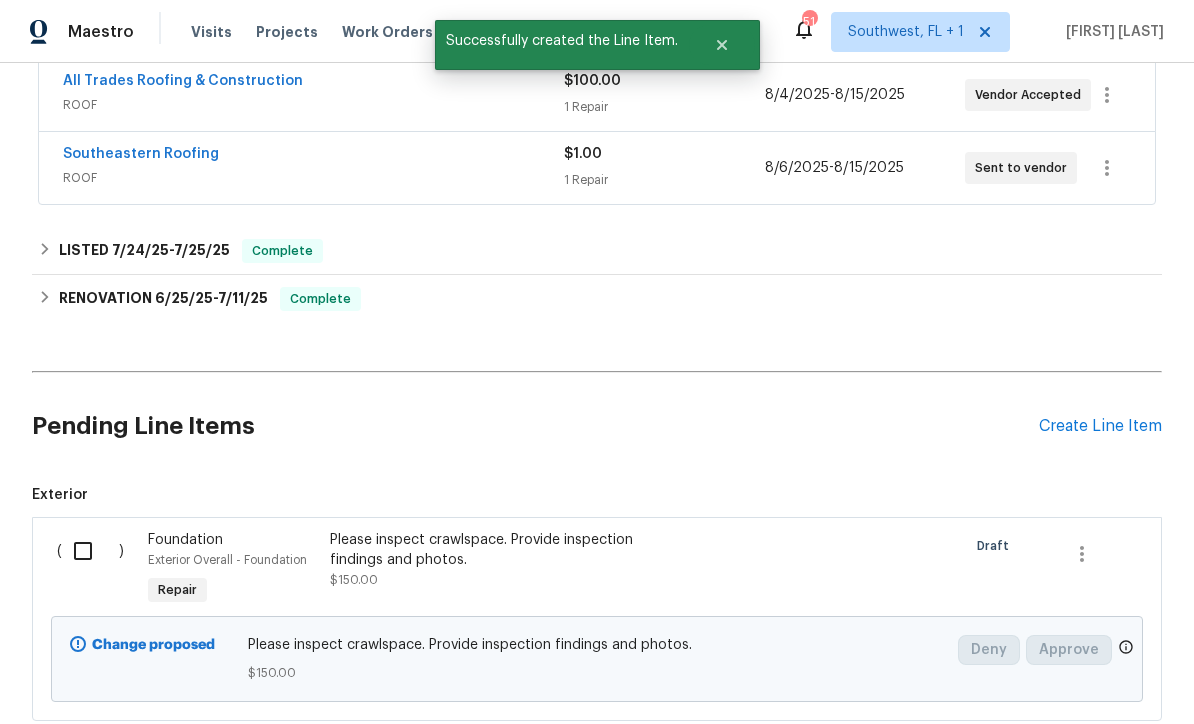click at bounding box center [90, 551] 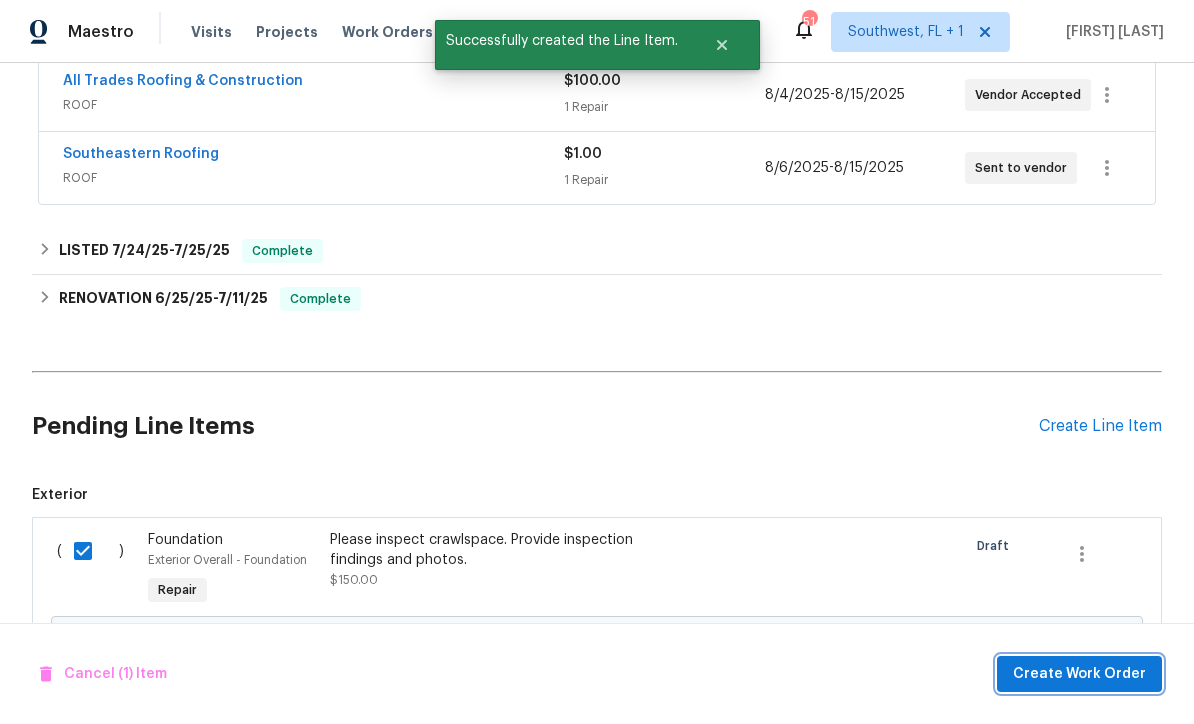 click on "Create Work Order" at bounding box center [1079, 674] 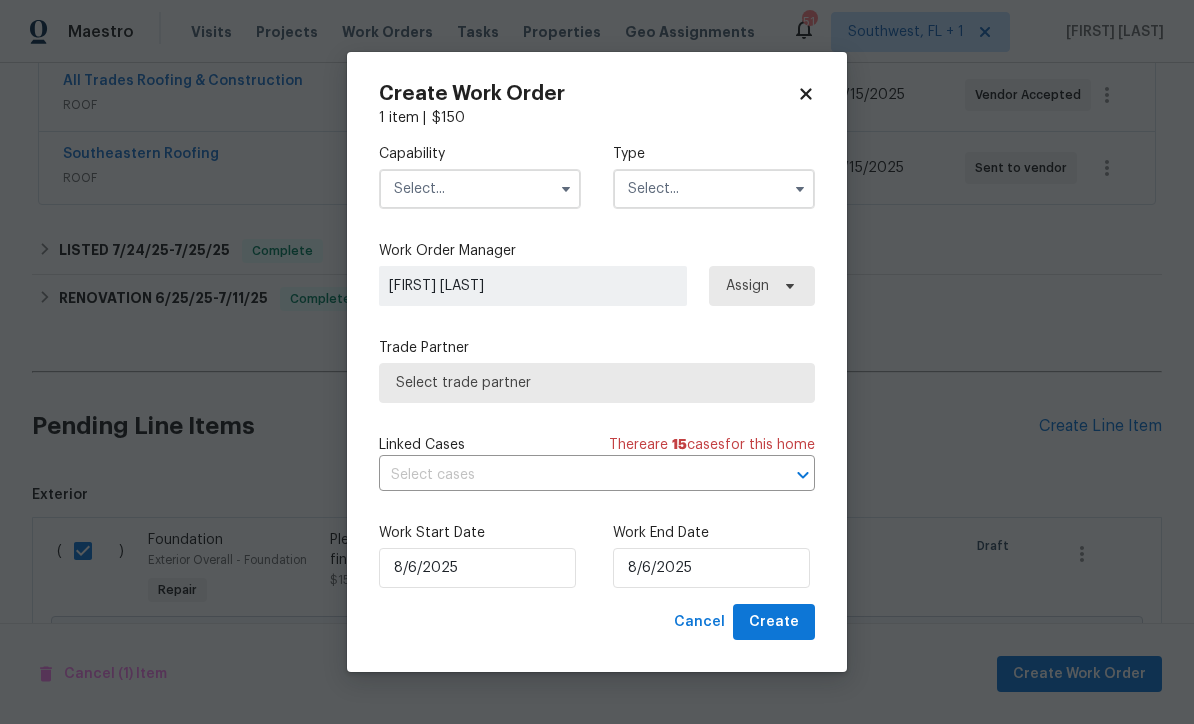 click at bounding box center [480, 189] 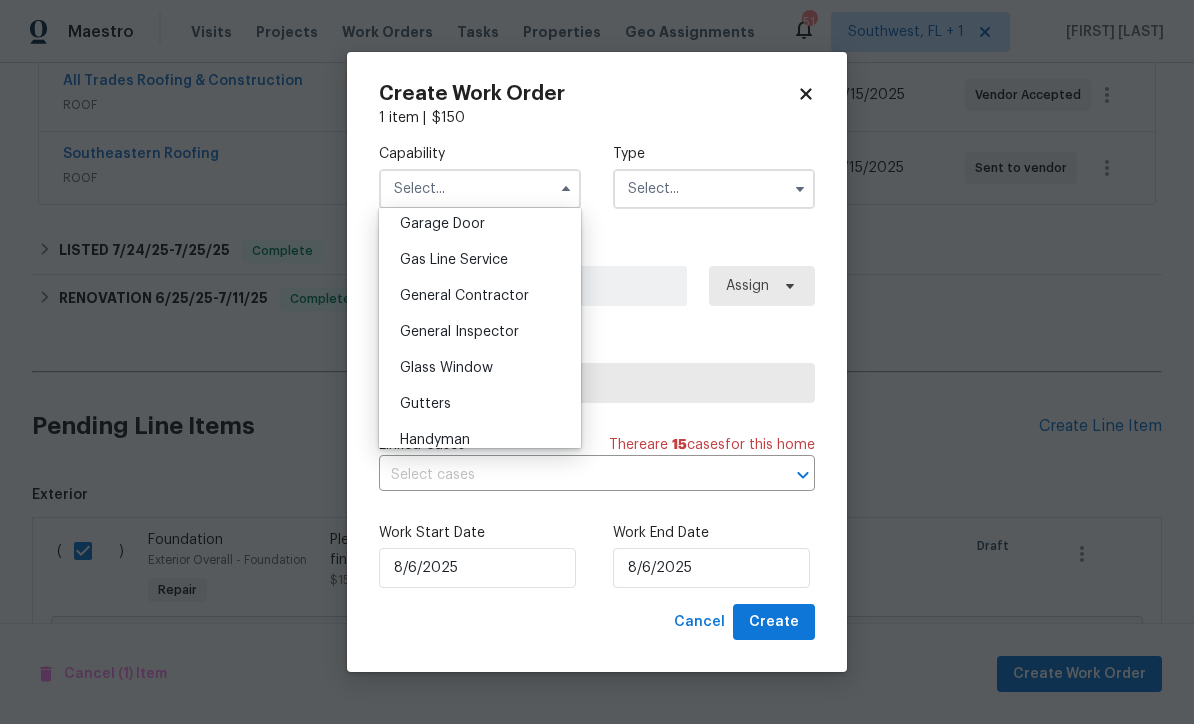 scroll, scrollTop: 890, scrollLeft: 0, axis: vertical 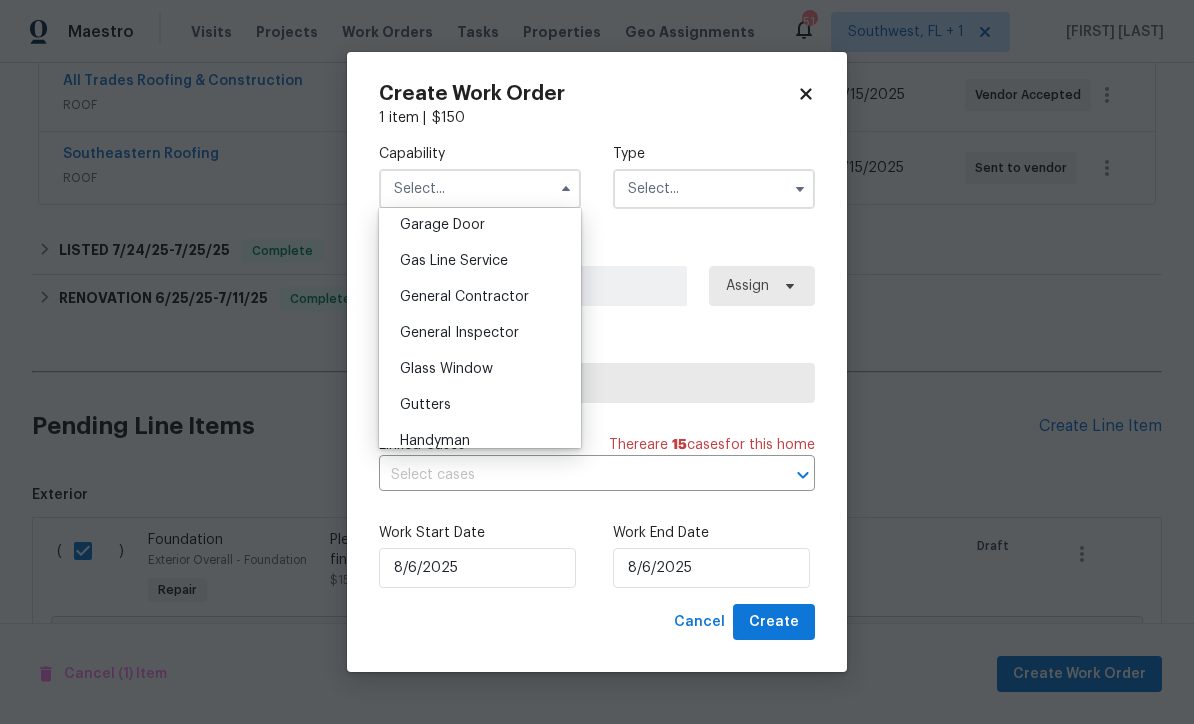 click on "General Contractor" at bounding box center [480, 297] 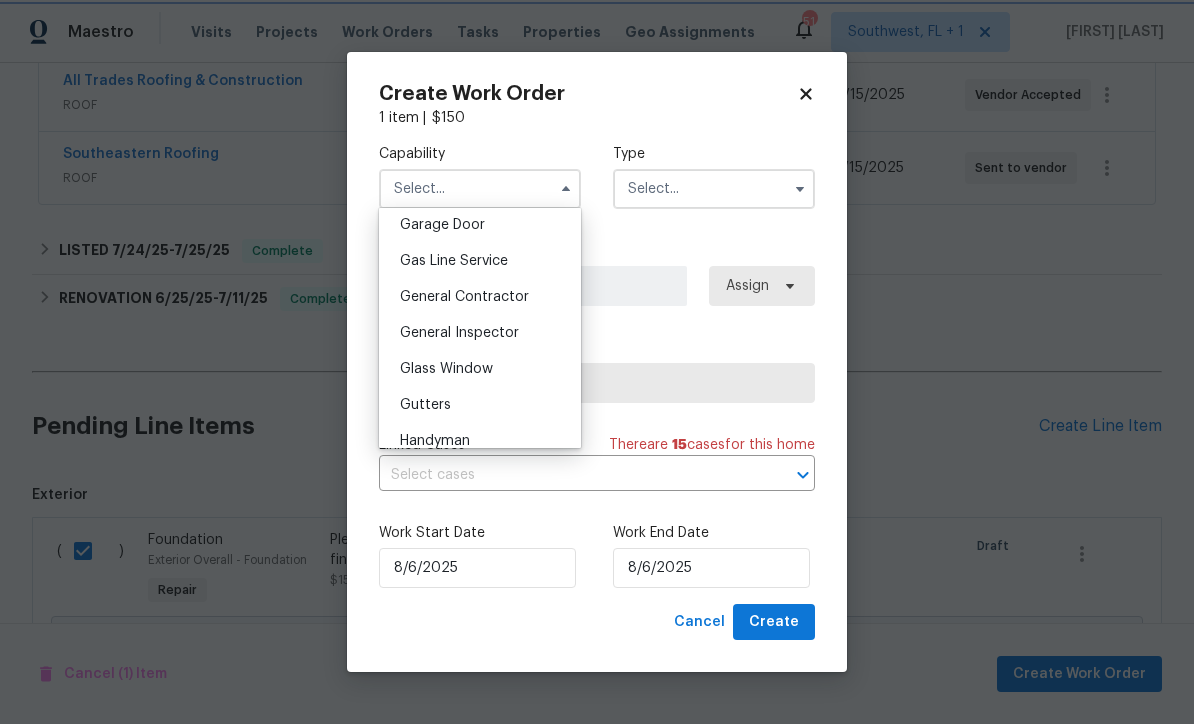 type on "General Contractor" 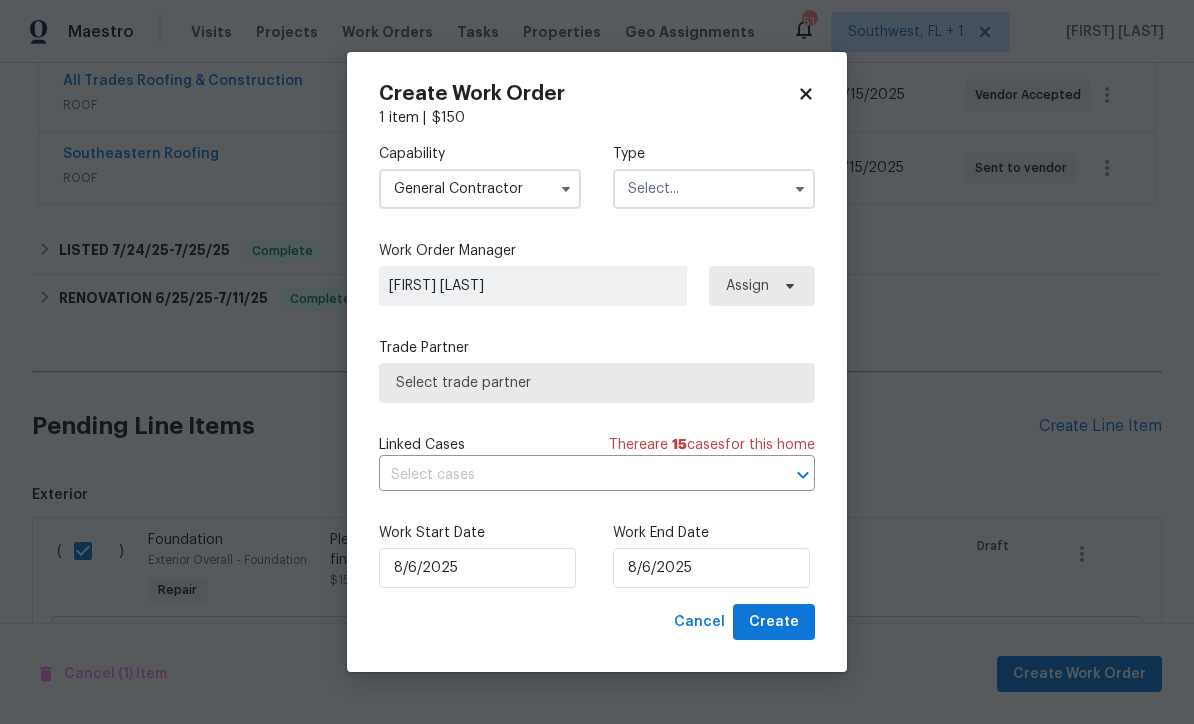 click at bounding box center (714, 189) 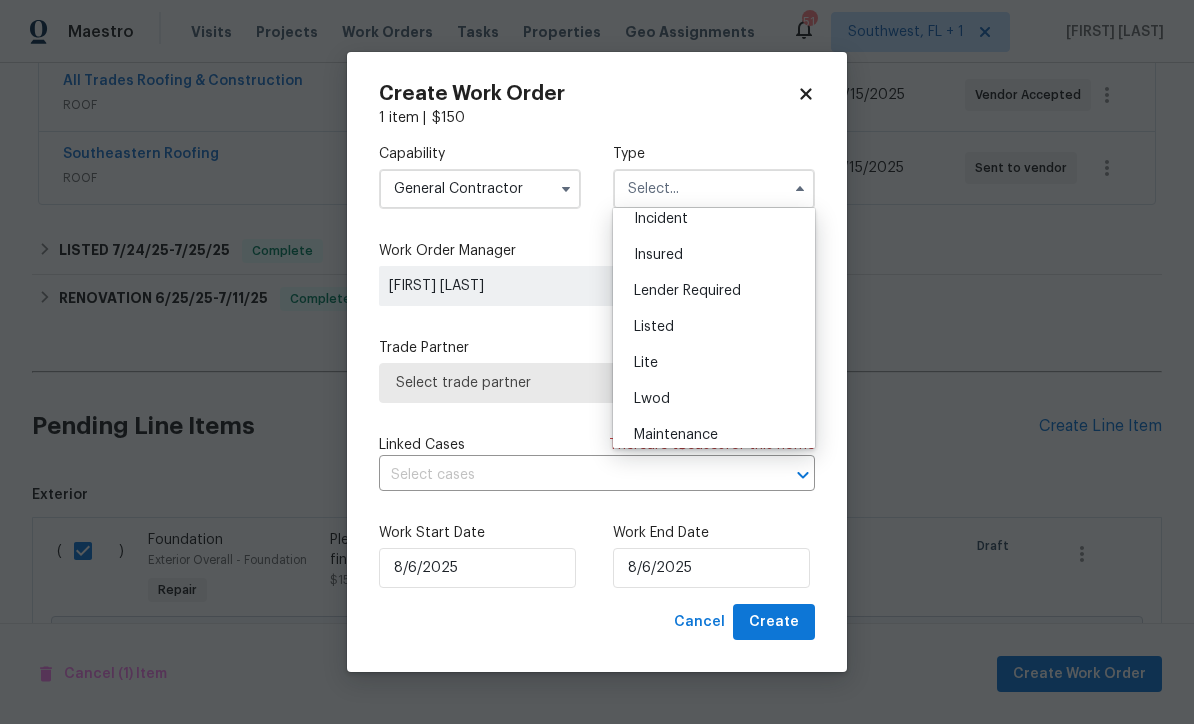 scroll, scrollTop: 118, scrollLeft: 0, axis: vertical 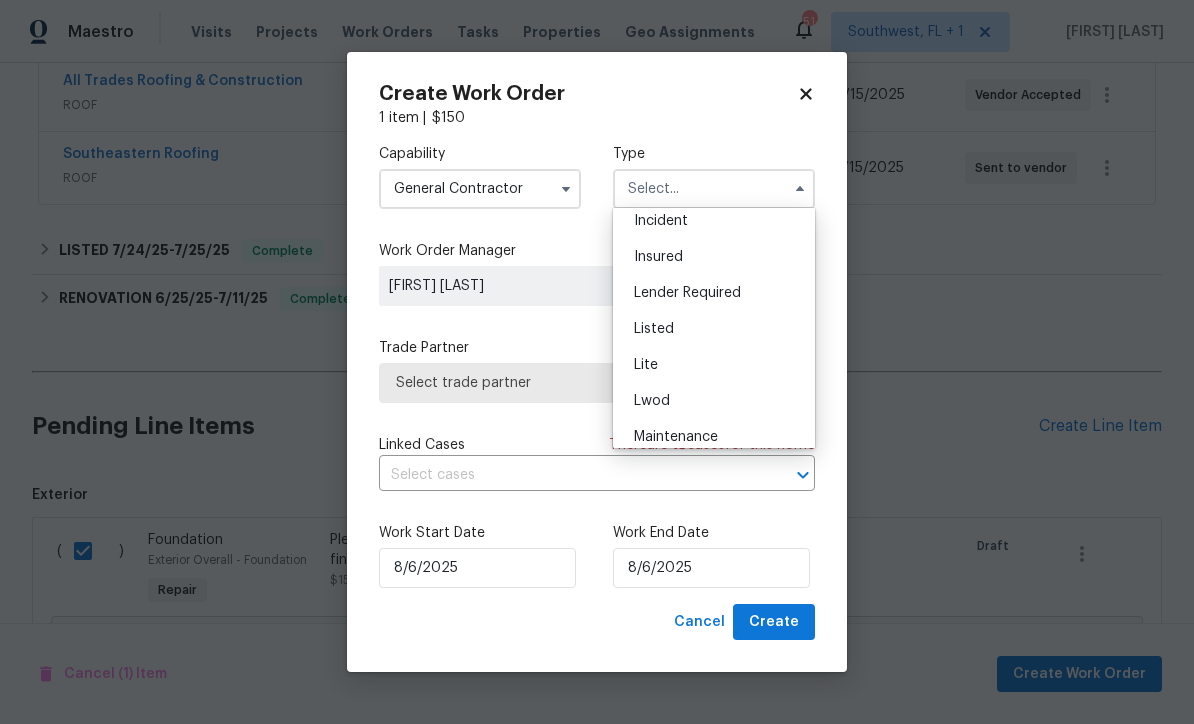click on "Listed" at bounding box center (714, 329) 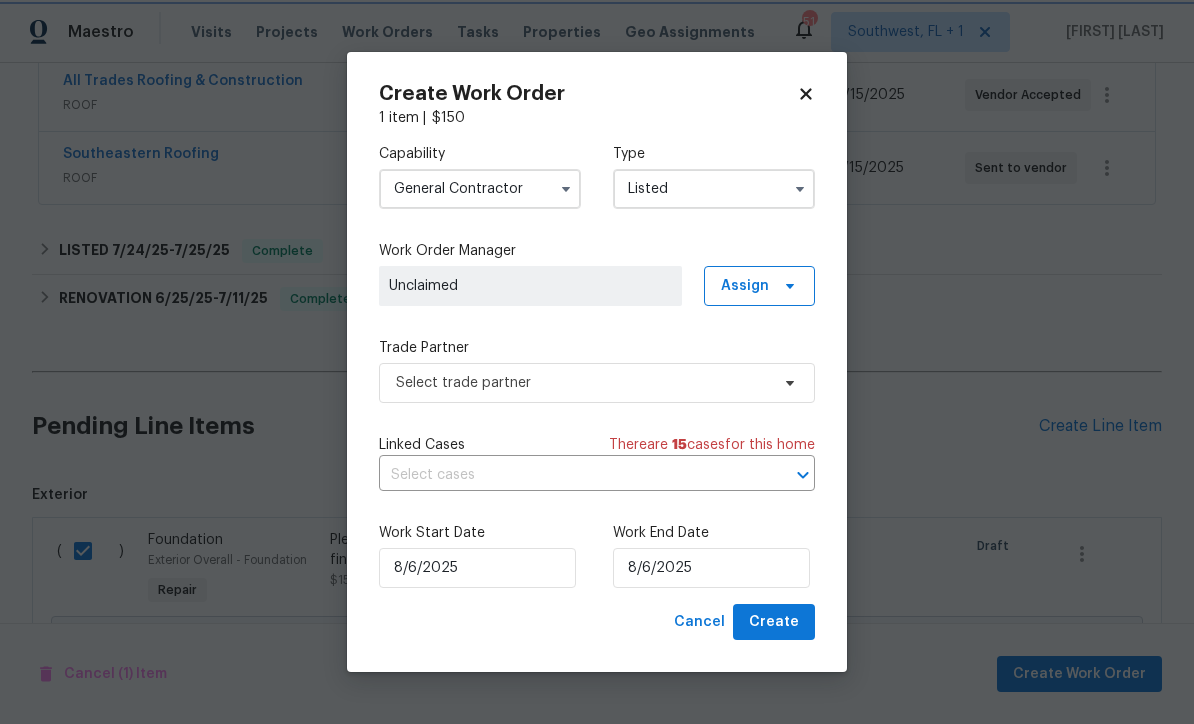 scroll, scrollTop: 0, scrollLeft: 0, axis: both 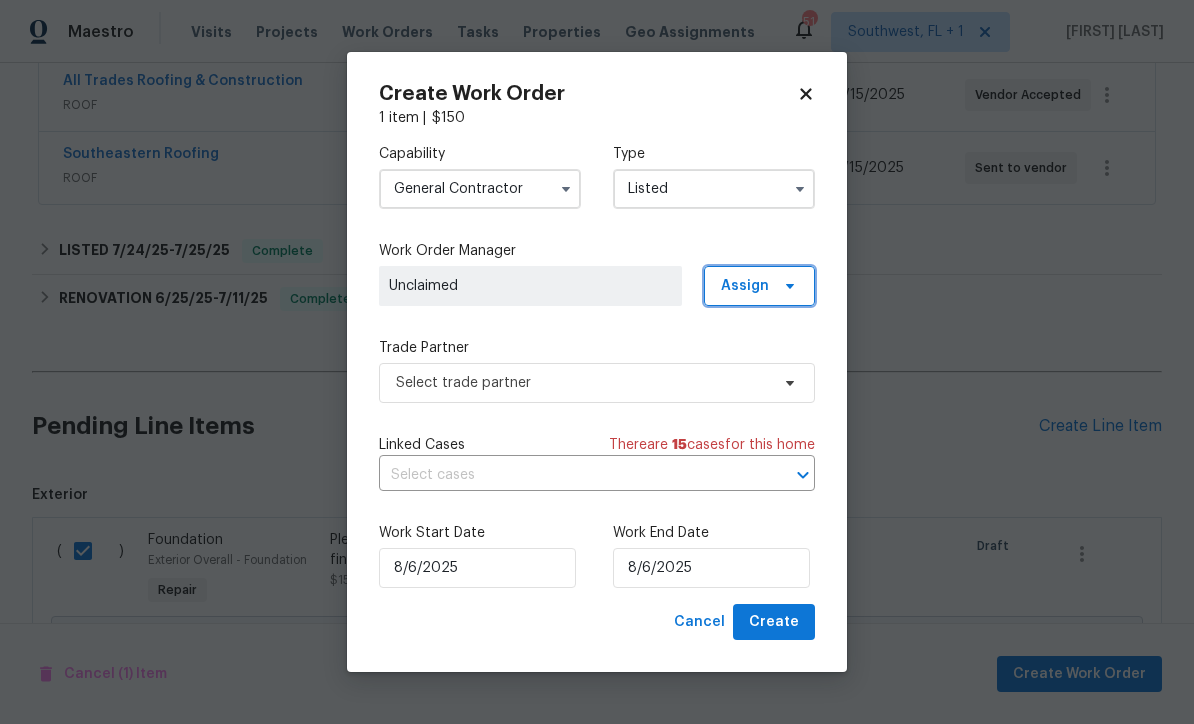 click on "Assign" at bounding box center [759, 286] 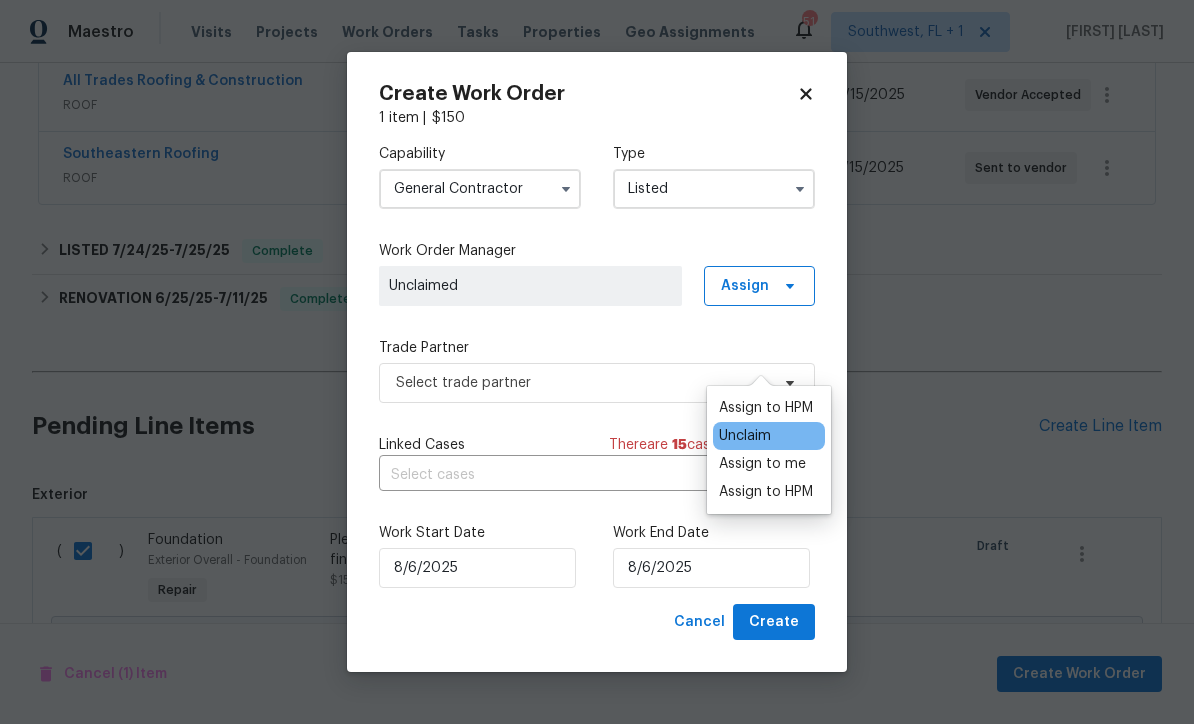 click on "Assign to me" at bounding box center [762, 464] 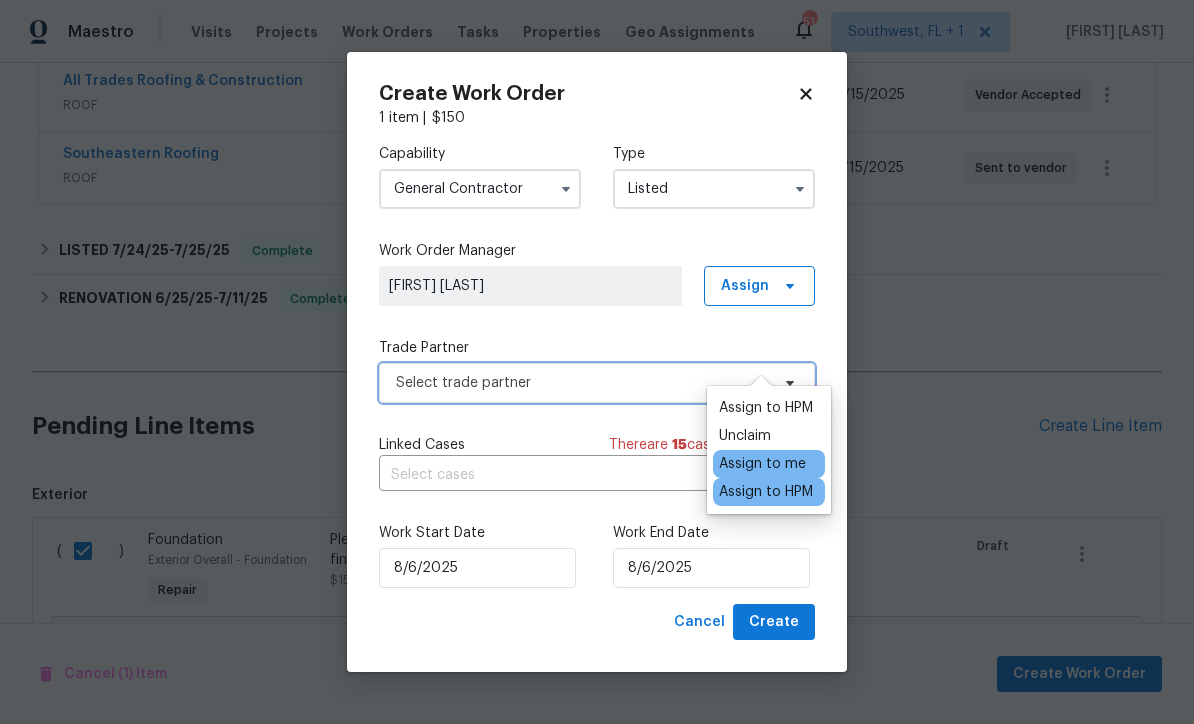 click on "Select trade partner" at bounding box center [582, 383] 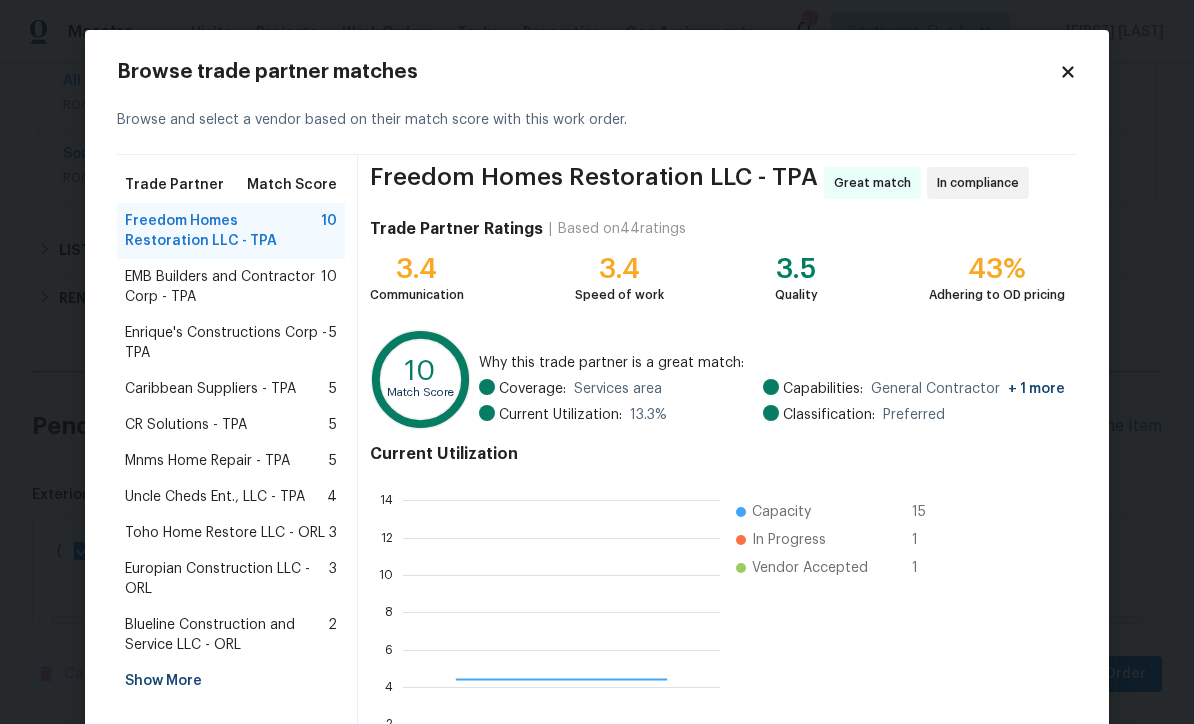 scroll, scrollTop: 2, scrollLeft: 2, axis: both 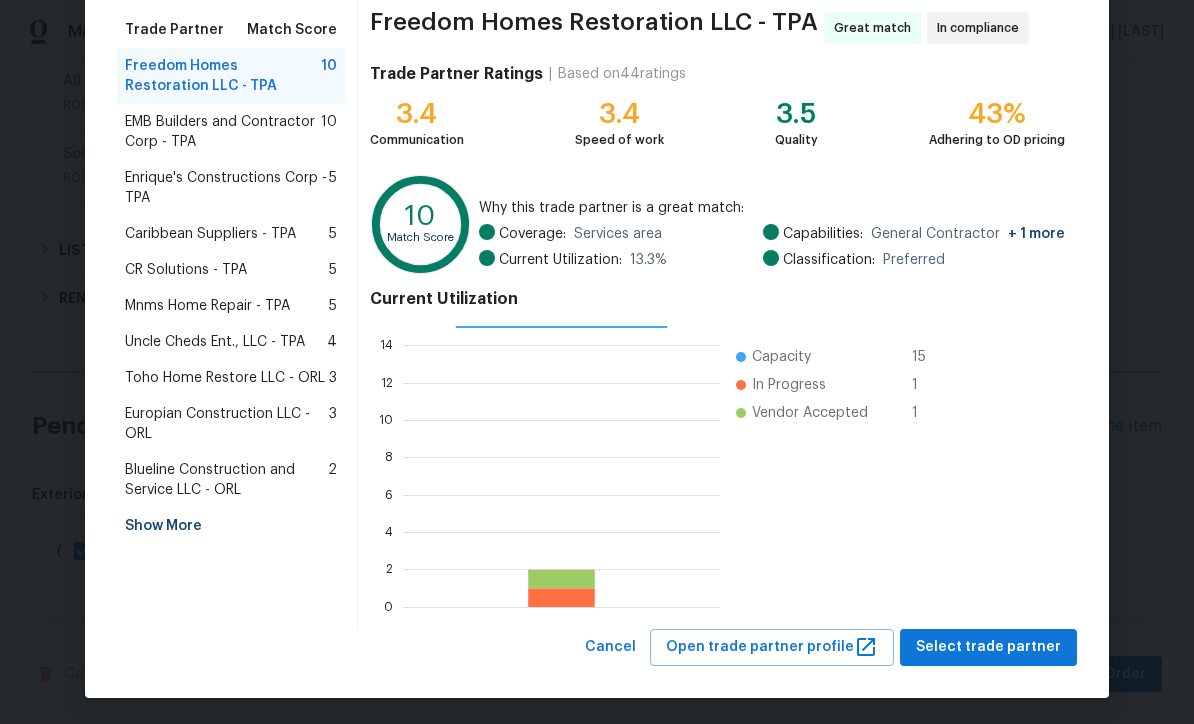 click on "Show More" at bounding box center (231, 526) 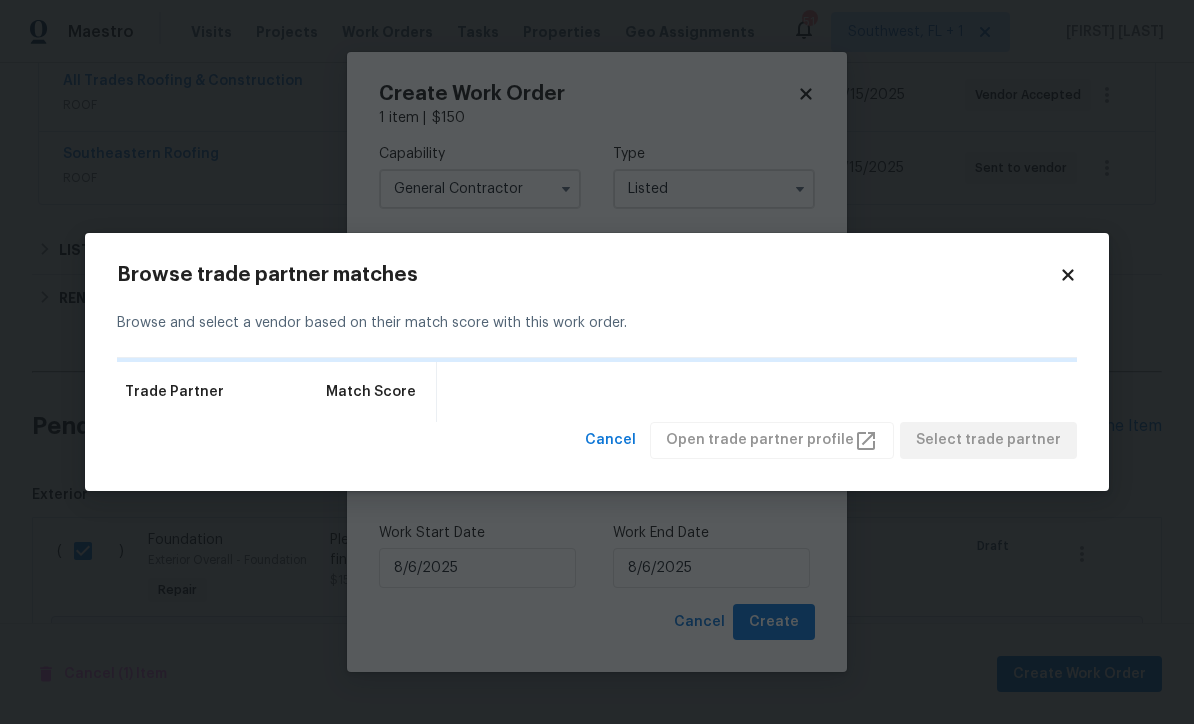 scroll, scrollTop: 0, scrollLeft: 0, axis: both 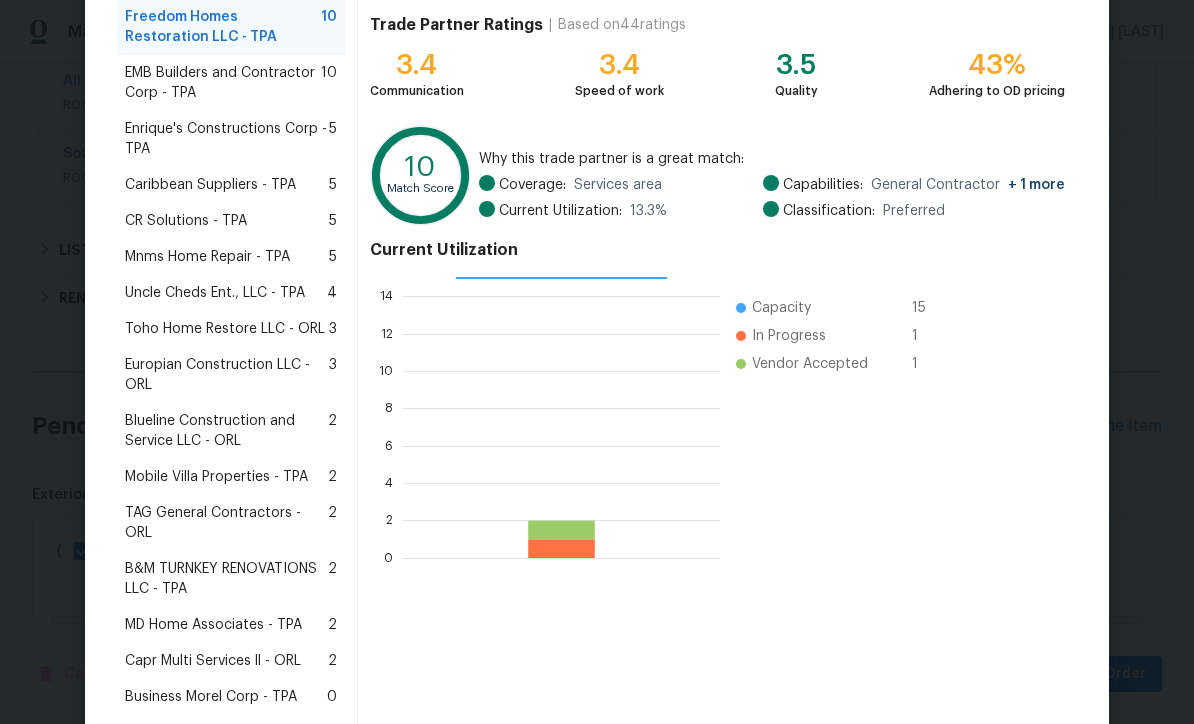 click on "Mobile Villa Properties - TPA" at bounding box center (216, 477) 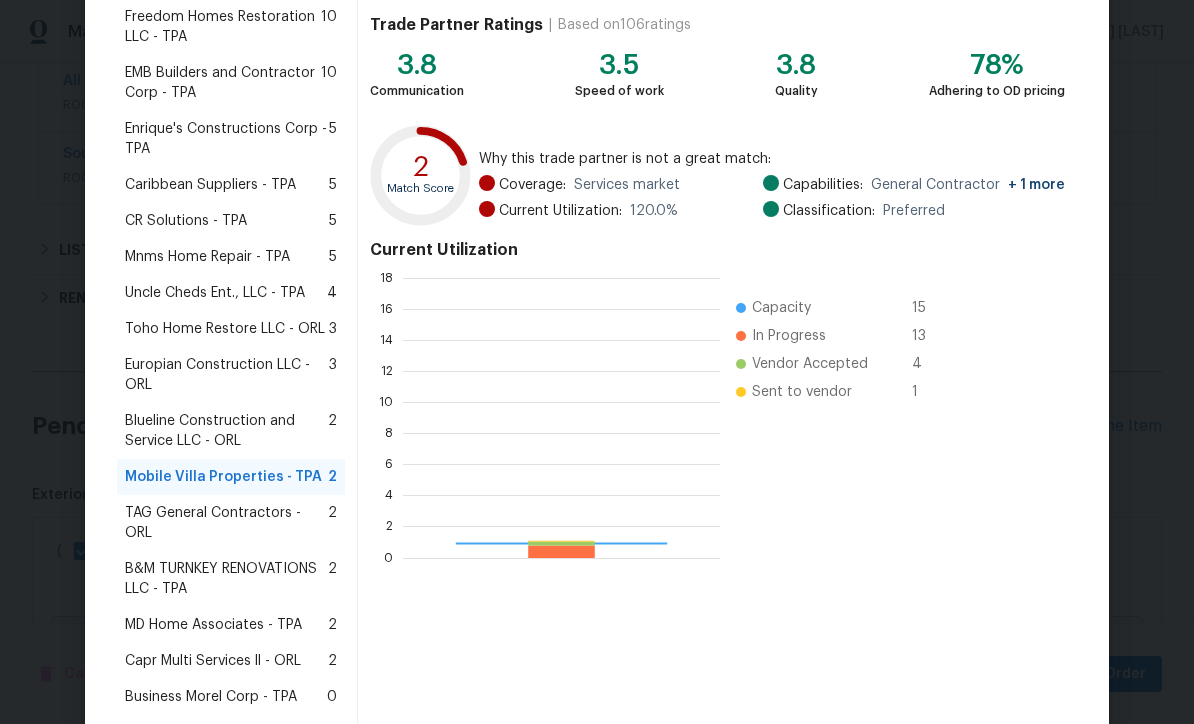 scroll, scrollTop: 2, scrollLeft: 2, axis: both 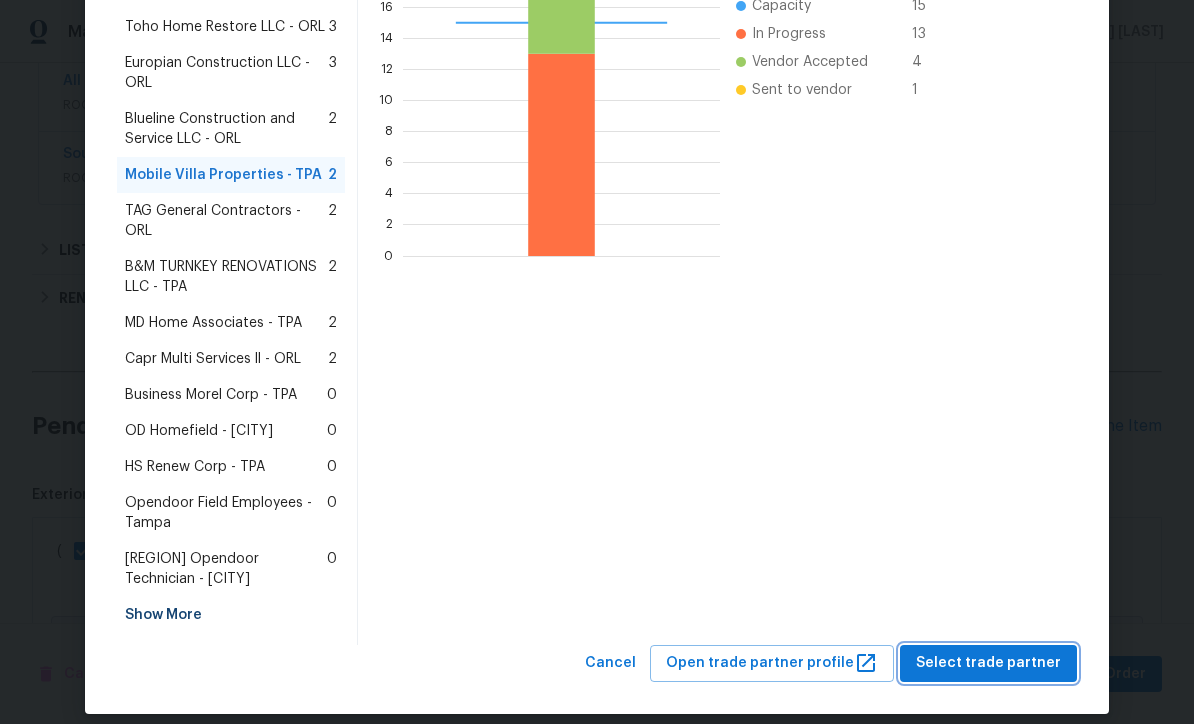 click on "Select trade partner" at bounding box center (988, 663) 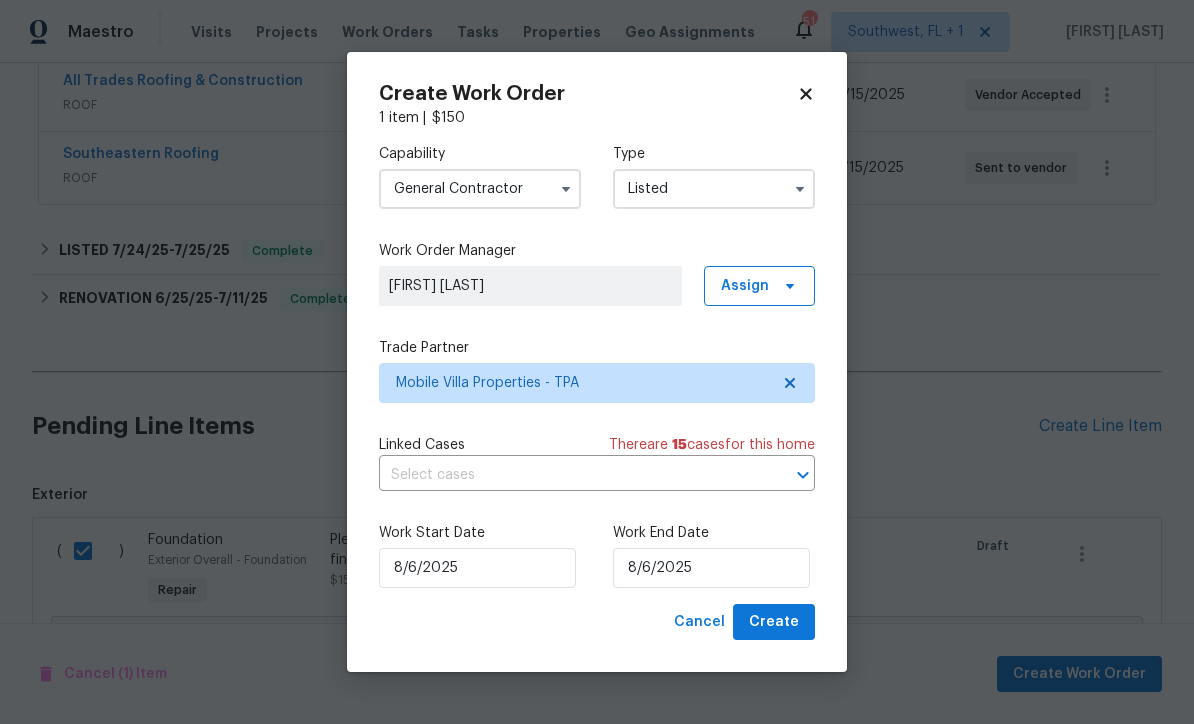 scroll, scrollTop: 505, scrollLeft: 0, axis: vertical 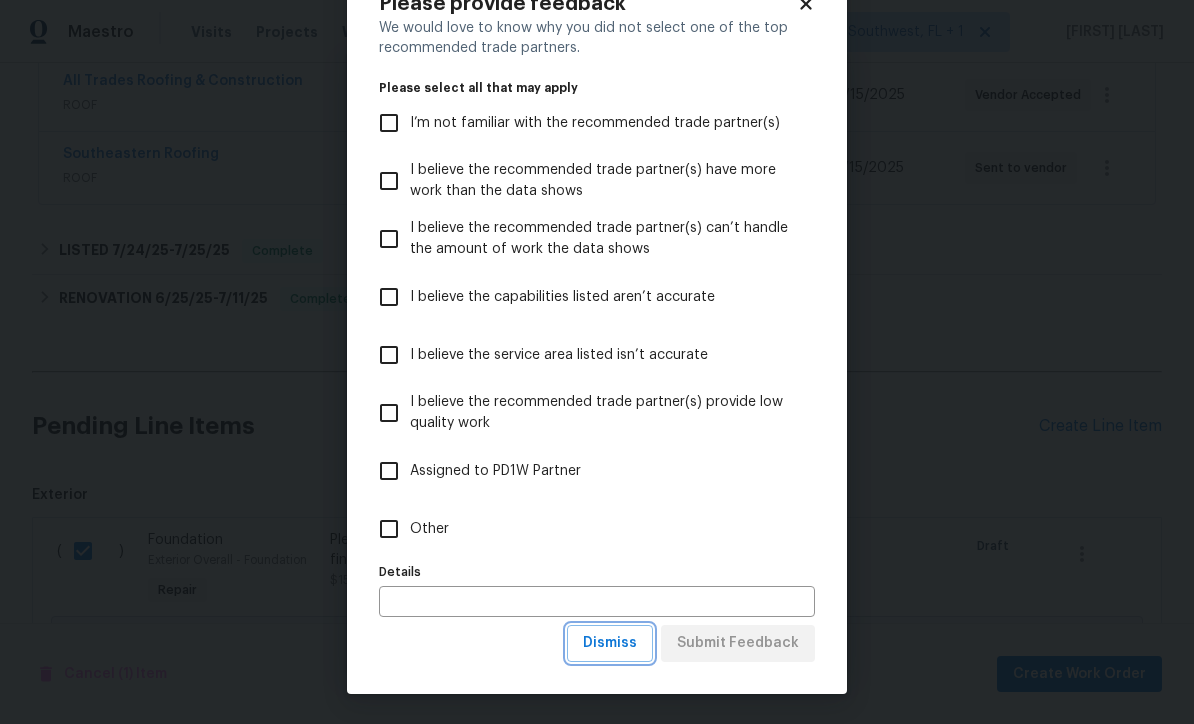 click on "Dismiss" at bounding box center (610, 643) 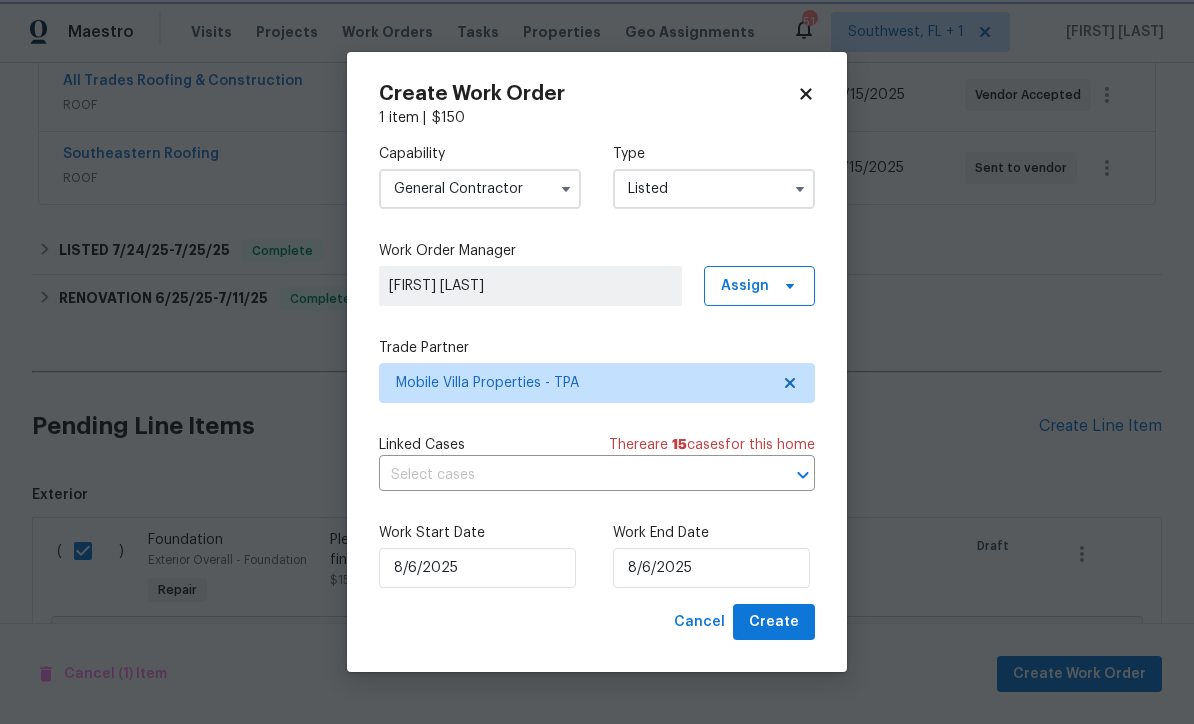 scroll, scrollTop: 0, scrollLeft: 0, axis: both 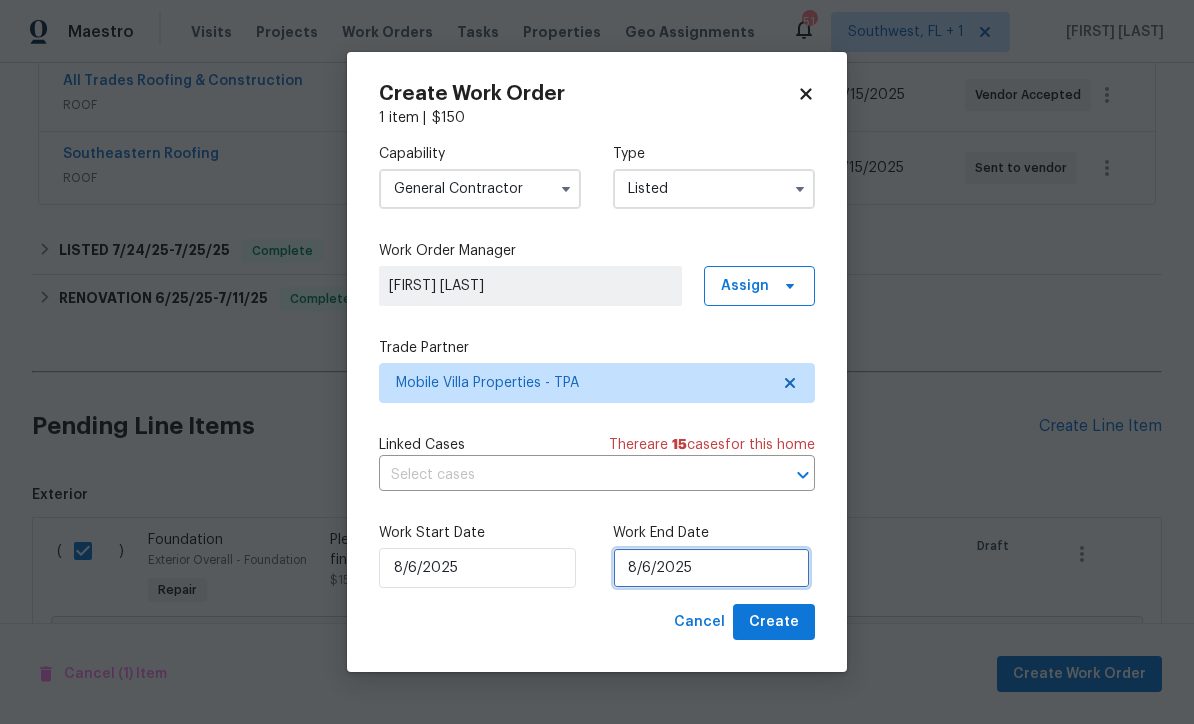 click on "8/6/2025" at bounding box center [711, 568] 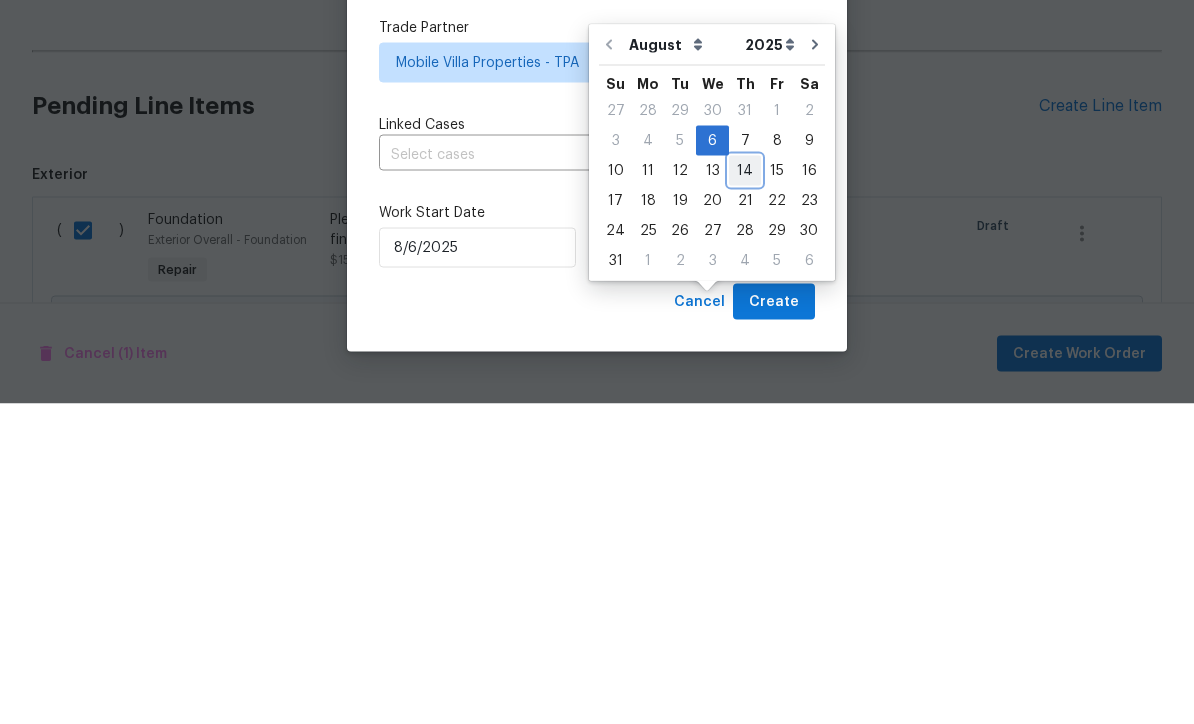 click on "14" at bounding box center [745, 491] 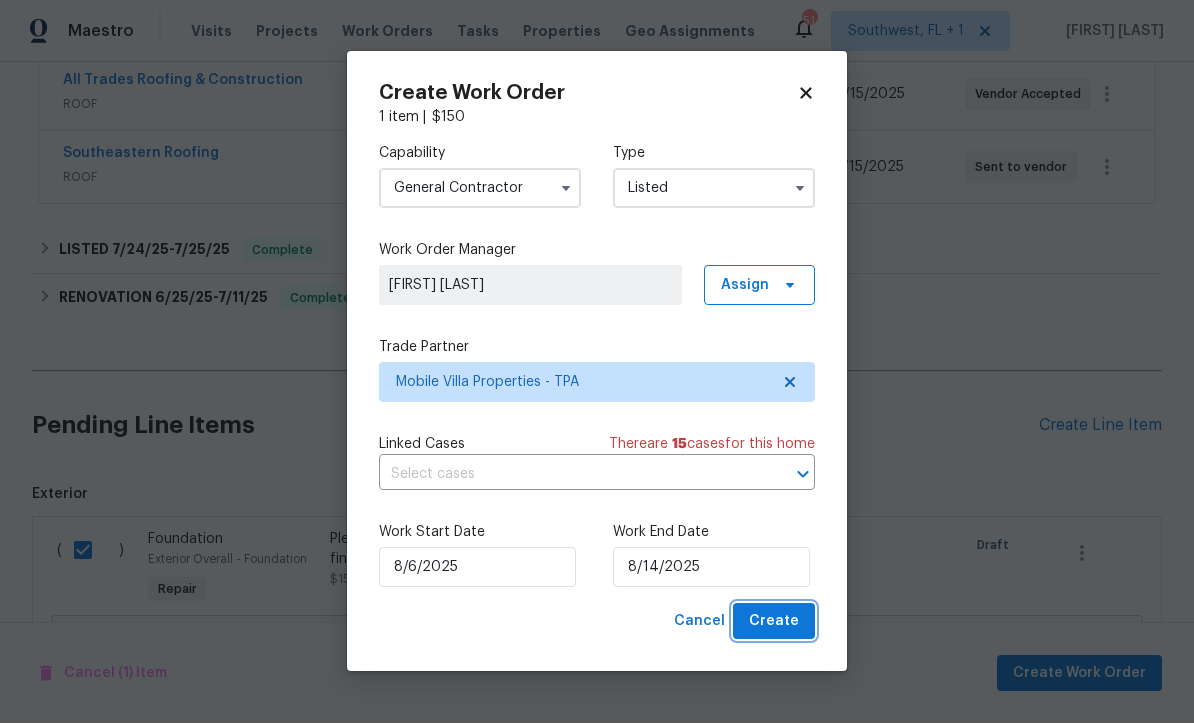 click on "Create" at bounding box center [774, 622] 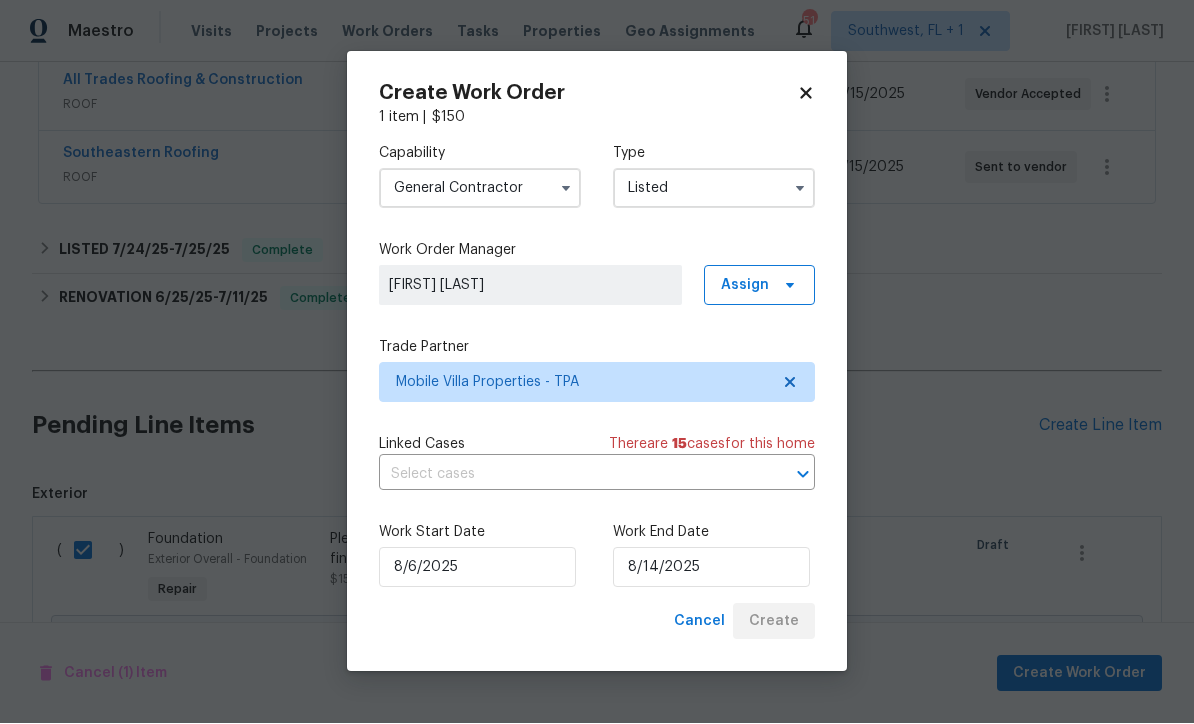 checkbox on "false" 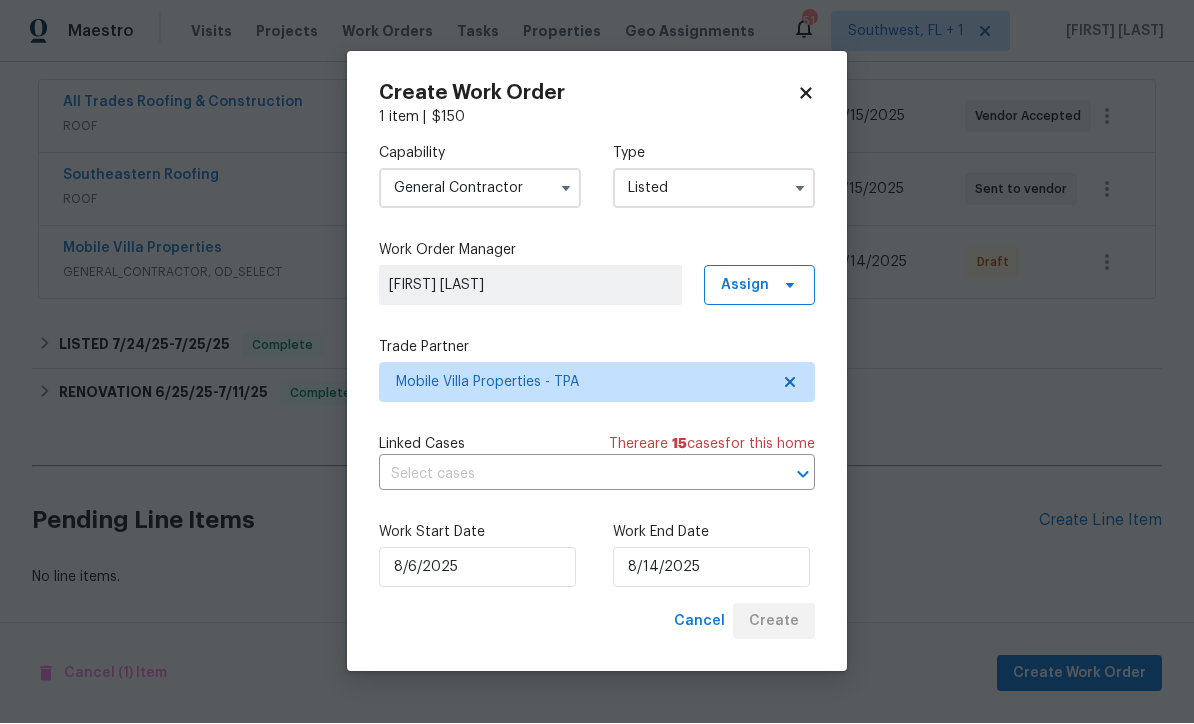 scroll, scrollTop: 299, scrollLeft: 0, axis: vertical 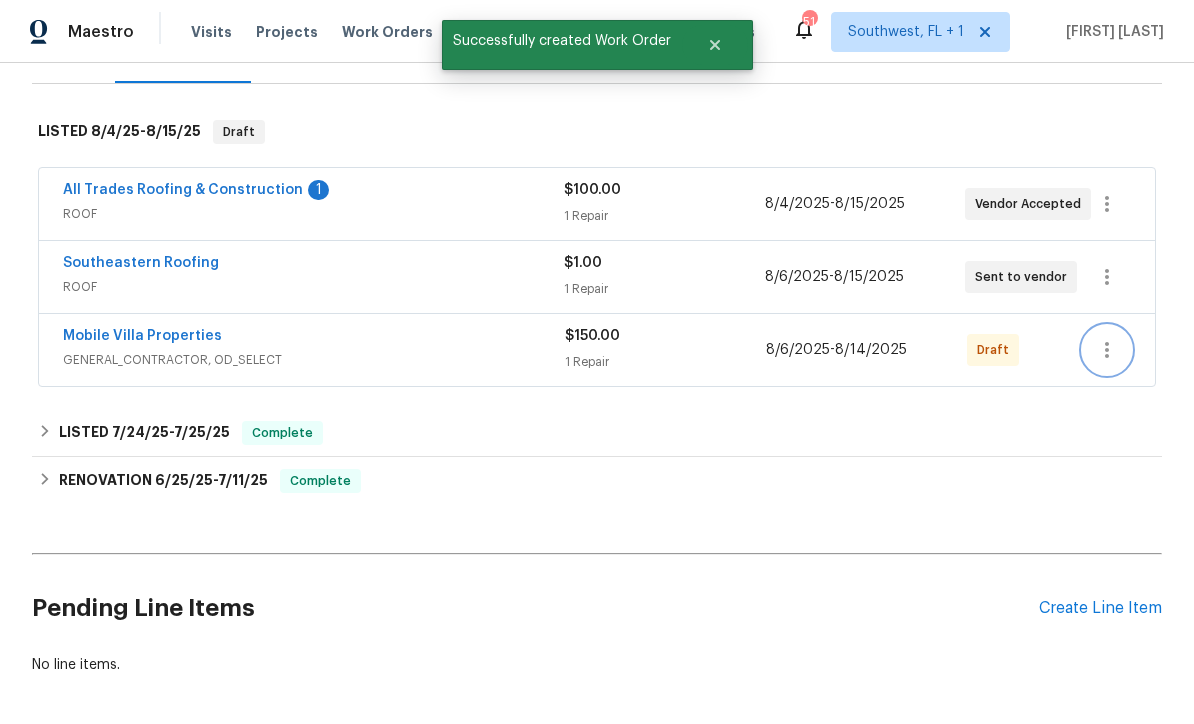 click 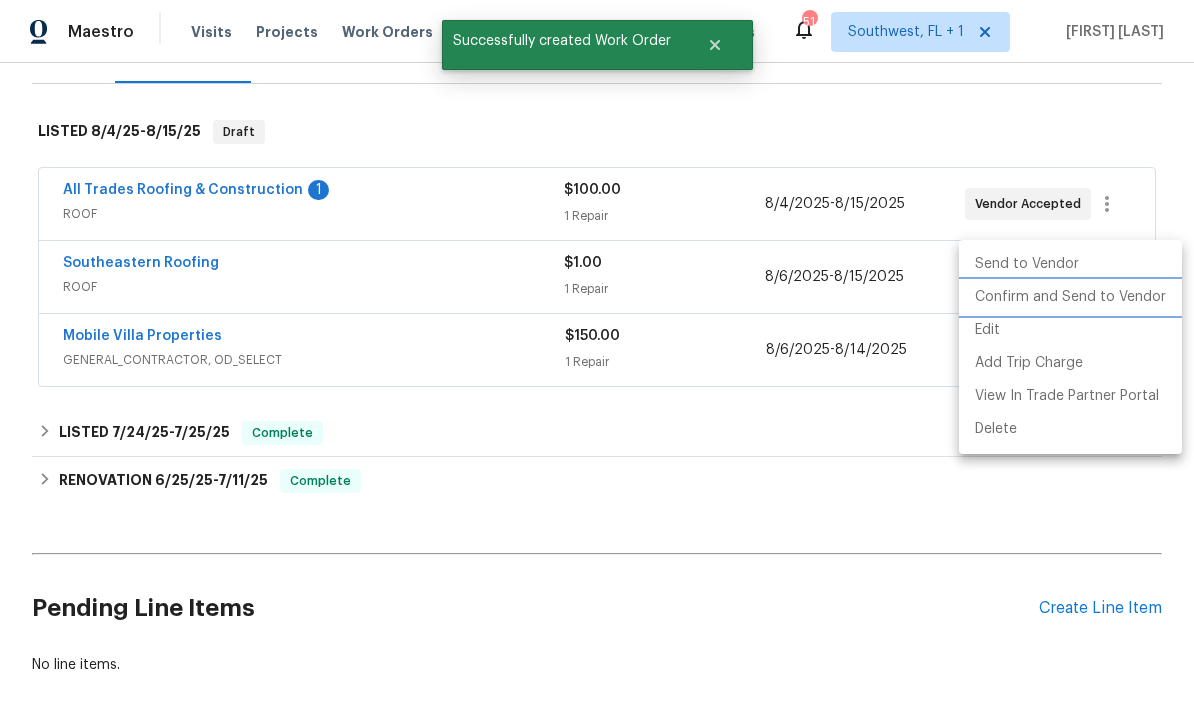 click on "Confirm and Send to Vendor" at bounding box center [1070, 297] 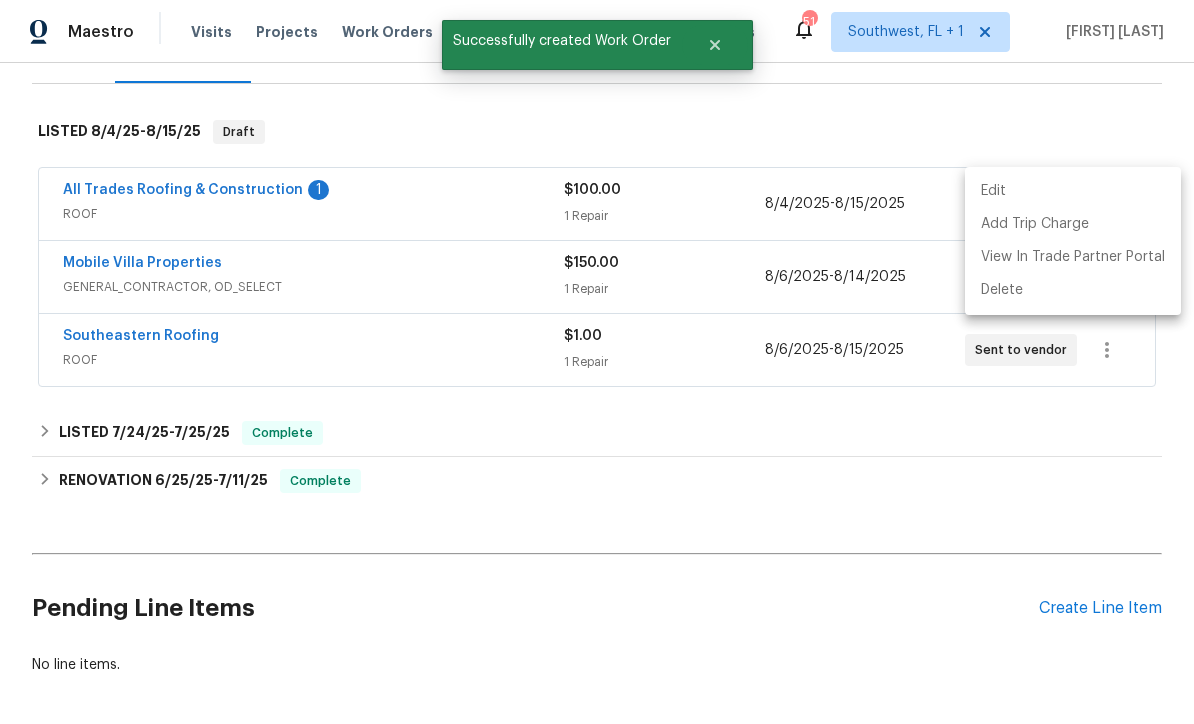 click at bounding box center [597, 362] 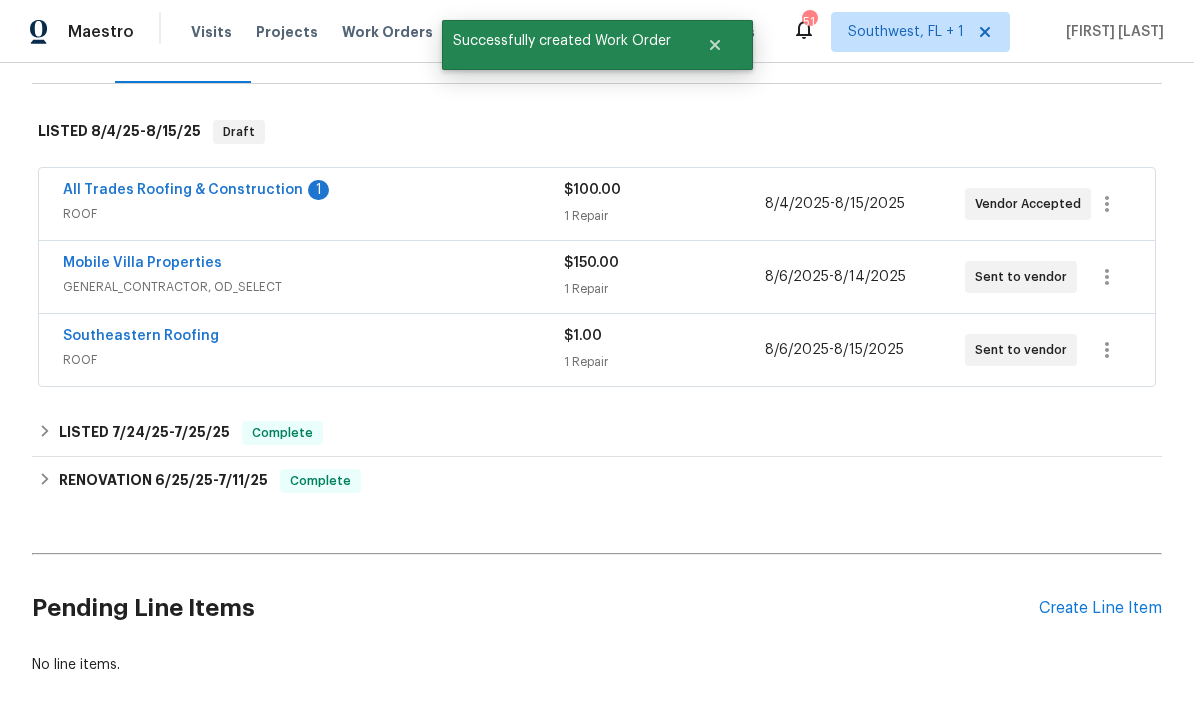 click on "All Trades Roofing & Construction" at bounding box center (183, 190) 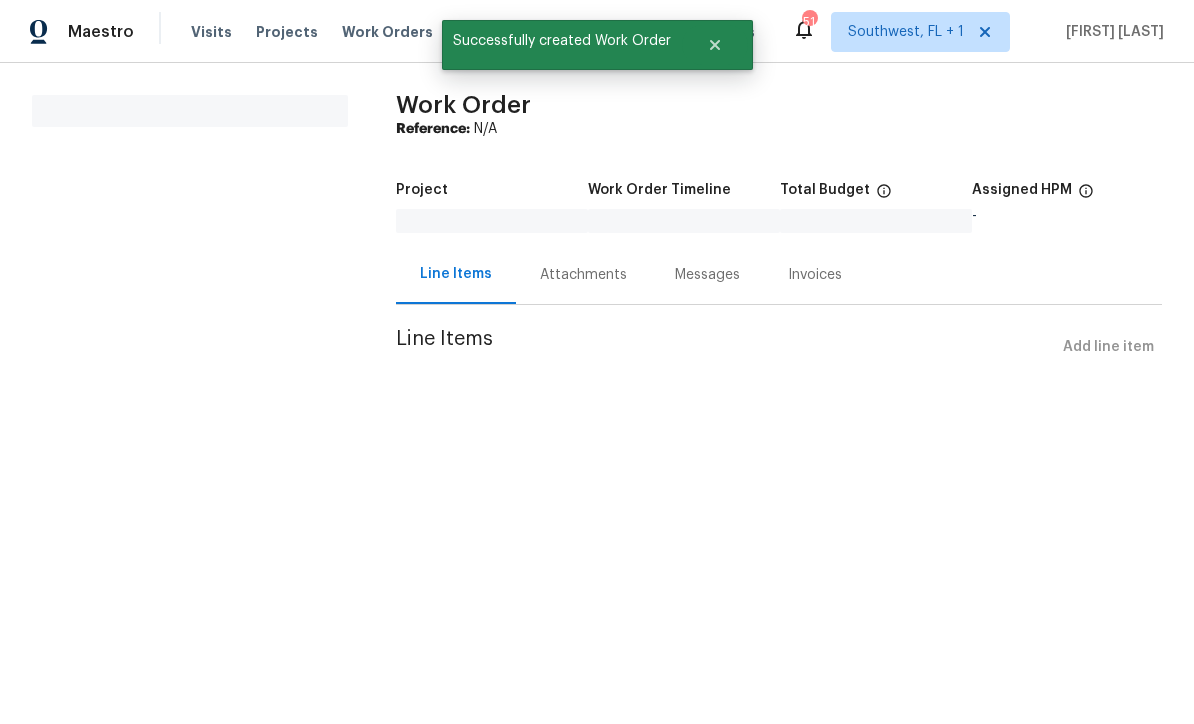 scroll, scrollTop: 0, scrollLeft: 0, axis: both 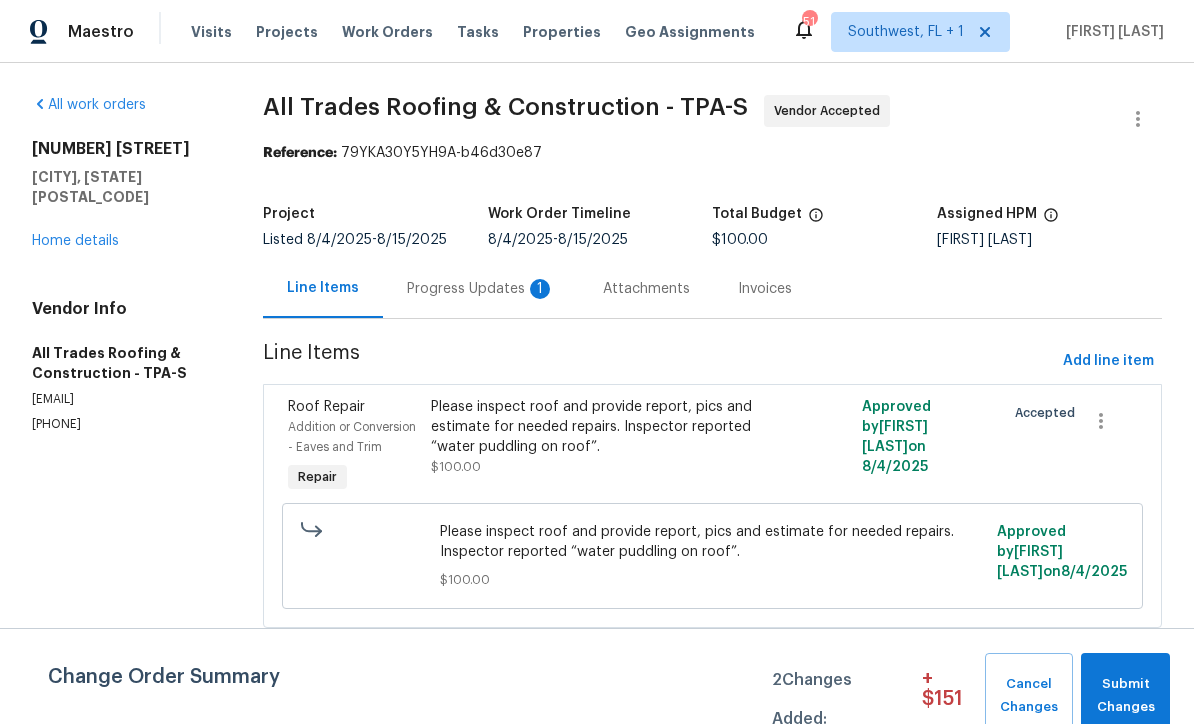 click on "Progress Updates 1" at bounding box center (481, 289) 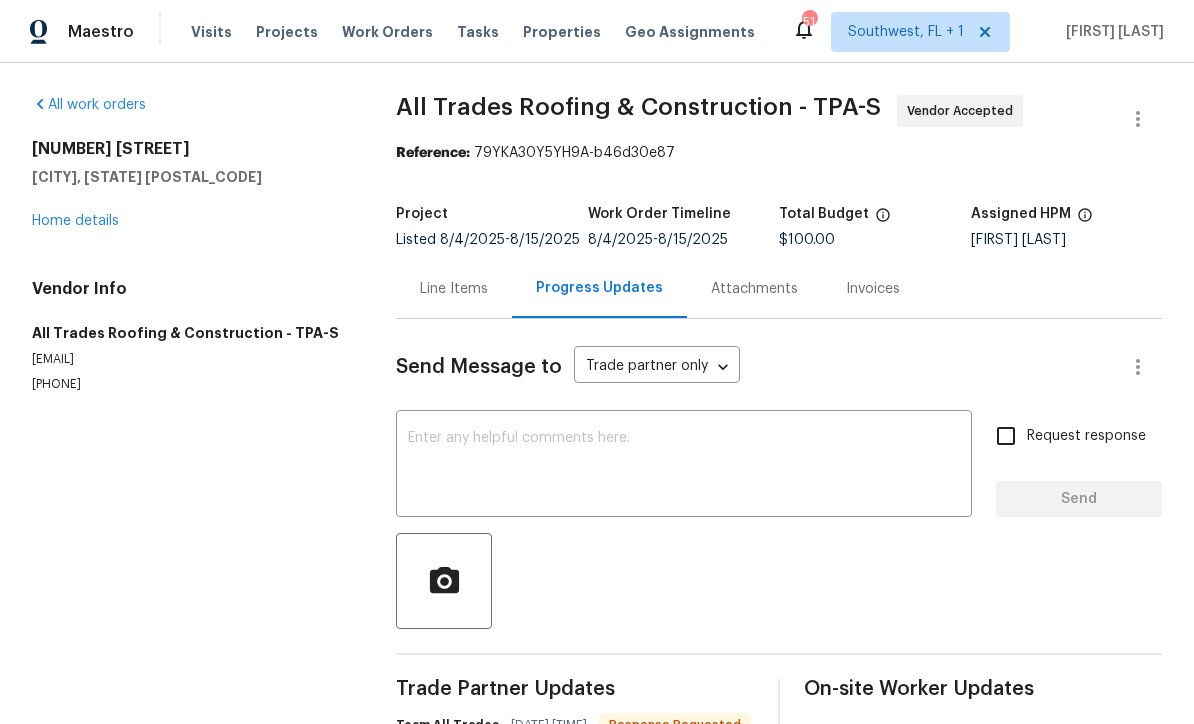 scroll, scrollTop: 0, scrollLeft: 0, axis: both 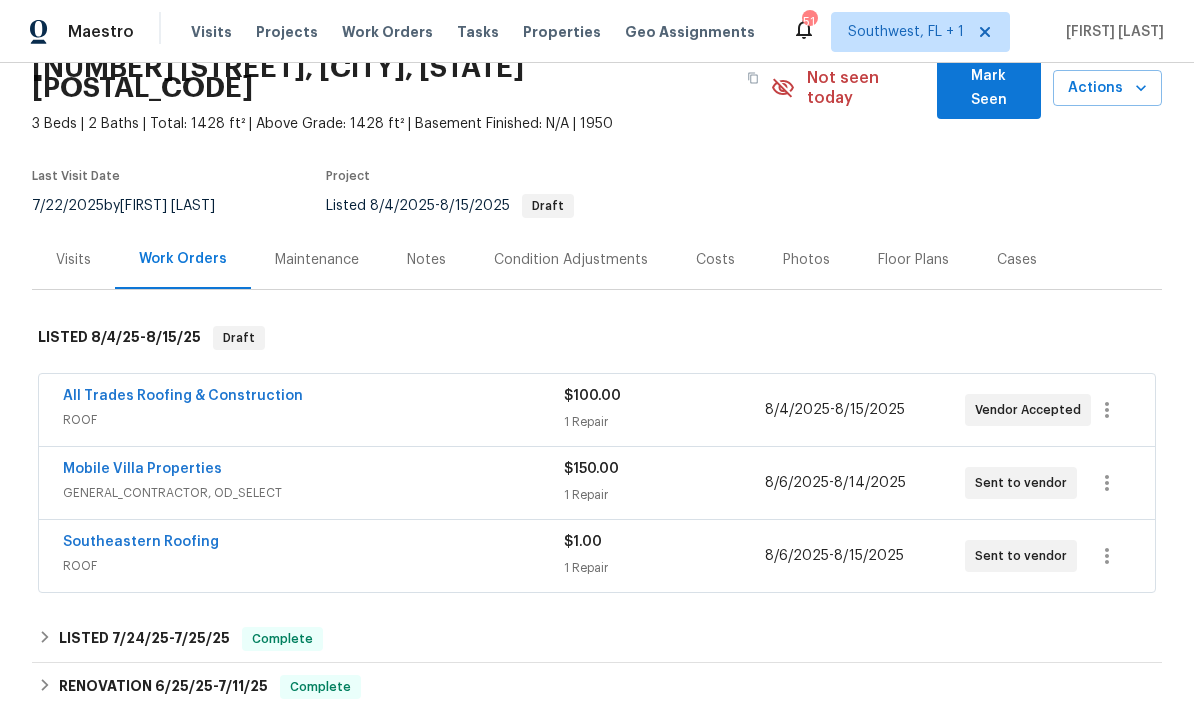 click on "GENERAL_CONTRACTOR, OD_SELECT" at bounding box center [313, 493] 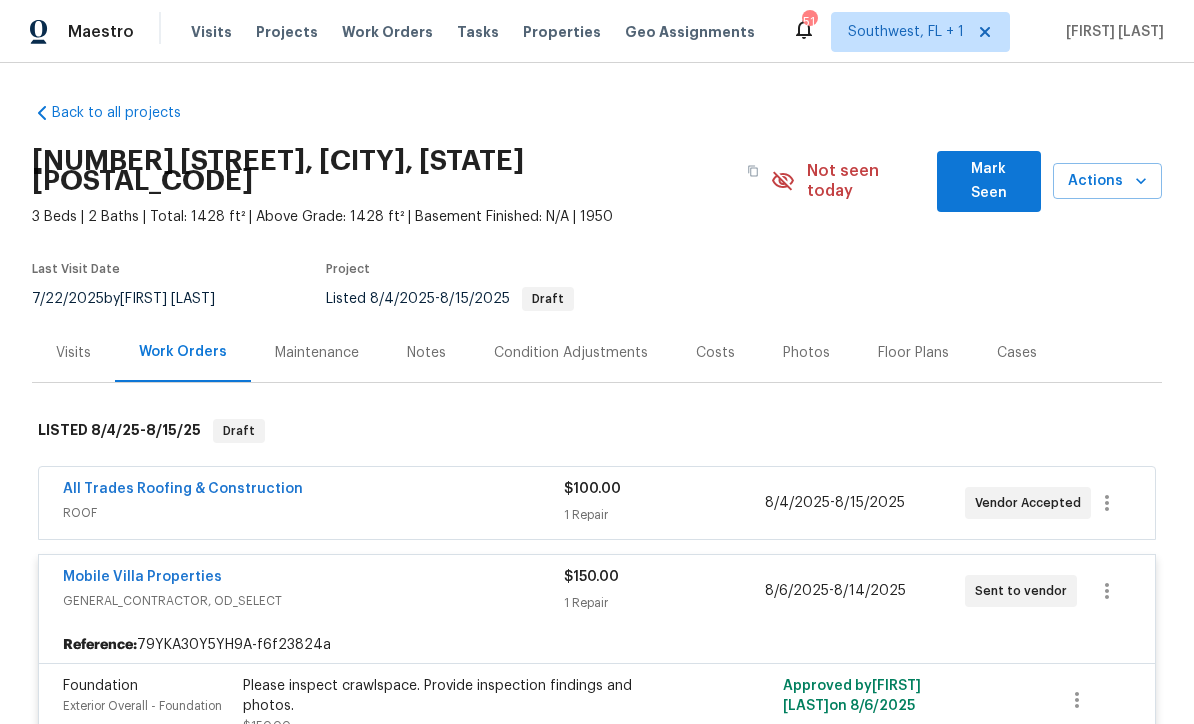 scroll, scrollTop: 0, scrollLeft: 0, axis: both 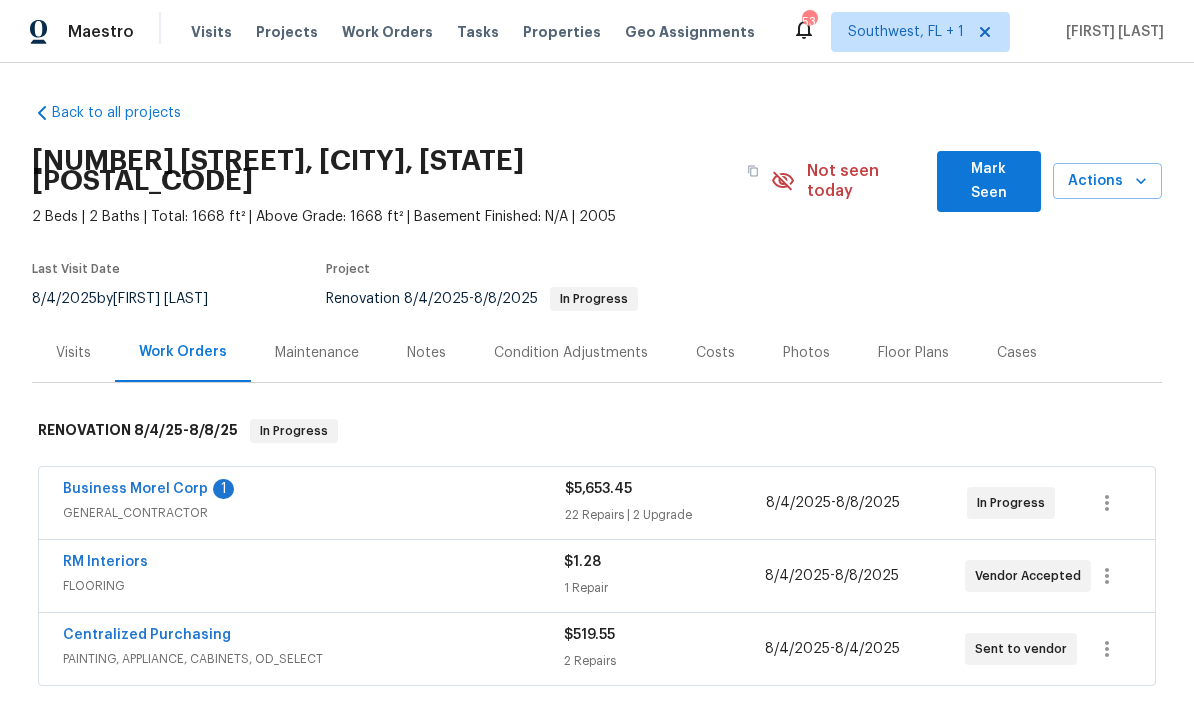 click on "Visits" at bounding box center [73, 353] 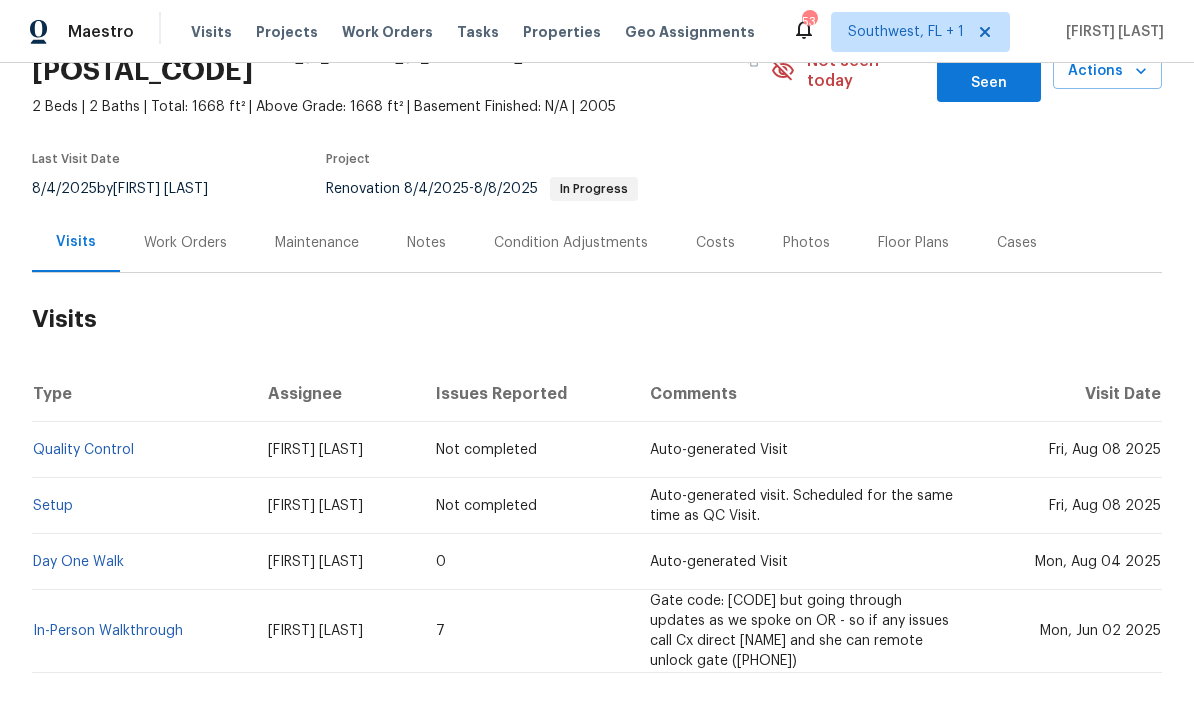 scroll, scrollTop: 109, scrollLeft: 0, axis: vertical 